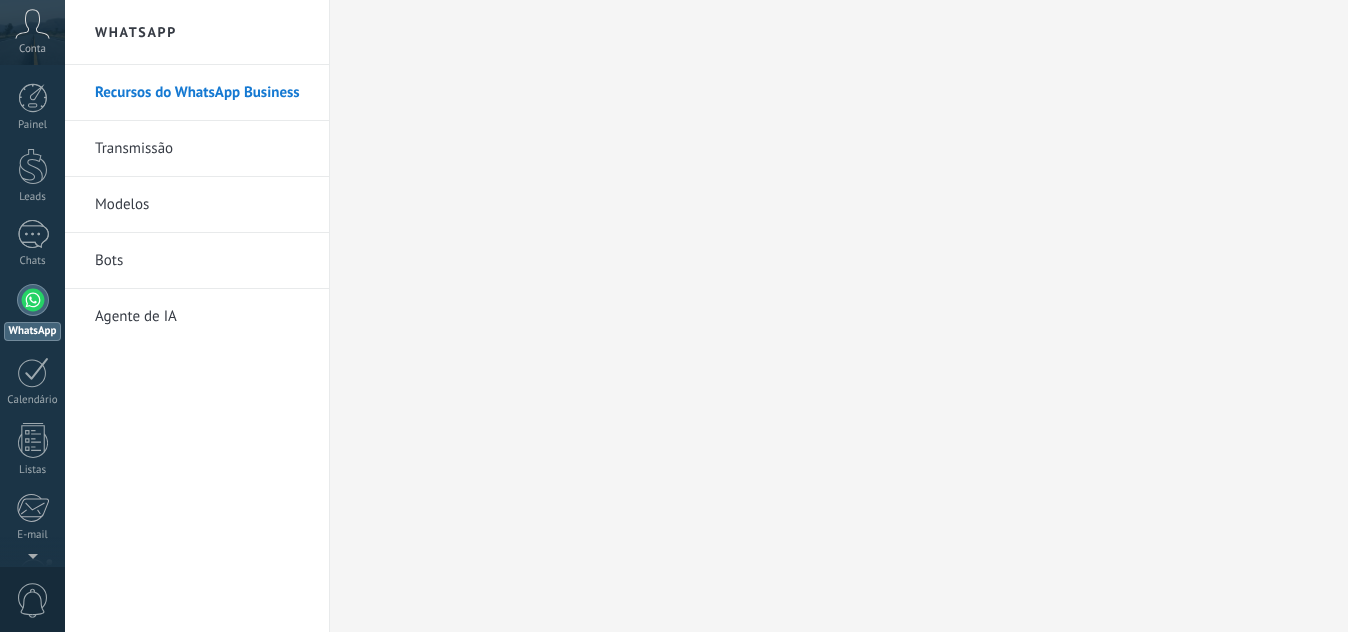scroll, scrollTop: 0, scrollLeft: 0, axis: both 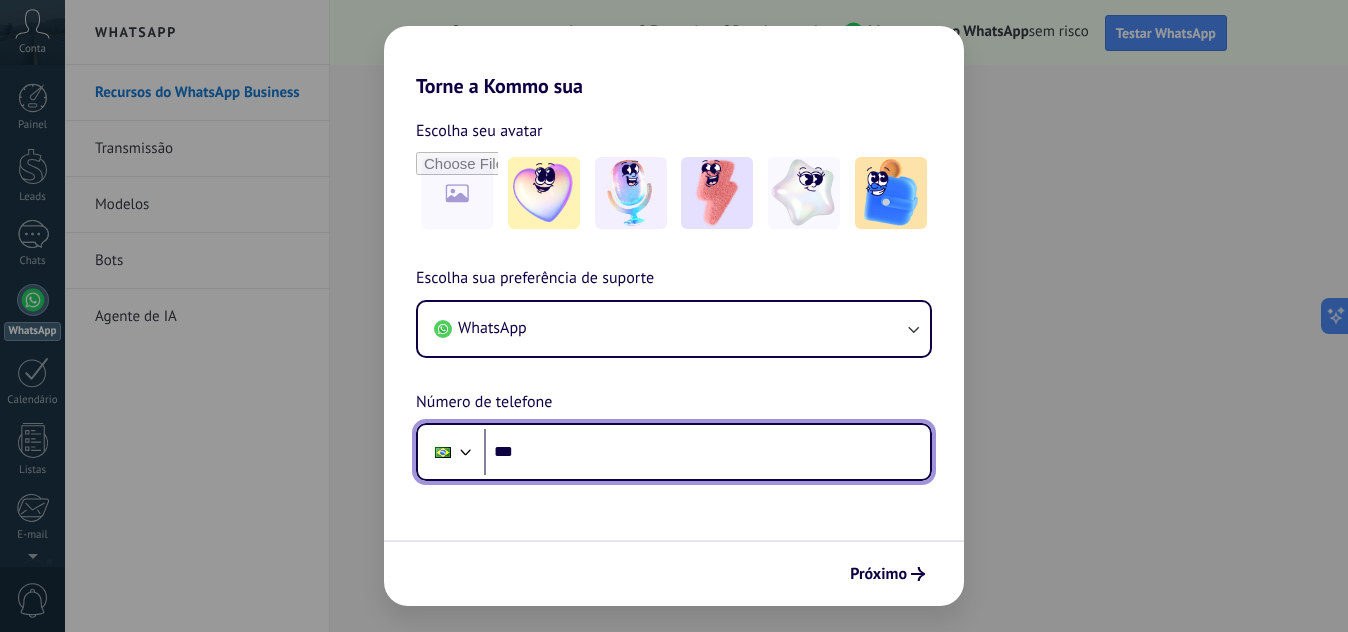 click on "***" at bounding box center [707, 452] 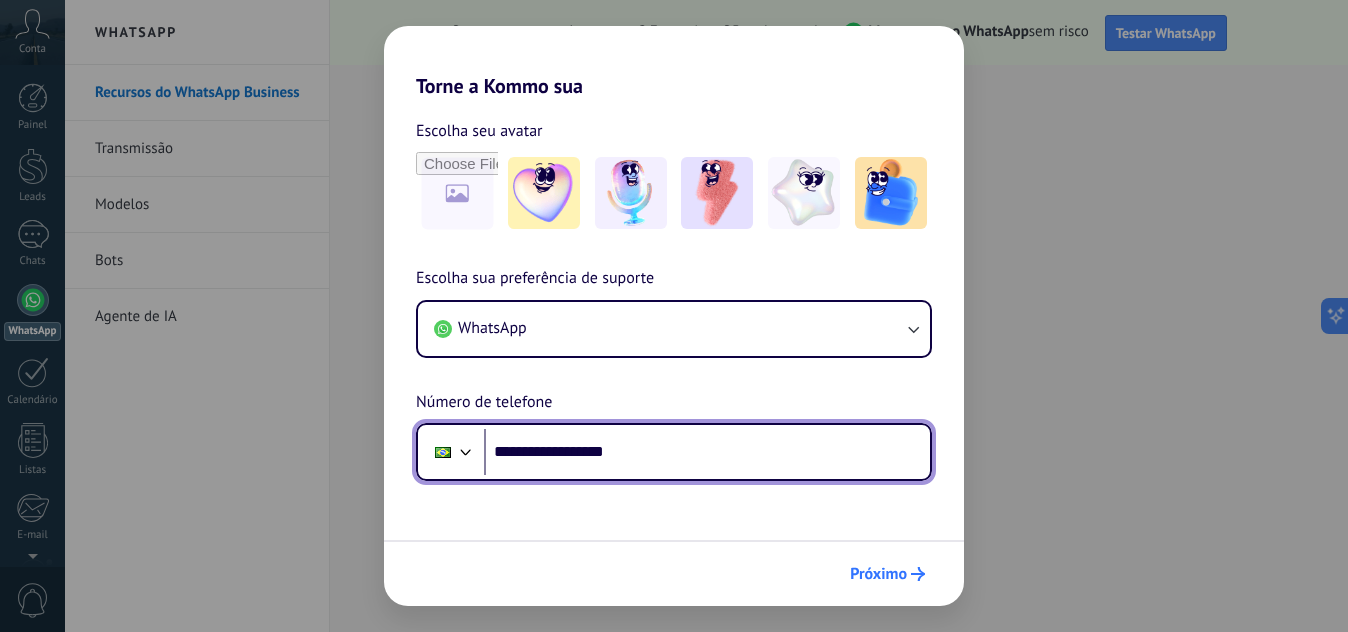 type on "**********" 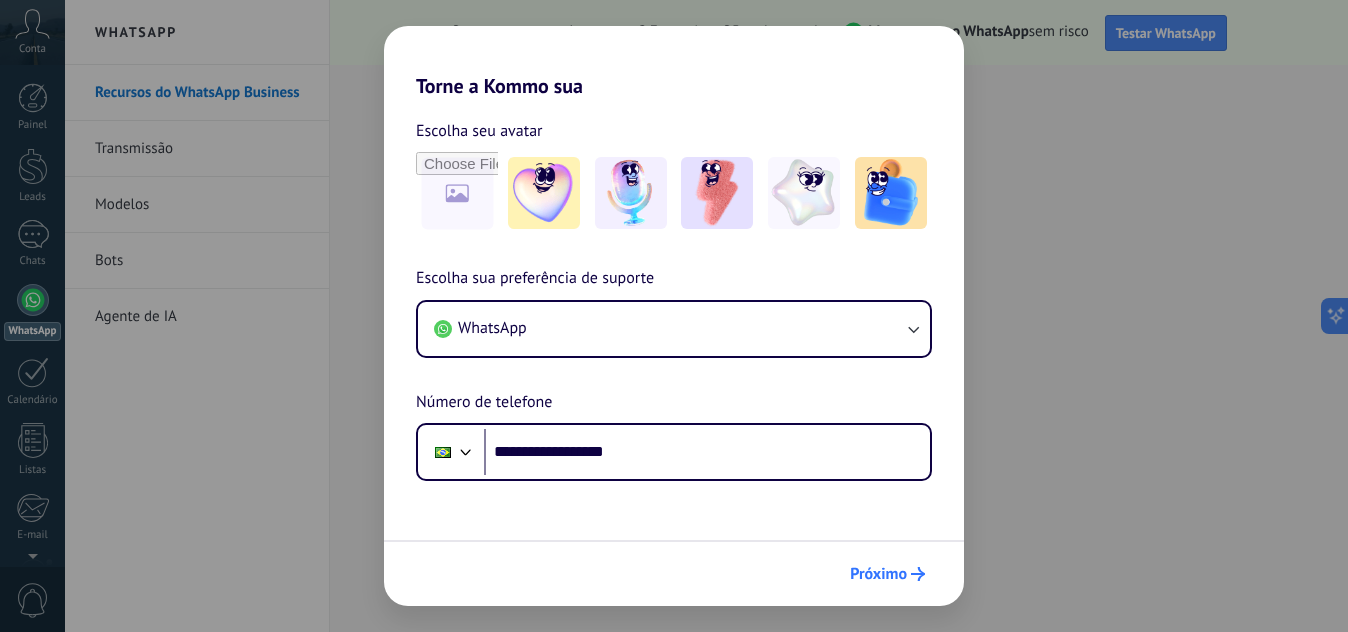 scroll, scrollTop: 0, scrollLeft: 0, axis: both 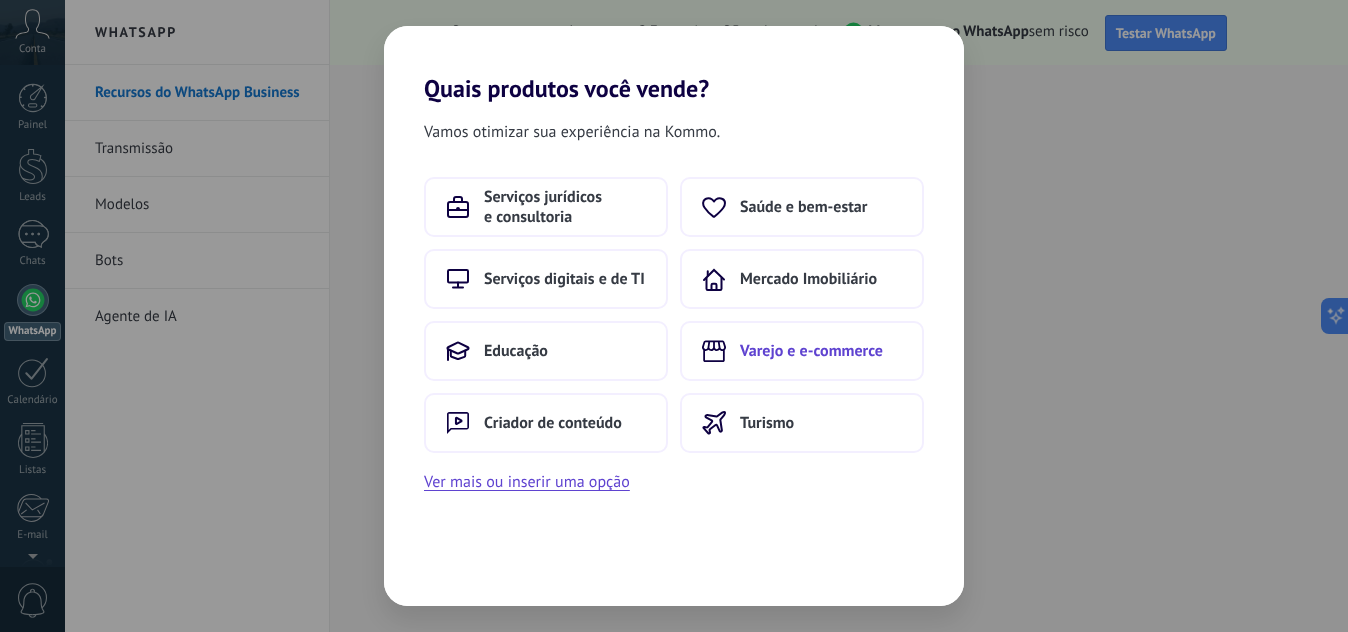 click on "Varejo e e-commerce" at bounding box center (811, 351) 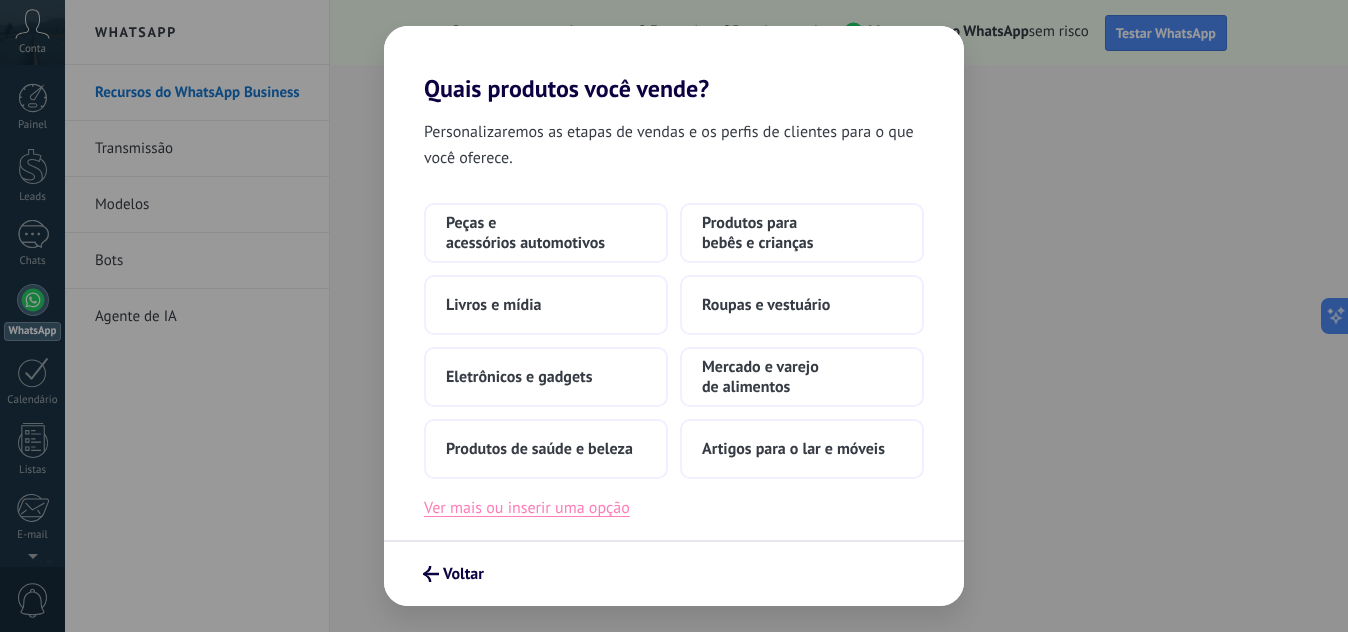 click on "Ver mais ou inserir uma opção" at bounding box center (527, 508) 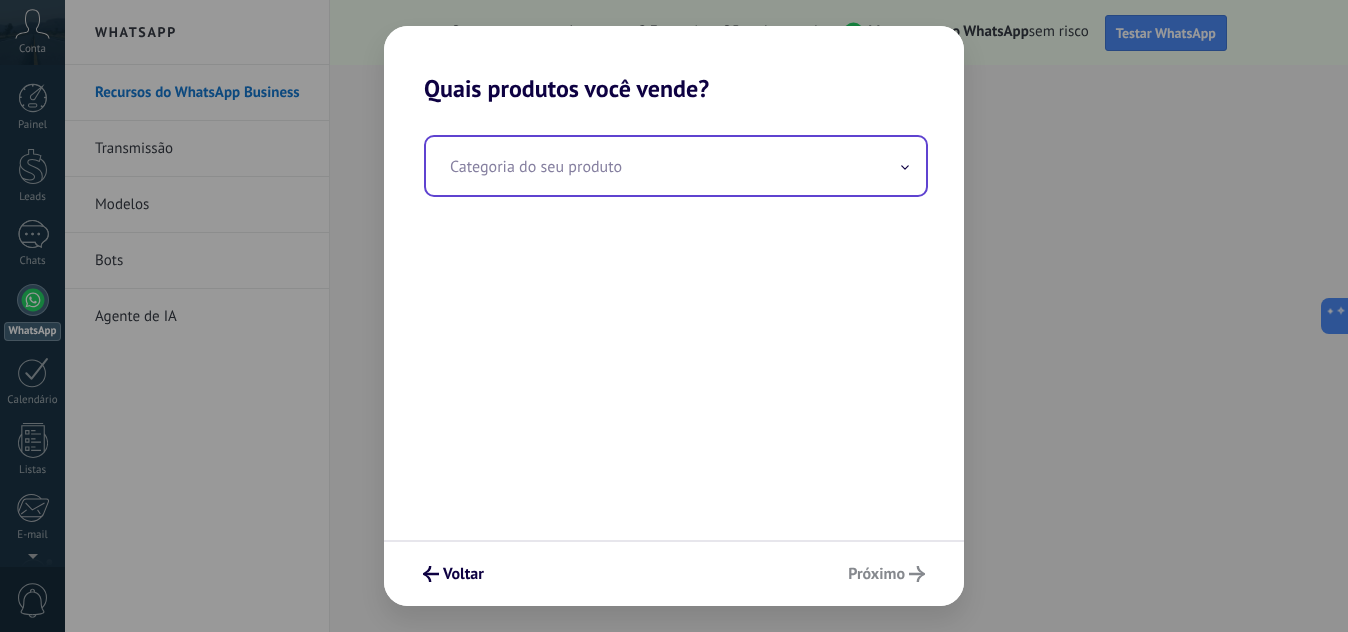 click at bounding box center (676, 166) 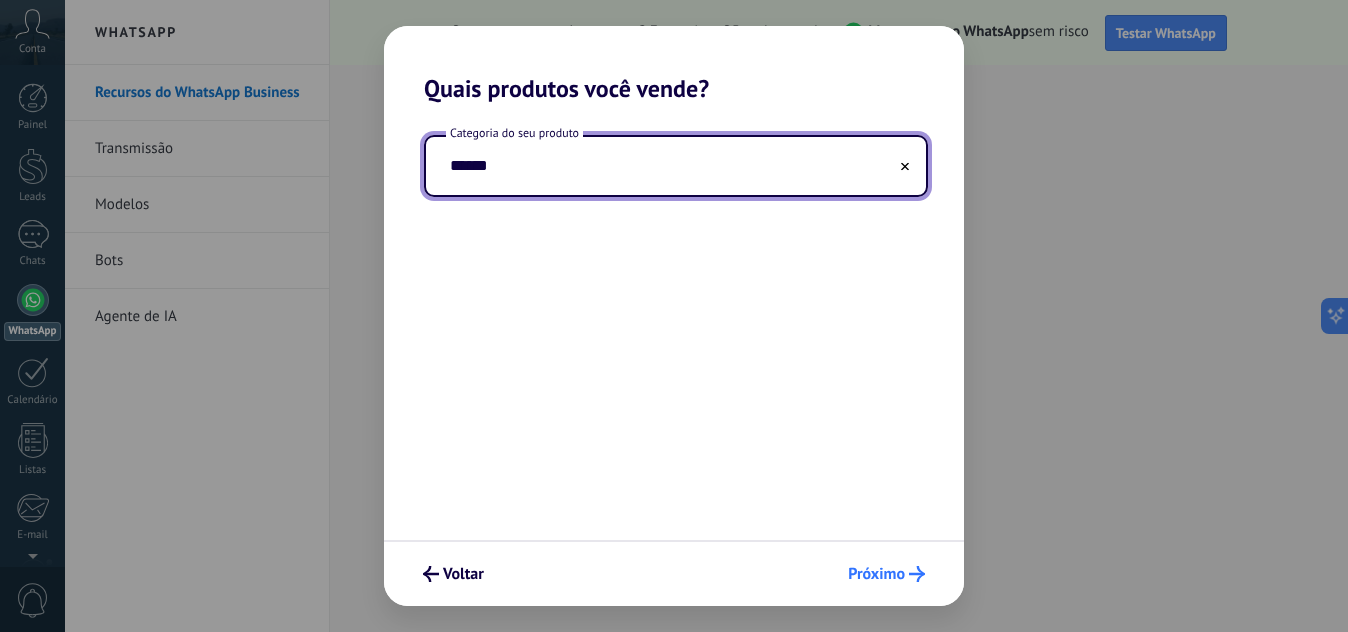 type on "******" 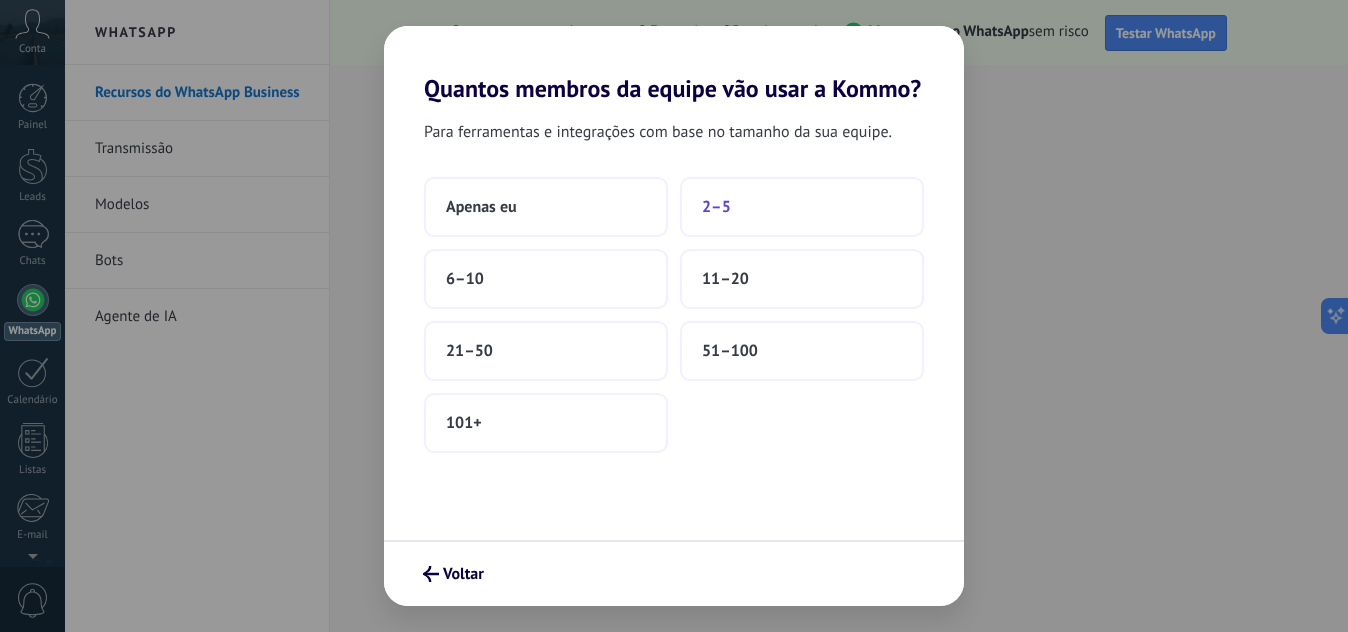 click on "2–5" at bounding box center (716, 207) 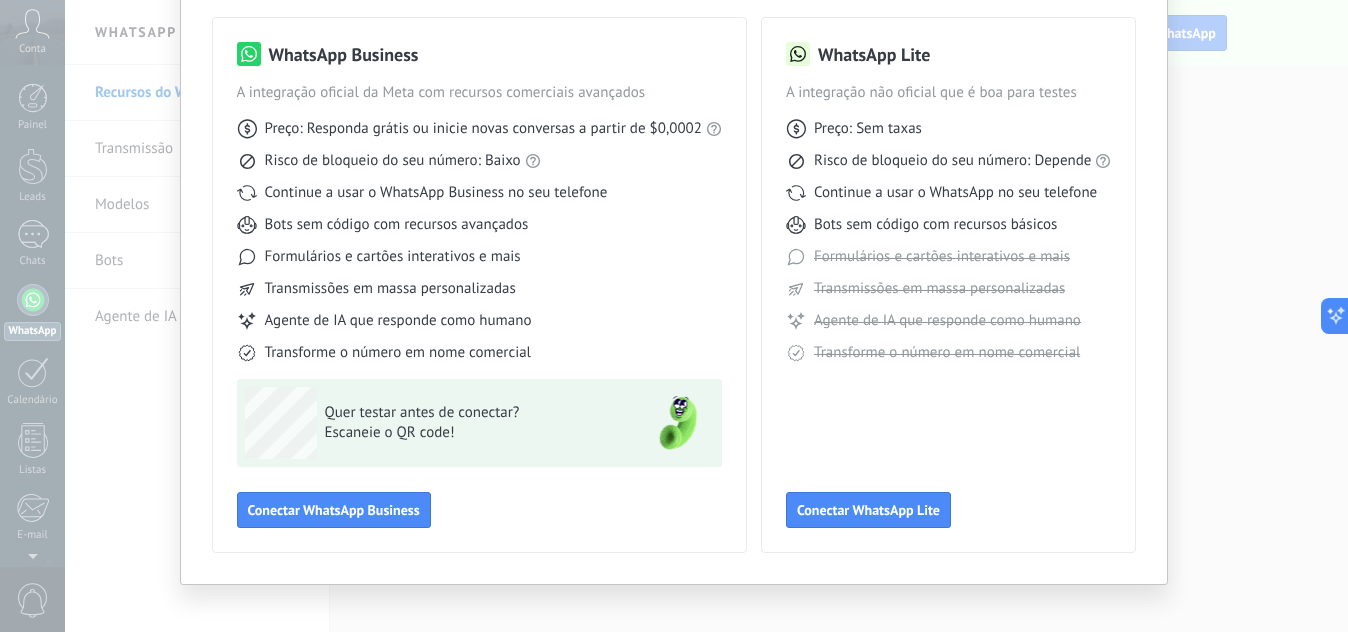 scroll, scrollTop: 134, scrollLeft: 0, axis: vertical 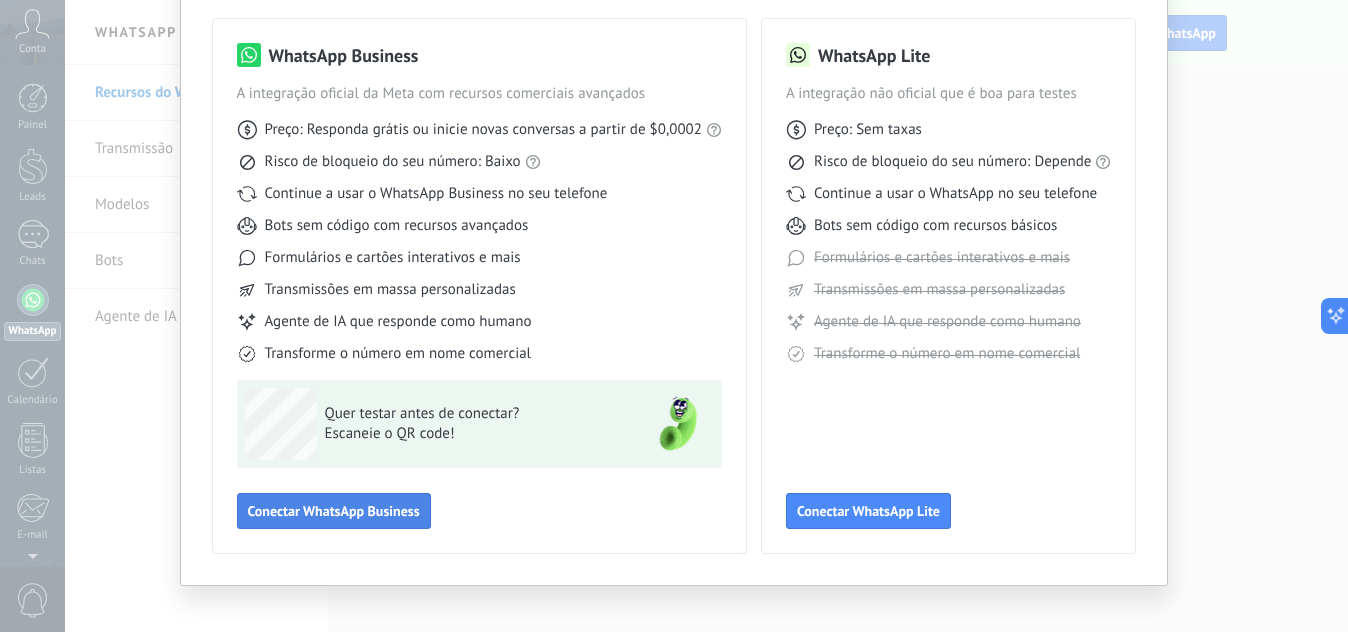click on "Conectar WhatsApp Business" at bounding box center (334, 511) 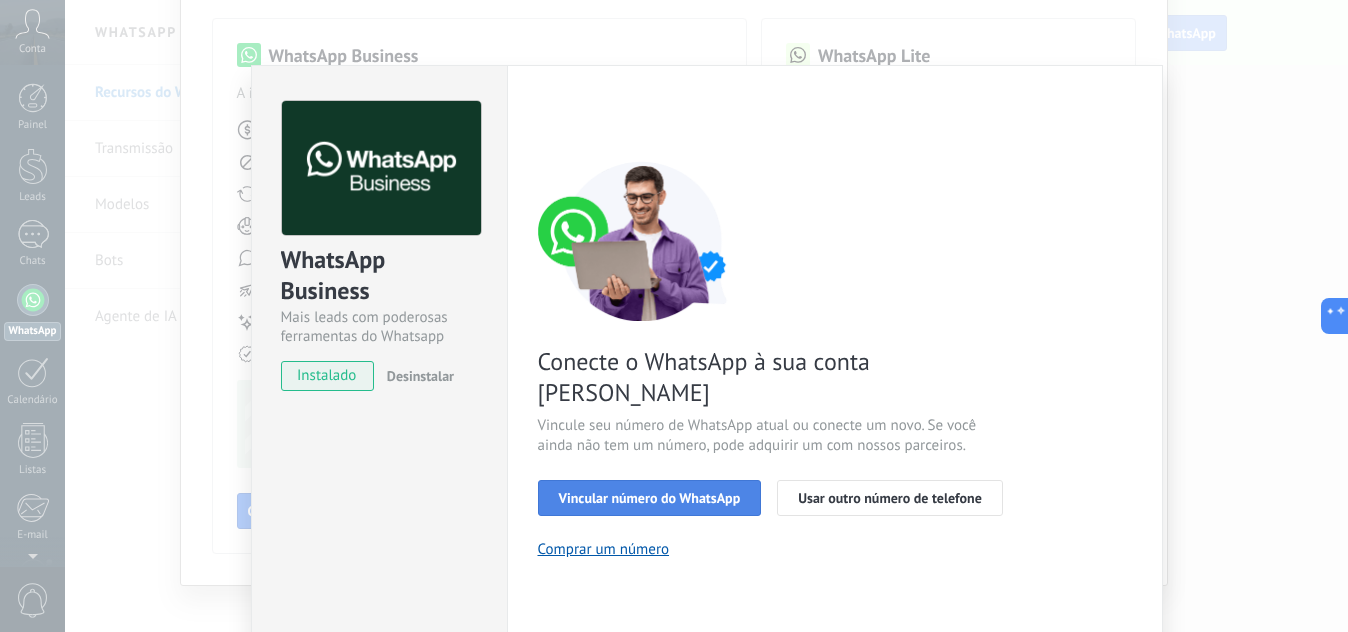 click on "Vincular número do WhatsApp" at bounding box center [650, 498] 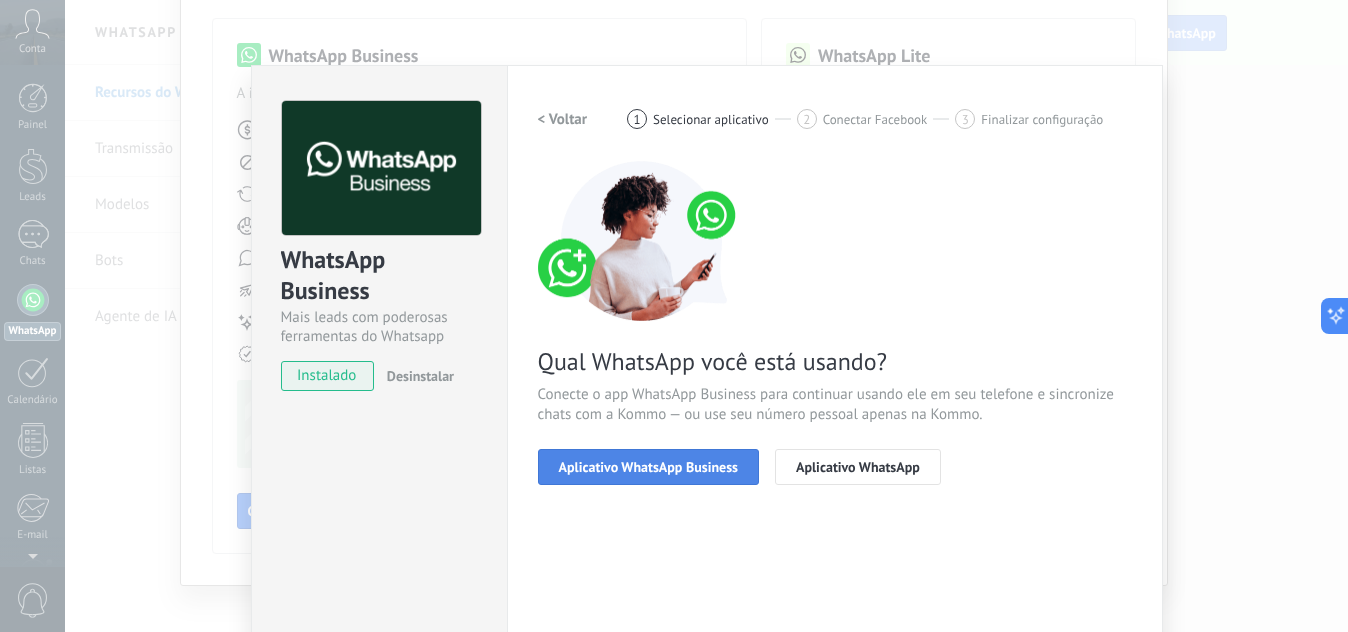 click on "Aplicativo WhatsApp Business" at bounding box center (648, 467) 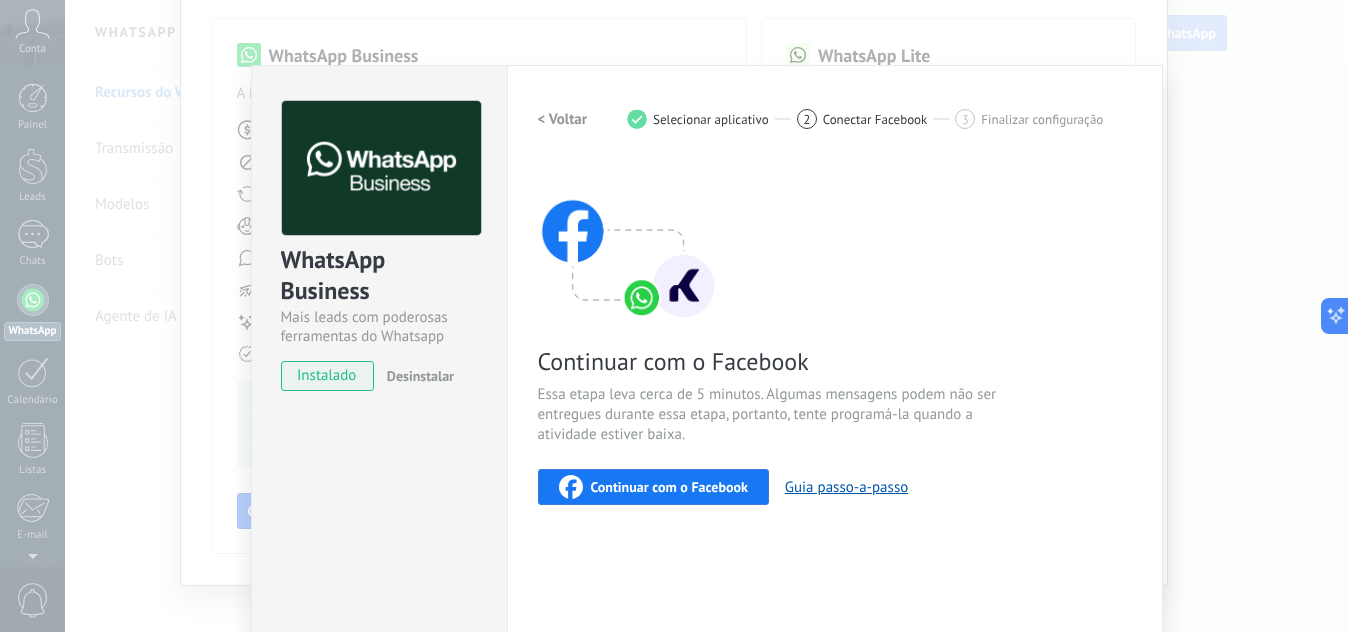 click on "Continuar com o Facebook" at bounding box center (669, 487) 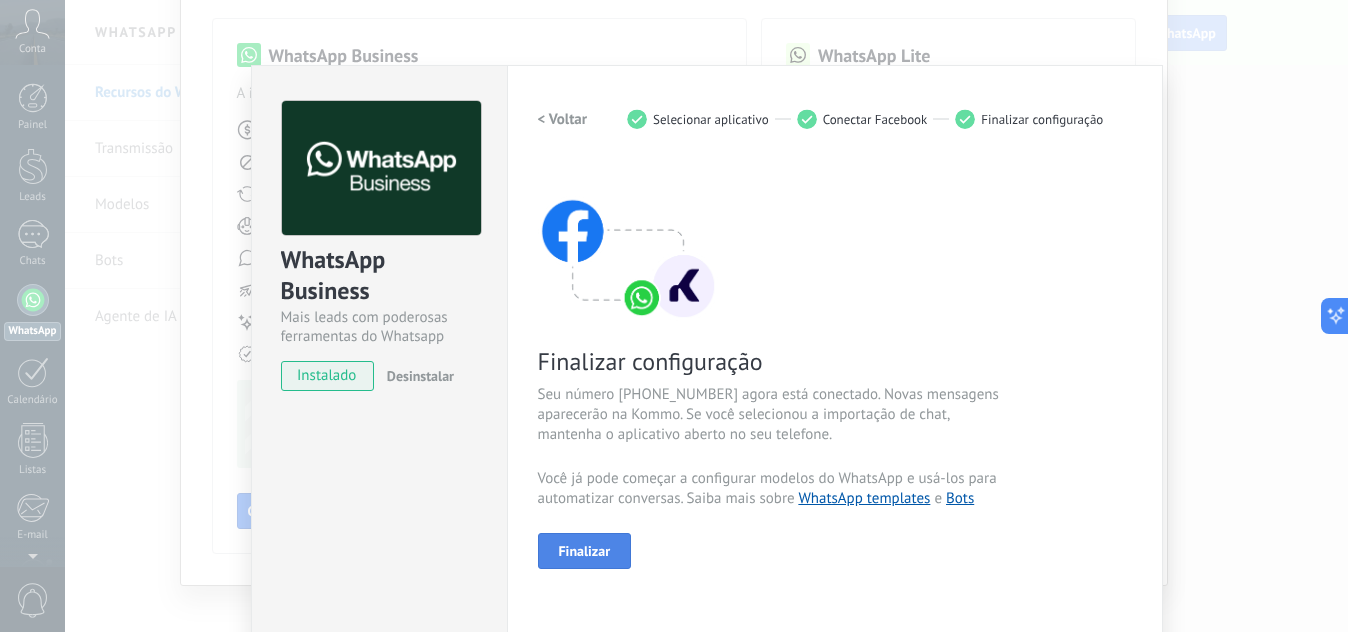 click on "Finalizar" at bounding box center [585, 551] 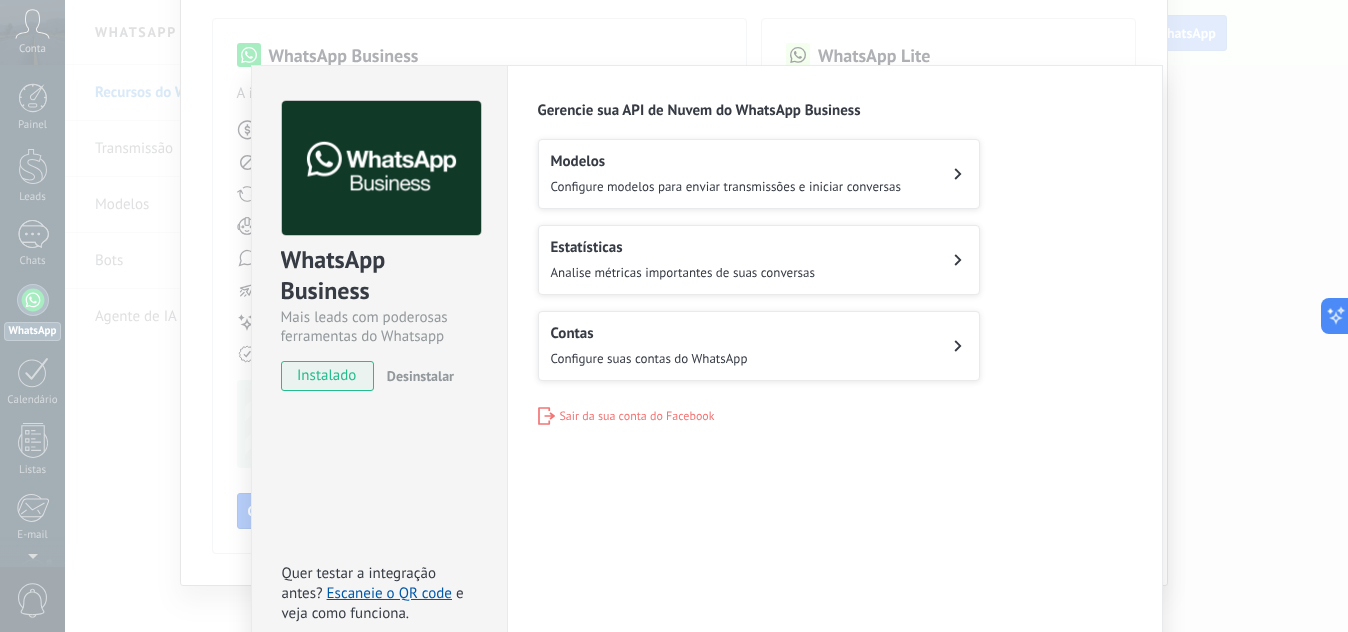 scroll, scrollTop: 1, scrollLeft: 0, axis: vertical 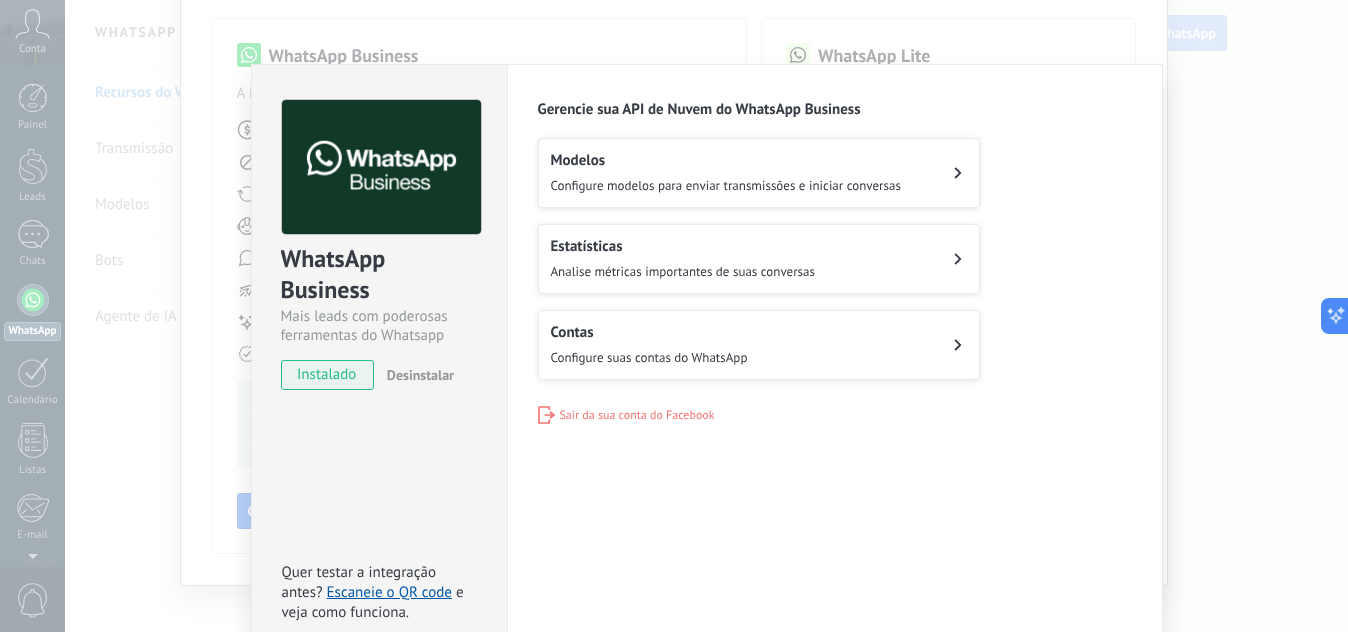 click on "Contas Configure suas contas do WhatsApp" at bounding box center [759, 345] 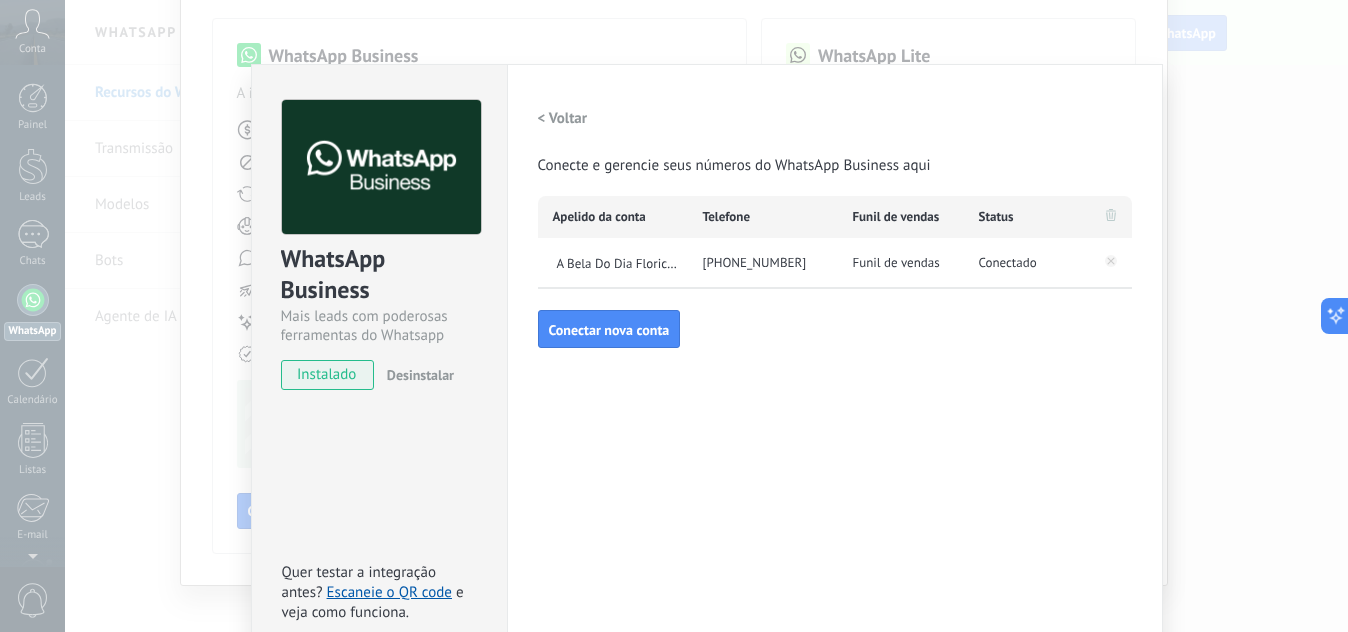 click on "WhatsApp Business Mais leads com poderosas ferramentas do Whatsapp instalado Desinstalar Quer testar a integração antes?   Escaneie o QR code   e veja como funciona. Configurações Autorização This tab logs the users who have granted integration access to this account. If you want to to remove a user's ability to send requests to the account on behalf of this integration, you can revoke access. If access is revoked from all users, the integration will stop working. This app is installed, but no one has given it access yet. WhatsApp Cloud API Mais _:  Salvar < Voltar Conecte e gerencie seus números do WhatsApp Business aqui Apelido da conta Telefone Funil de vendas Status A Bela Do Dia Floricultura +55 11 98826-6173 Funil de vendas Conectado Conectar nova conta" at bounding box center (706, 316) 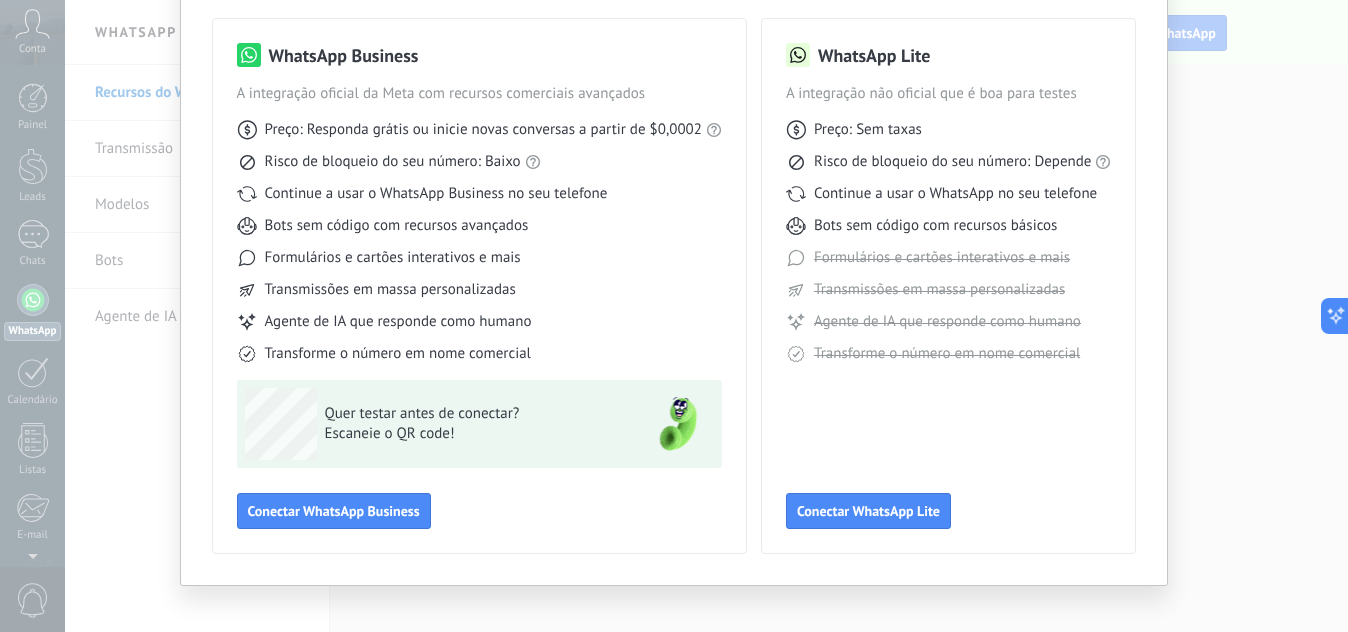 scroll, scrollTop: 0, scrollLeft: 0, axis: both 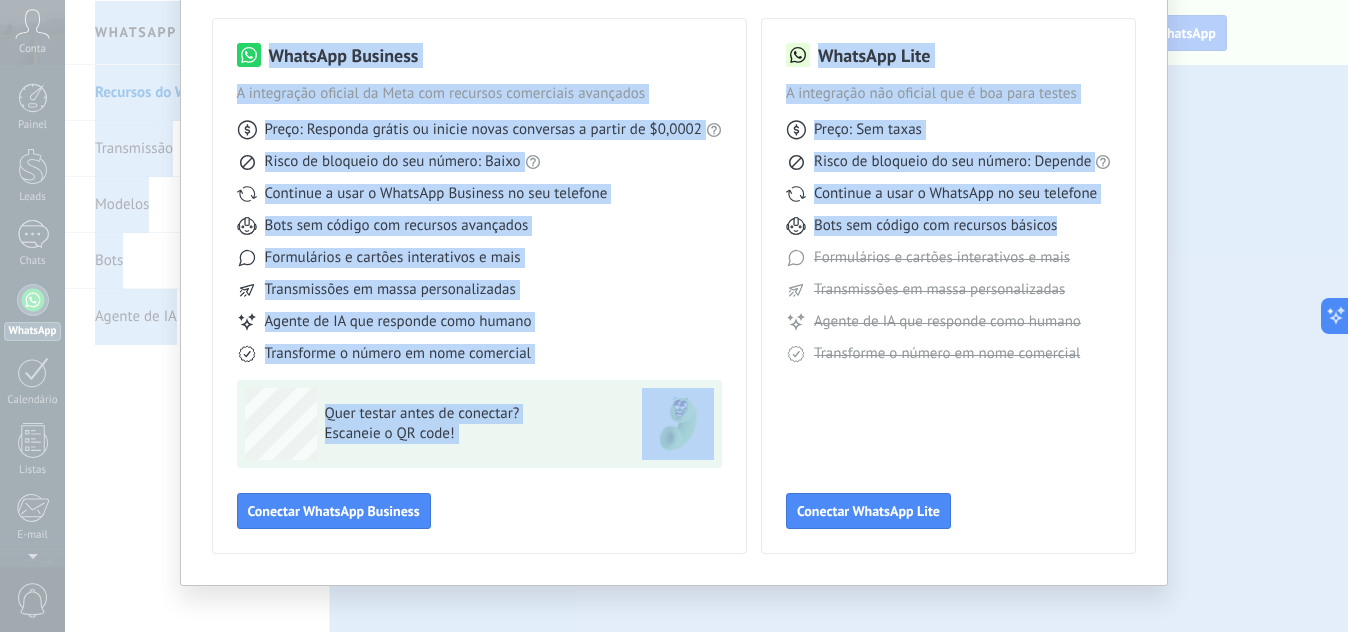 drag, startPoint x: 1258, startPoint y: 219, endPoint x: 961, endPoint y: 680, distance: 548.38855 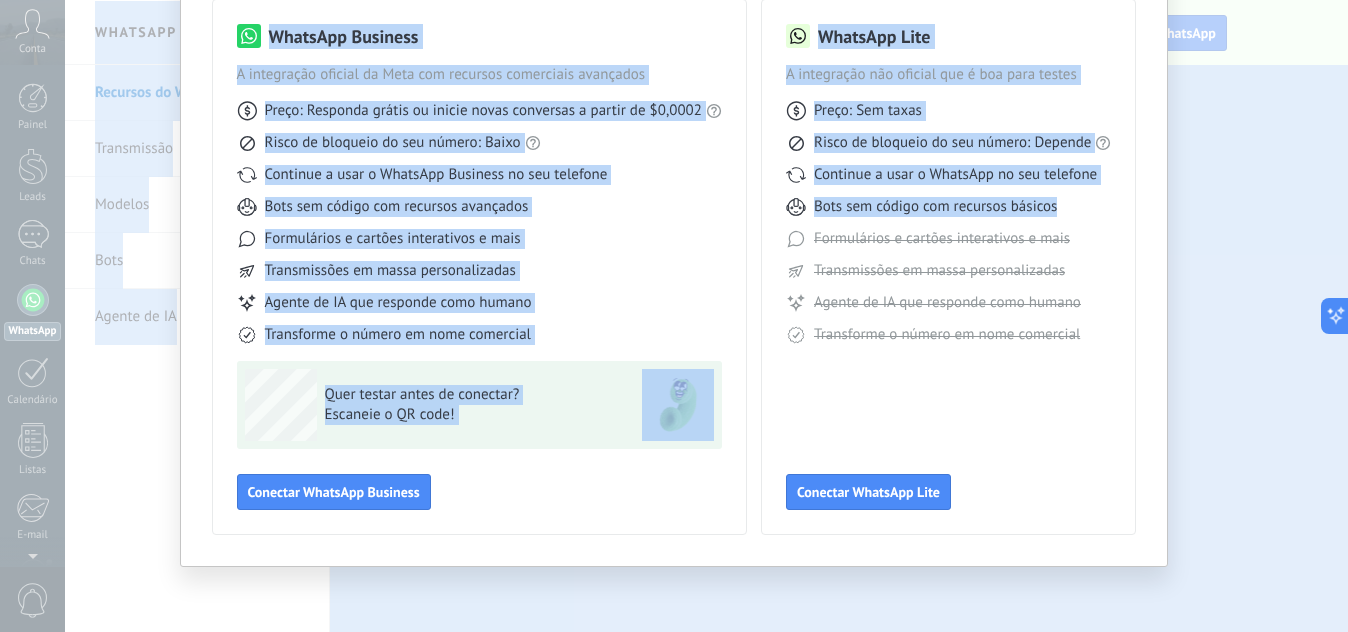 click on "Selecione sua ferramenta WhatsApp WhatsApp Business A integração oficial da Meta com recursos comerciais avançados Preço: Responda grátis ou inicie novas conversas a partir de $0,0002 Risco de bloqueio do seu número: Baixo Continue a usar o WhatsApp Business no seu telefone Bots sem código com recursos avançados Formulários e cartões interativos e mais Transmissões em massa personalizadas Agente de IA que responde como humano Transforme o número em nome comercial Quer testar antes de conectar? Escaneie o QR code! Conectar WhatsApp Business WhatsApp Lite A integração não oficial que é boa para testes Preço: Sem taxas Risco de bloqueio do seu número: Depende Continue a usar o WhatsApp no seu telefone Bots sem código com recursos básicos Formulários e cartões interativos e mais Transmissões em massa personalizadas Agente de IA que responde como humano Transforme o número em nome comercial Conectar WhatsApp Lite" at bounding box center (674, 316) 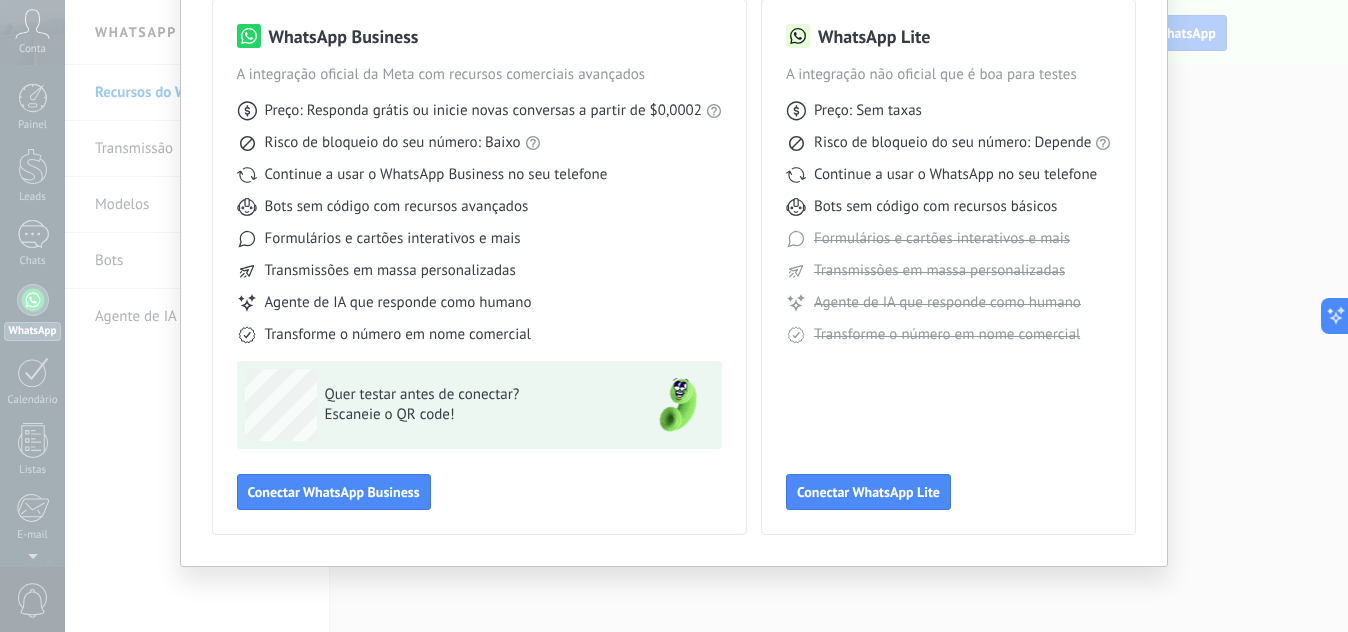 click on "Selecione sua ferramenta WhatsApp WhatsApp Business A integração oficial da Meta com recursos comerciais avançados Preço: Responda grátis ou inicie novas conversas a partir de $0,0002 Risco de bloqueio do seu número: Baixo Continue a usar o WhatsApp Business no seu telefone Bots sem código com recursos avançados Formulários e cartões interativos e mais Transmissões em massa personalizadas Agente de IA que responde como humano Transforme o número em nome comercial Quer testar antes de conectar? Escaneie o QR code! Conectar WhatsApp Business WhatsApp Lite A integração não oficial que é boa para testes Preço: Sem taxas Risco de bloqueio do seu número: Depende Continue a usar o WhatsApp no seu telefone Bots sem código com recursos básicos Formulários e cartões interativos e mais Transmissões em massa personalizadas Agente de IA que responde como humano Transforme o número em nome comercial Conectar WhatsApp Lite" at bounding box center (674, 316) 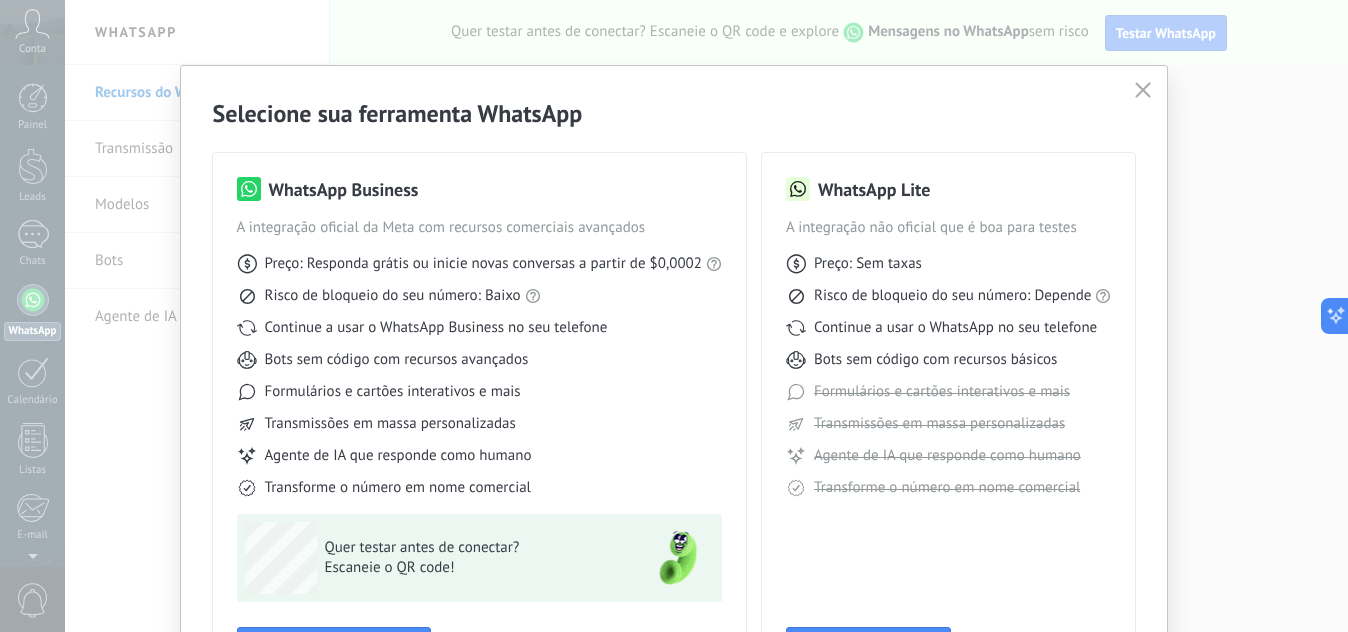 click 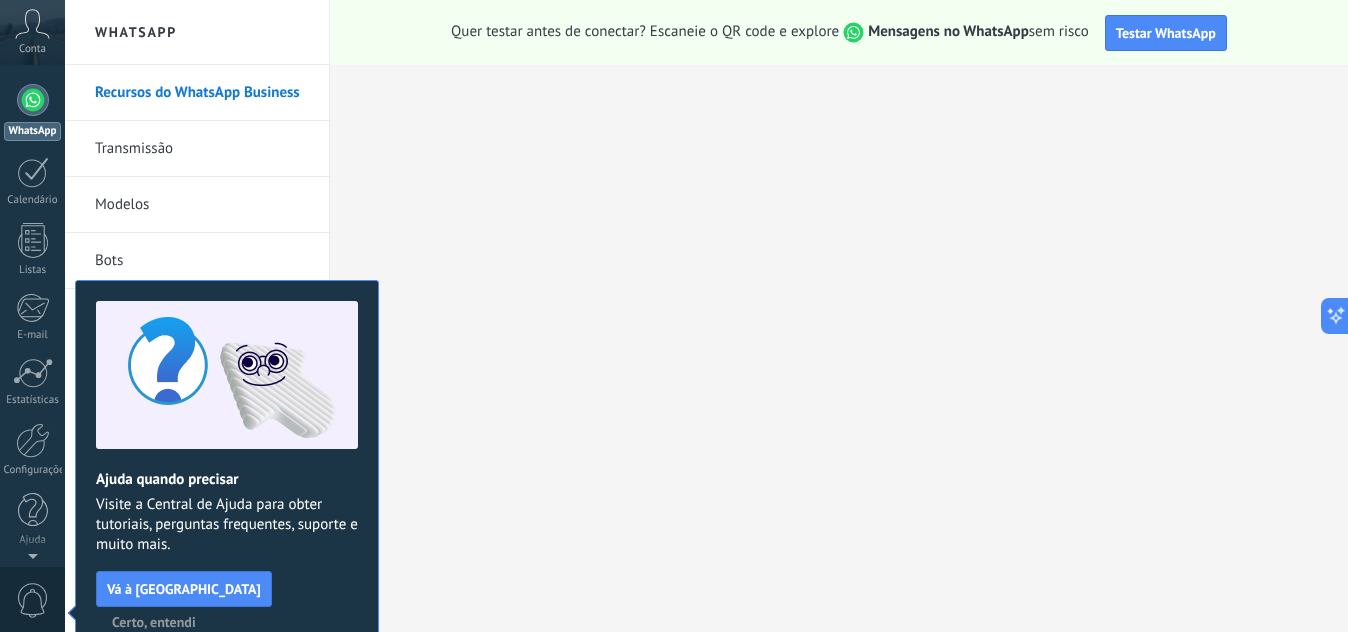 scroll, scrollTop: 0, scrollLeft: 0, axis: both 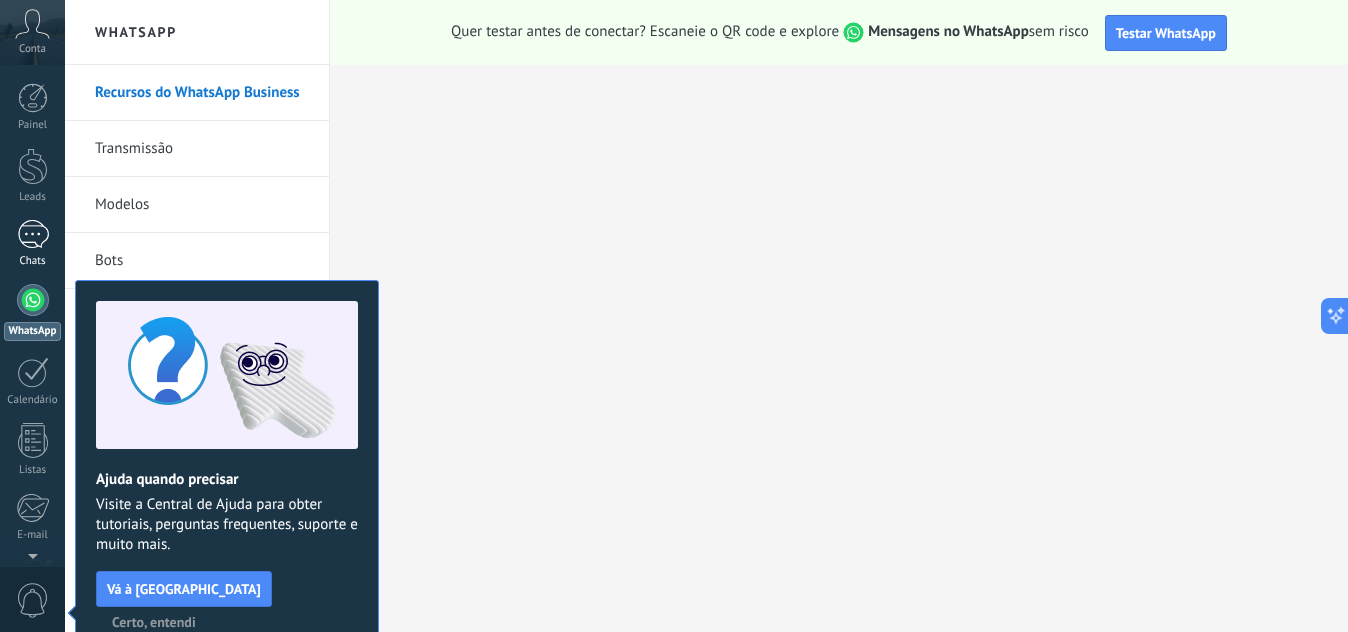 click at bounding box center [33, 234] 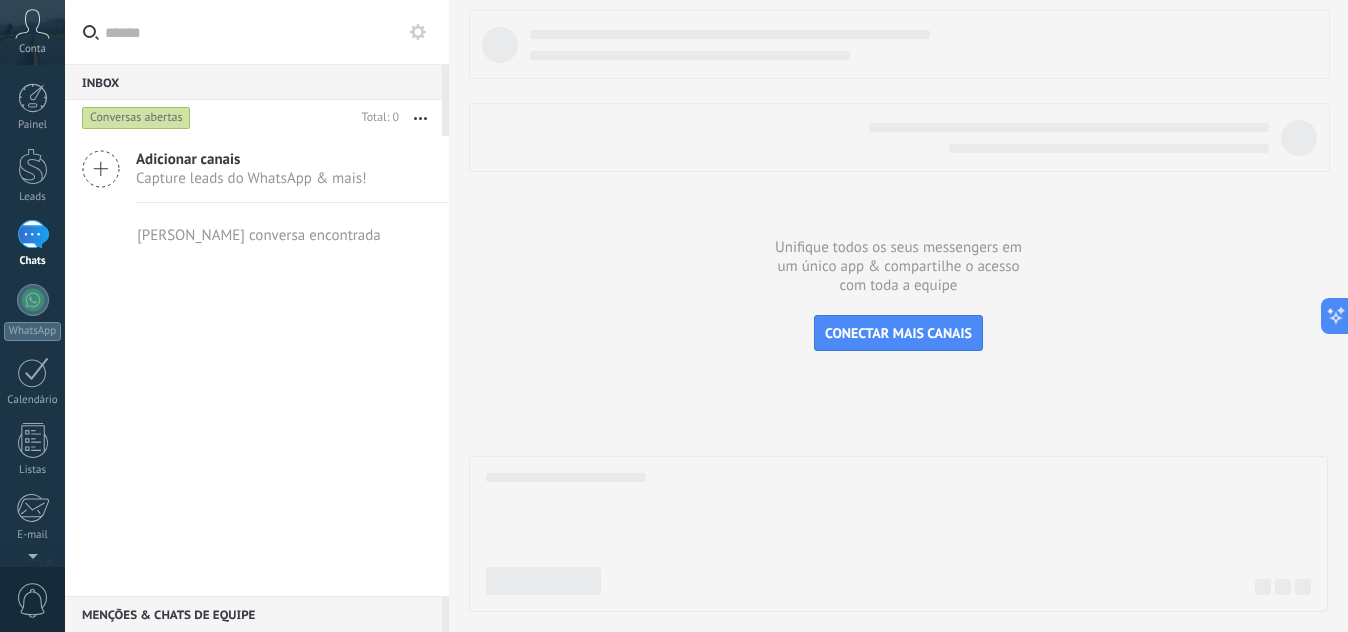drag, startPoint x: 181, startPoint y: 157, endPoint x: 87, endPoint y: 166, distance: 94.42987 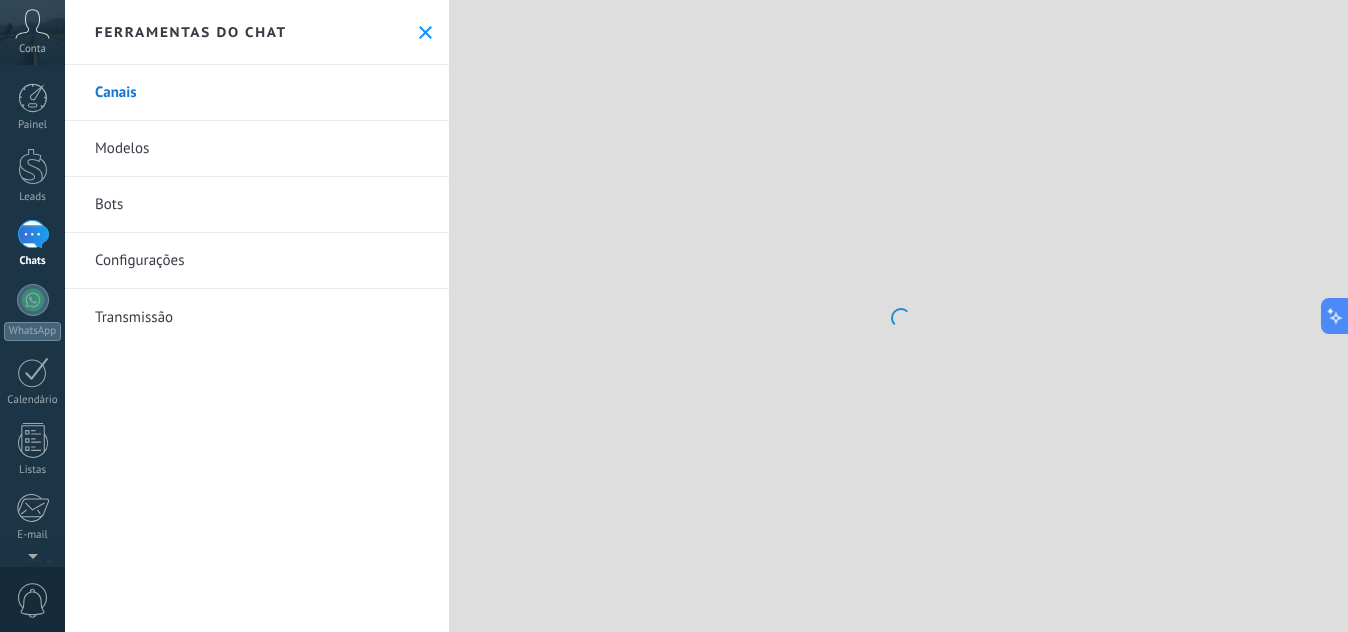 click on "Modelos" at bounding box center (257, 149) 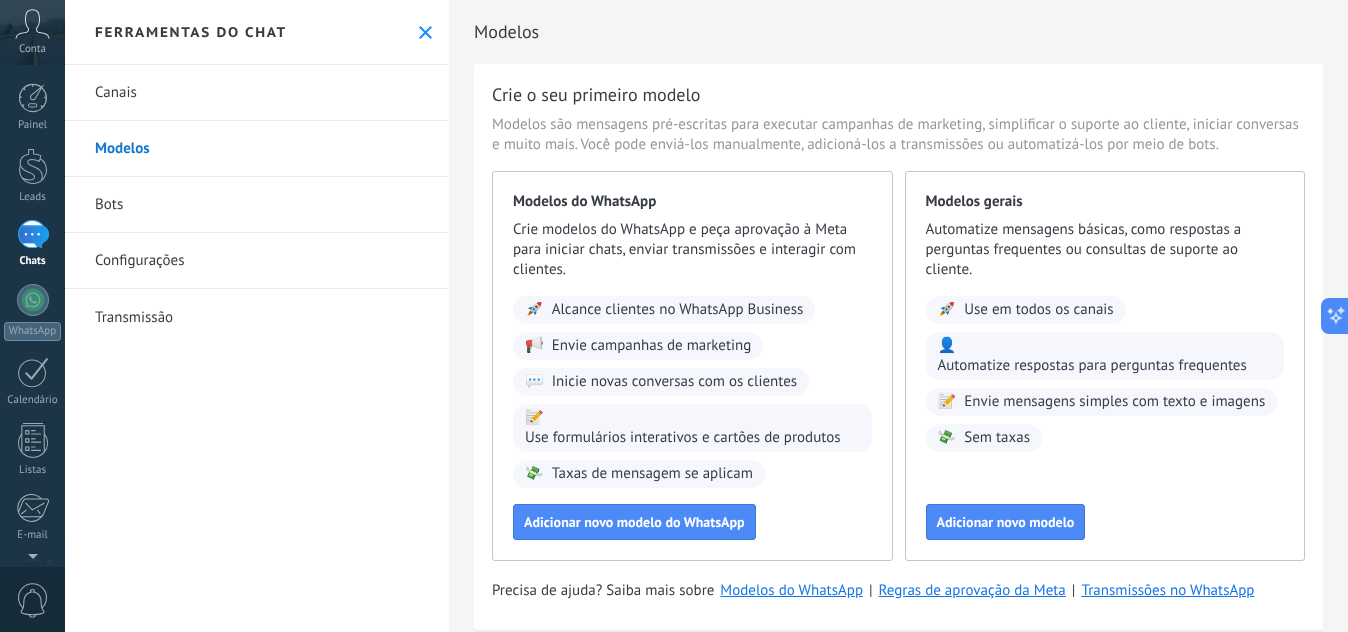 click on "Canais" at bounding box center [257, 93] 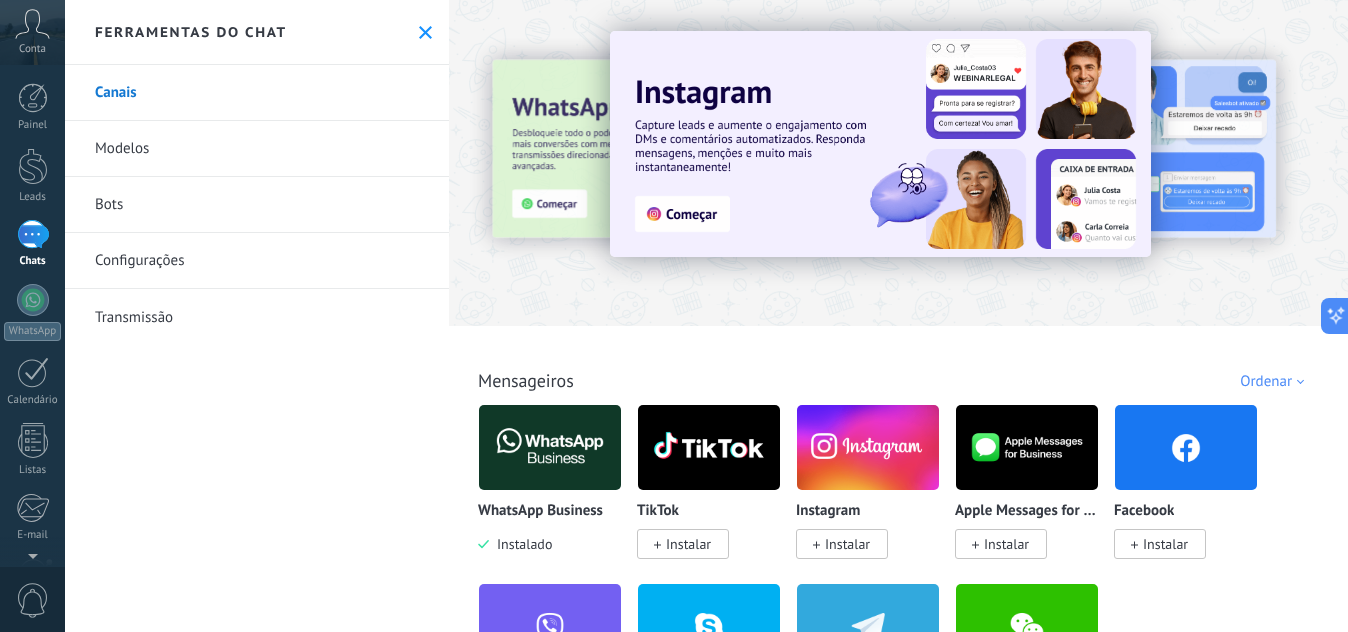 click at bounding box center (550, 447) 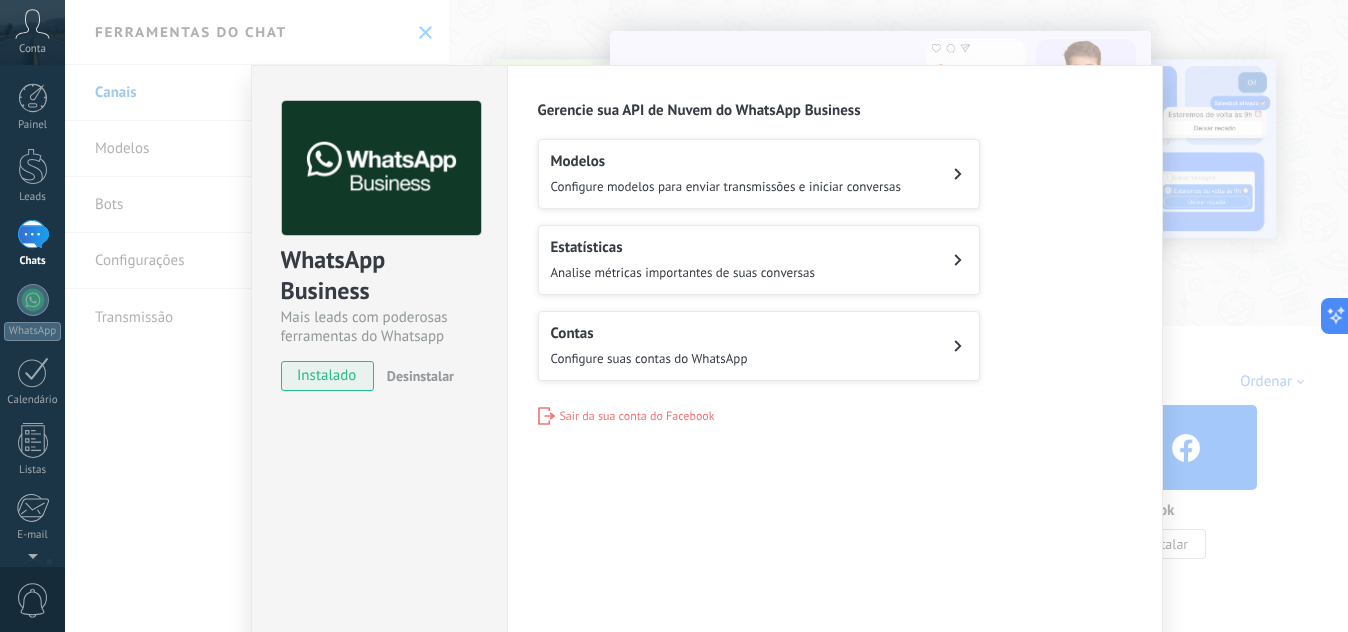 click on "Contas" at bounding box center [649, 333] 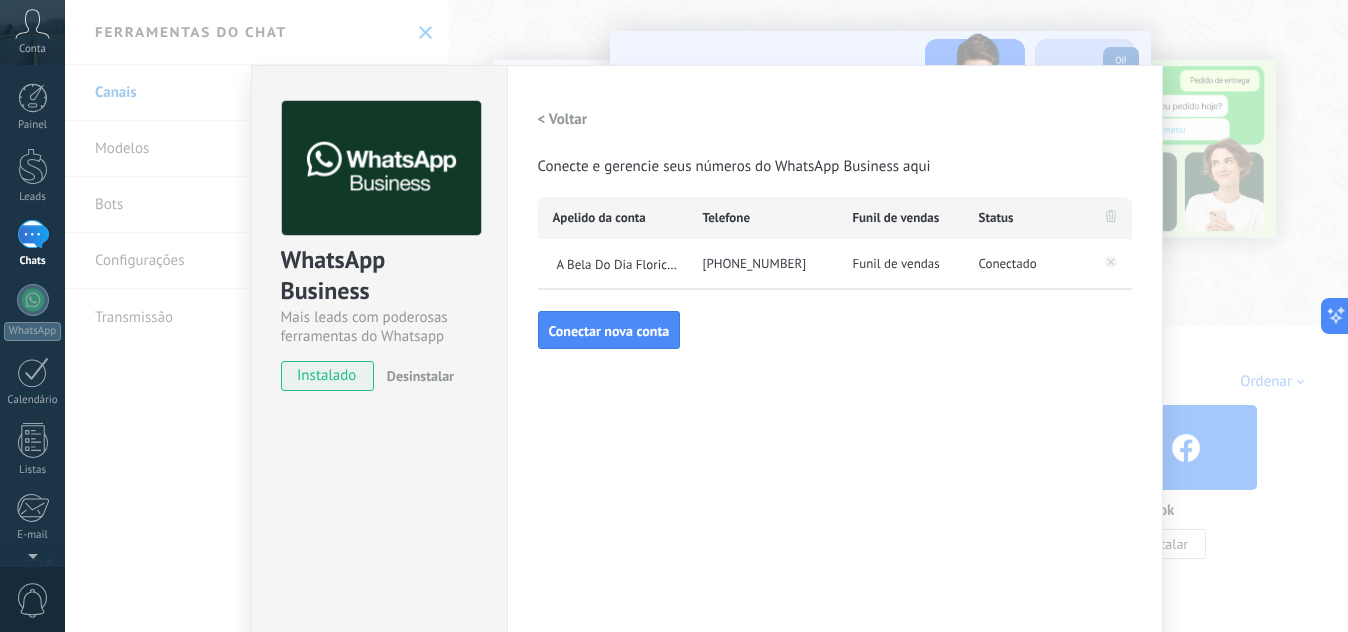 click on "A Bela Do Dia Floricultura" at bounding box center (613, 264) 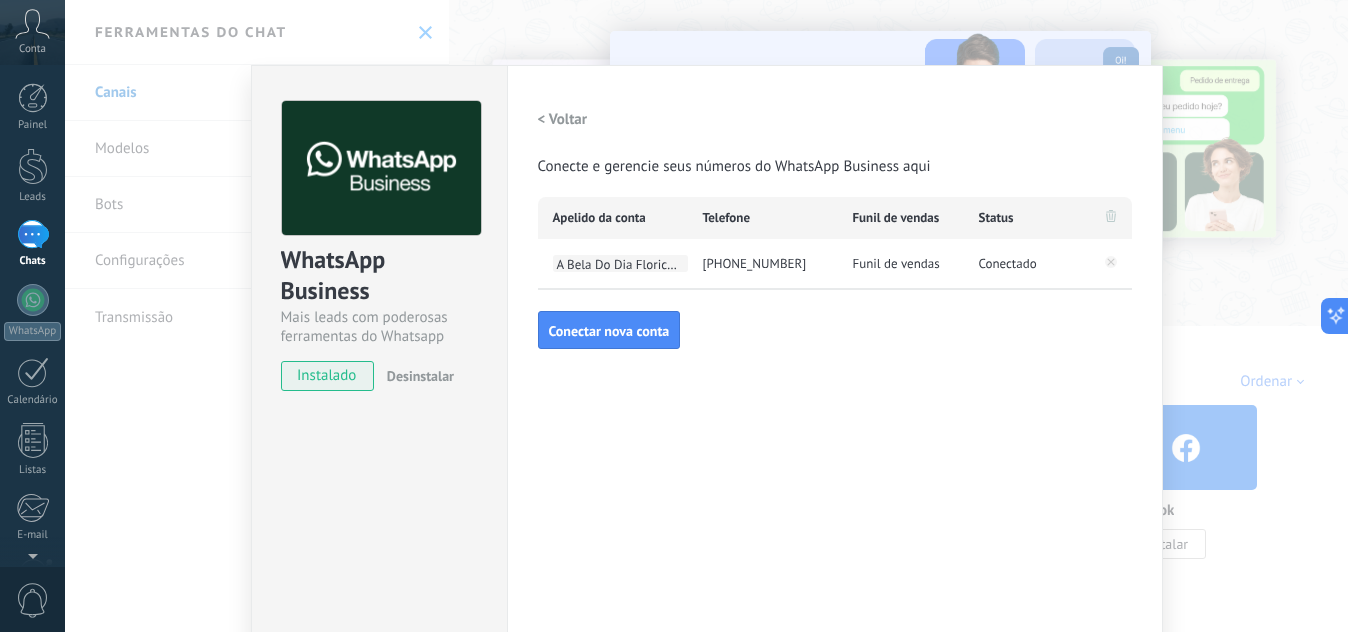 click on "A Bela Do Dia Floricultura" at bounding box center (620, 263) 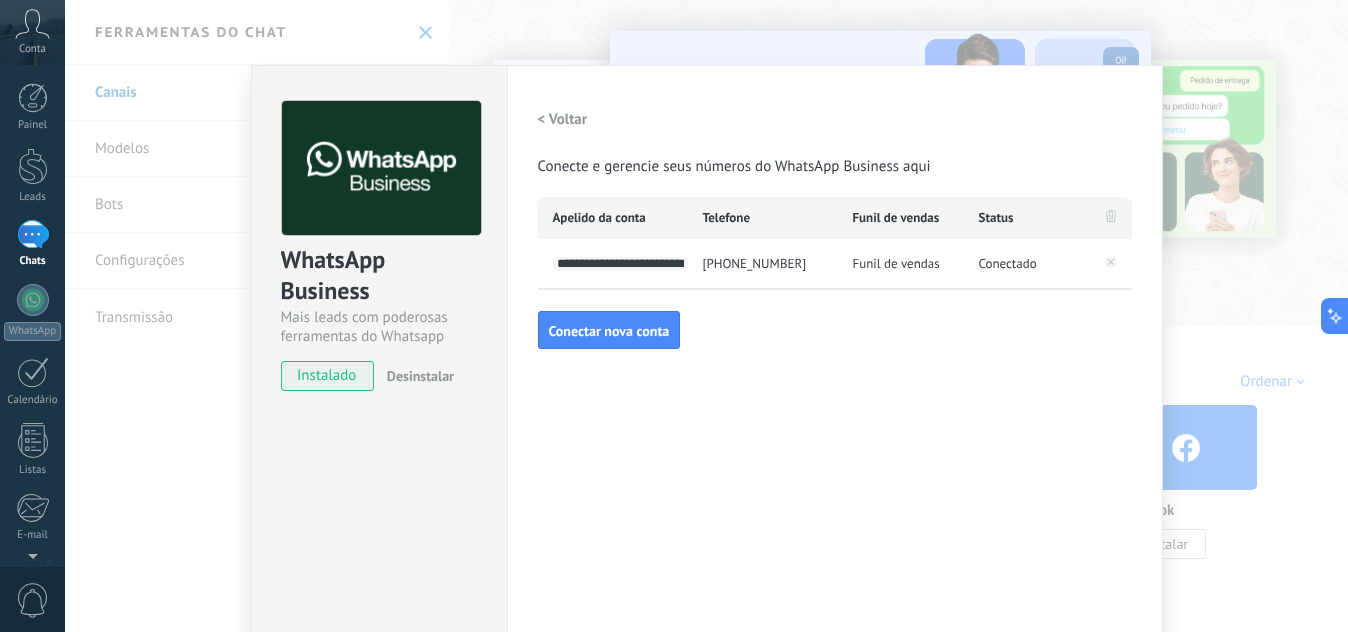 scroll, scrollTop: 0, scrollLeft: 17, axis: horizontal 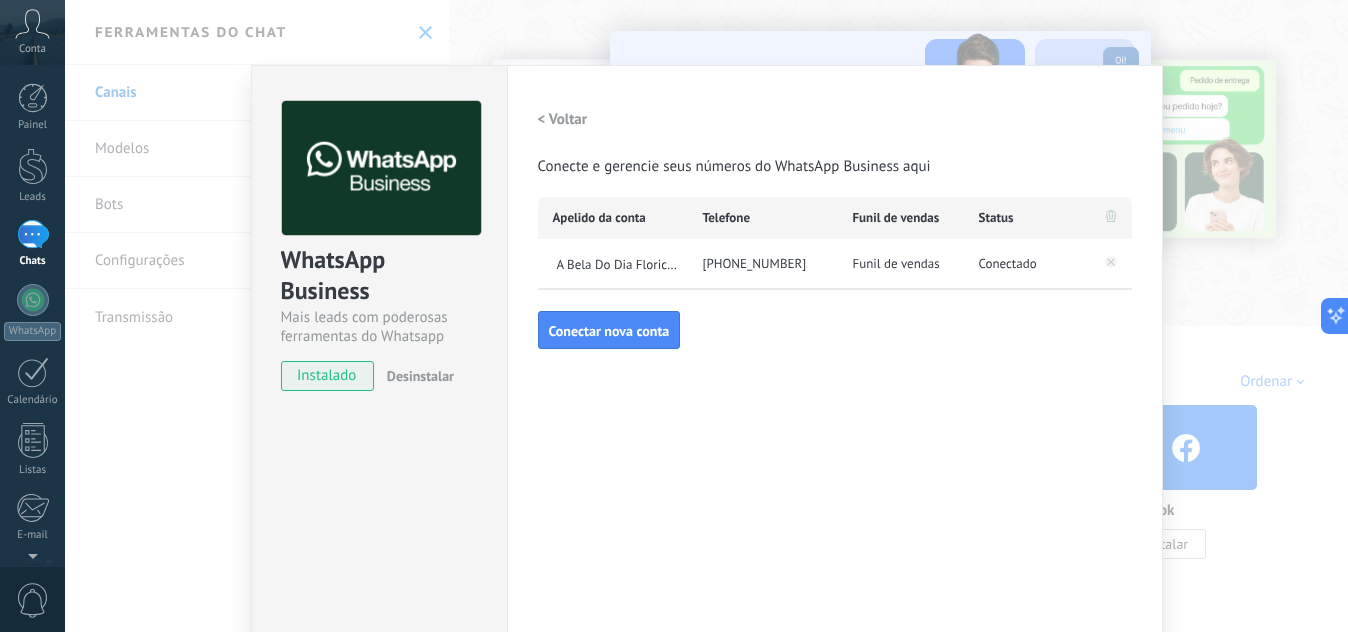 click on "Conectado" at bounding box center (1027, 264) 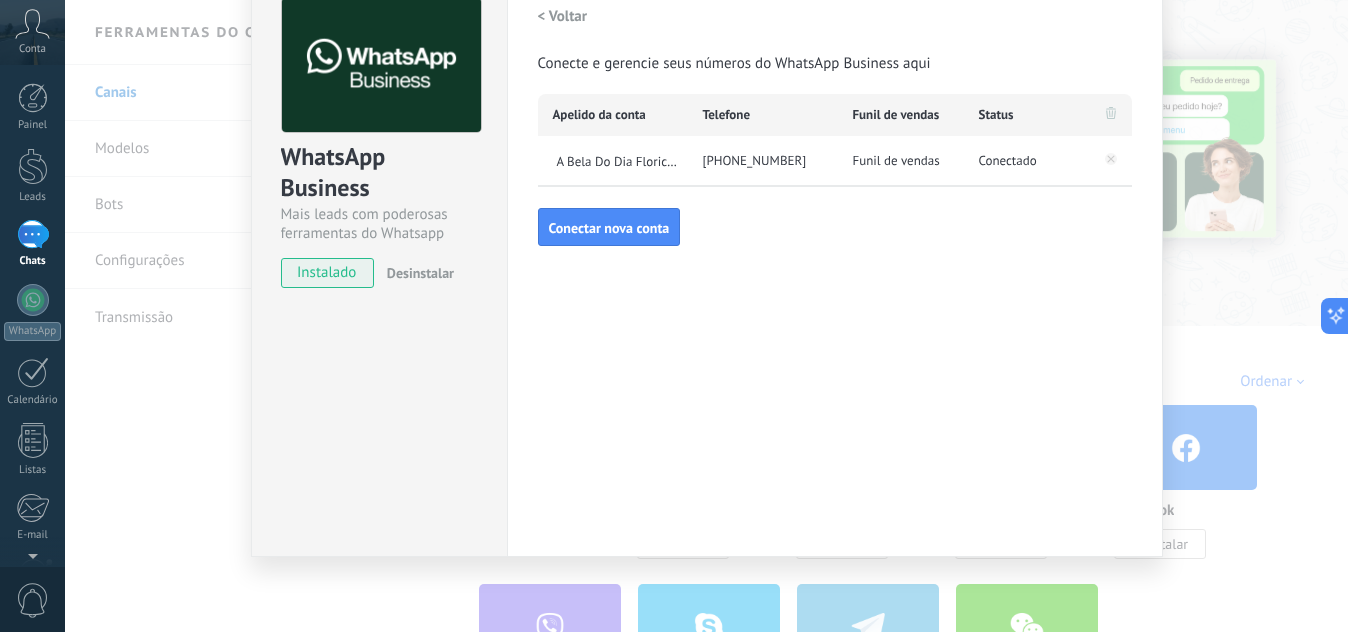 scroll, scrollTop: 0, scrollLeft: 0, axis: both 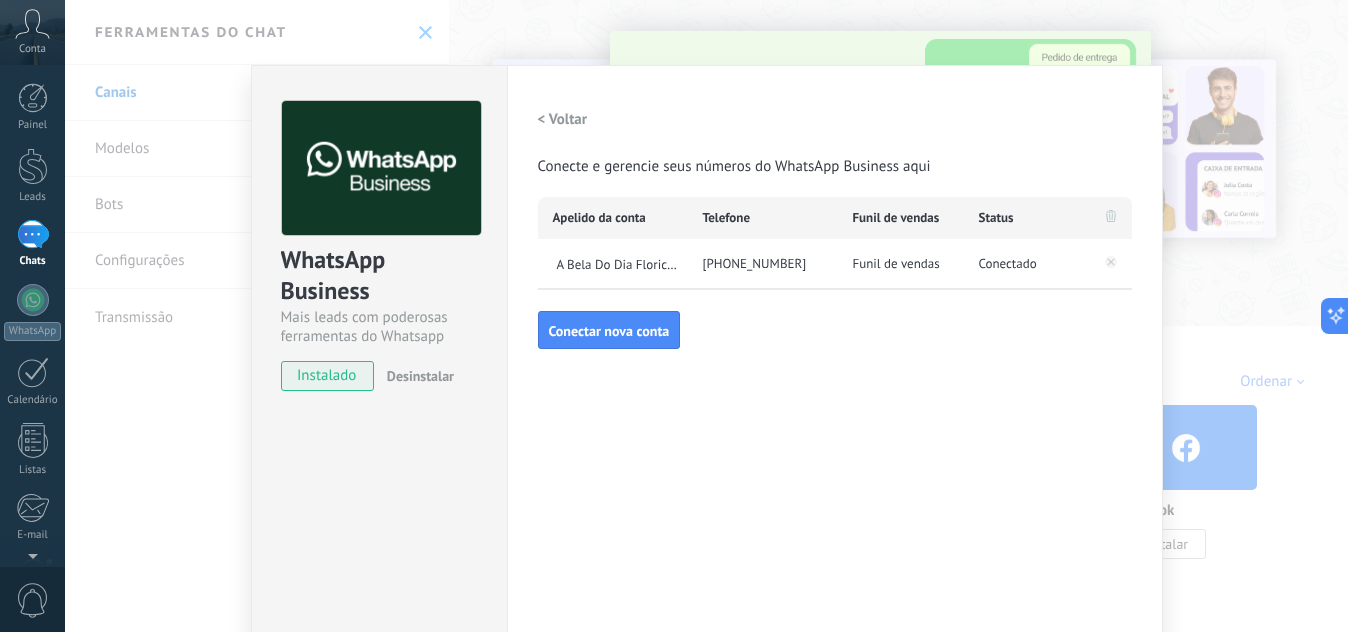 click on "< Voltar" at bounding box center [563, 119] 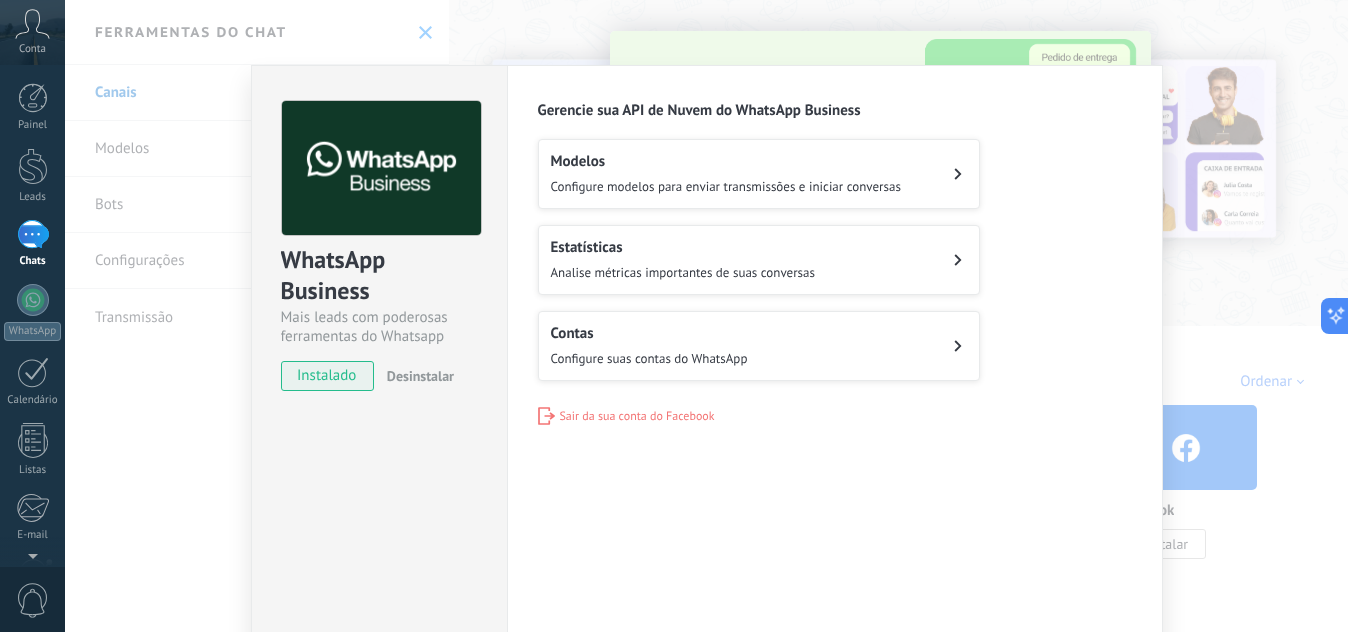 drag, startPoint x: 598, startPoint y: 254, endPoint x: 552, endPoint y: 253, distance: 46.010868 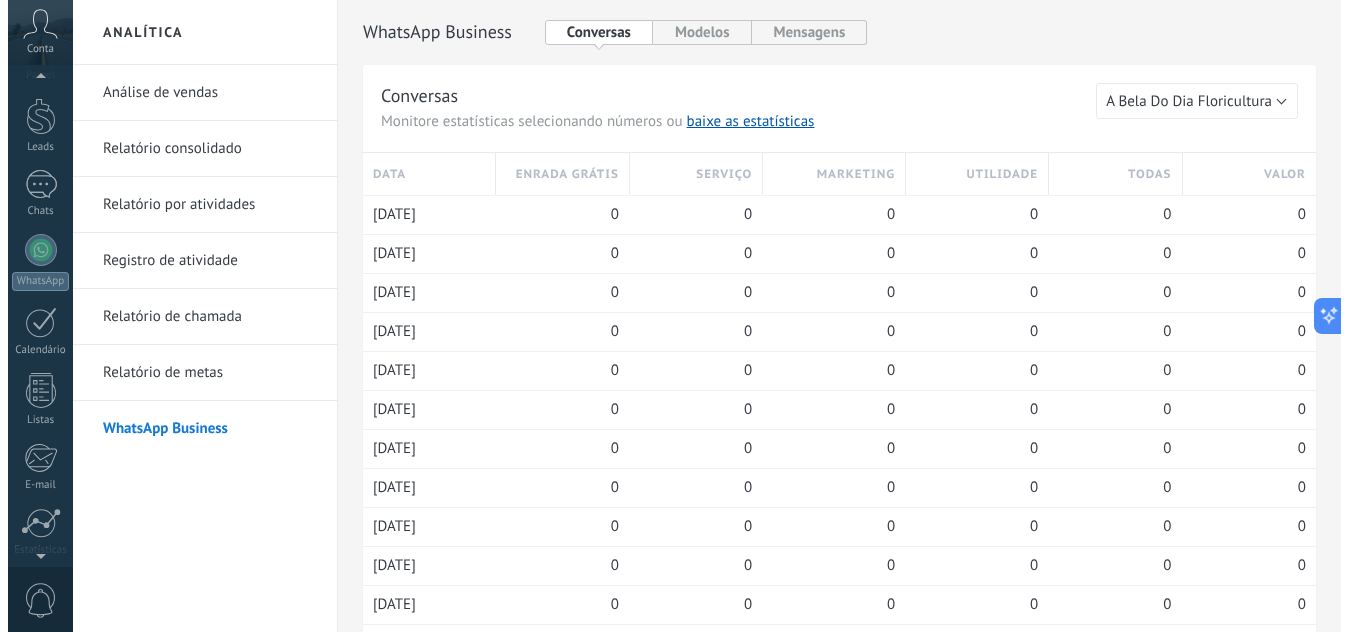 scroll, scrollTop: 47, scrollLeft: 0, axis: vertical 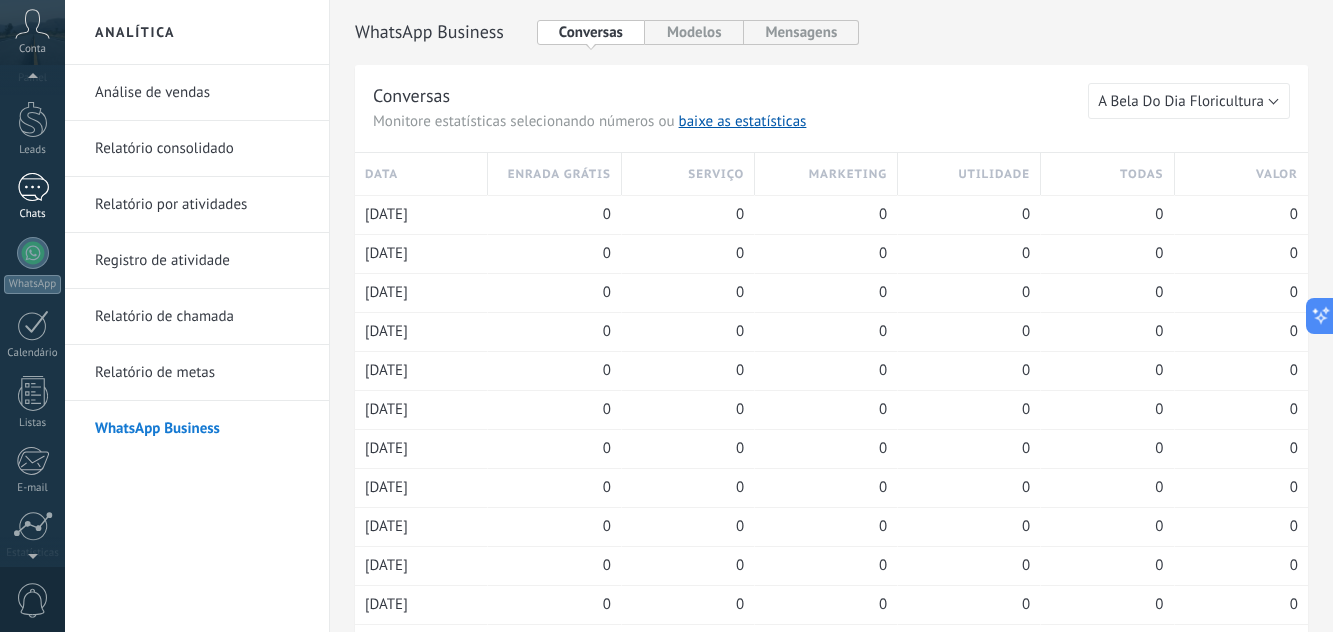 drag, startPoint x: 32, startPoint y: 213, endPoint x: 26, endPoint y: 185, distance: 28.635643 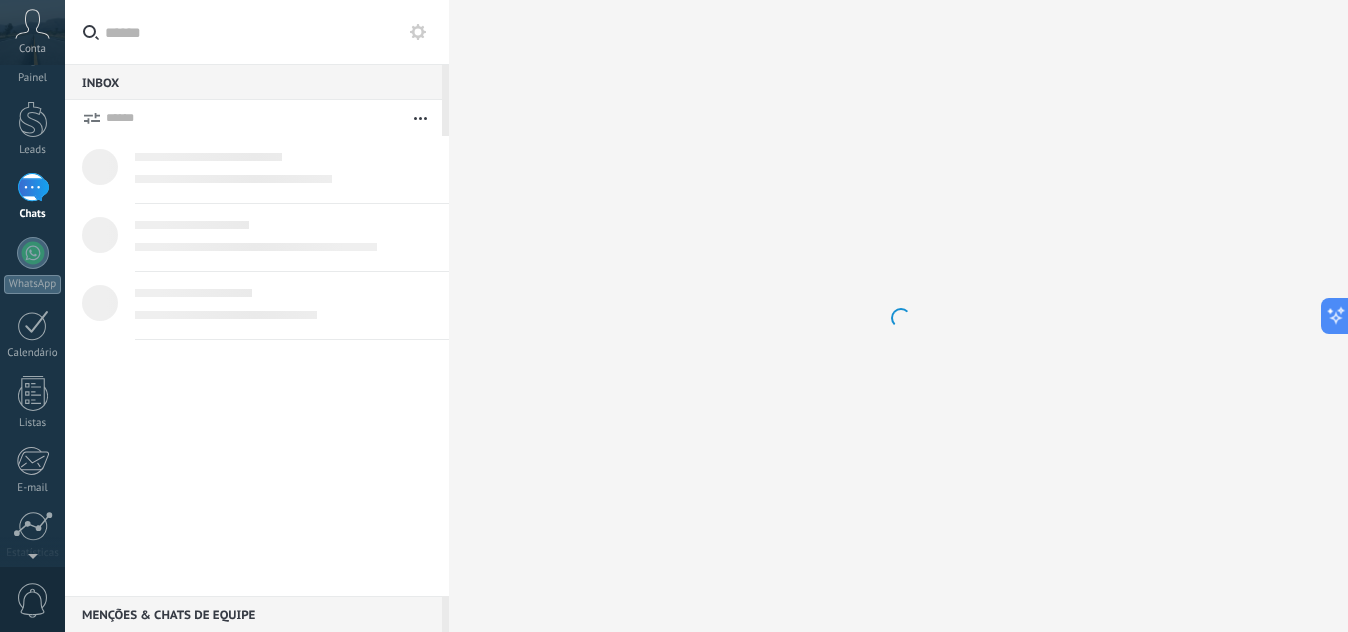scroll, scrollTop: 0, scrollLeft: 0, axis: both 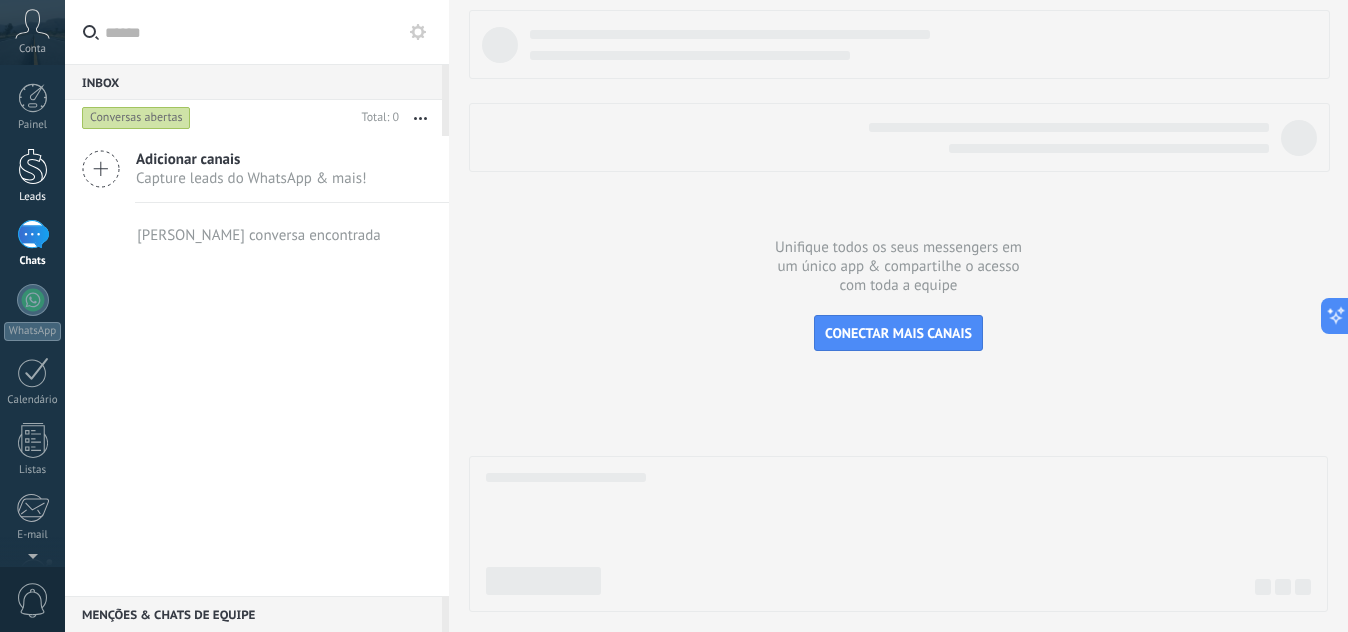 click on "Leads" at bounding box center (33, 197) 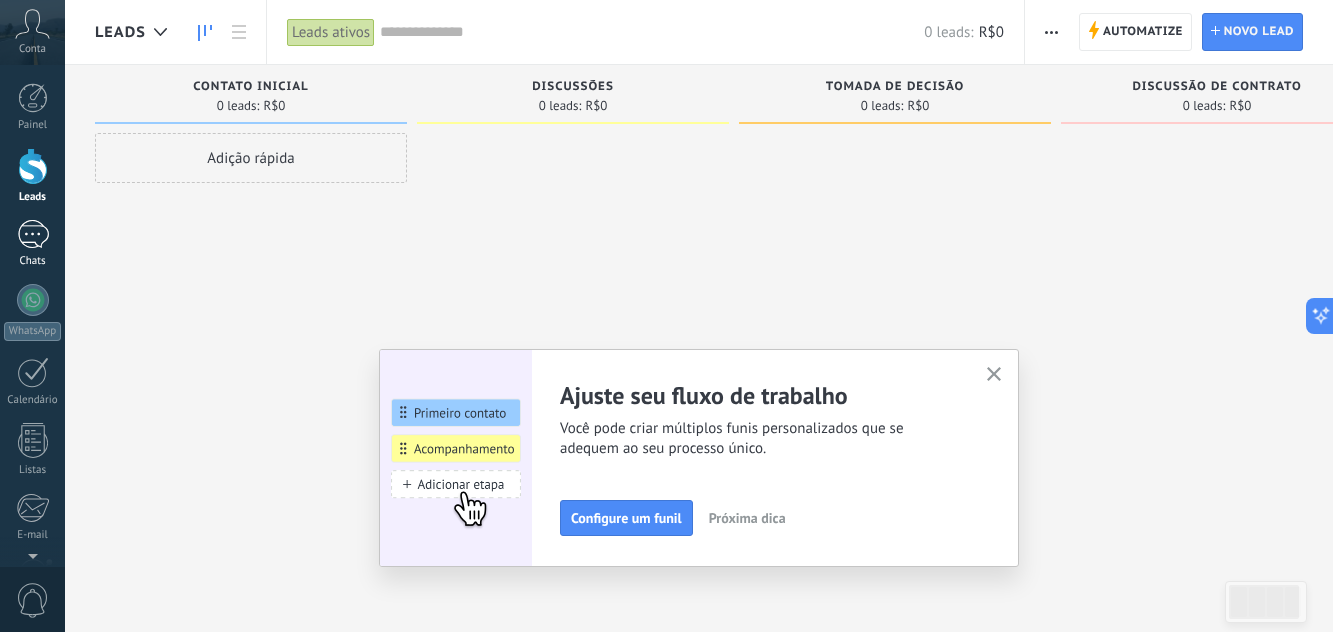 click at bounding box center [33, 234] 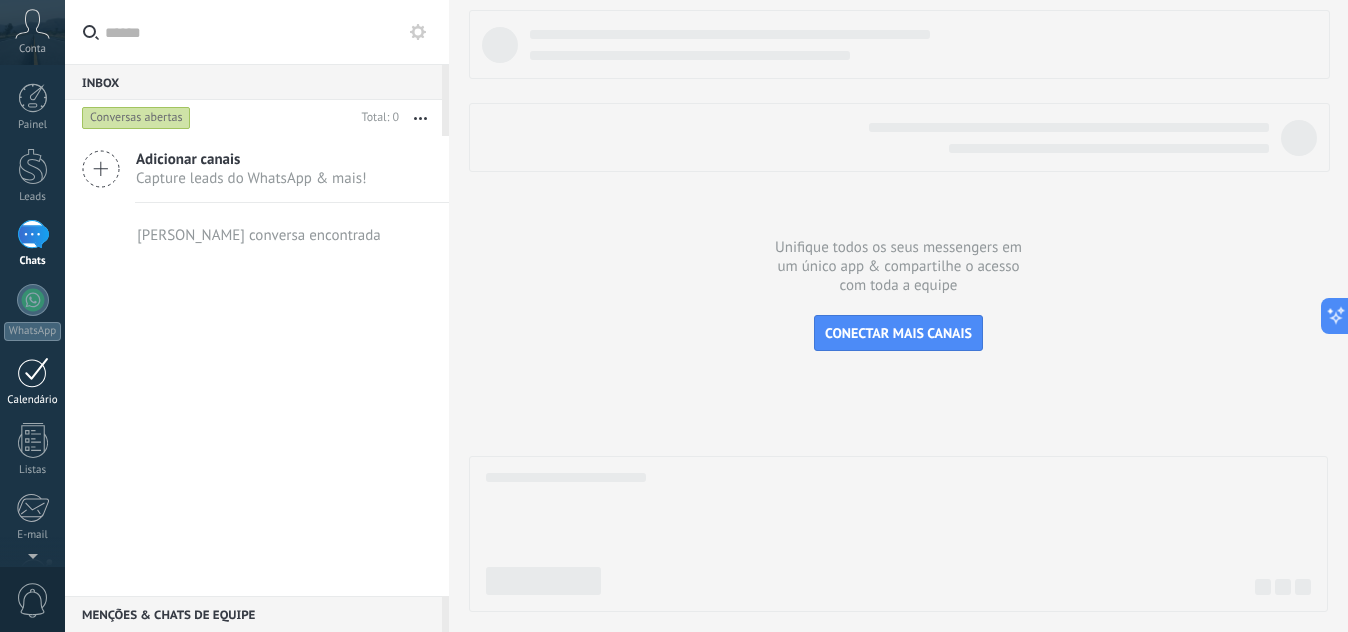 click on "Calendário" at bounding box center [32, 382] 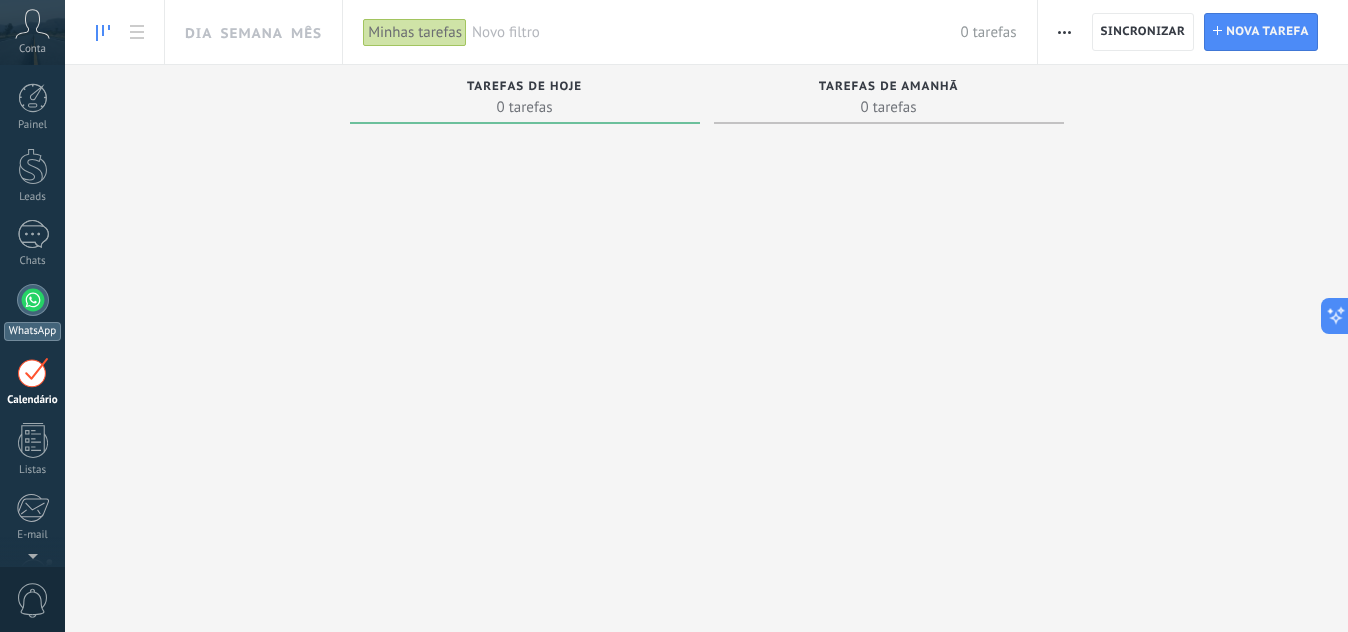 click at bounding box center [33, 300] 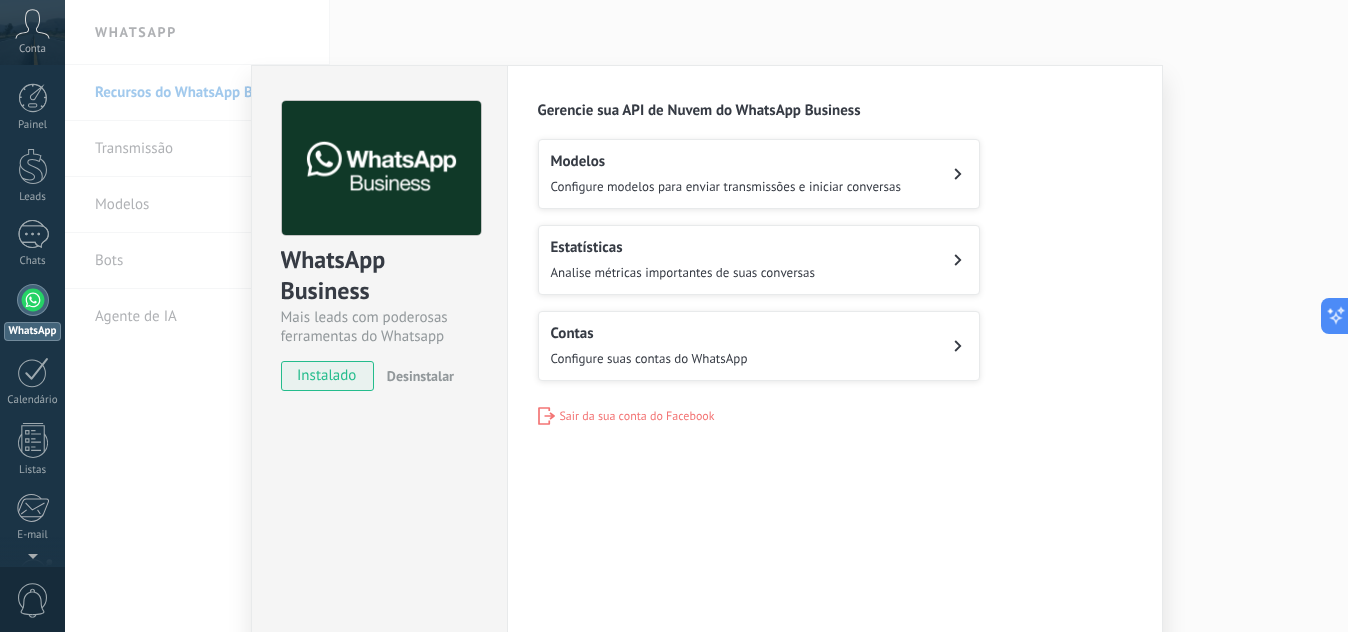 click on "Modelos Configure modelos para enviar transmissões e iniciar conversas" at bounding box center [726, 174] 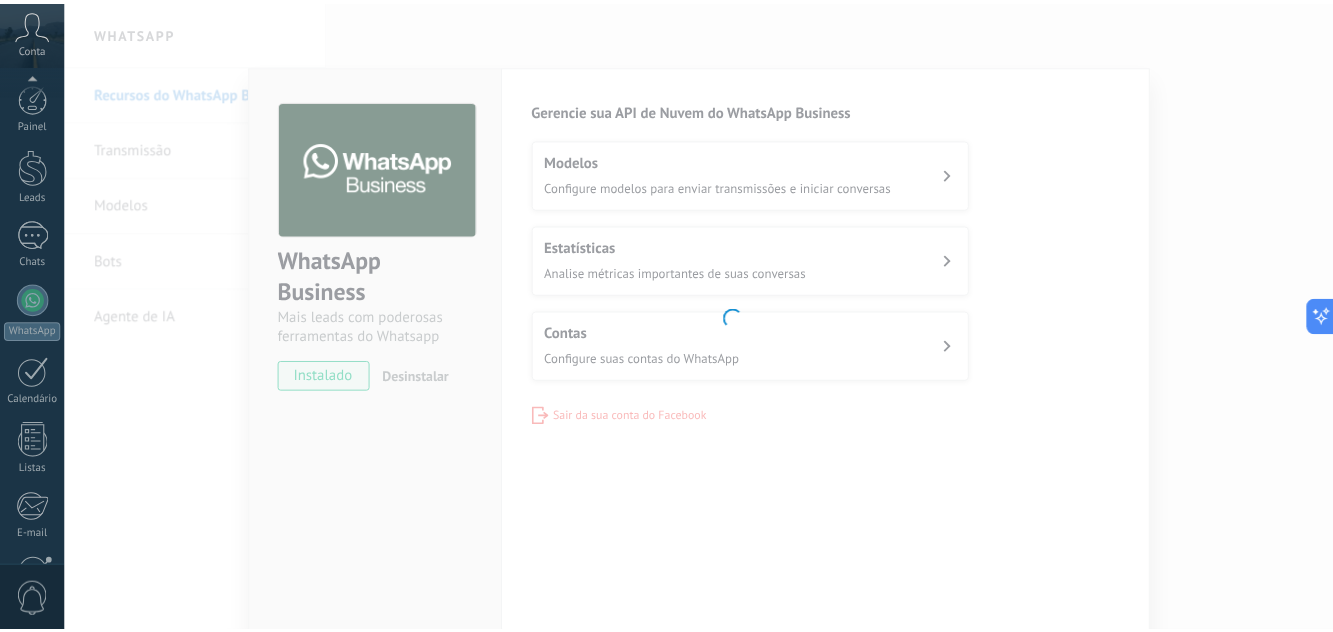 scroll, scrollTop: 200, scrollLeft: 0, axis: vertical 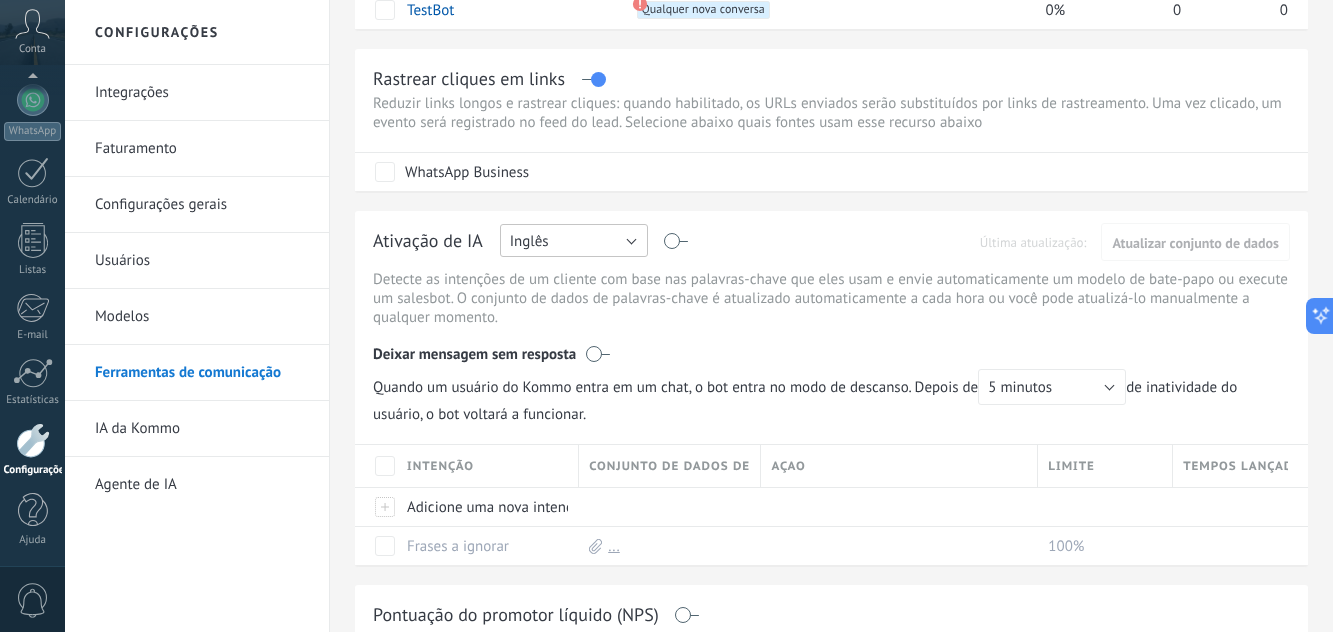 click on "Inglês" at bounding box center (574, 240) 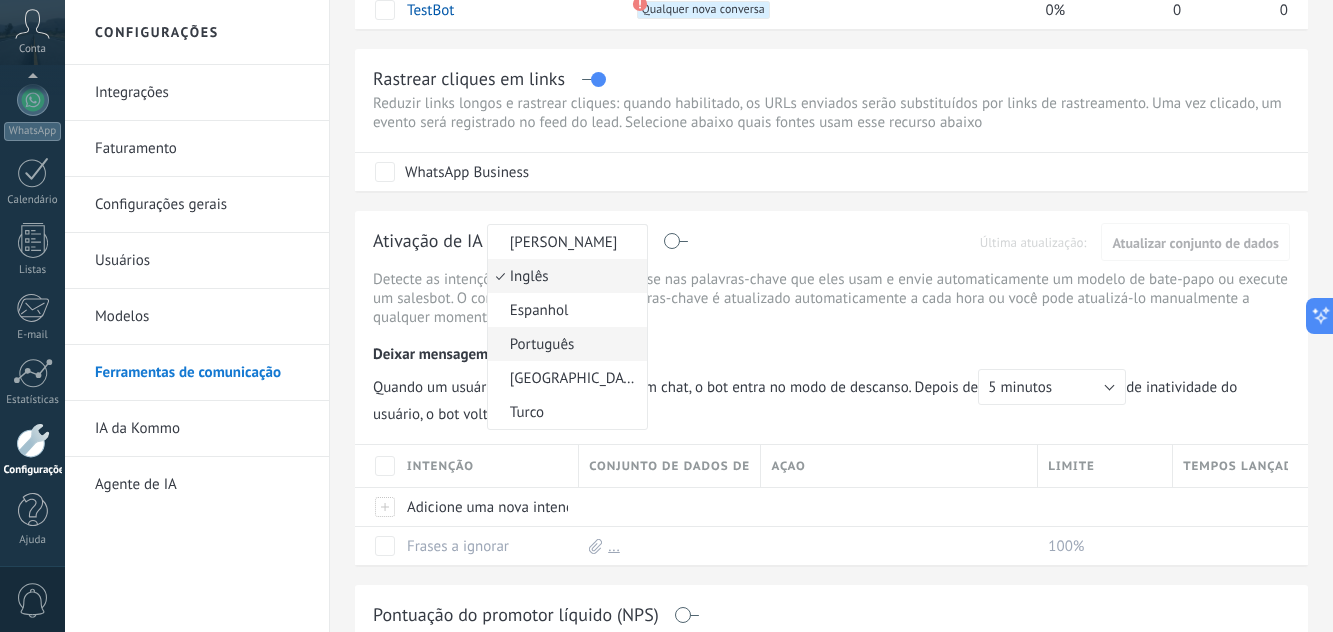 click on "Português" at bounding box center [564, 344] 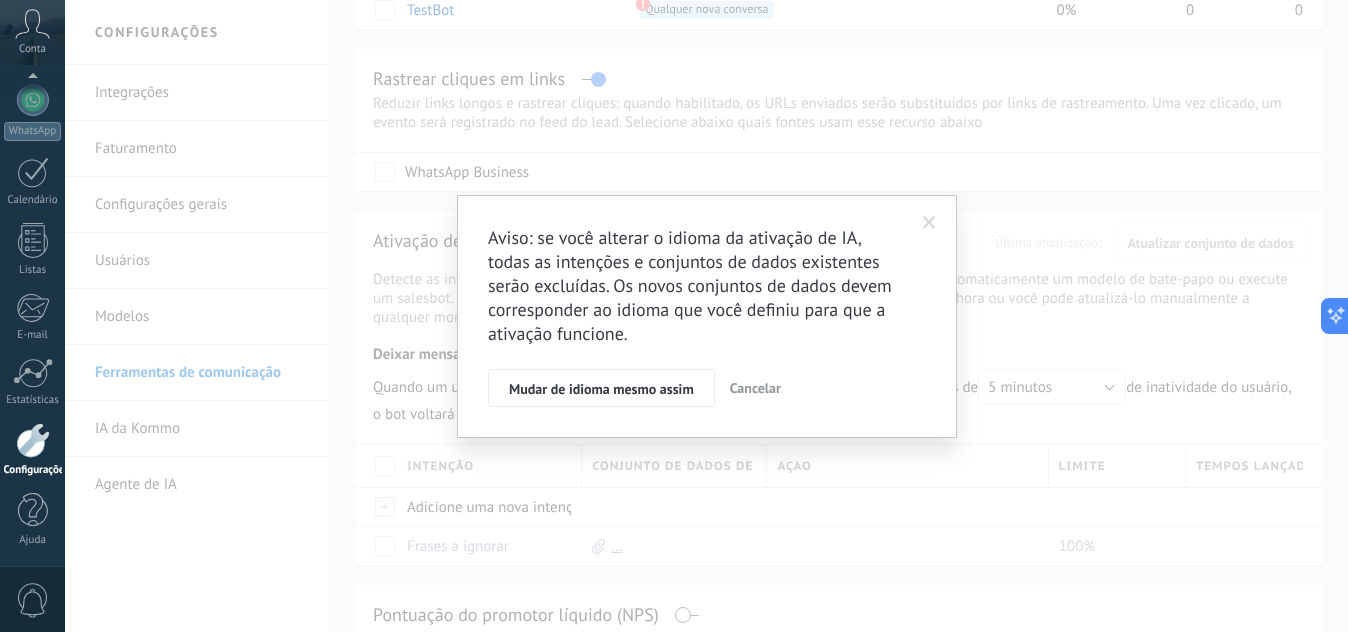 click at bounding box center (929, 223) 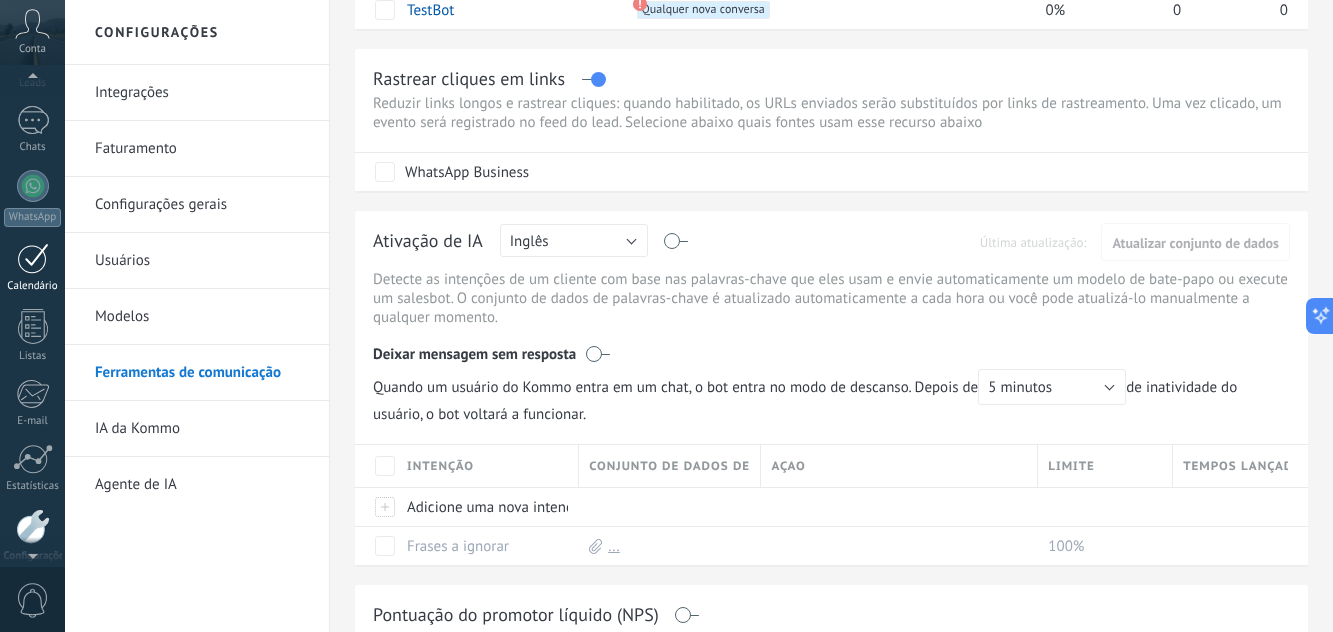scroll, scrollTop: 111, scrollLeft: 0, axis: vertical 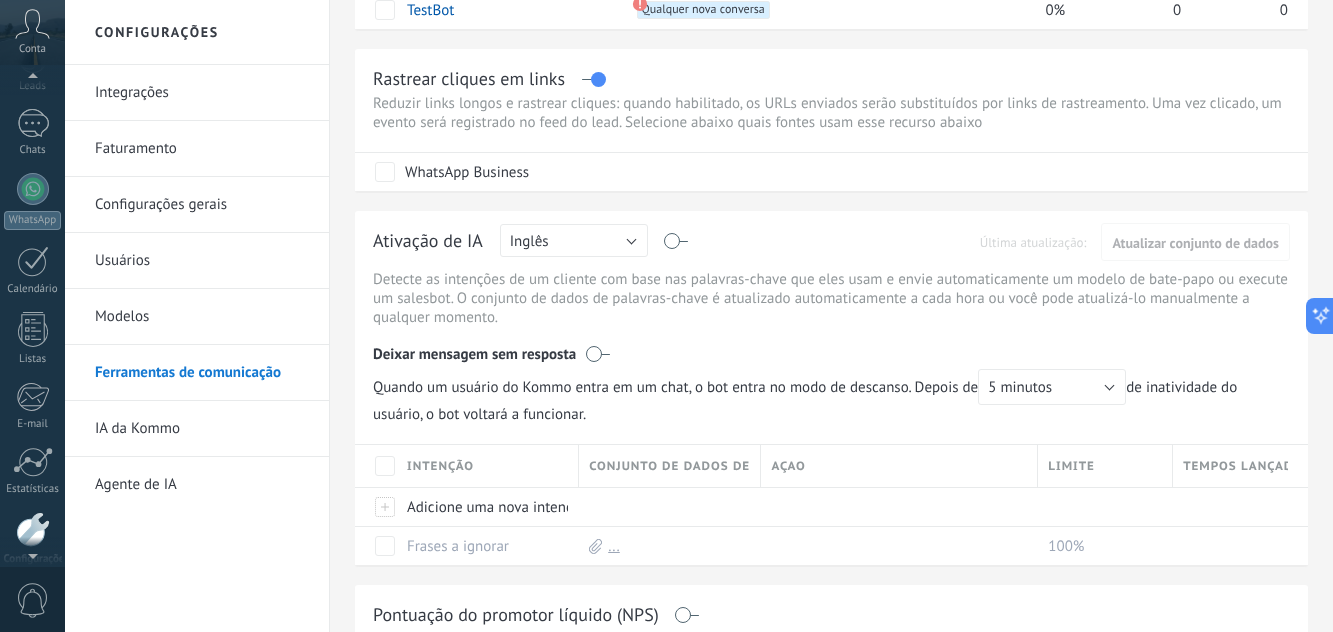 click on "Painel
Leads
Chats
WhatsApp
Clientes" at bounding box center [32, 314] 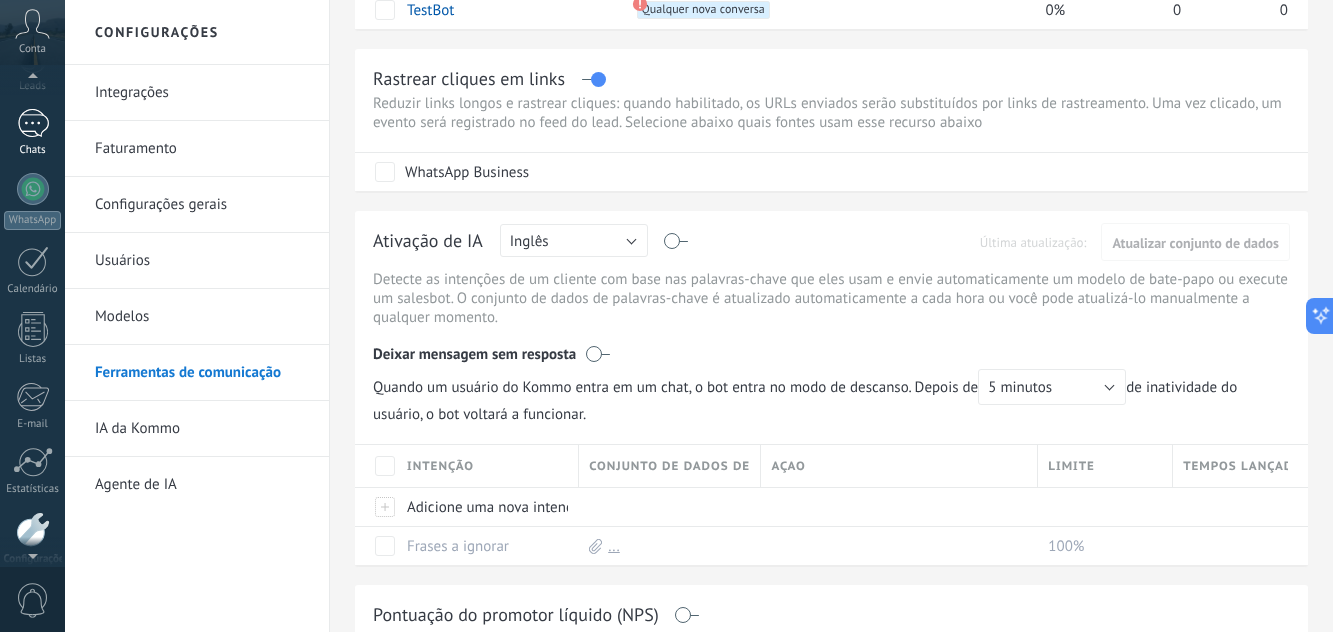 click on "Chats" at bounding box center [33, 150] 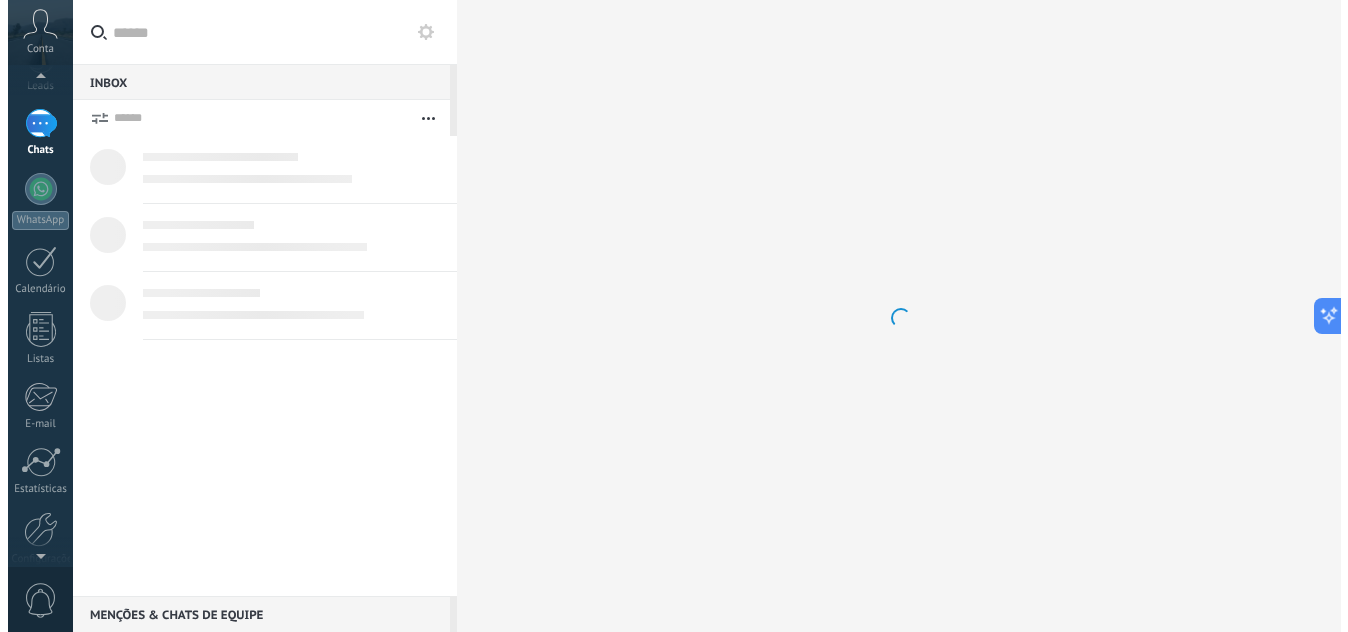 scroll, scrollTop: 0, scrollLeft: 0, axis: both 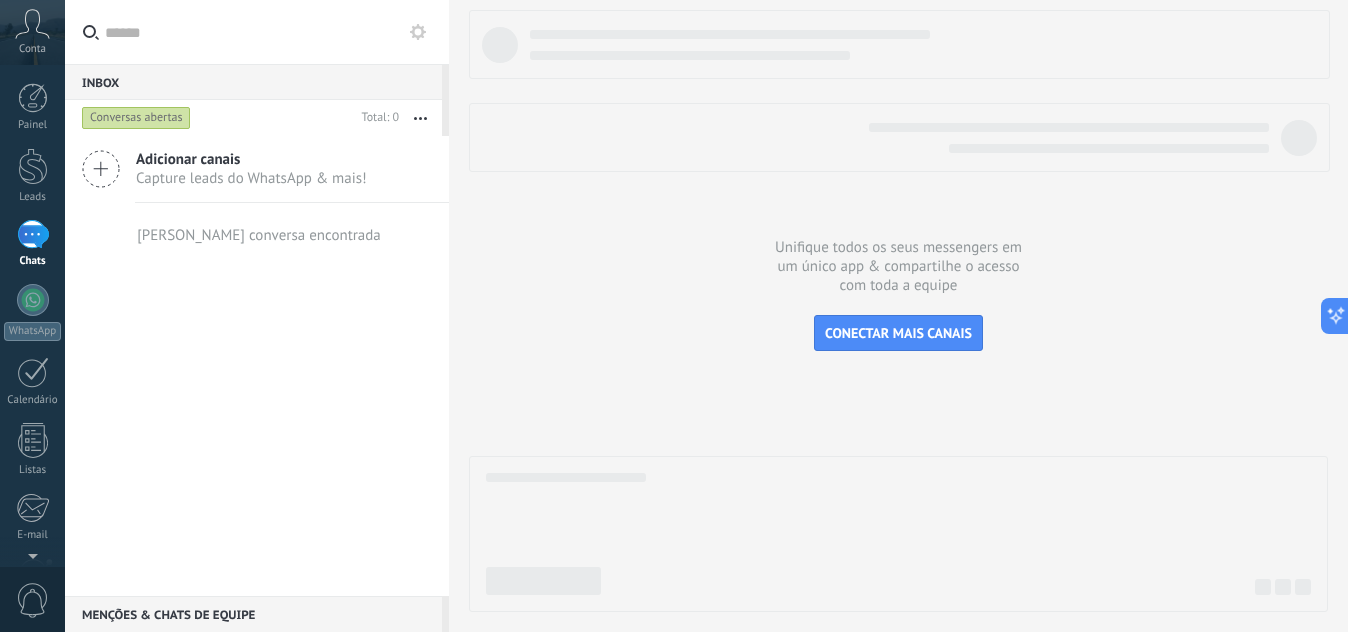 click on "Conta" at bounding box center [32, 49] 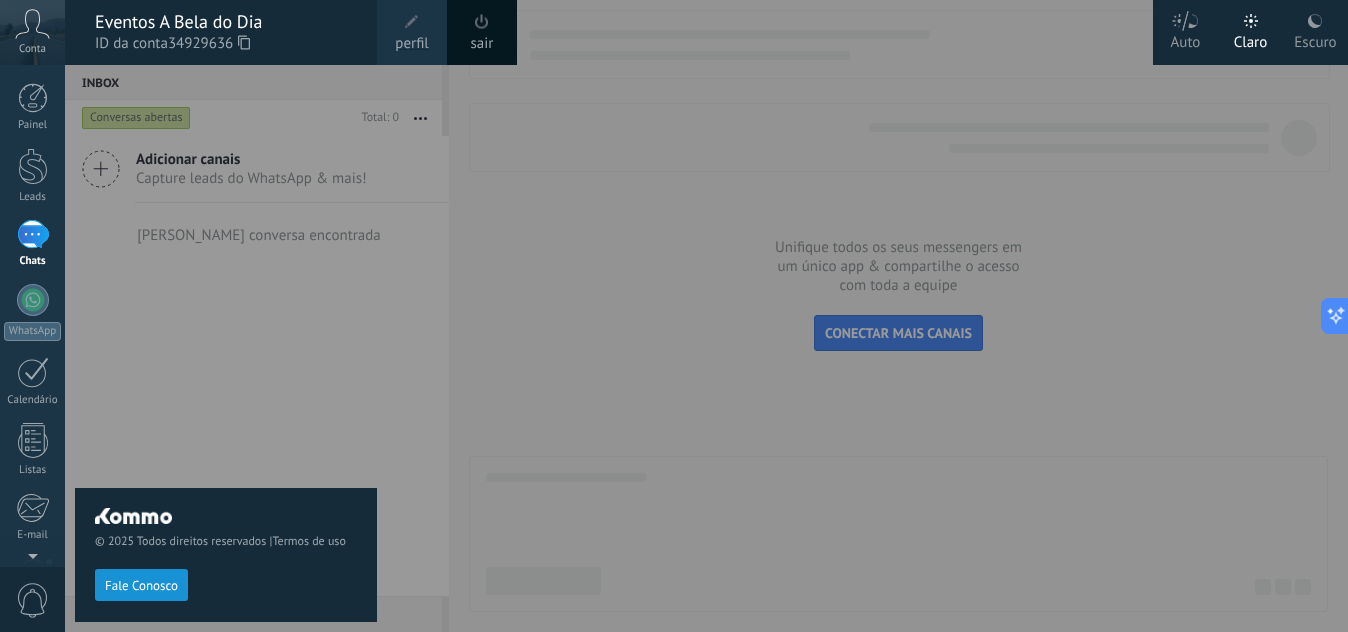 click 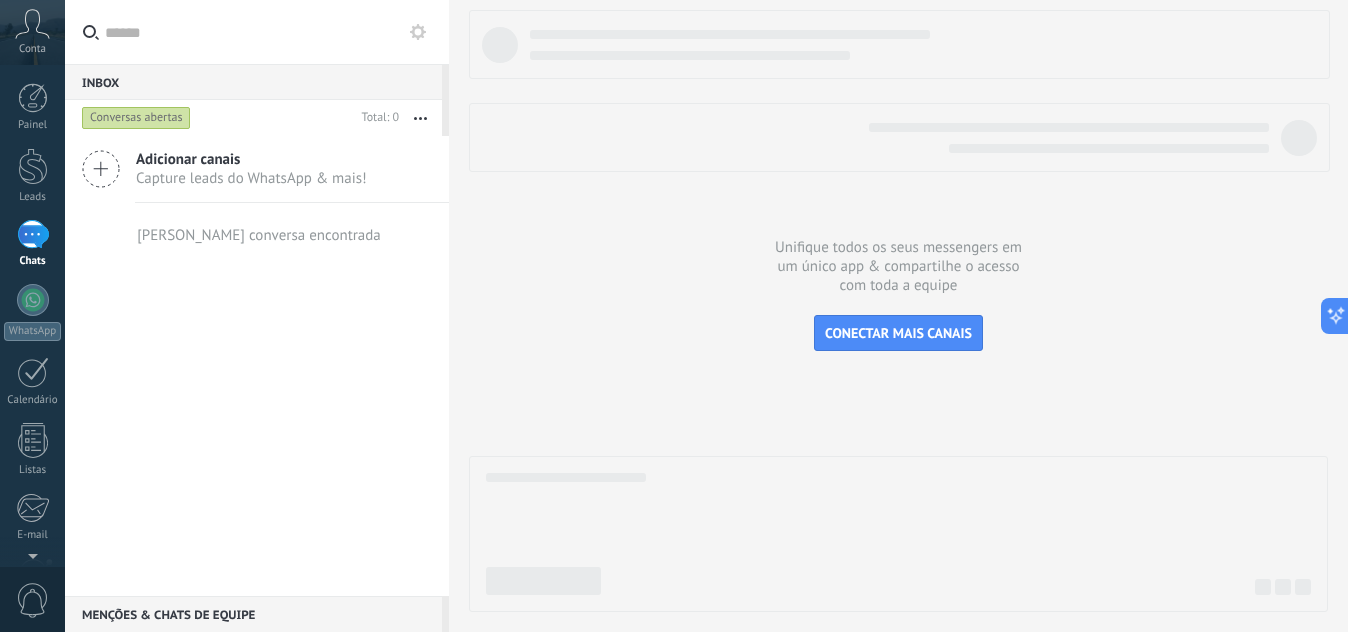 click 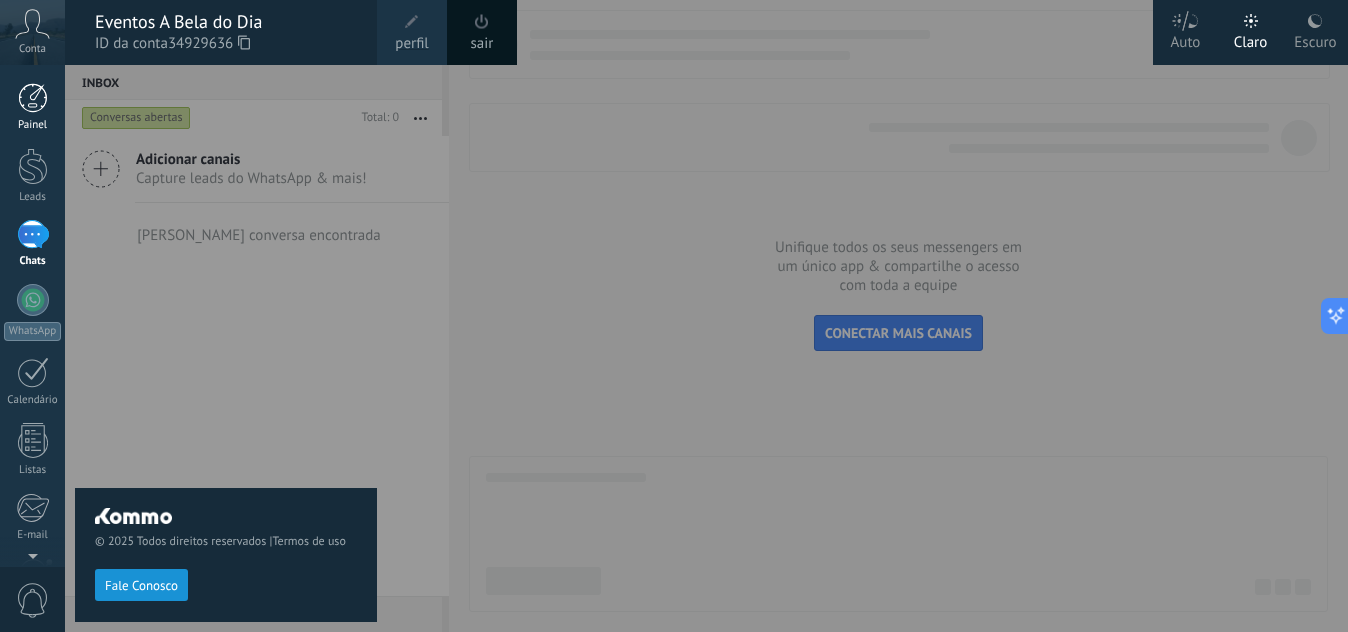 click at bounding box center [33, 98] 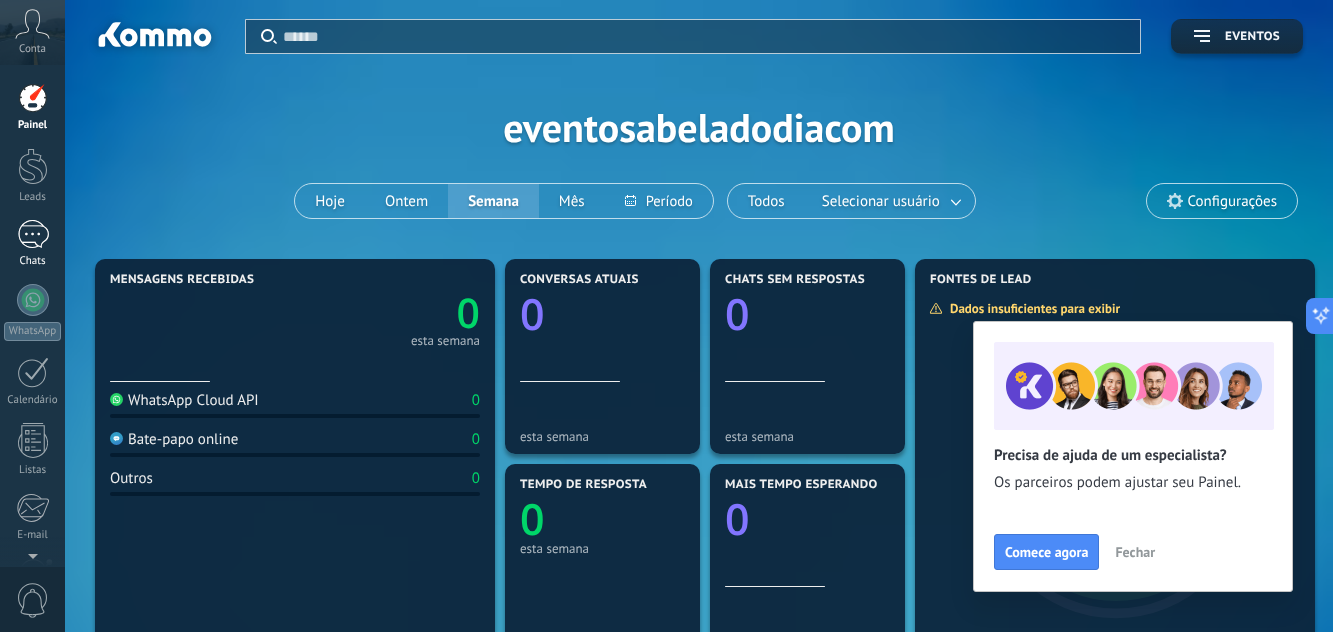 click at bounding box center (33, 234) 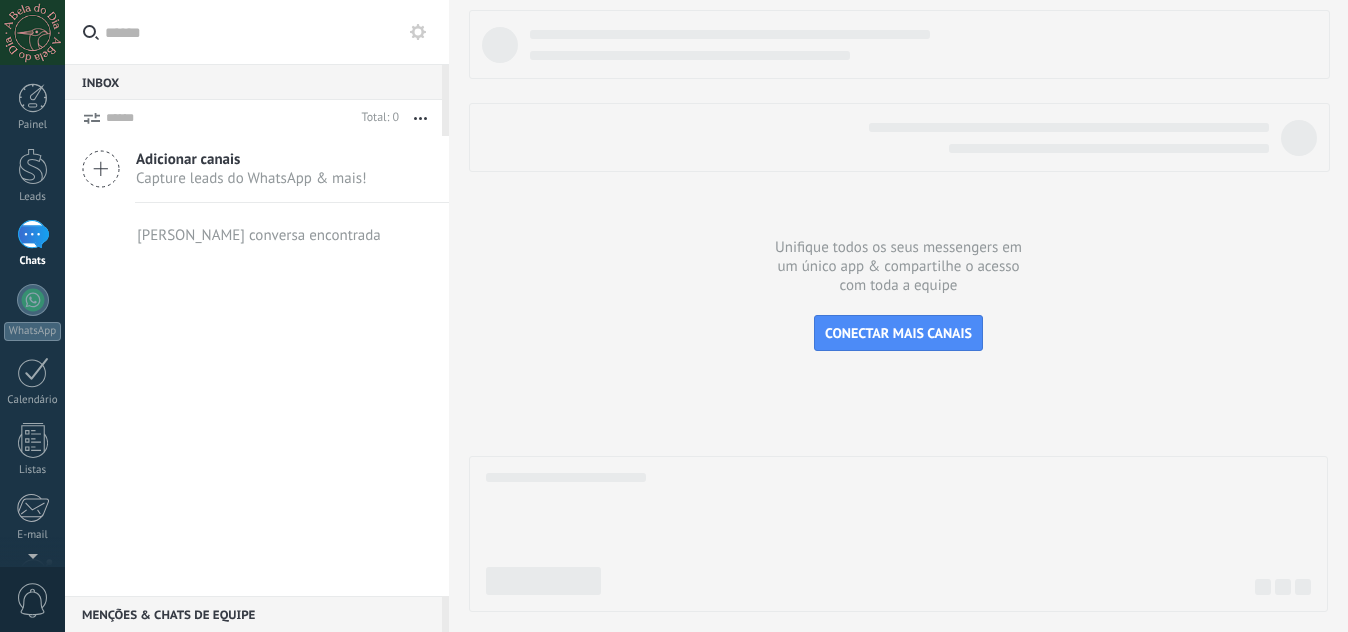 scroll, scrollTop: 0, scrollLeft: 0, axis: both 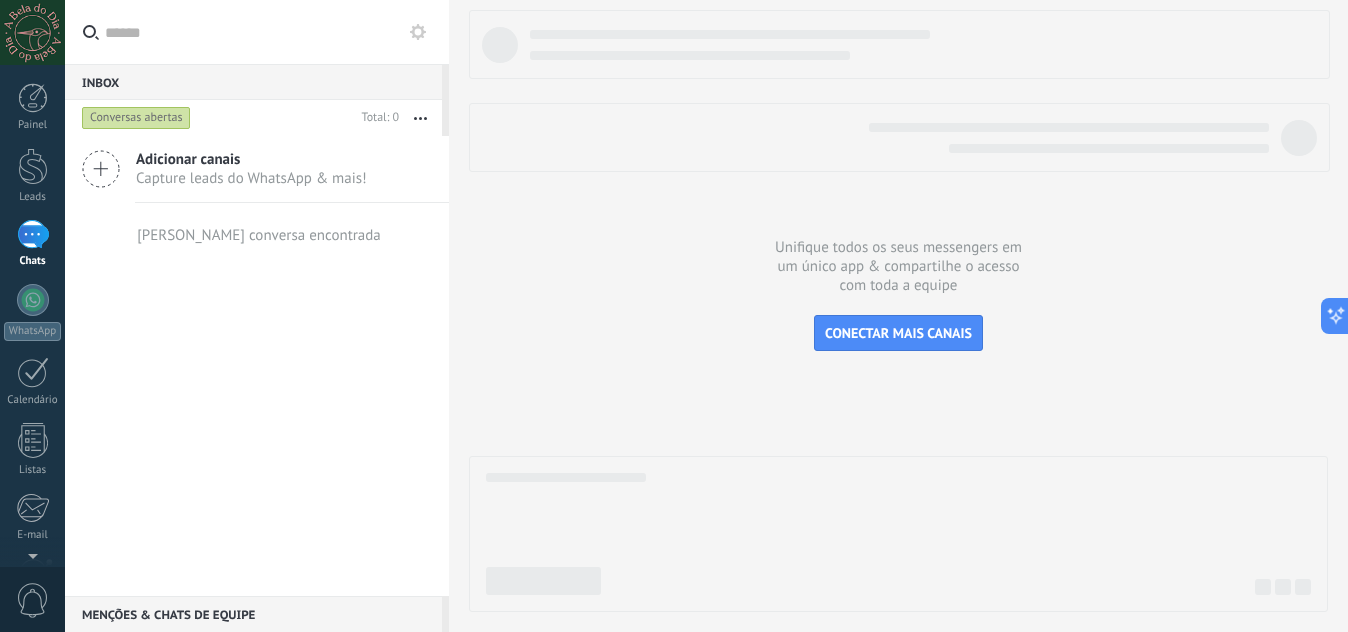 click on "Conversas abertas" at bounding box center (136, 118) 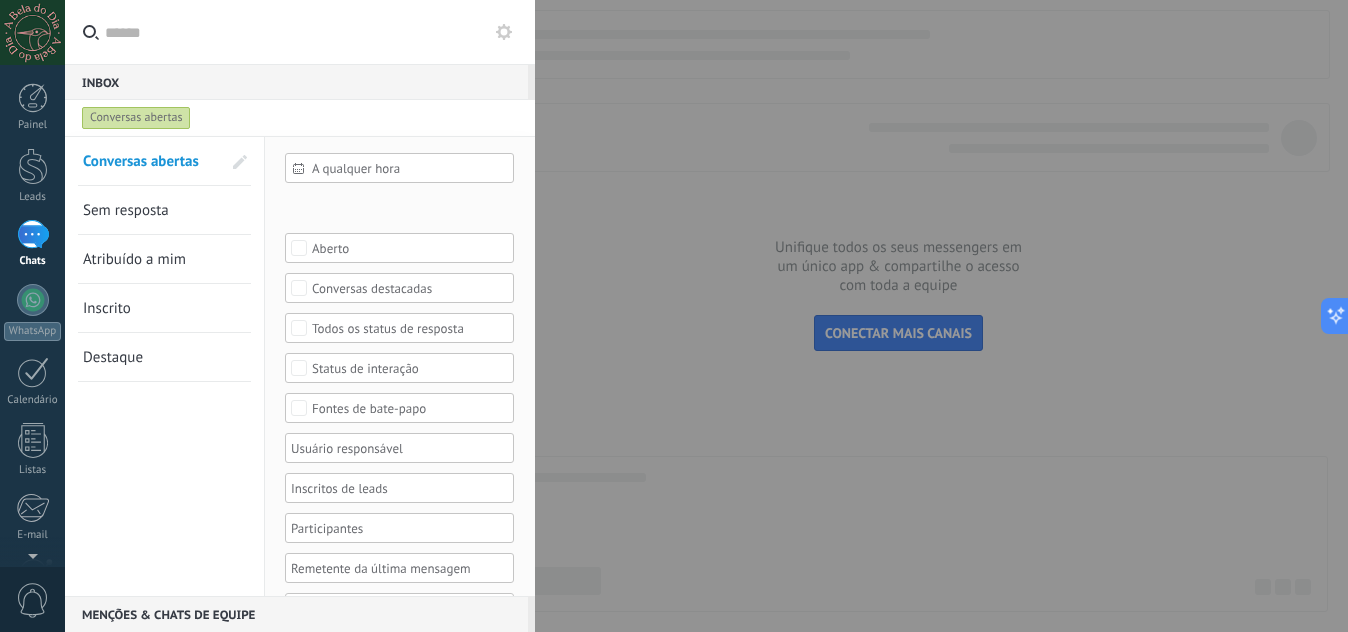 click on "Inscrito" at bounding box center (152, 308) 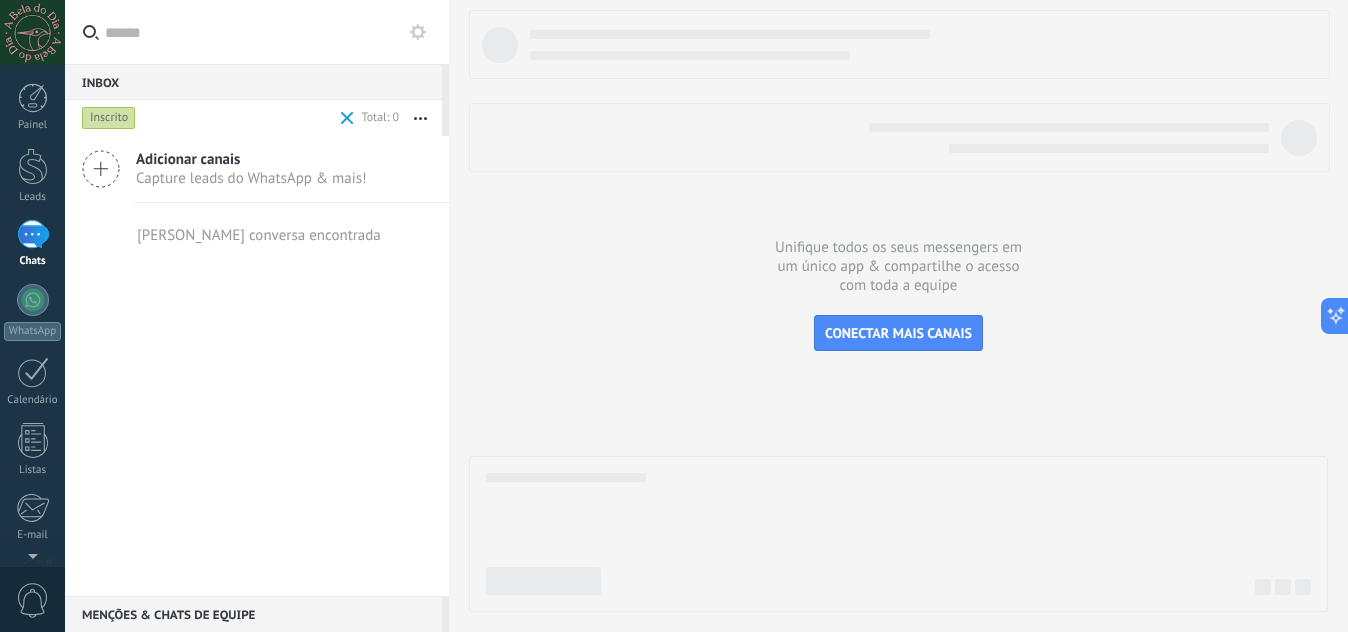 click on "Inscrito" at bounding box center (109, 118) 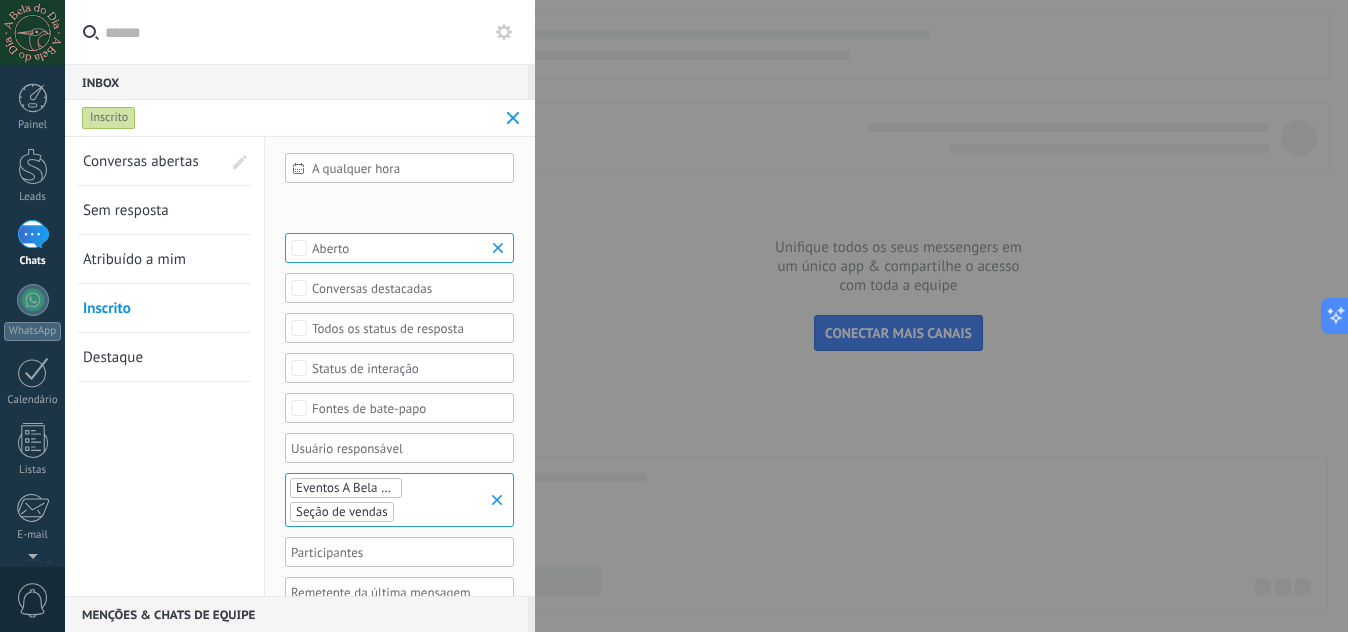 click on "Conversas abertas" at bounding box center (141, 161) 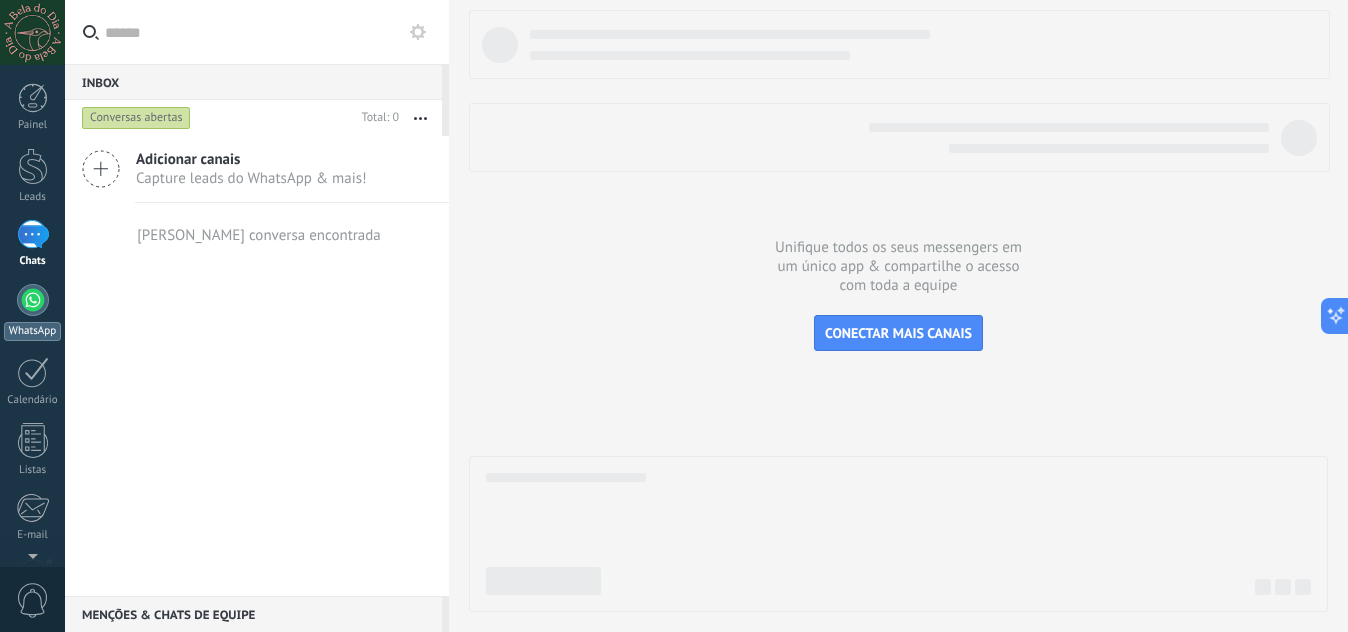 drag, startPoint x: 43, startPoint y: 309, endPoint x: 19, endPoint y: 303, distance: 24.738634 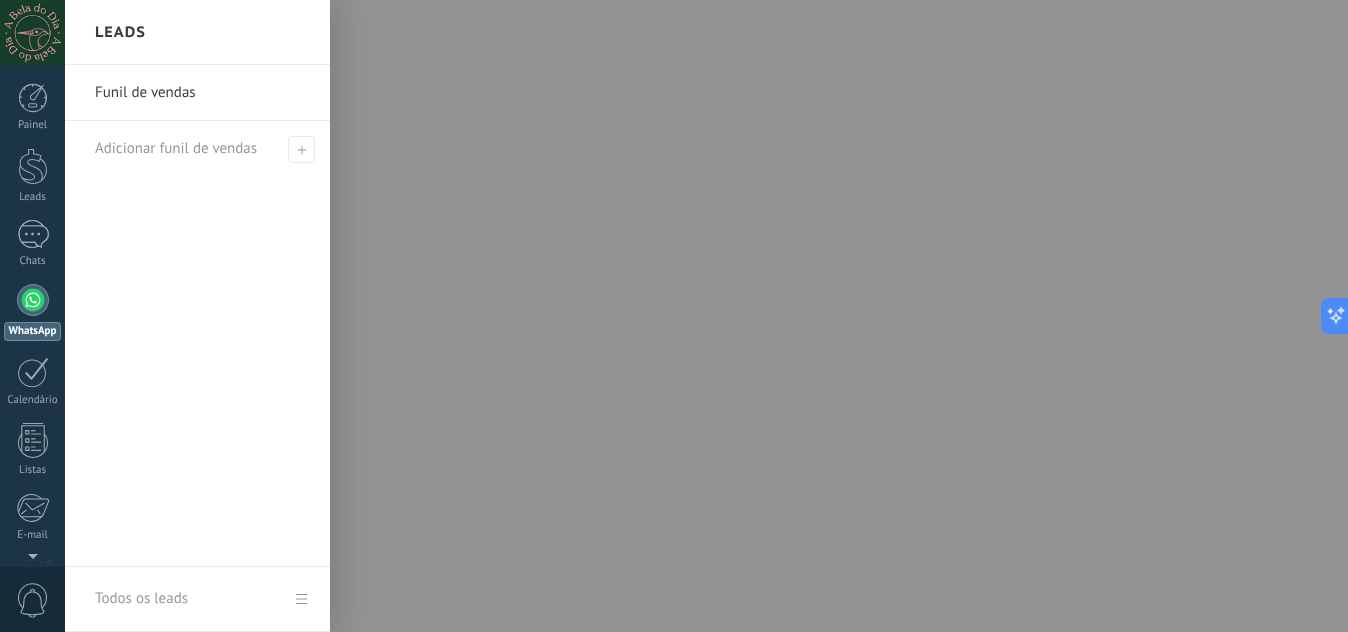 drag, startPoint x: 1341, startPoint y: 41, endPoint x: 1344, endPoint y: 90, distance: 49.09175 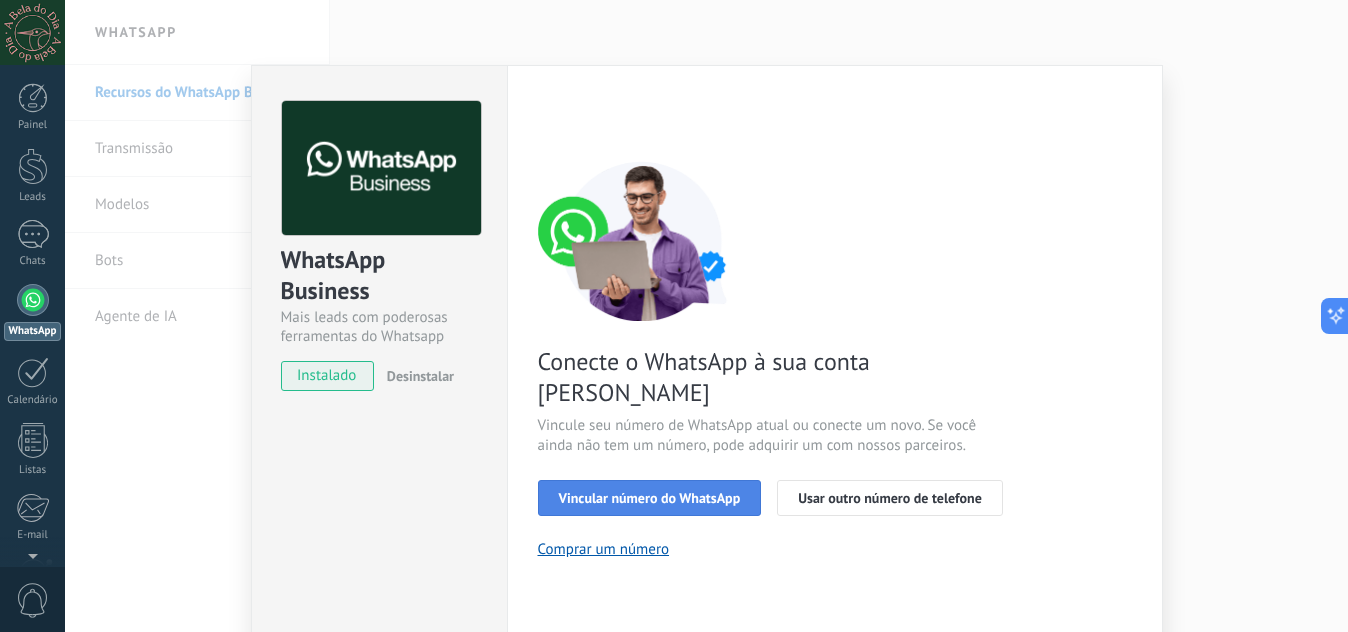 click on "Vincular número do WhatsApp" at bounding box center (650, 498) 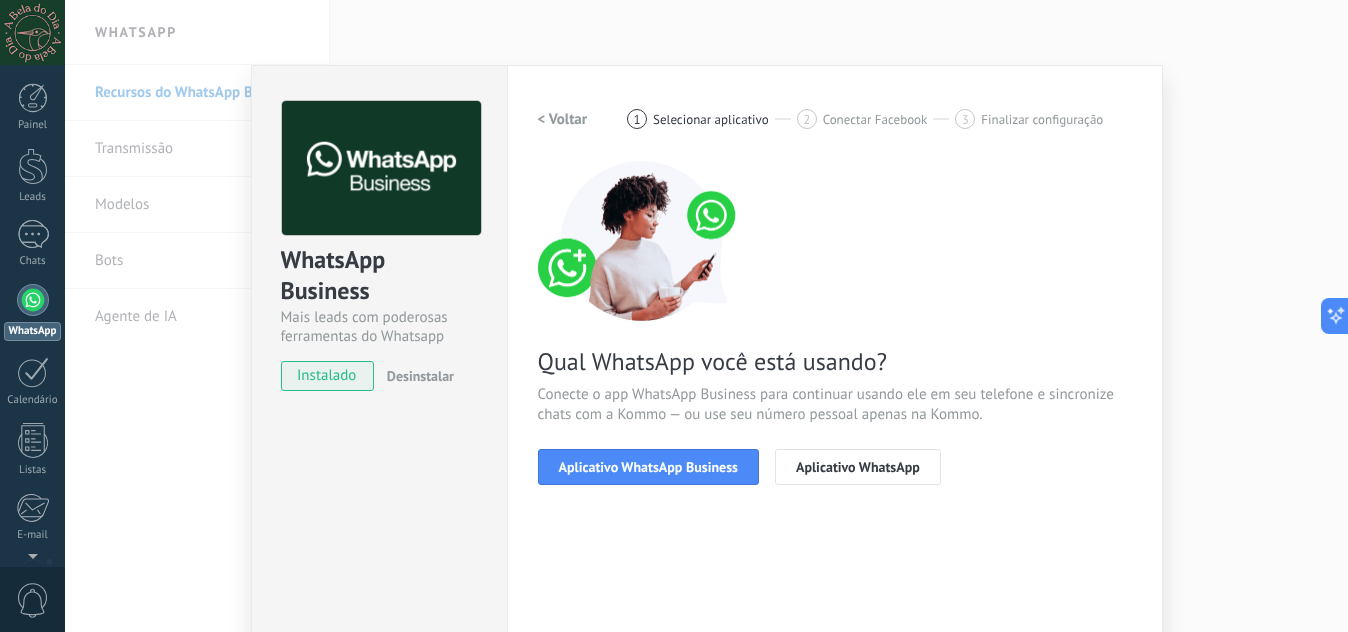 click on "Aplicativo WhatsApp Business" at bounding box center (648, 467) 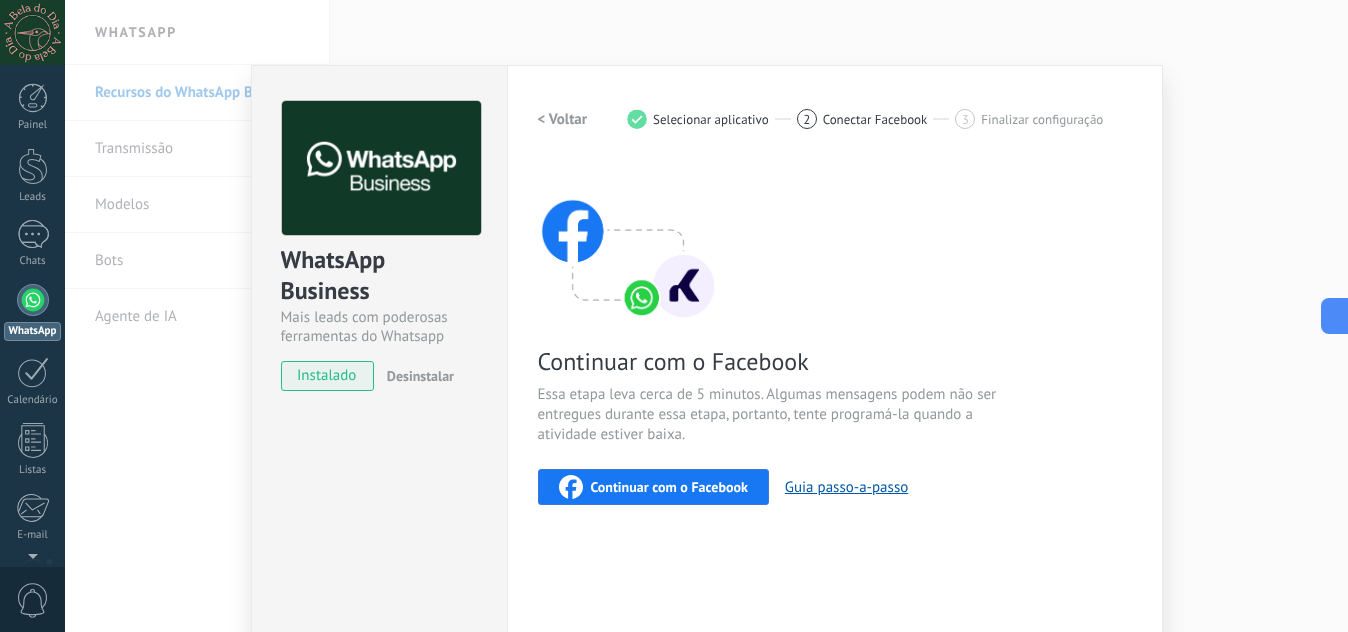 click on "Continuar com o Facebook" at bounding box center (653, 487) 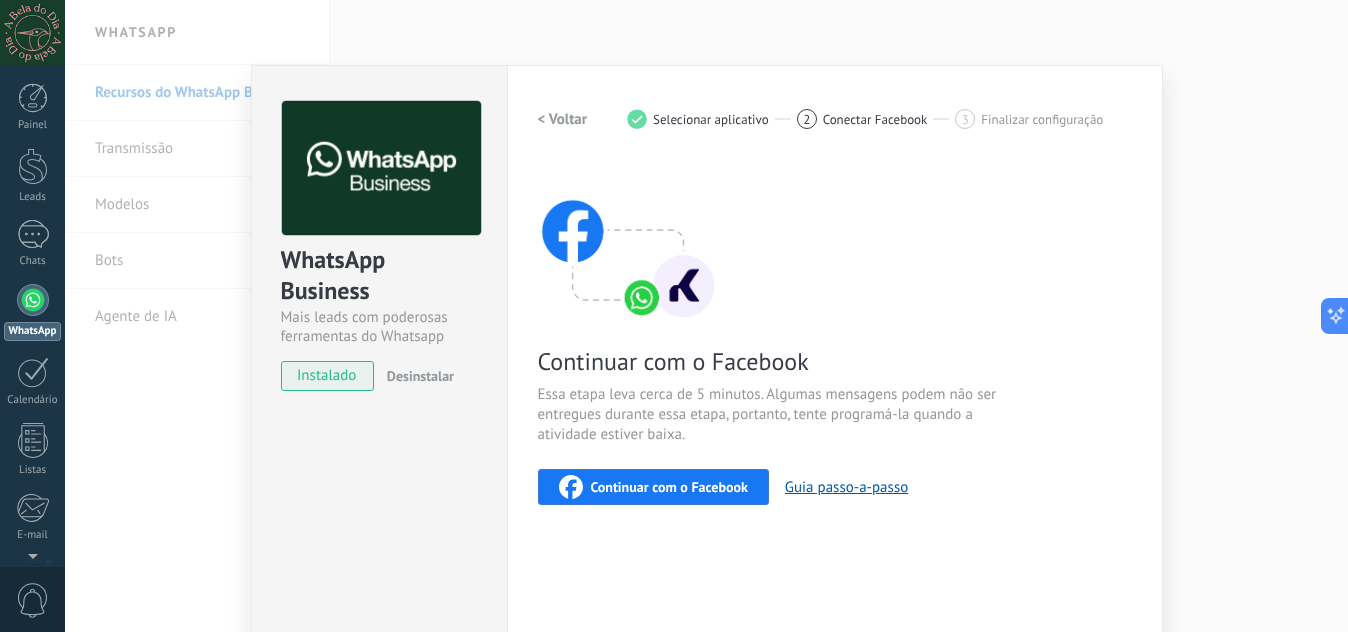 click on "Continuar com o Facebook" at bounding box center (669, 487) 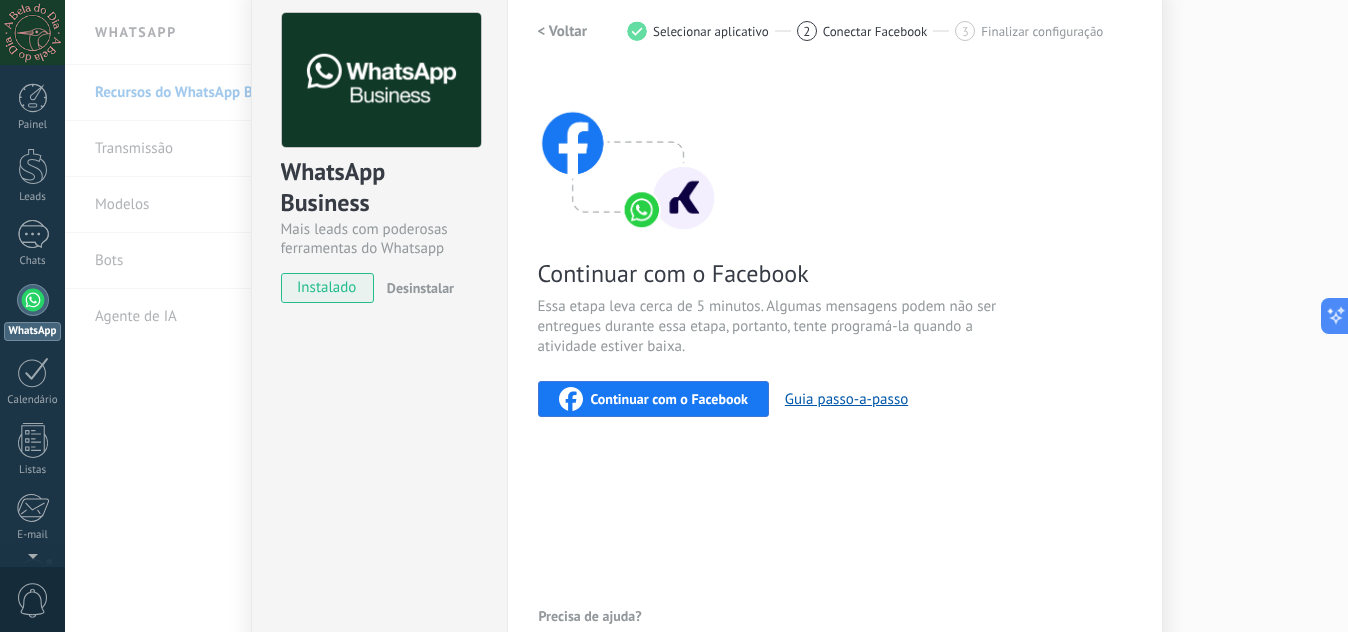 scroll, scrollTop: 85, scrollLeft: 0, axis: vertical 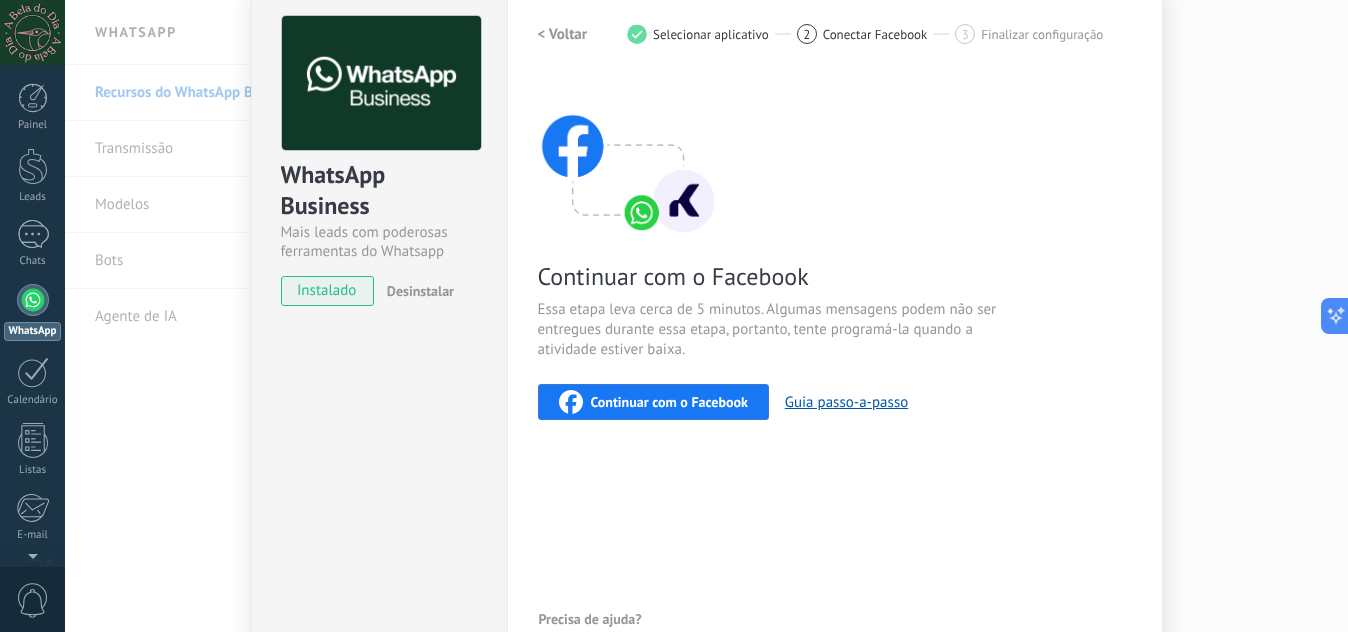 click on "Continuar com o Facebook" at bounding box center (669, 402) 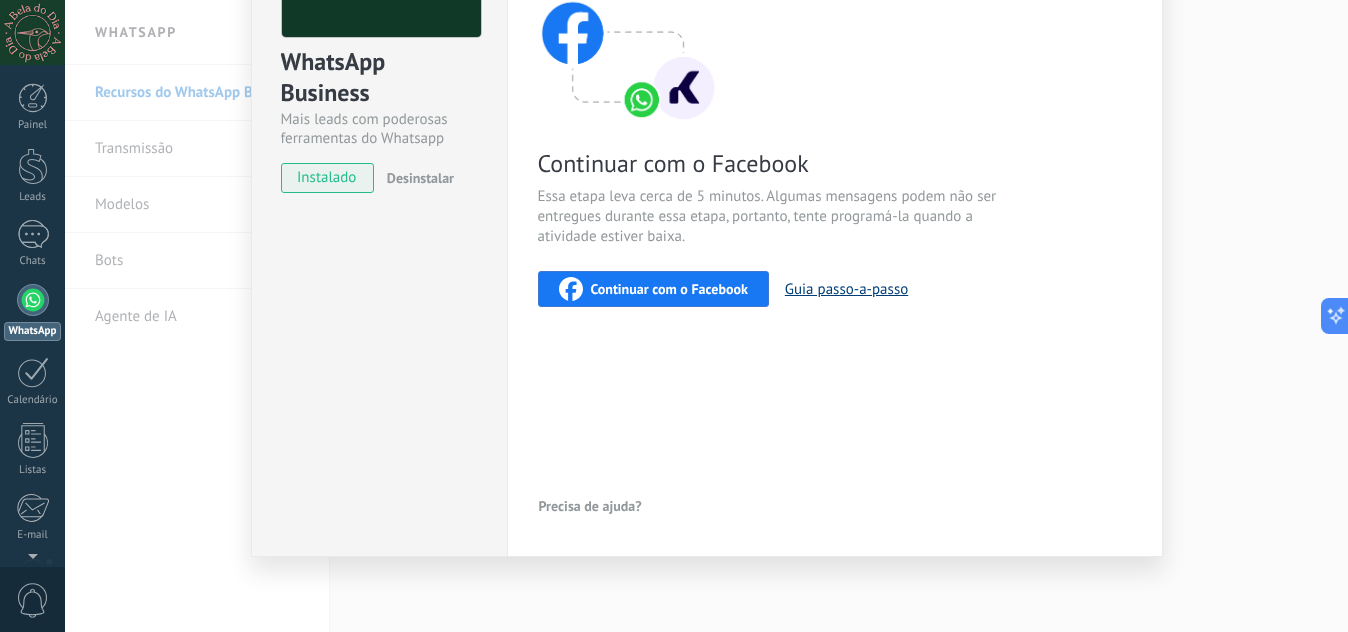 scroll, scrollTop: 0, scrollLeft: 0, axis: both 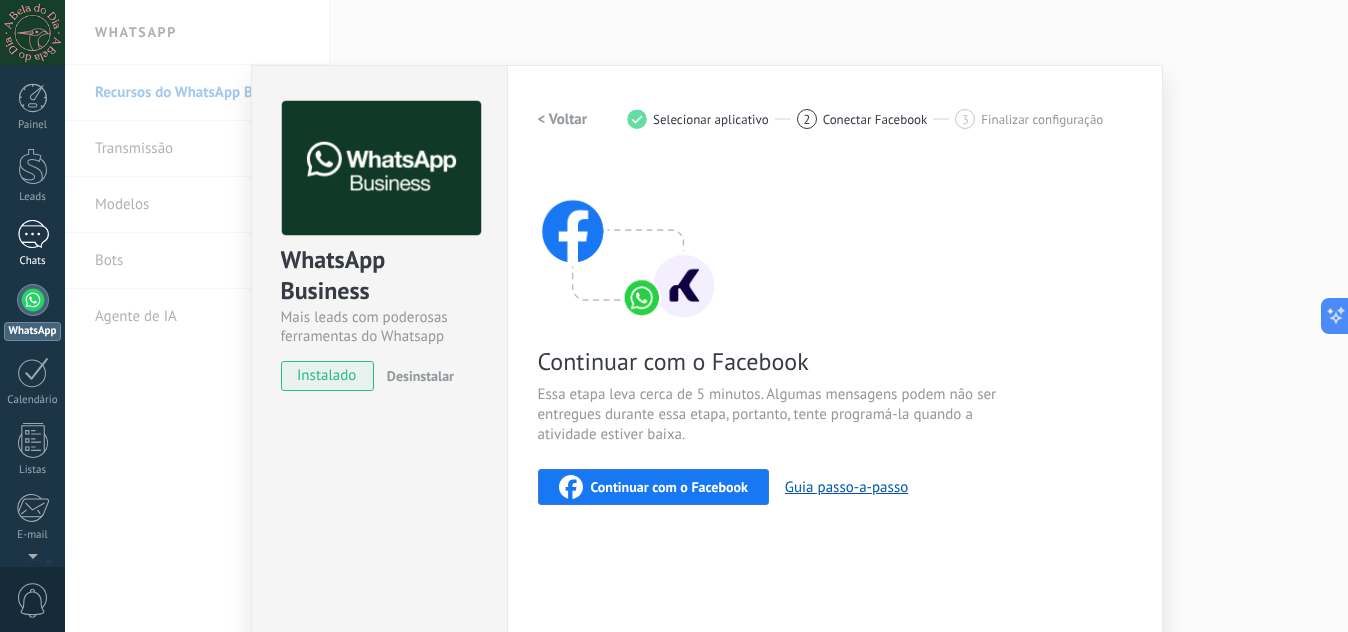 click on "Chats" at bounding box center [32, 244] 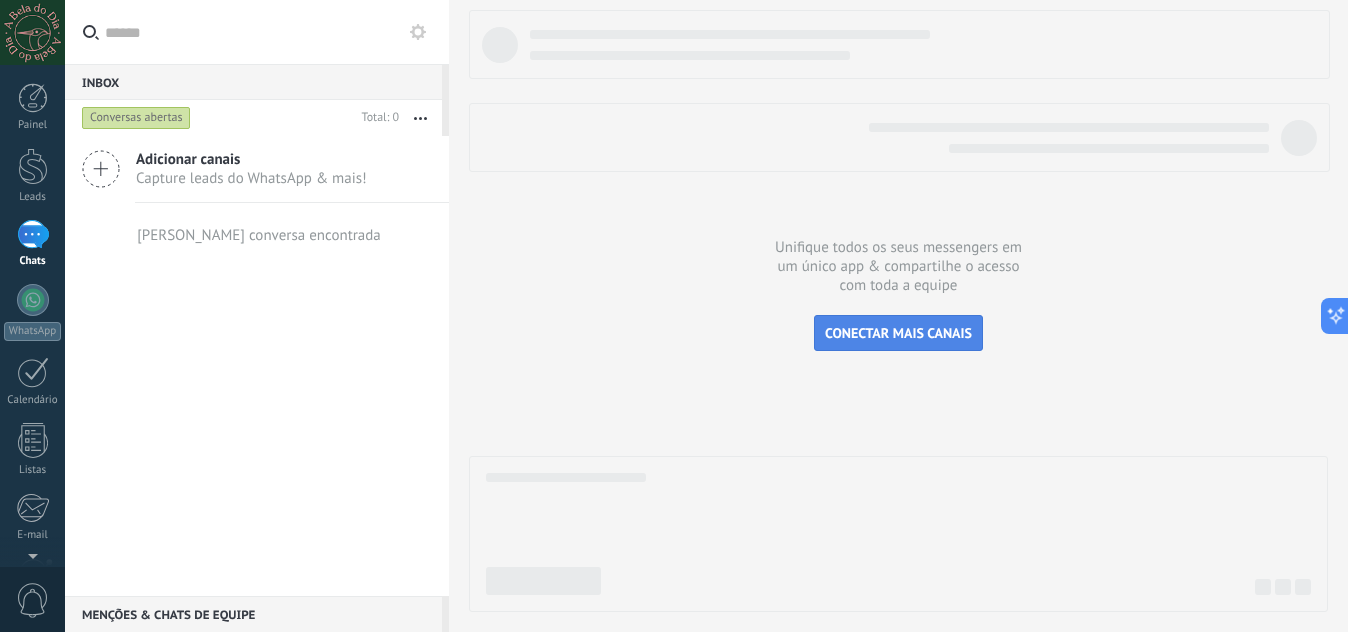 click on "CONECTAR MAIS CANAIS" at bounding box center (898, 333) 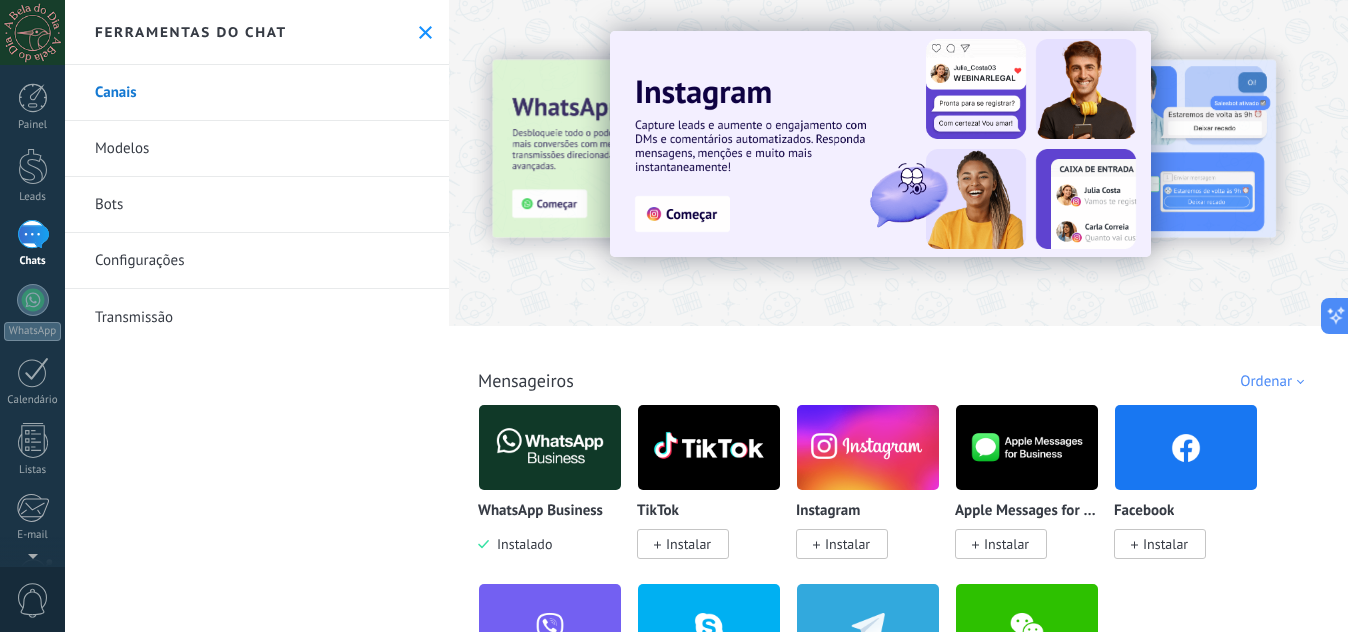 click at bounding box center [550, 447] 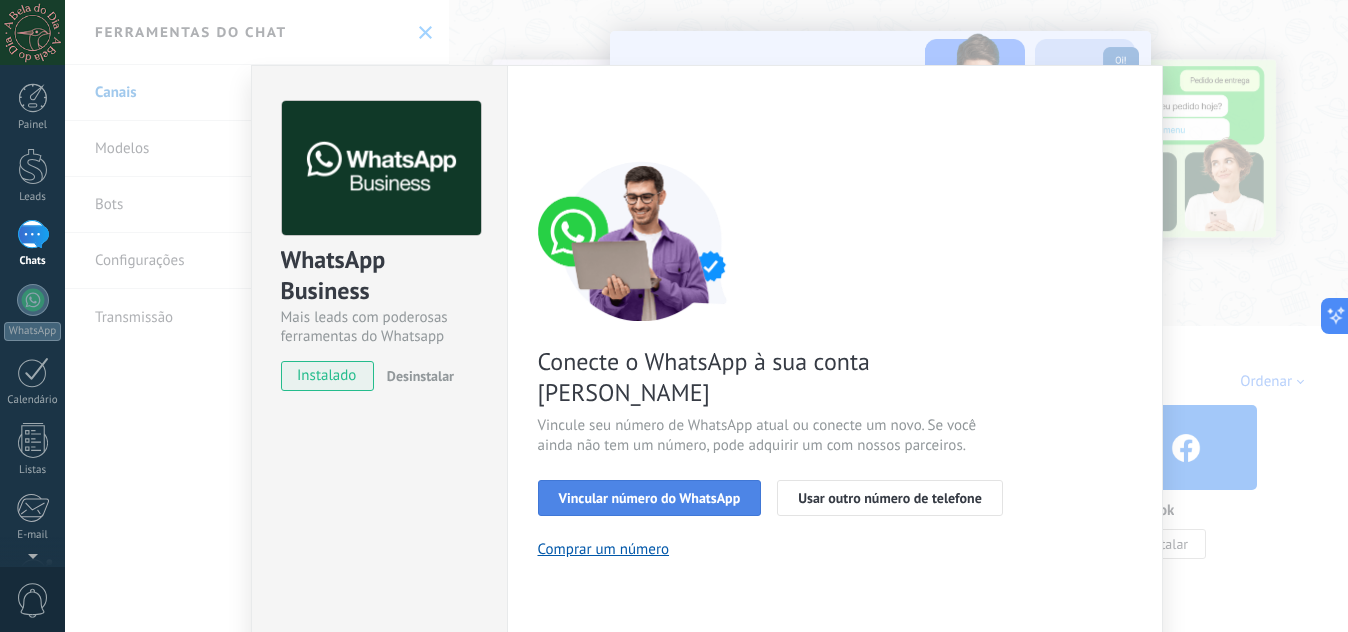 click on "Vincular número do WhatsApp" at bounding box center [650, 498] 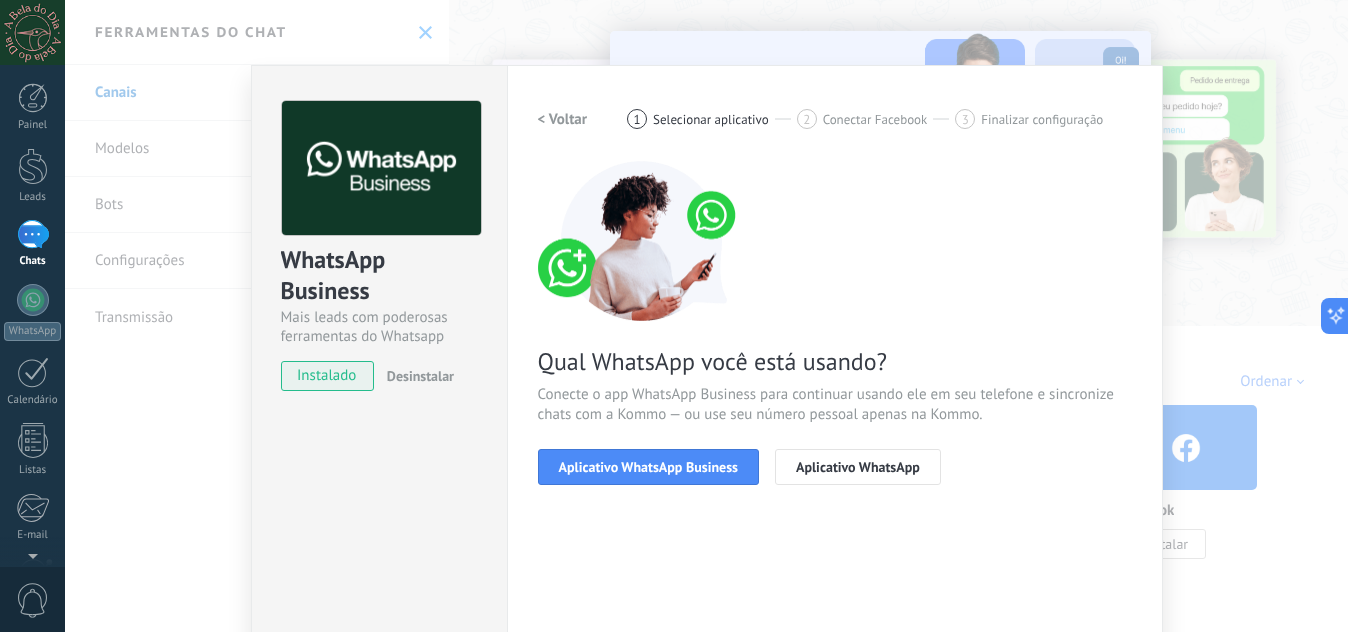 click on "Aplicativo WhatsApp Business" at bounding box center [648, 467] 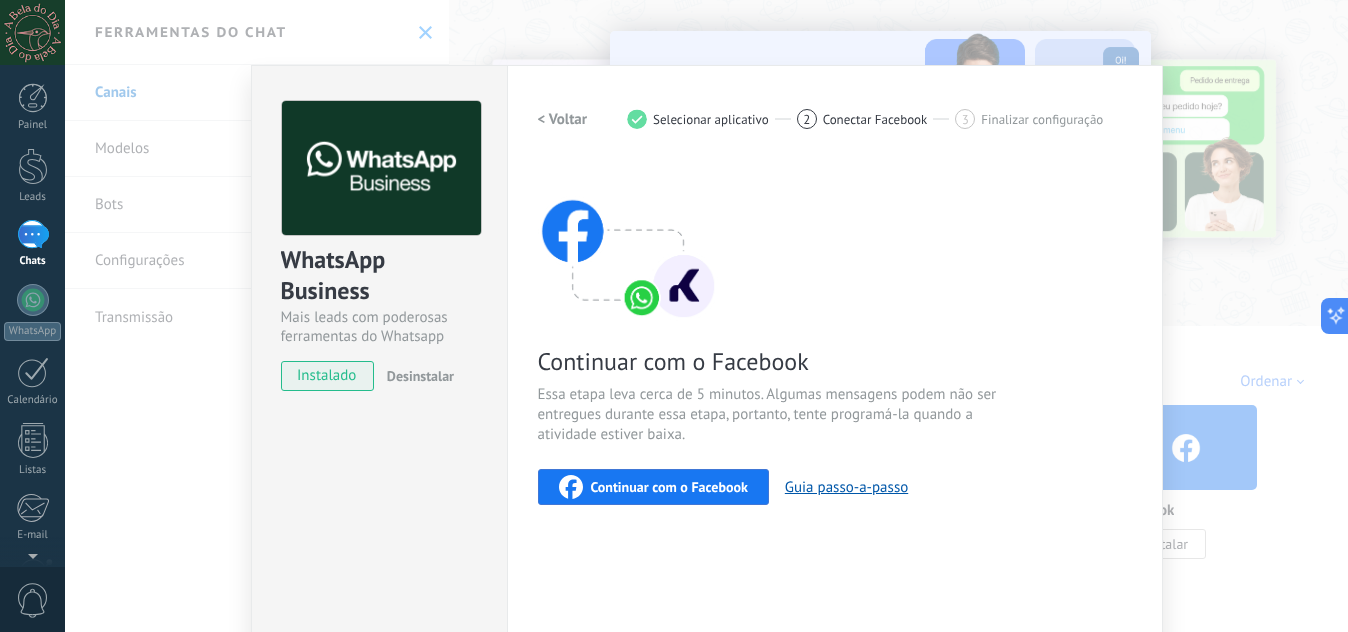 click on "Continuar com o Facebook" at bounding box center (669, 487) 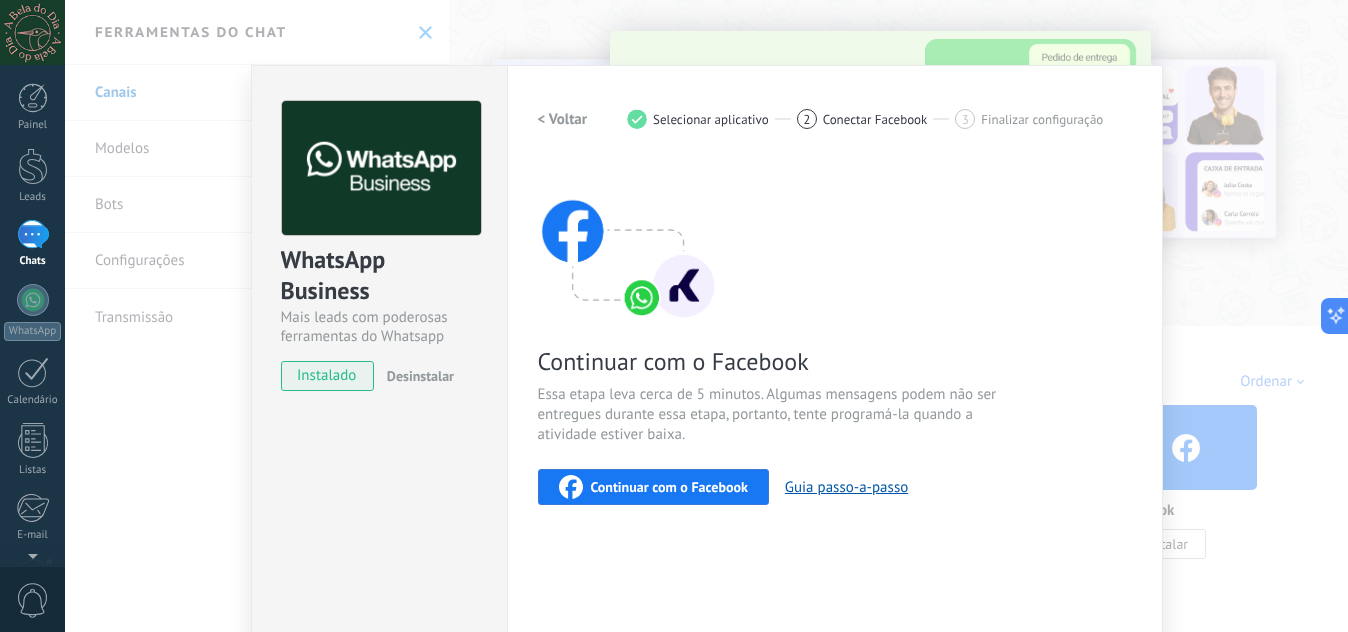 click on "Continuar com o Facebook" at bounding box center [669, 487] 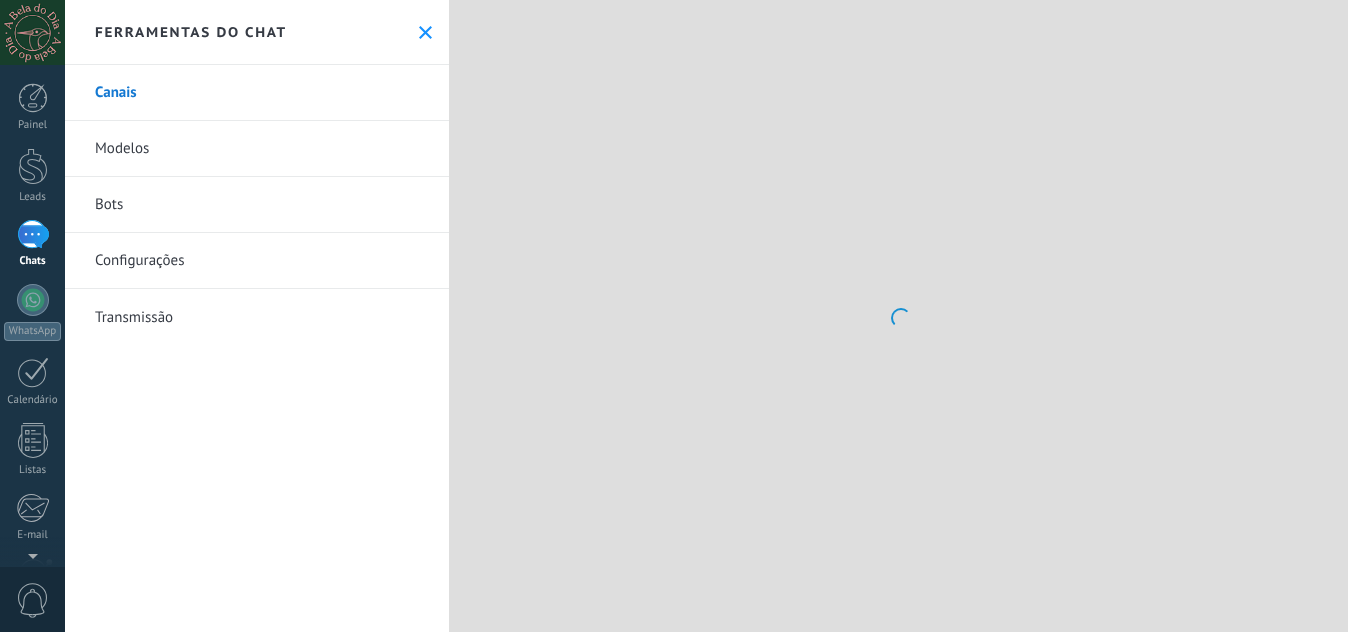 scroll, scrollTop: 0, scrollLeft: 0, axis: both 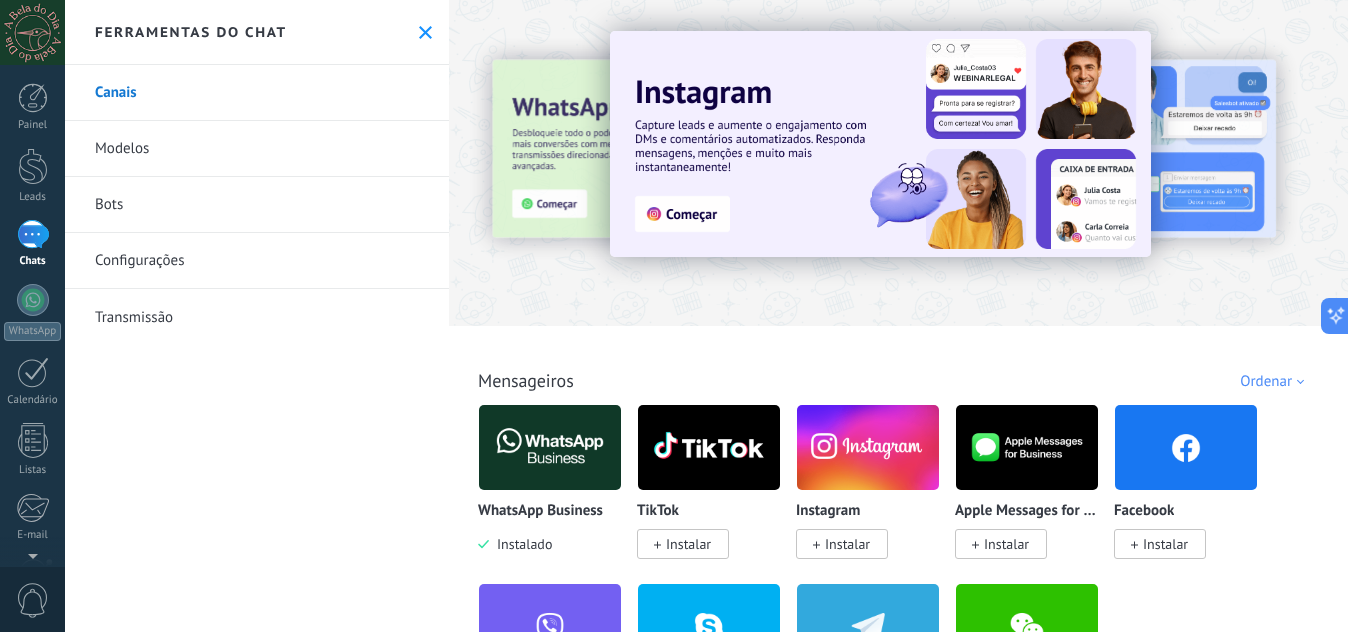 drag, startPoint x: 573, startPoint y: 431, endPoint x: 508, endPoint y: 472, distance: 76.8505 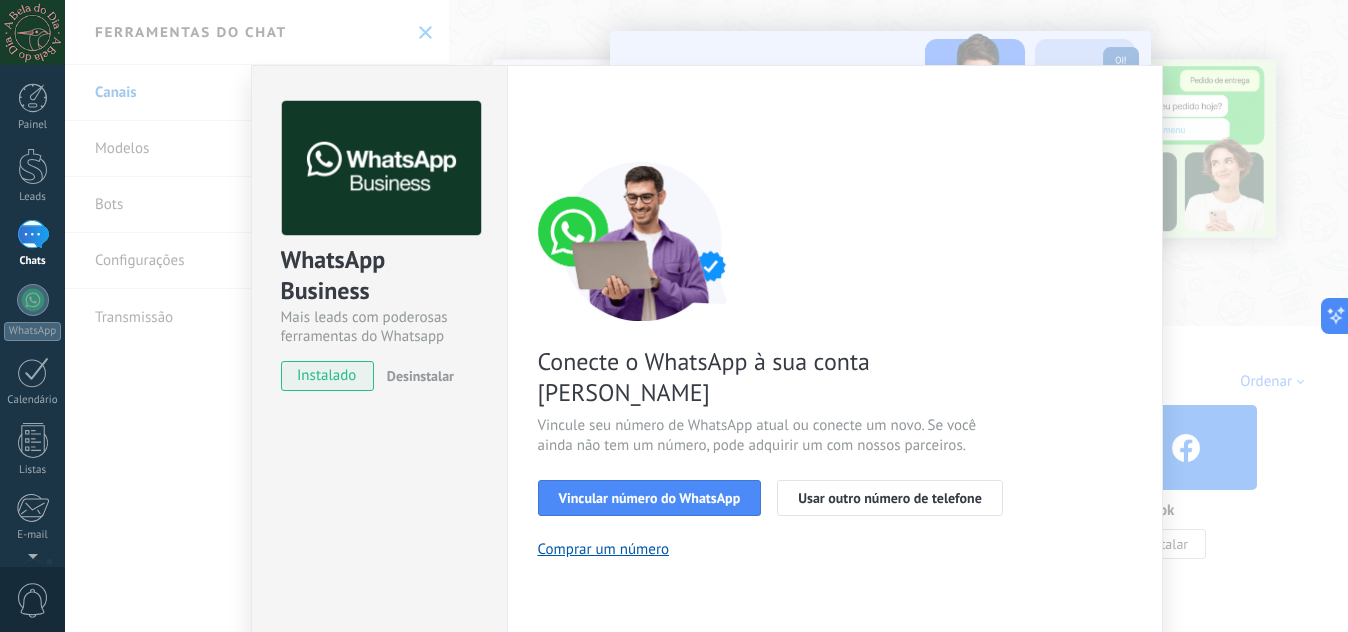 click on "WhatsApp Business Mais leads com poderosas ferramentas do Whatsapp instalado Desinstalar Configurações Autorização Esta aba registra os usuários que permitiram acesso à esta conta. Se você quiser remover a possibilidade de um usuário de enviar solicitações para a conta em relação a esta integração, você pode revogar o acesso. Se o acesso de todos os usuários for revogado, a integração parará de funcionar. Este app está instalado, mas ninguém concedeu acesso ainda. WhatsApp Cloud API Mais _:  Salvar < Voltar 1 Selecionar aplicativo 2 Conectar Facebook 3 Finalizar configuração Conecte o WhatsApp à sua conta Kommo Vincule seu número de WhatsApp atual ou conecte um novo. Se você ainda não tem um número, pode adquirir um com nossos parceiros. Vincular número do WhatsApp Usar outro número de telefone Comprar um número Precisa de ajuda?" at bounding box center (706, 316) 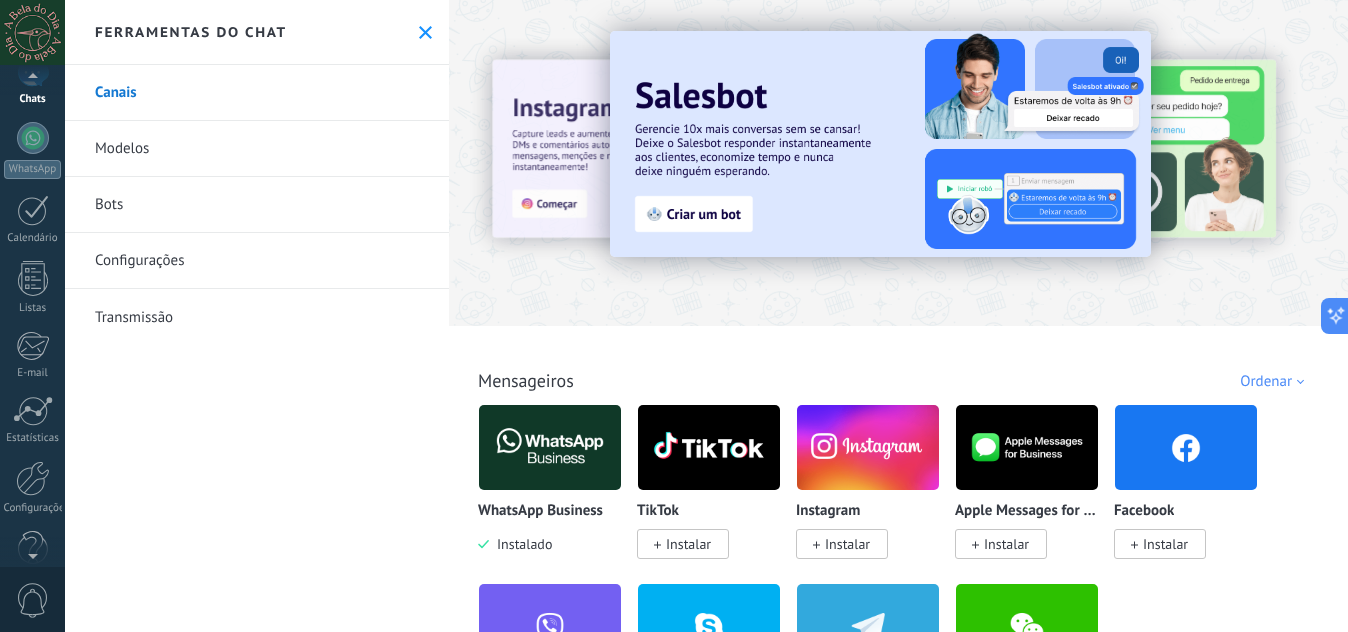 scroll, scrollTop: 200, scrollLeft: 0, axis: vertical 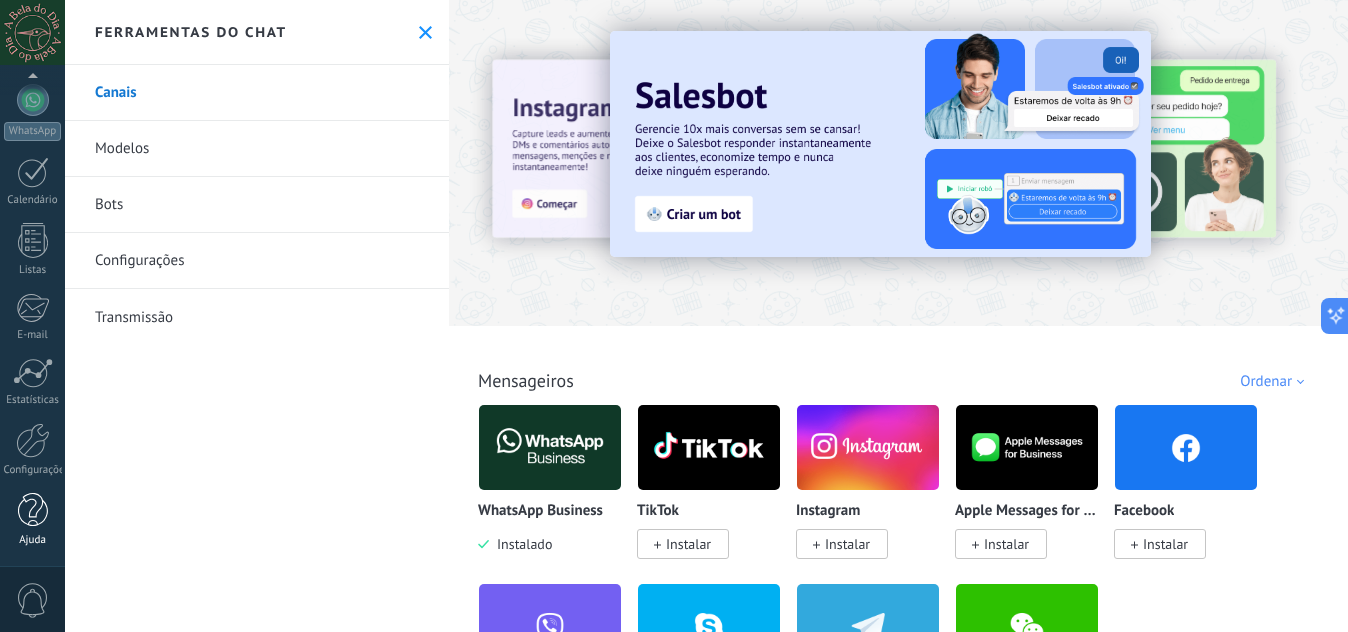 click at bounding box center (33, 510) 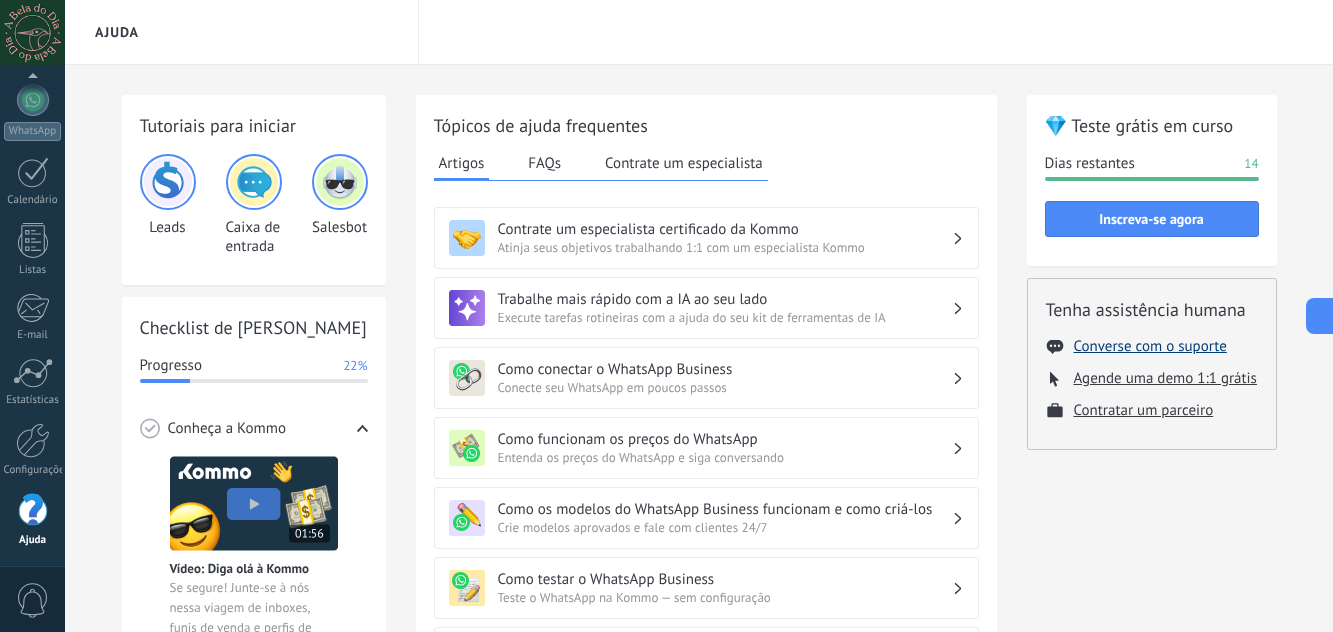 click on "Converse com o suporte" at bounding box center [1150, 346] 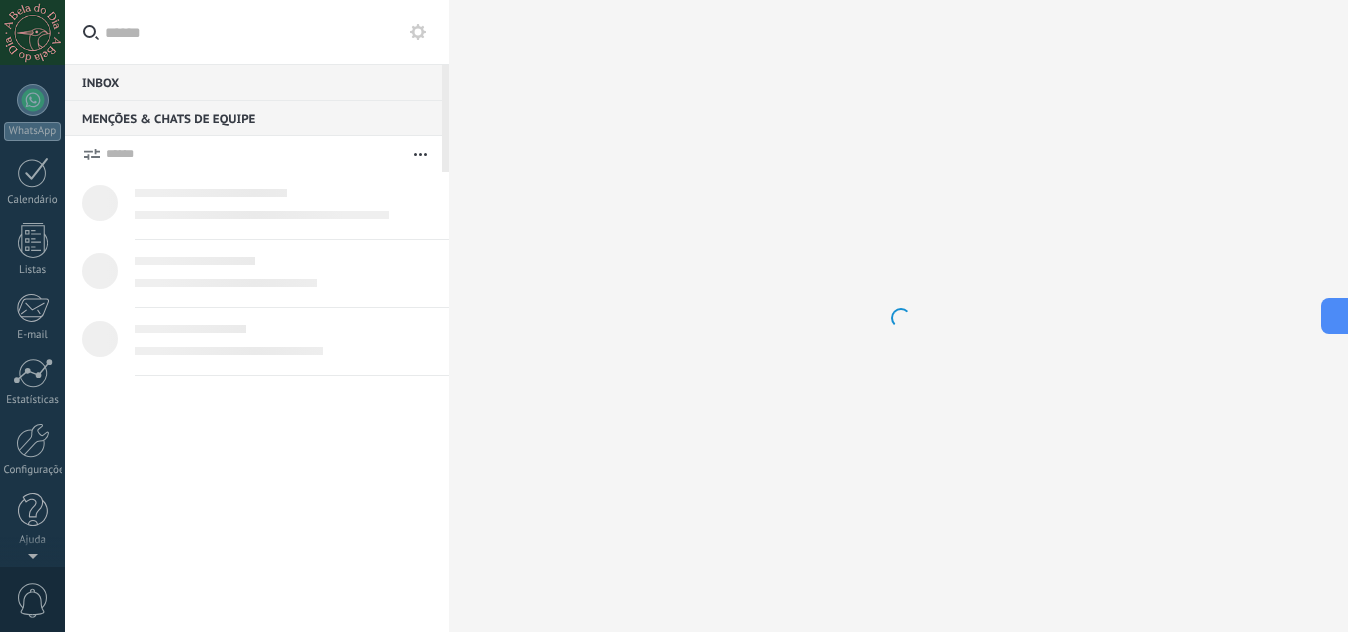 scroll, scrollTop: 0, scrollLeft: 0, axis: both 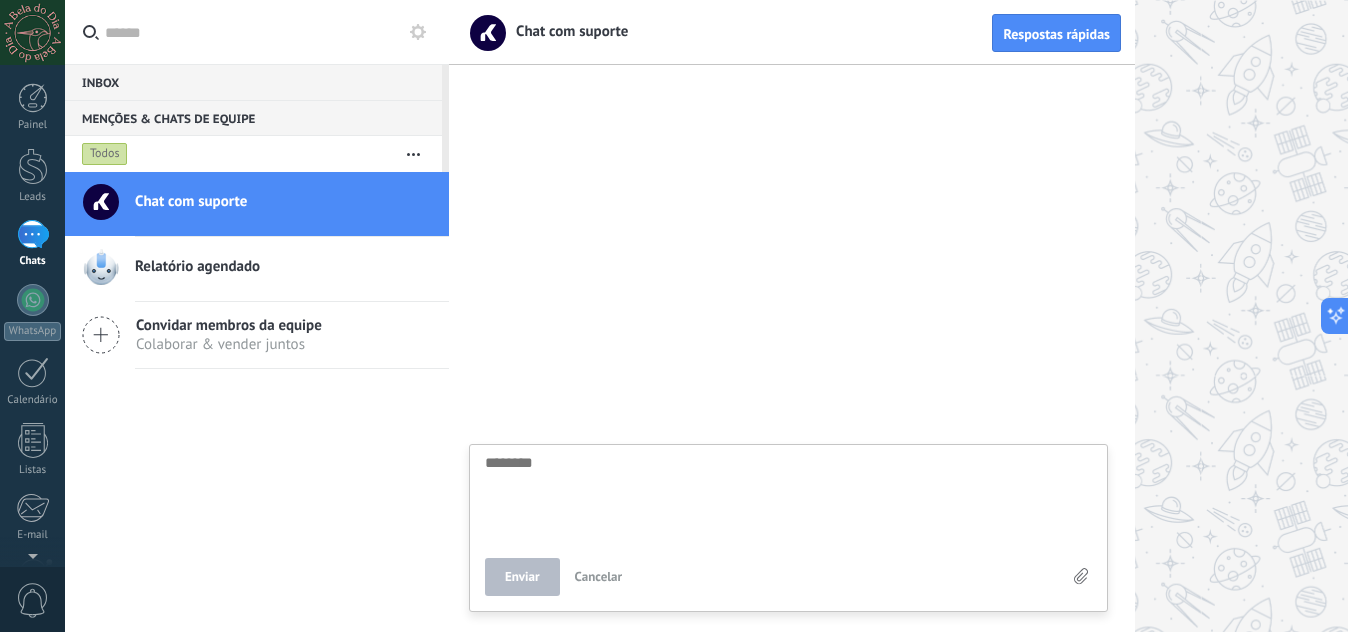 click at bounding box center (788, 496) 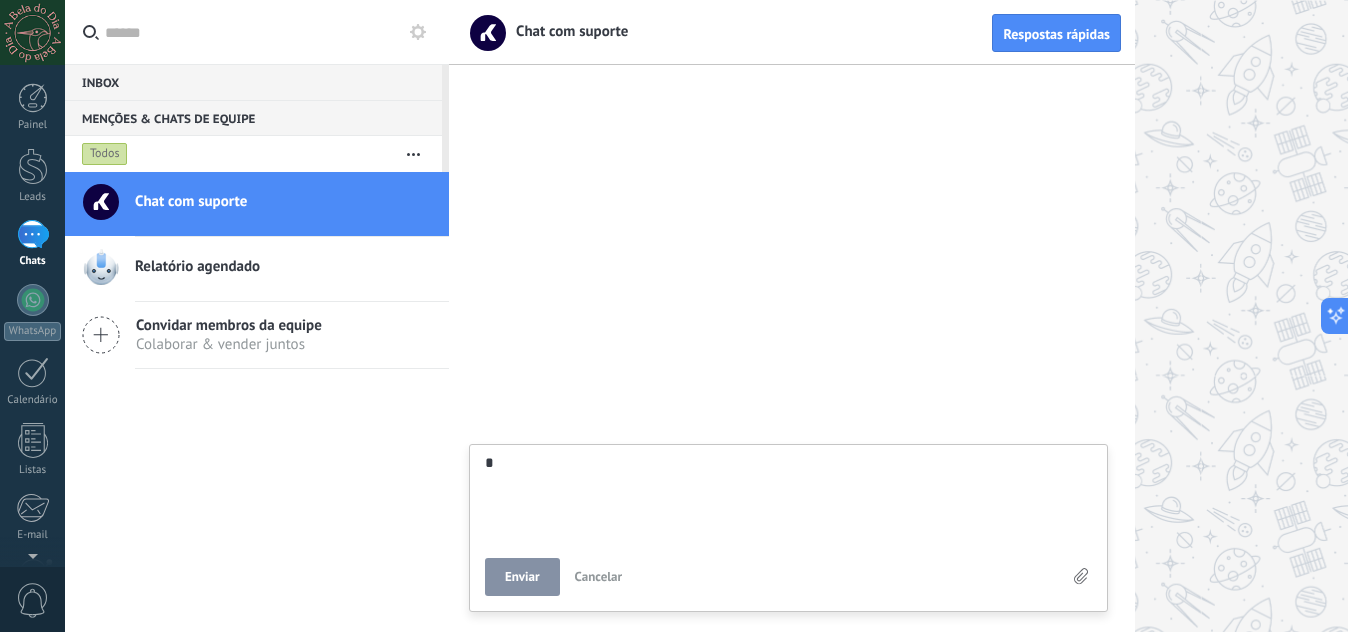 type on "**" 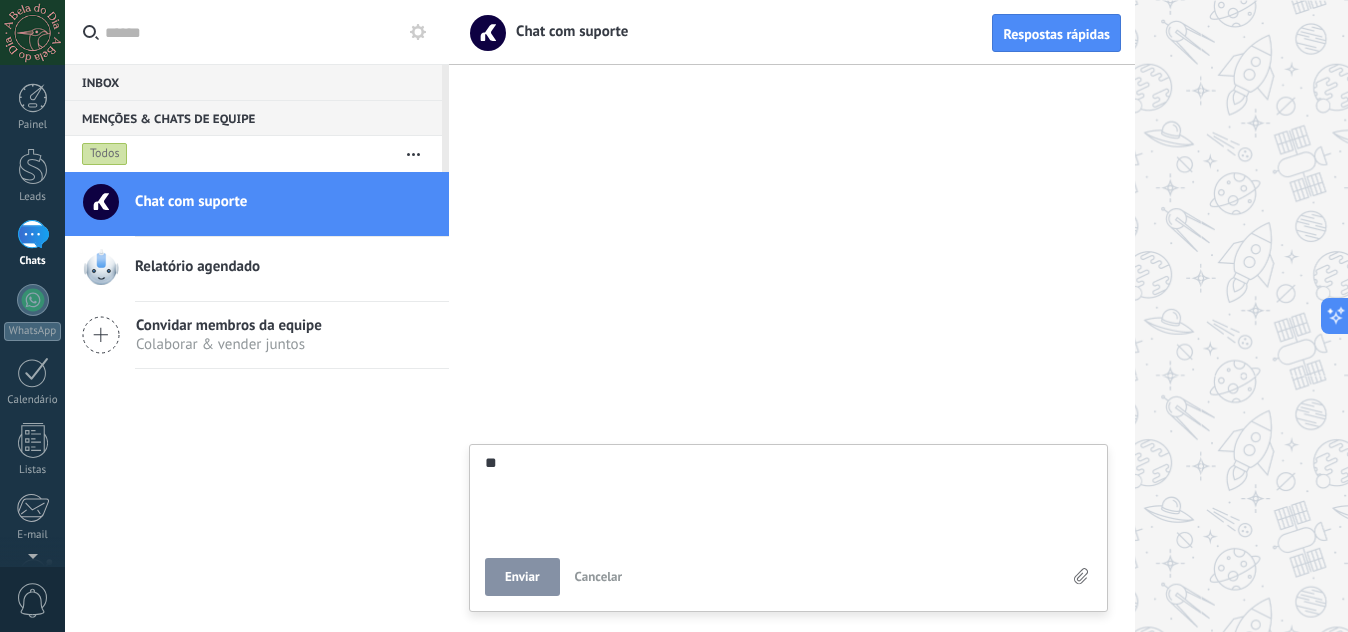 scroll, scrollTop: 19, scrollLeft: 0, axis: vertical 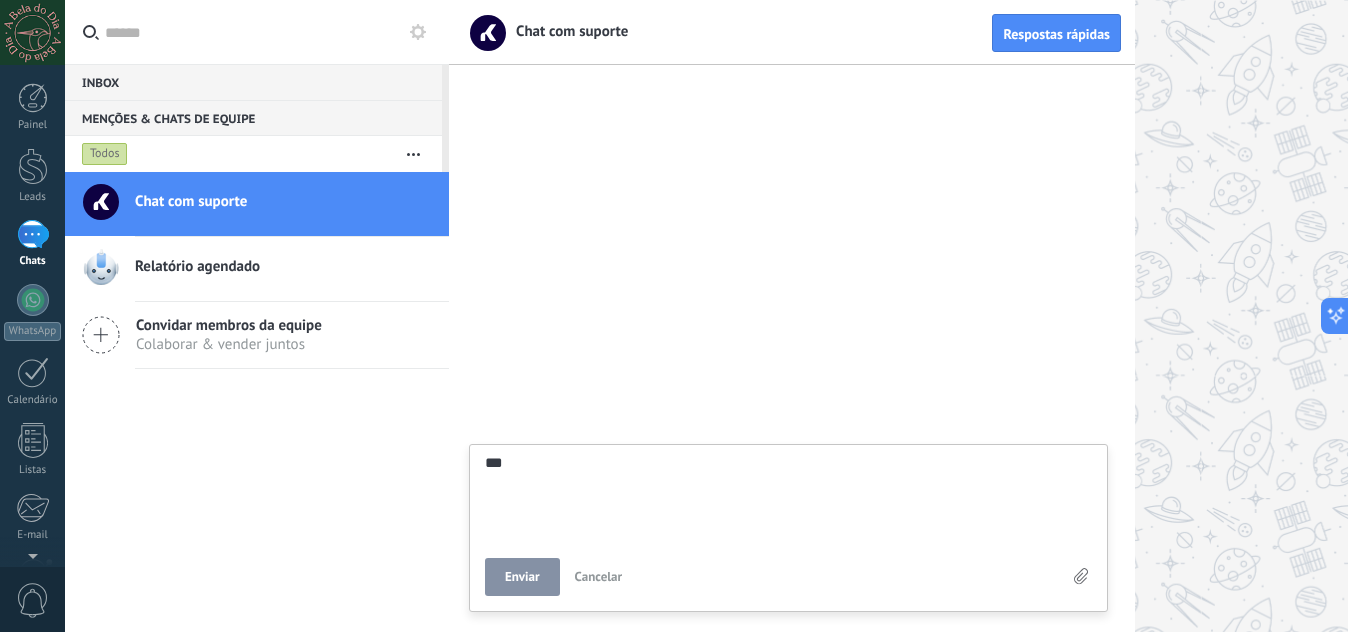 type on "***" 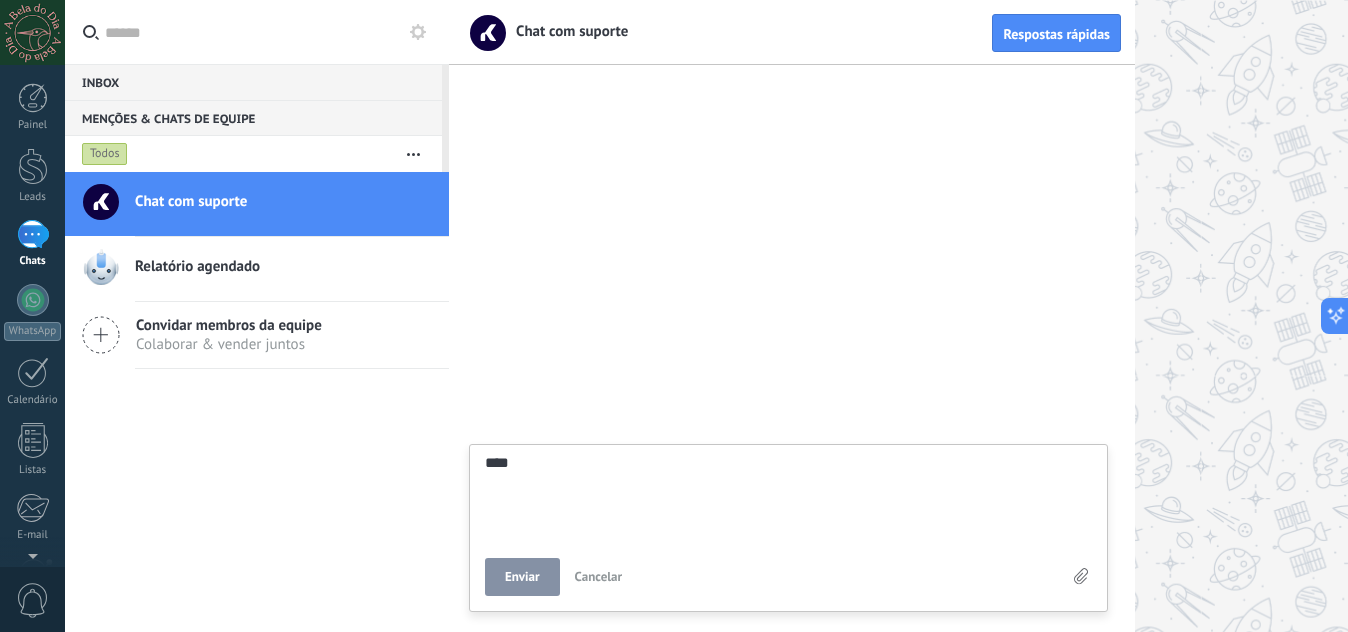 type on "*****" 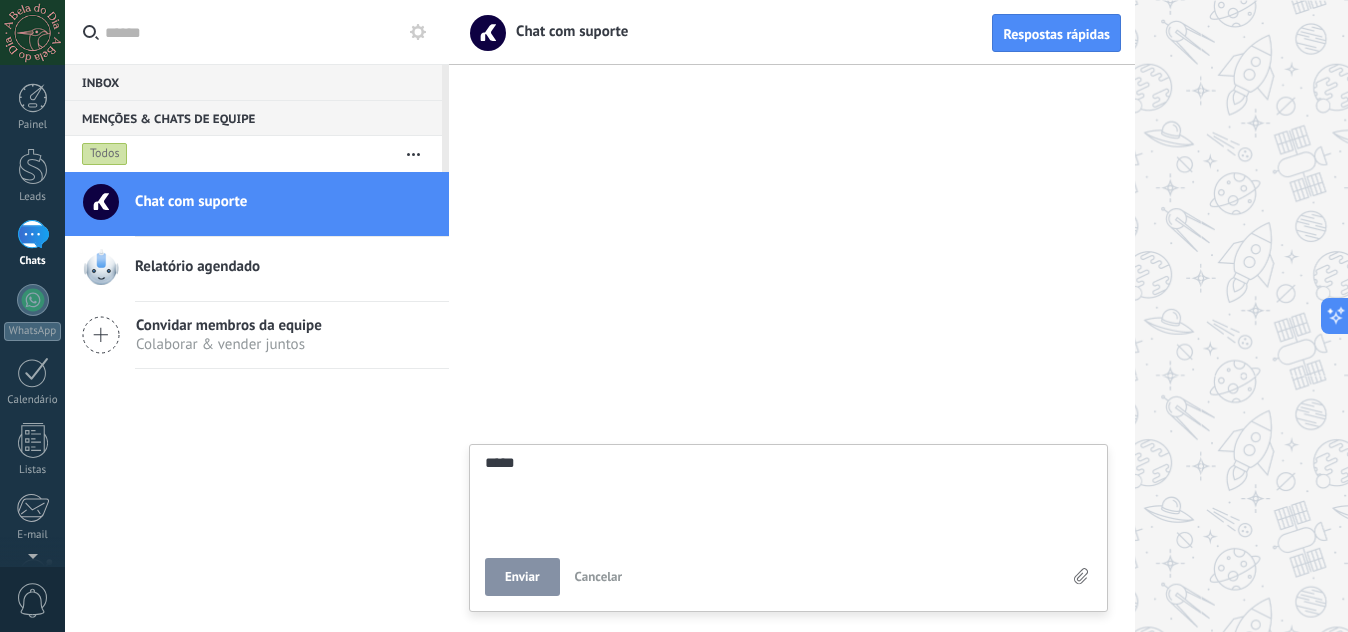 type on "******" 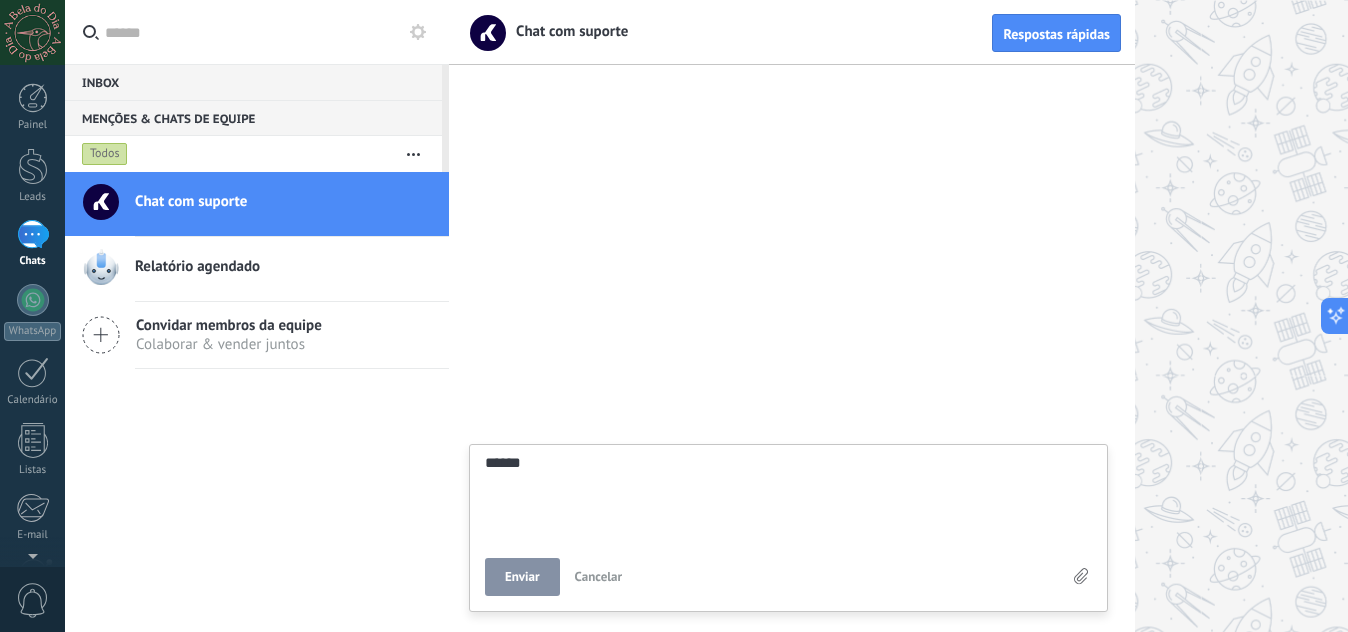 type on "*******" 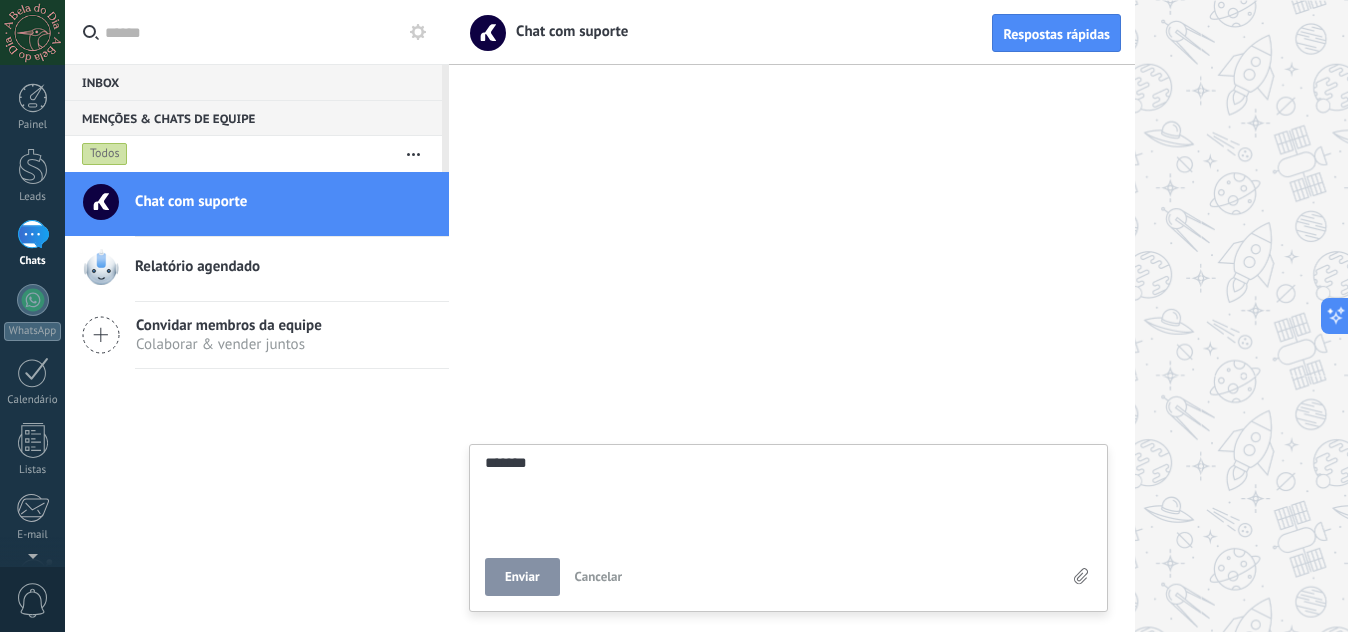 type on "********" 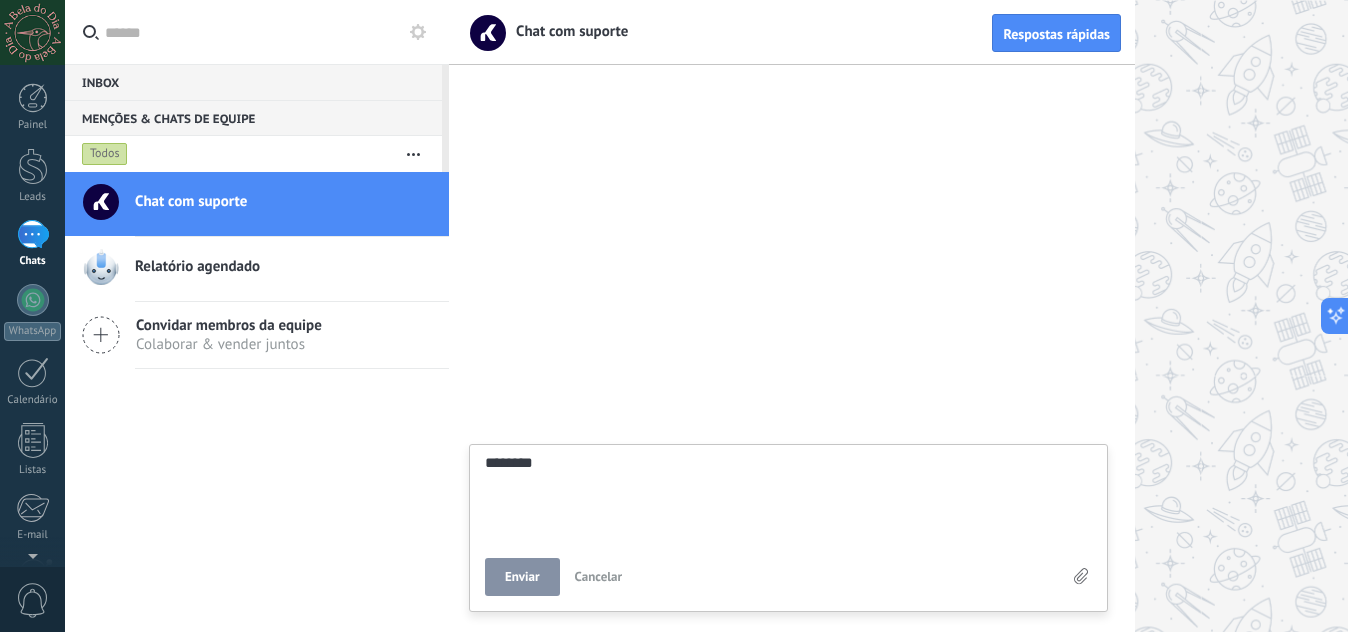 type on "*********" 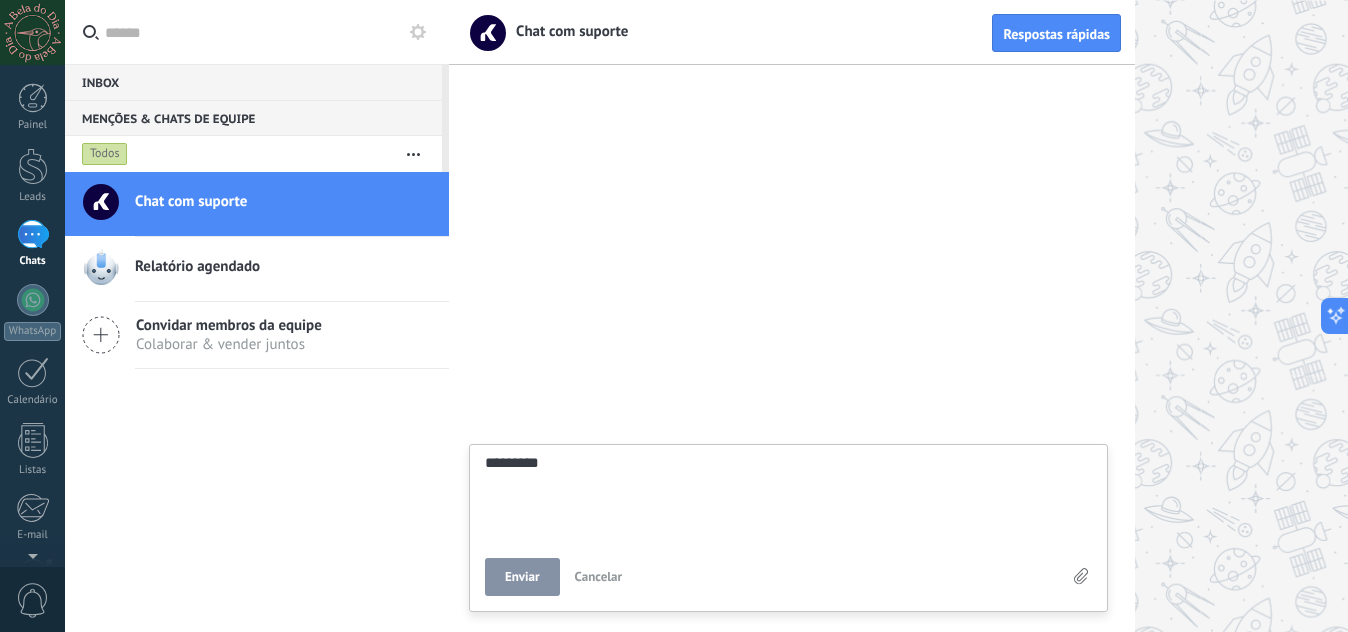 type on "**********" 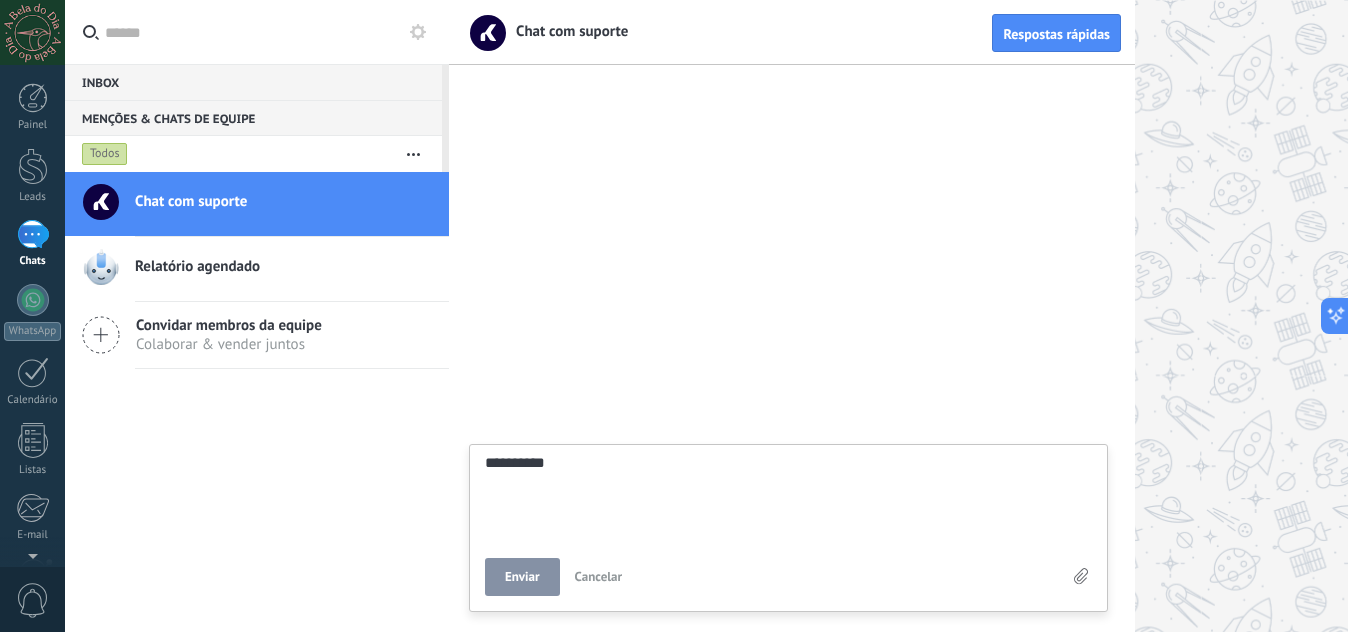 type on "**********" 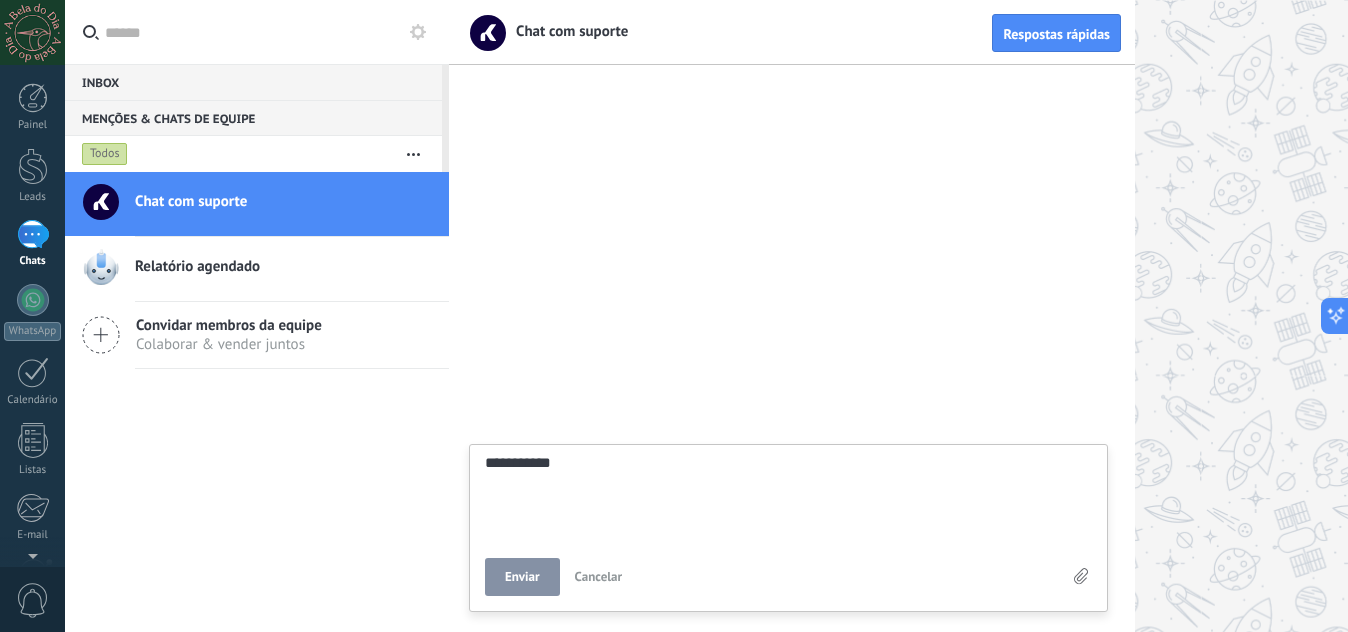 type on "**********" 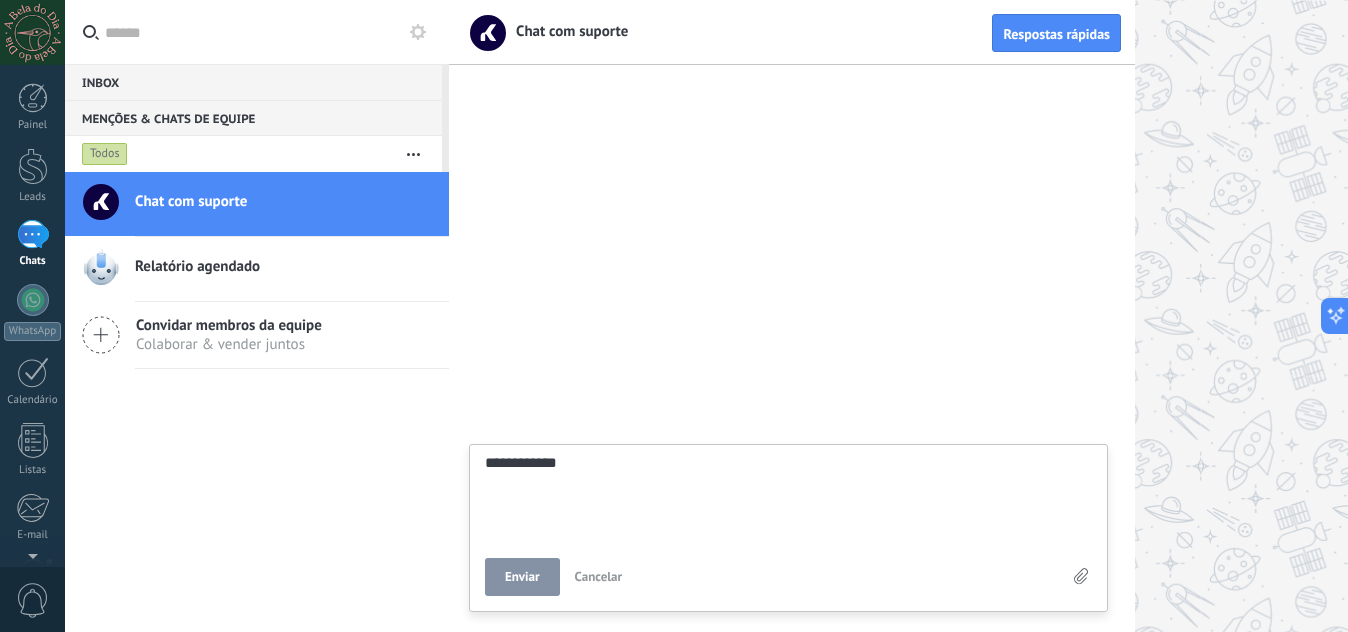 type on "**********" 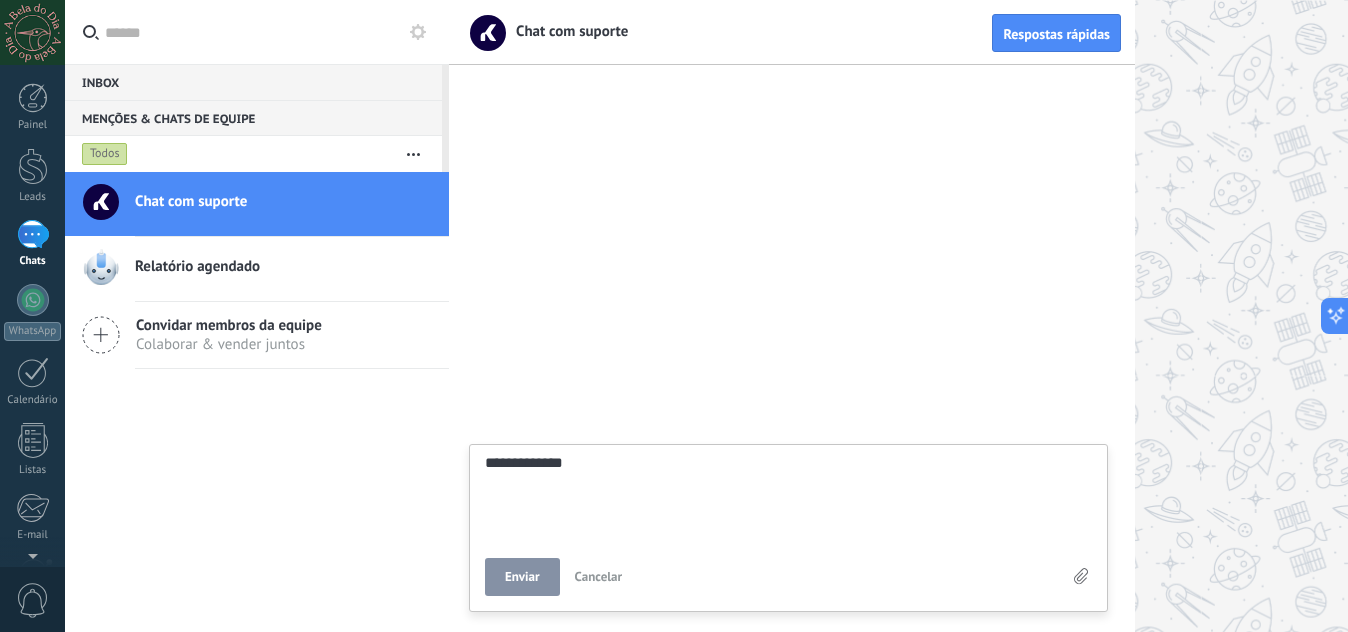 type on "**********" 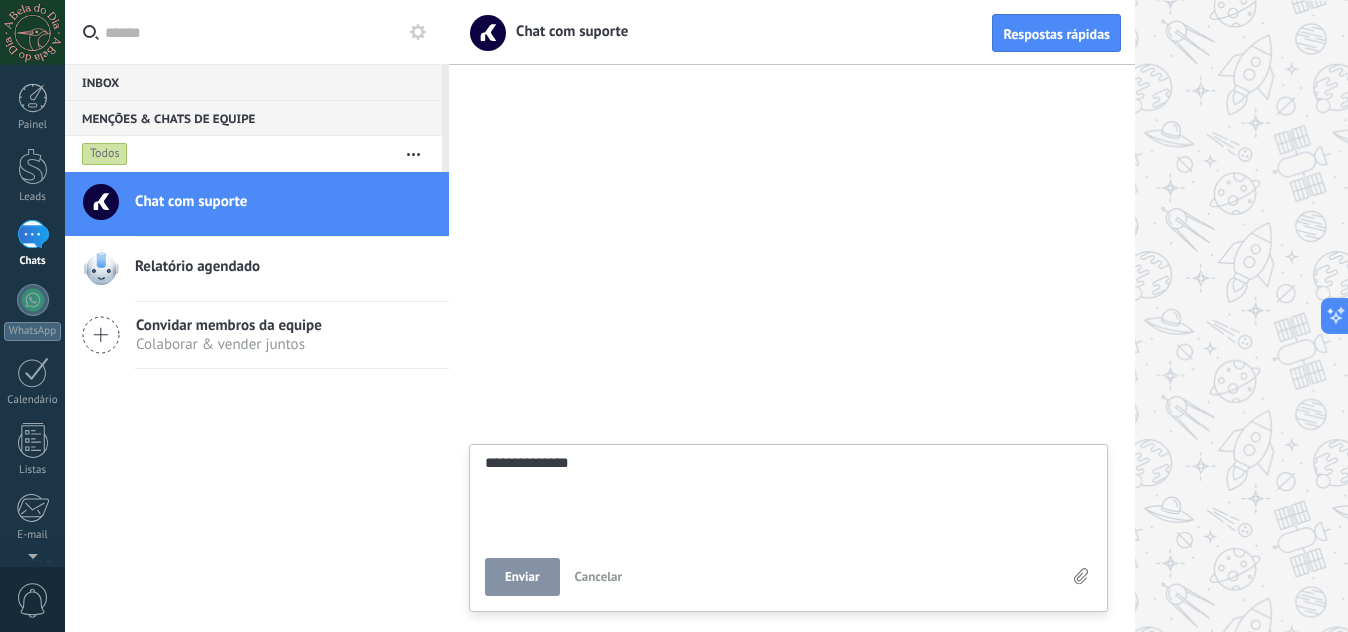 scroll, scrollTop: 19, scrollLeft: 0, axis: vertical 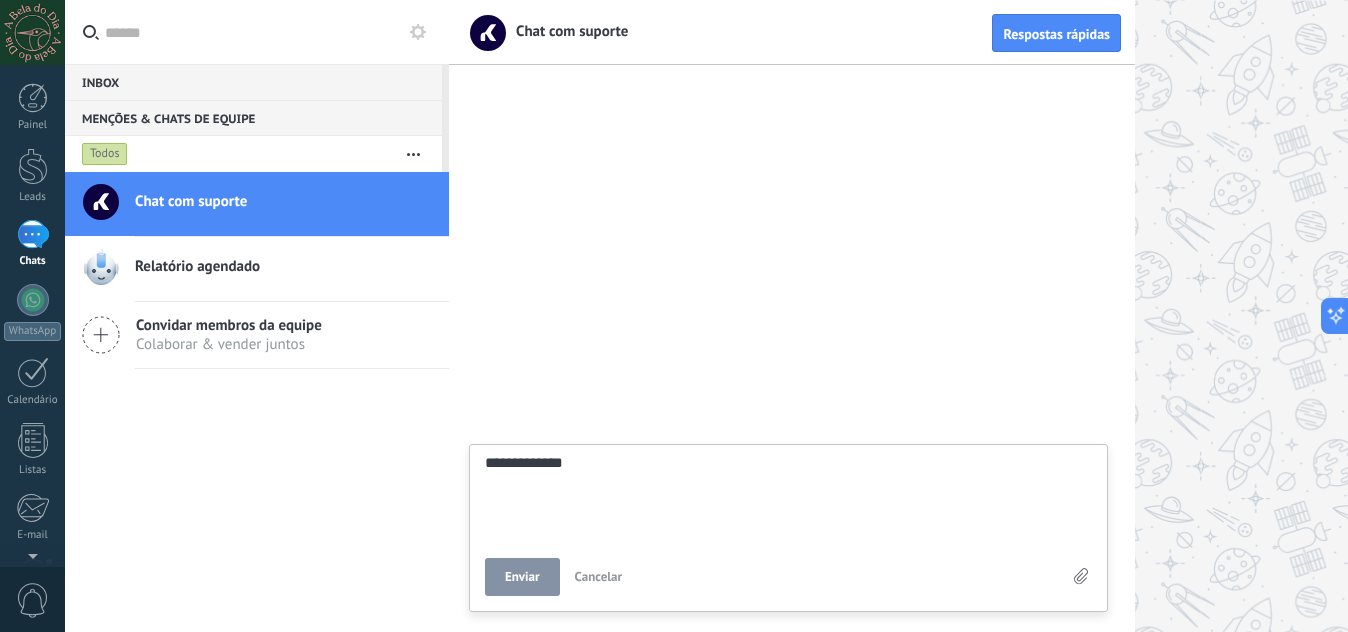 type on "**********" 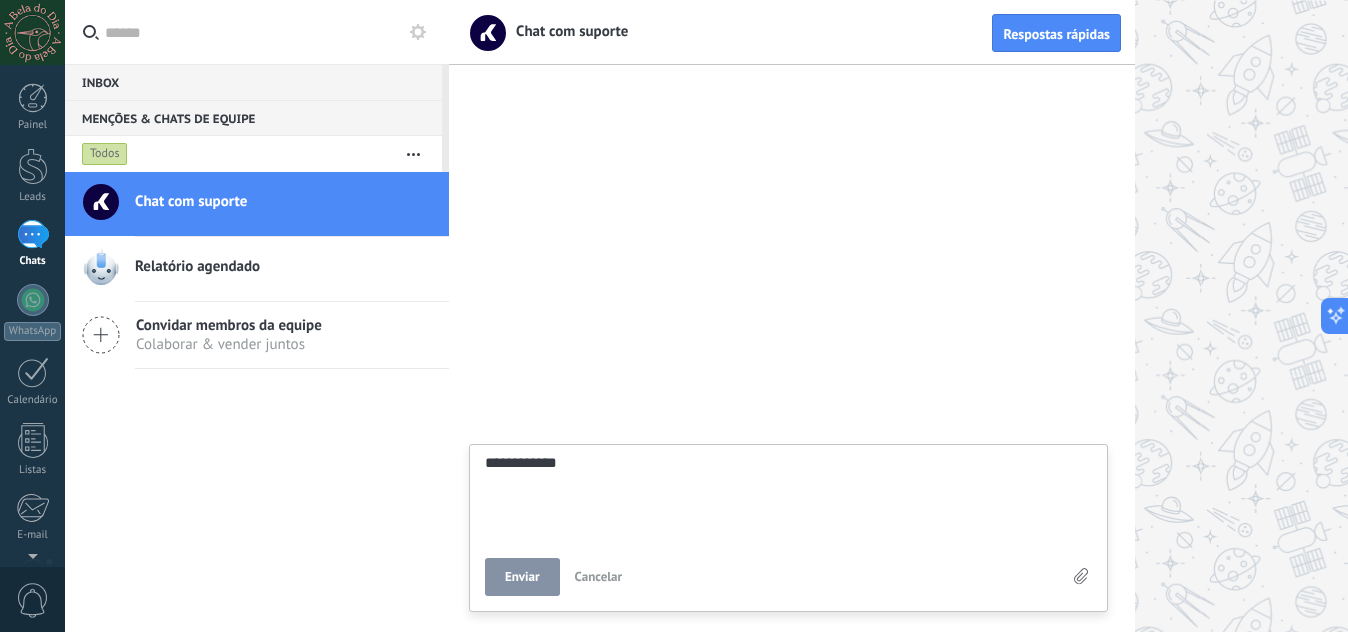 type on "**********" 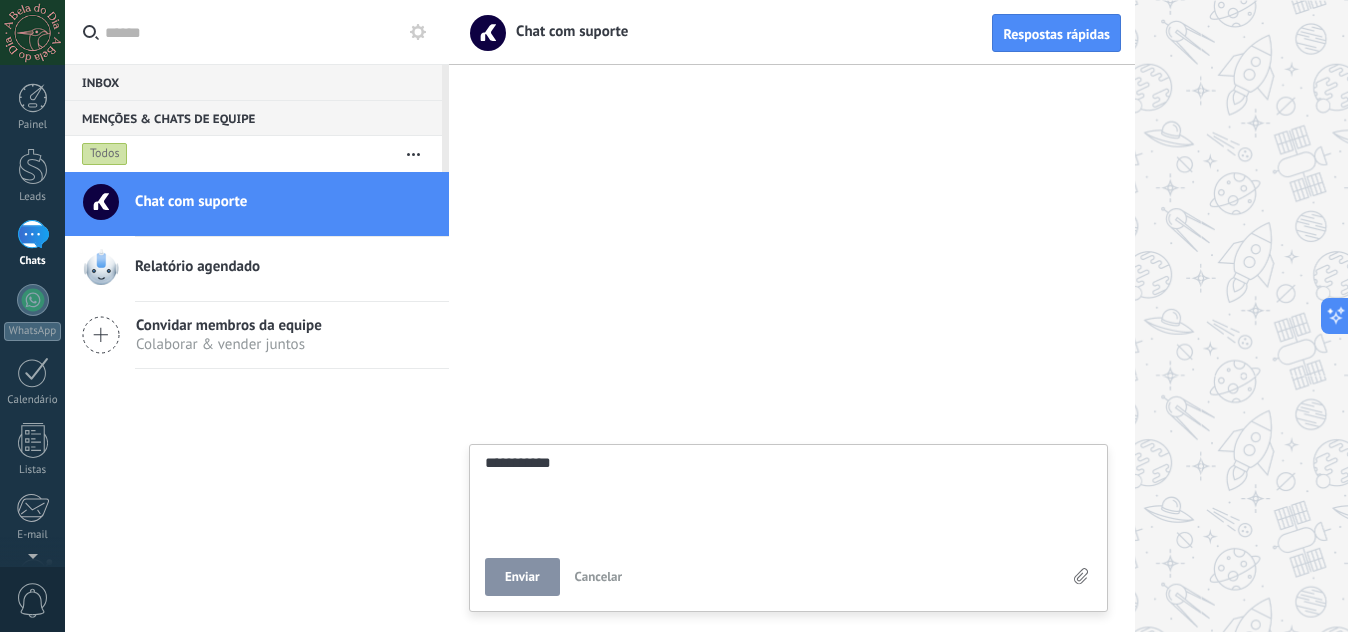 type on "**********" 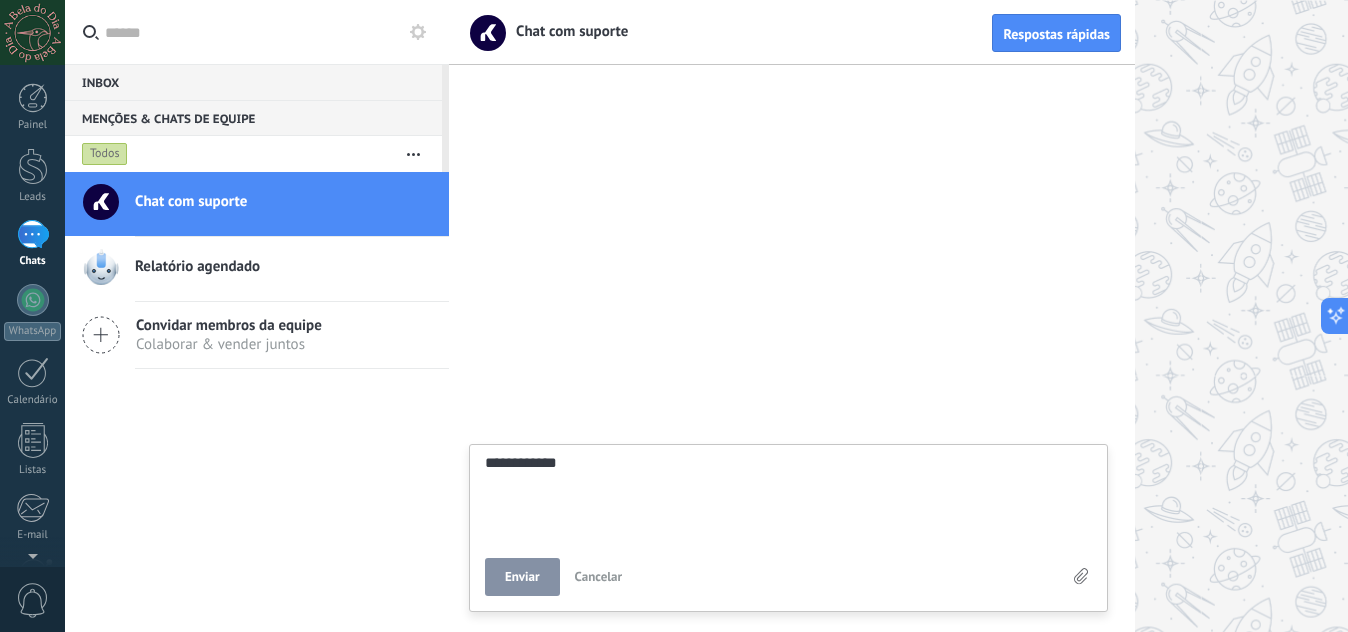 type on "**********" 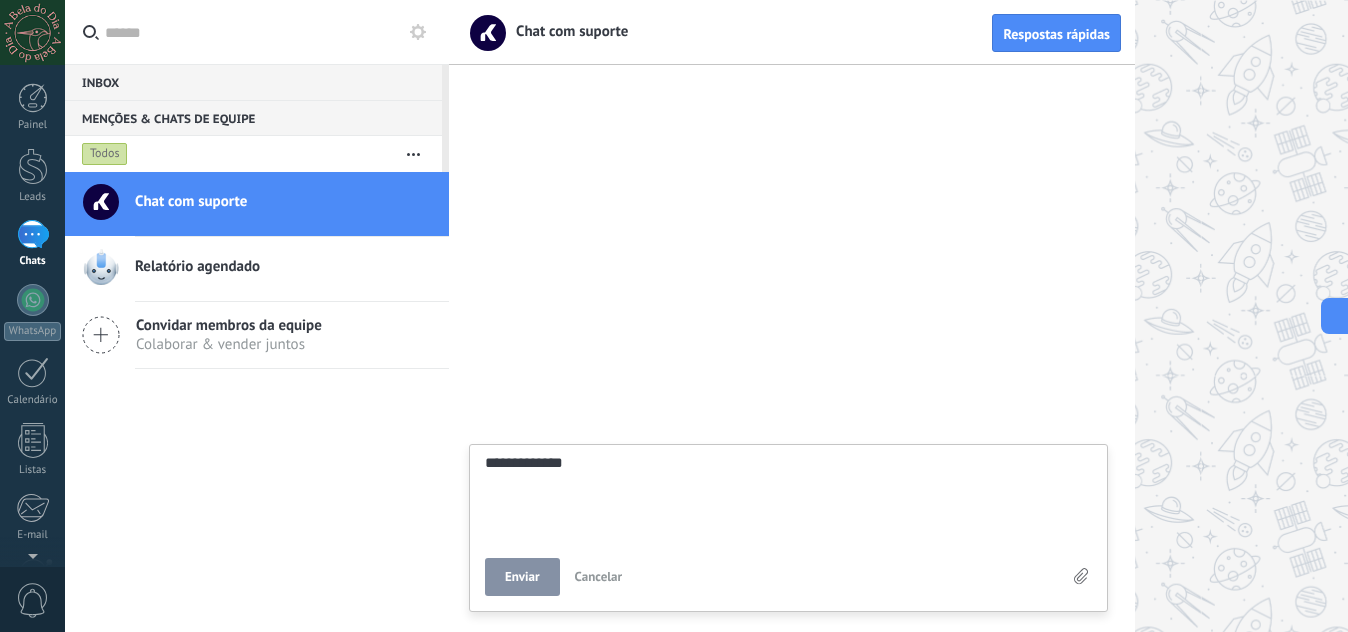 type on "**********" 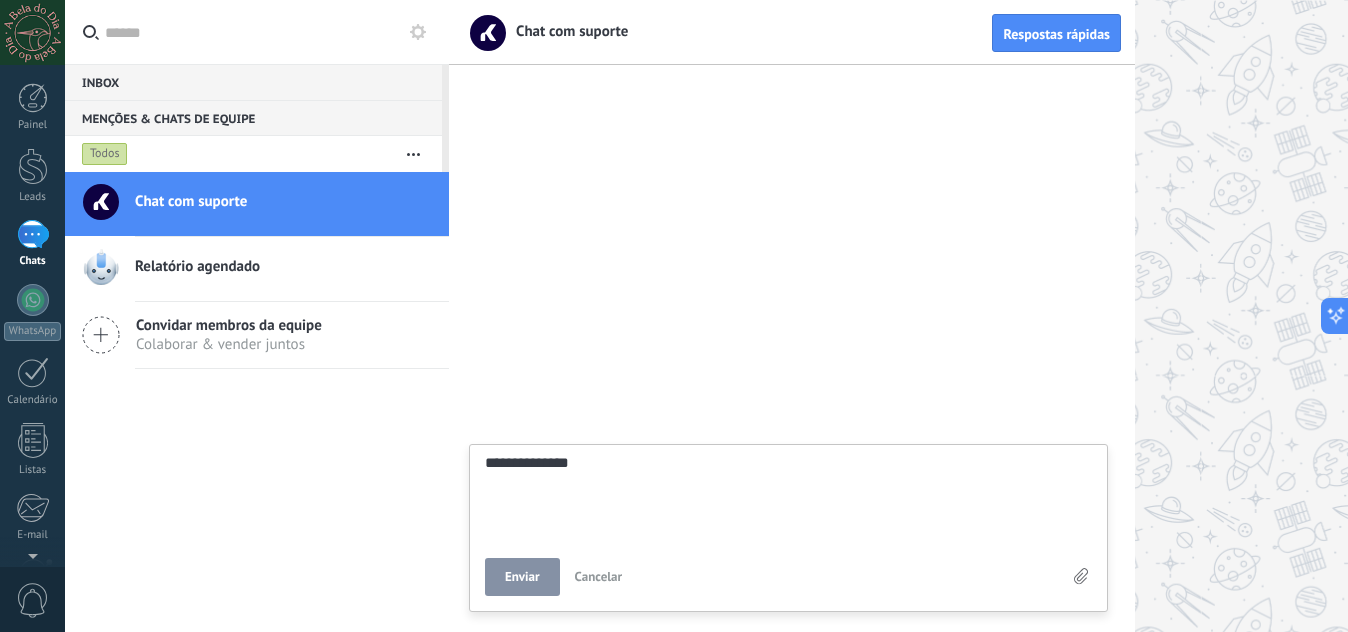 type on "**********" 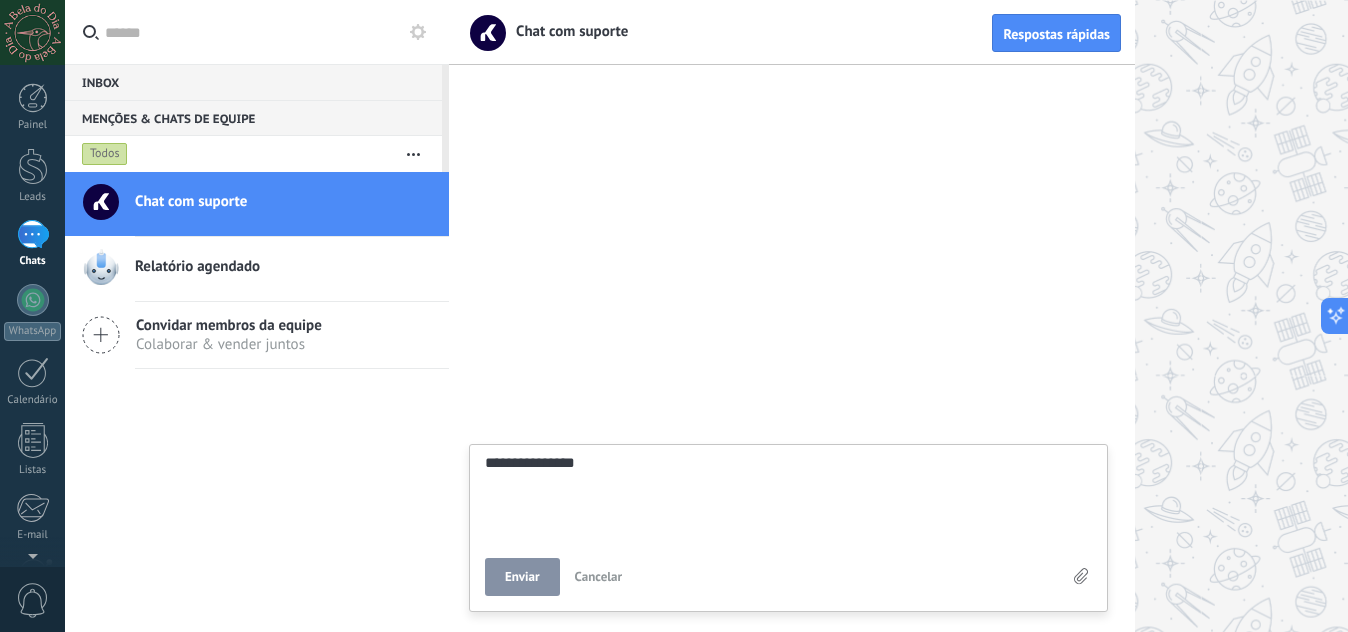type on "**********" 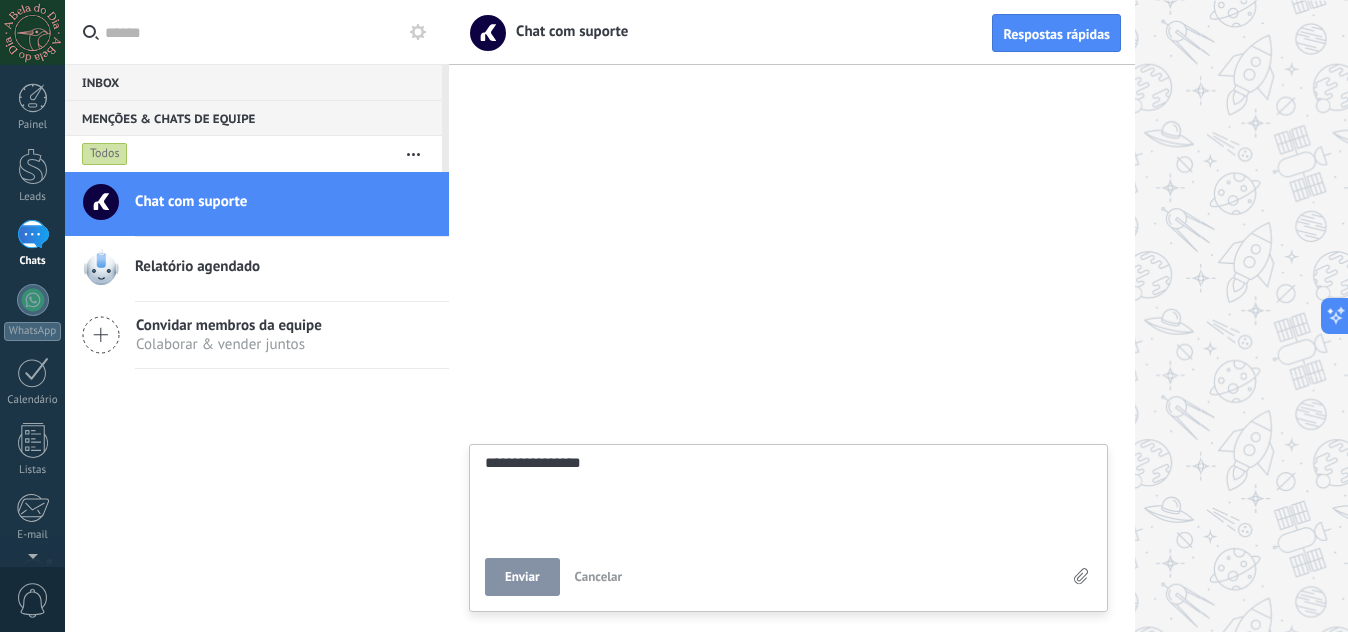 type on "**********" 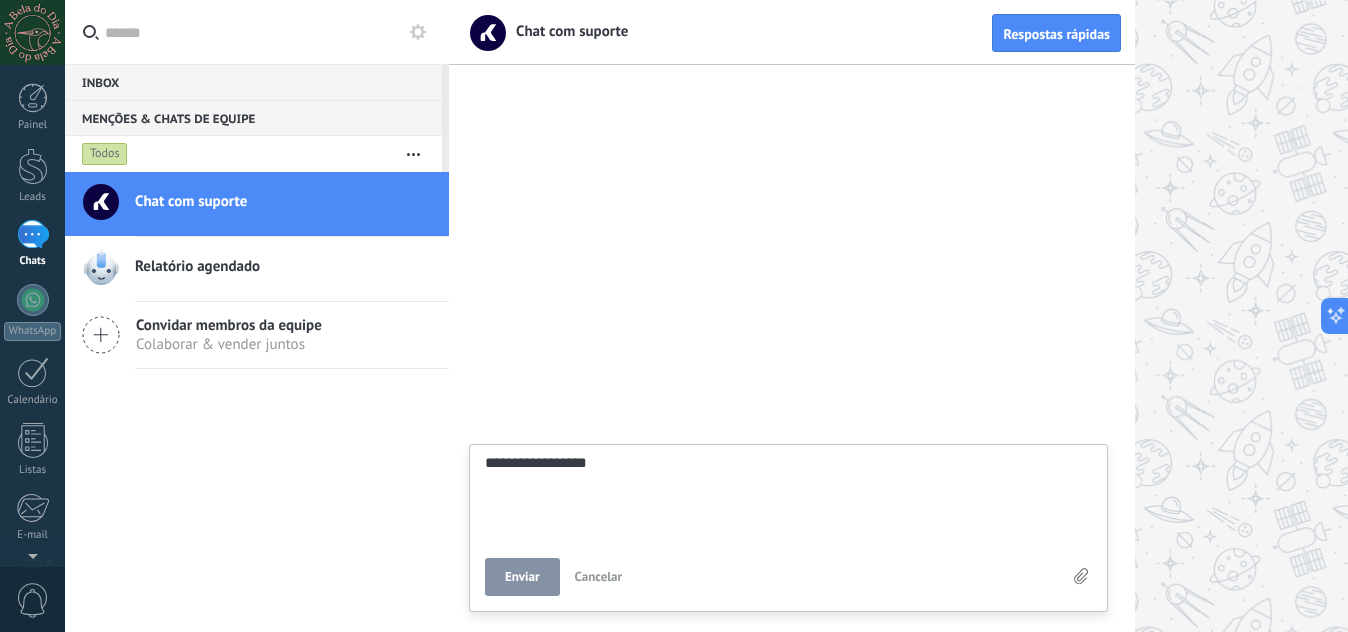 type on "**********" 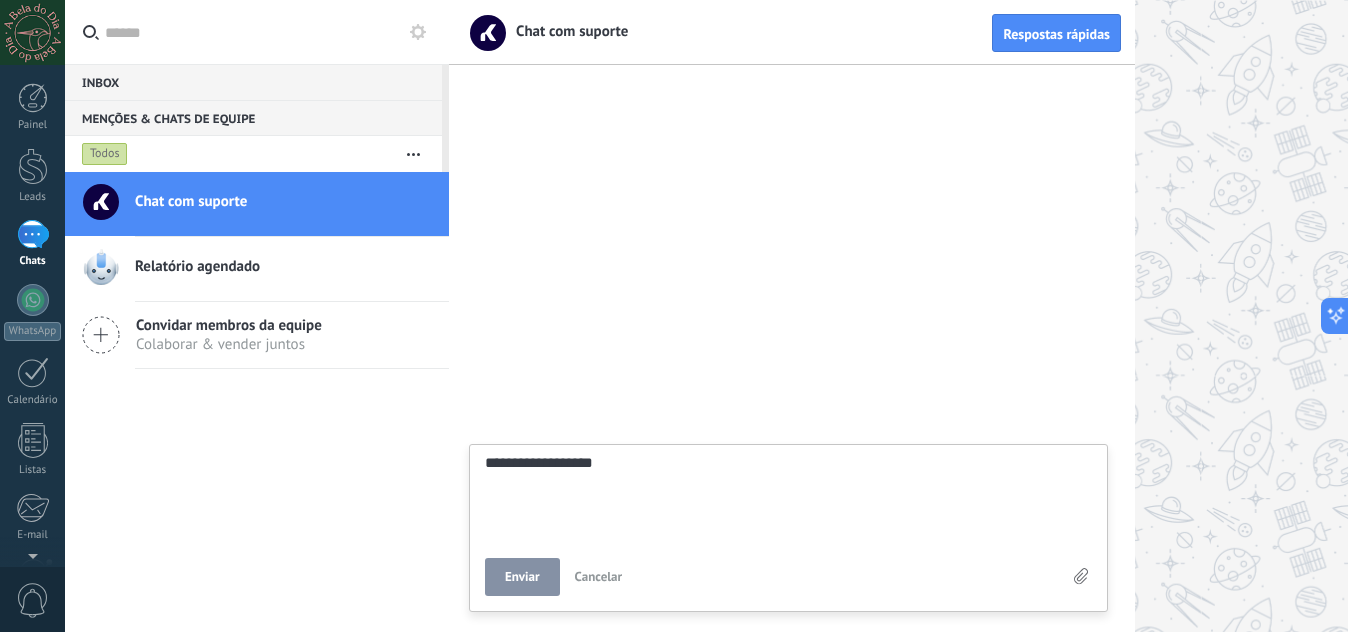 type on "**********" 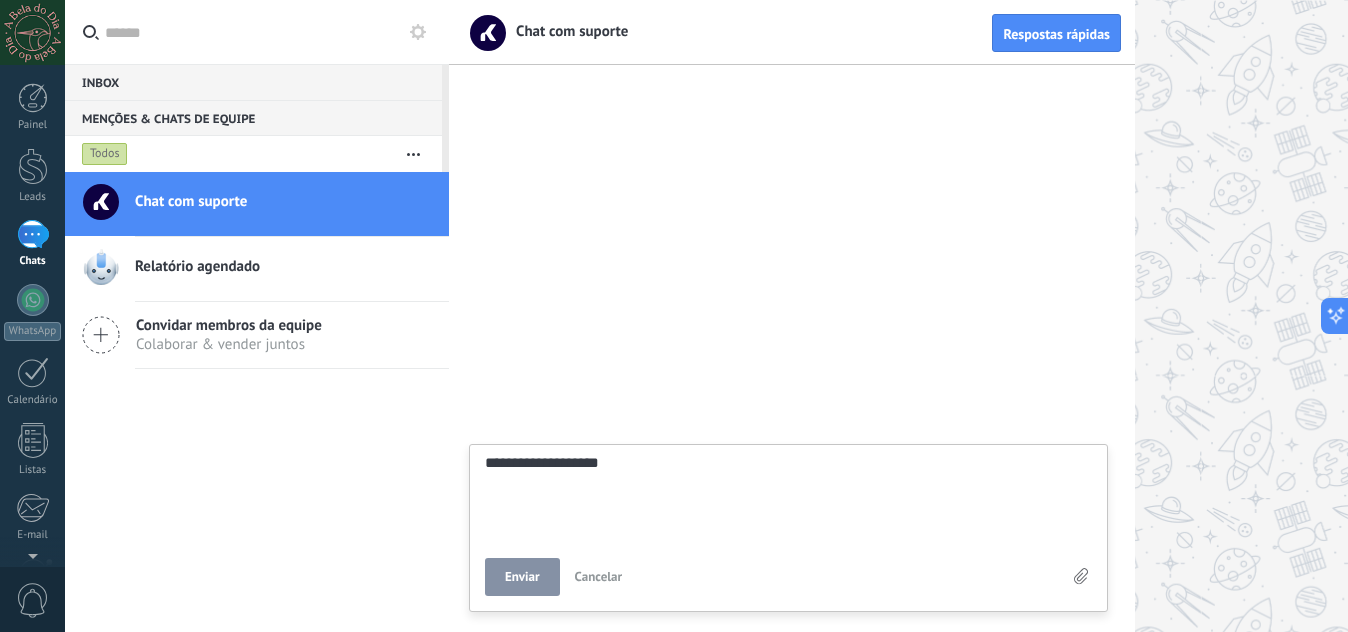 type on "**********" 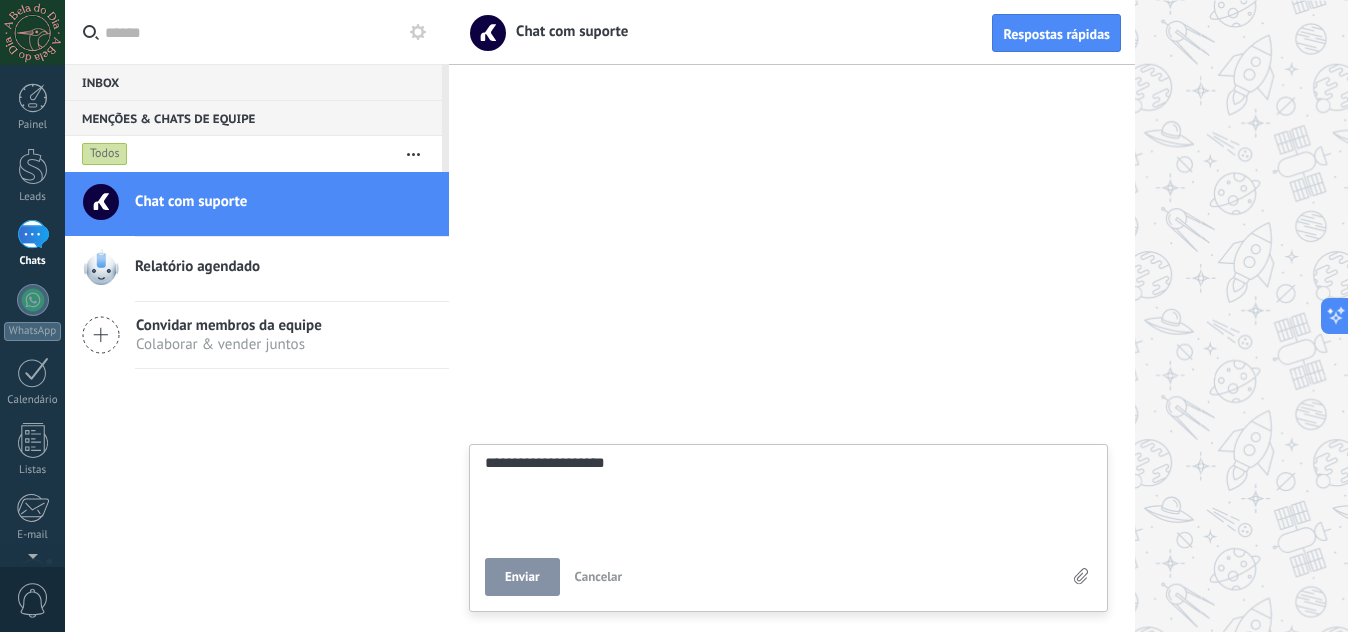 type on "**********" 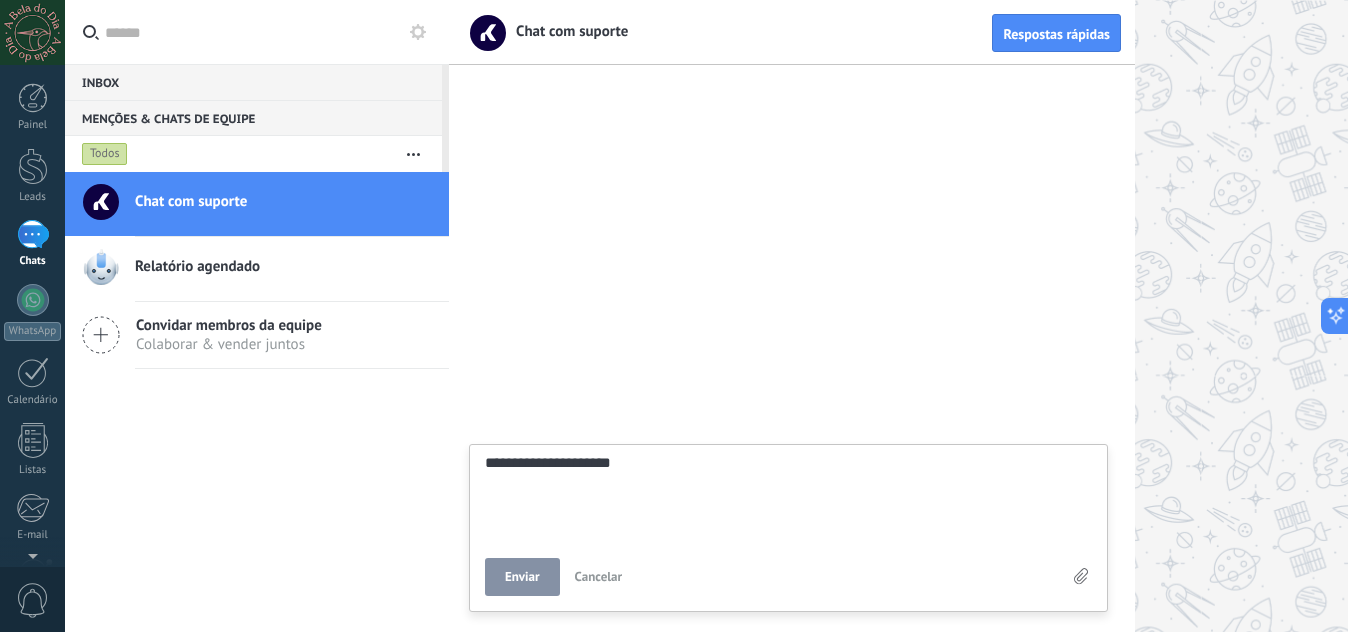 type on "**********" 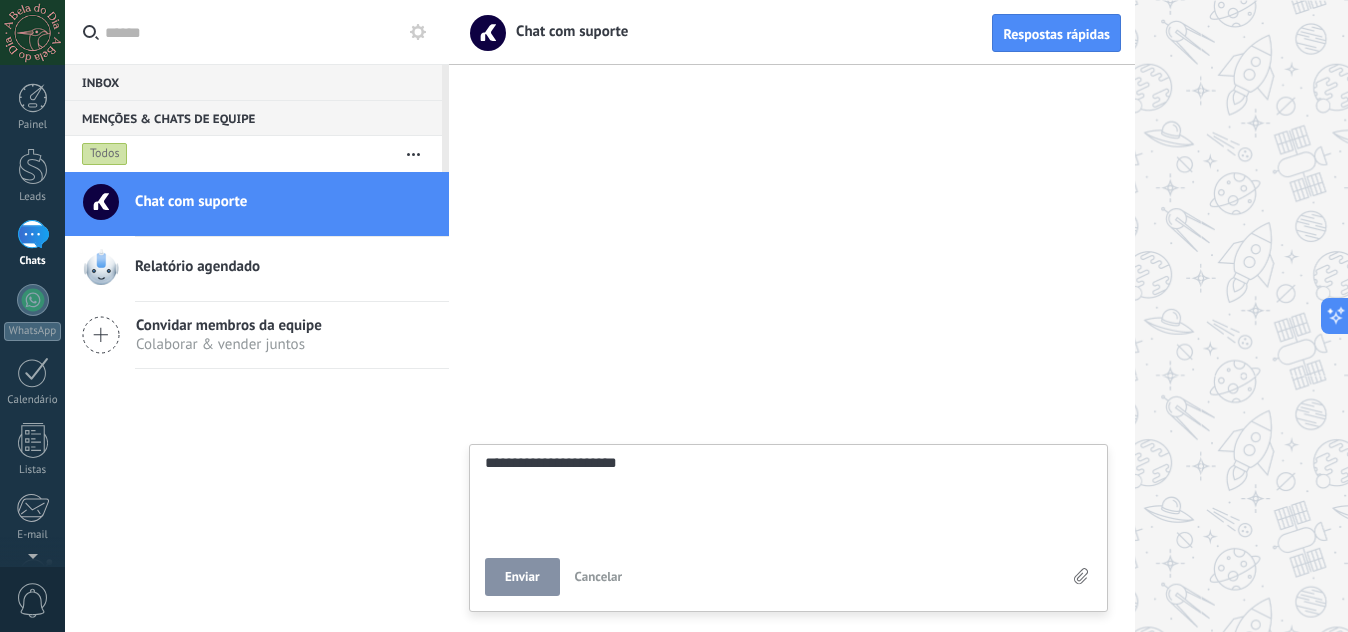 type on "**********" 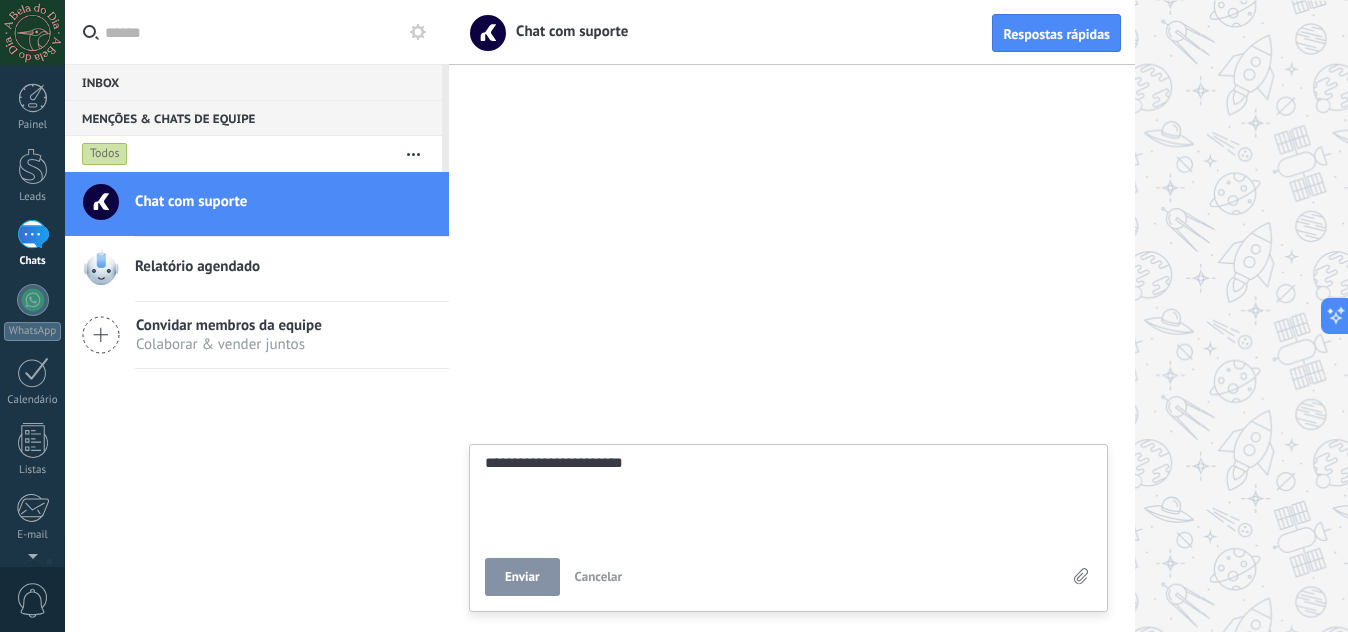 type on "**********" 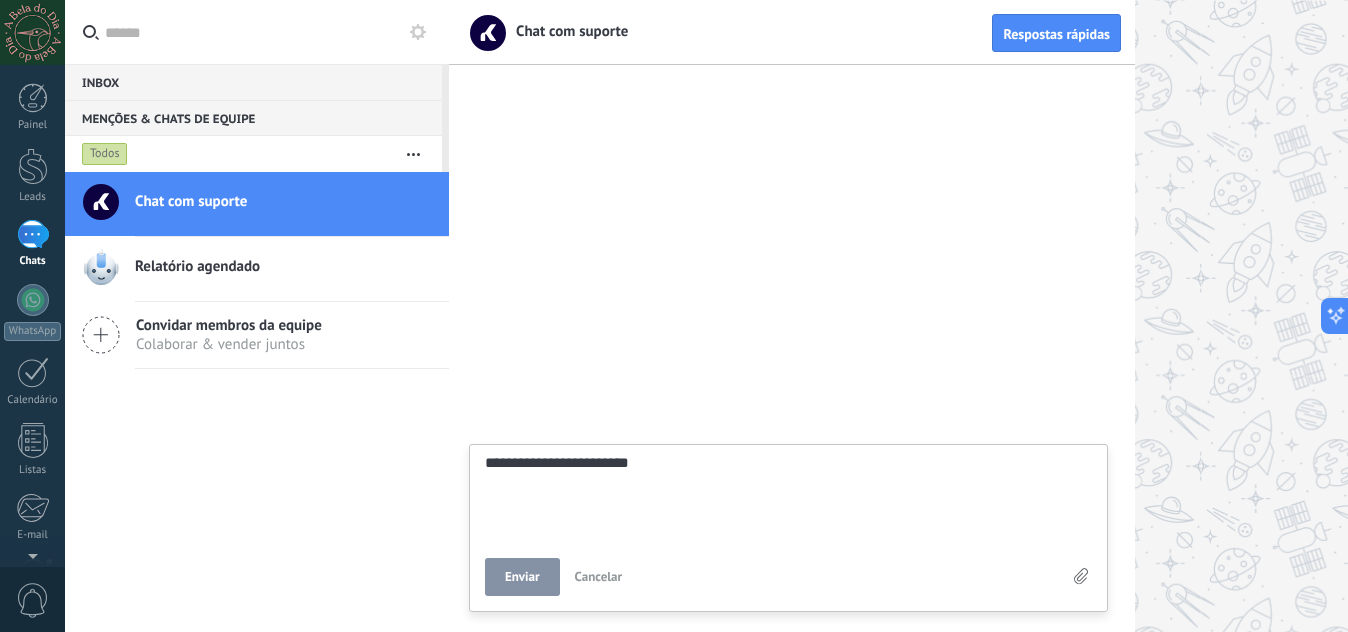 type on "**********" 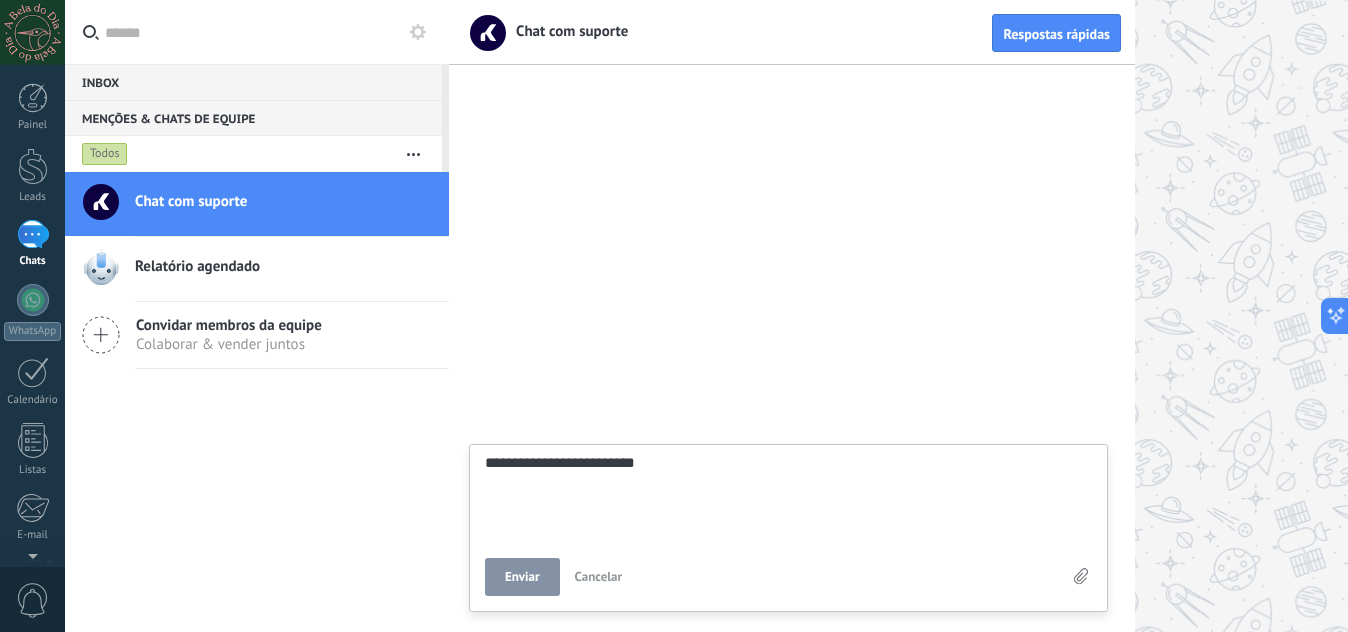 scroll, scrollTop: 38, scrollLeft: 0, axis: vertical 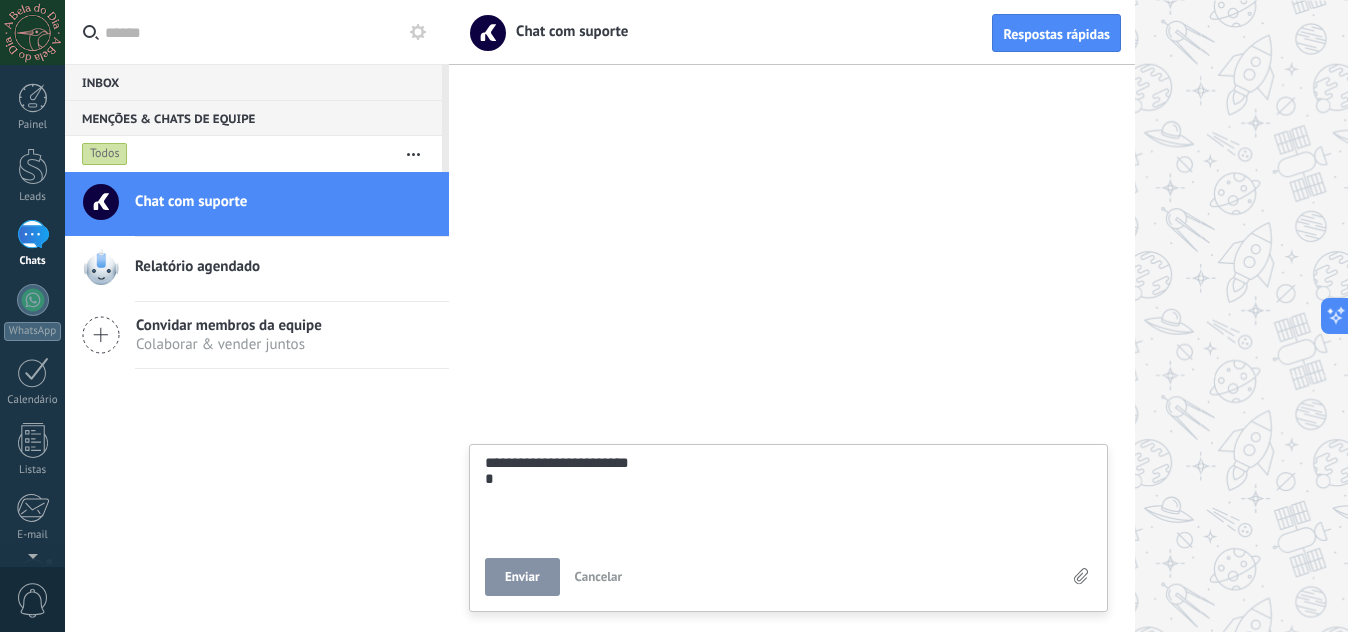 type on "**********" 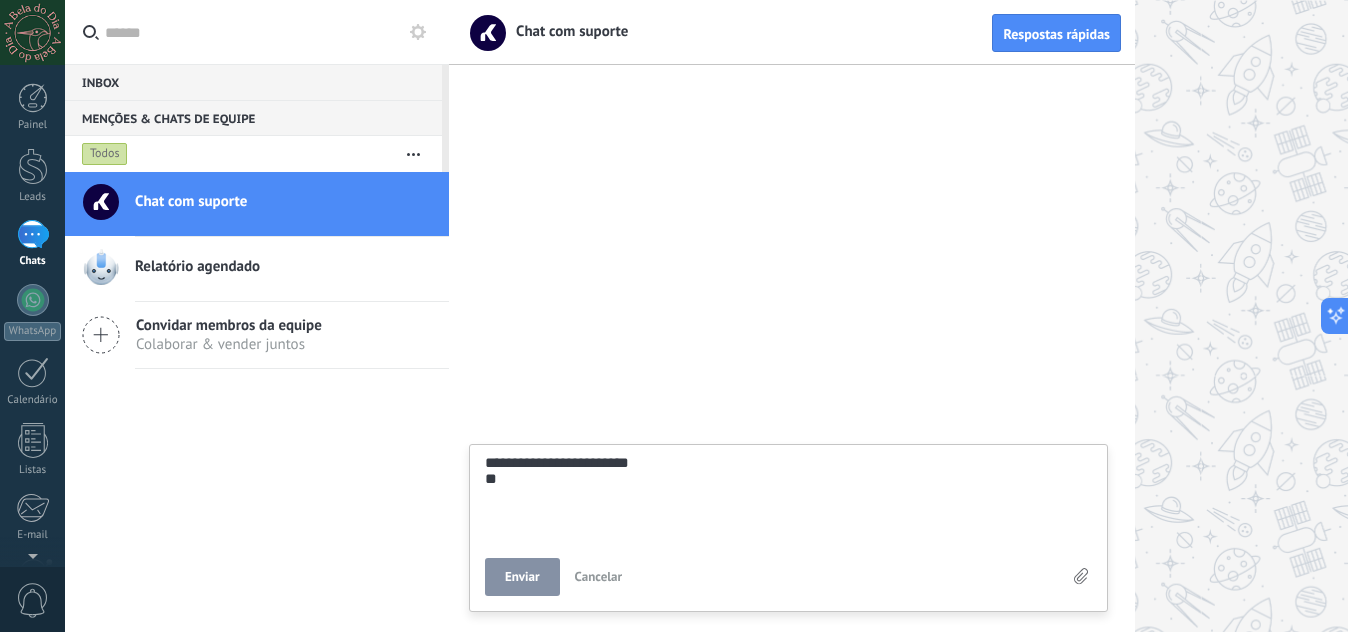 type on "**********" 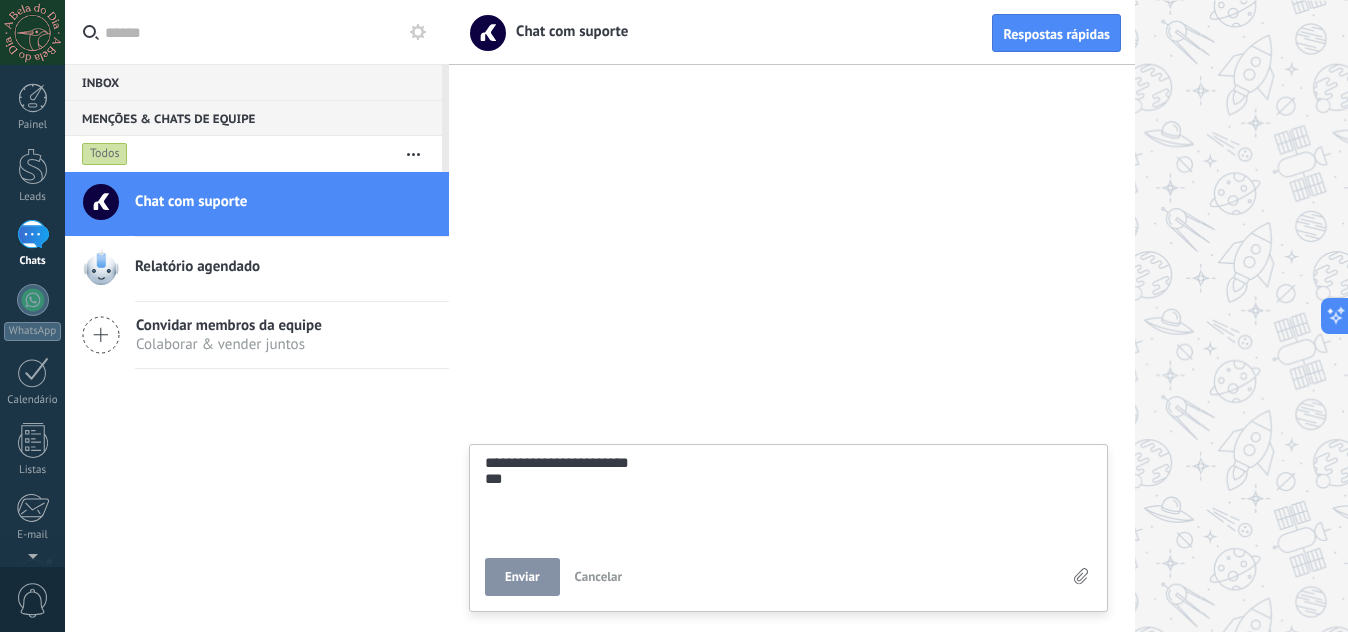 type on "**********" 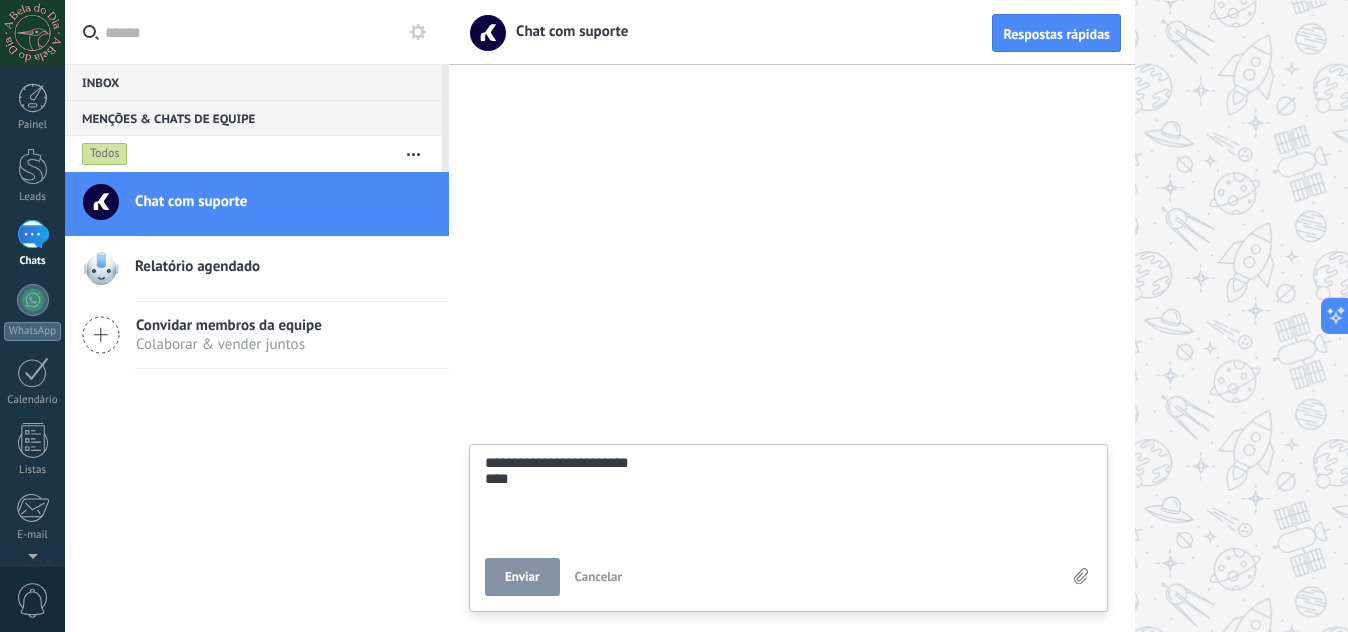 type on "**********" 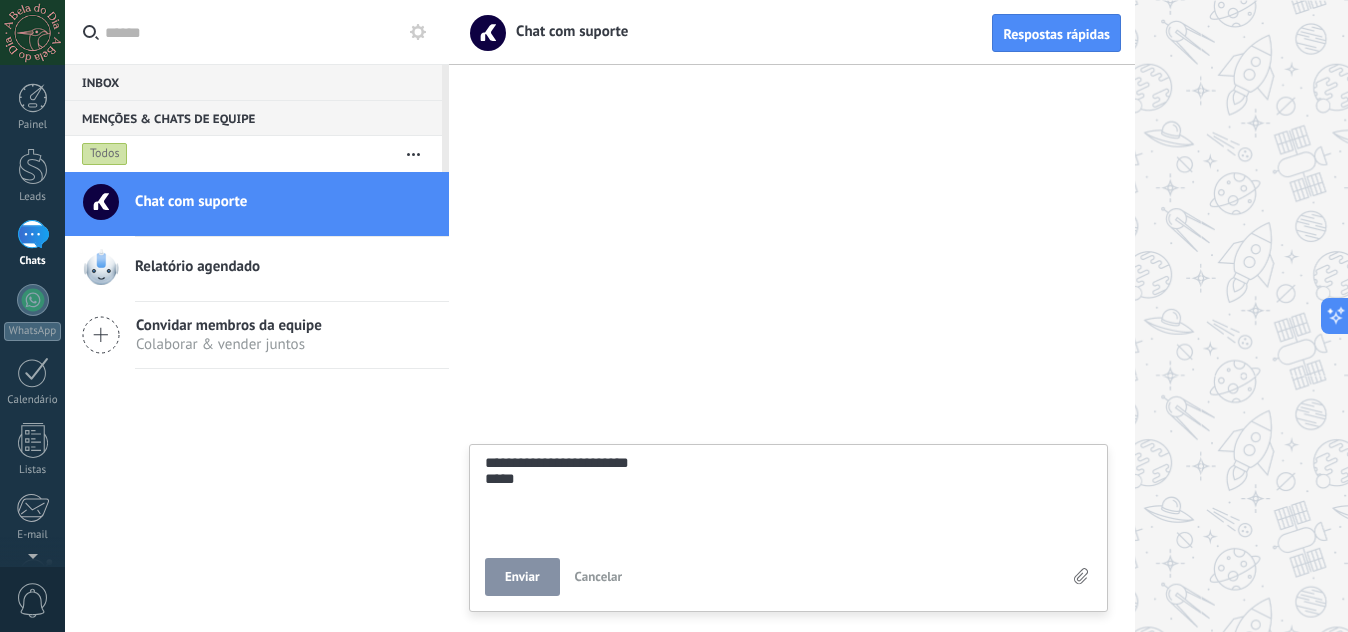 type on "**********" 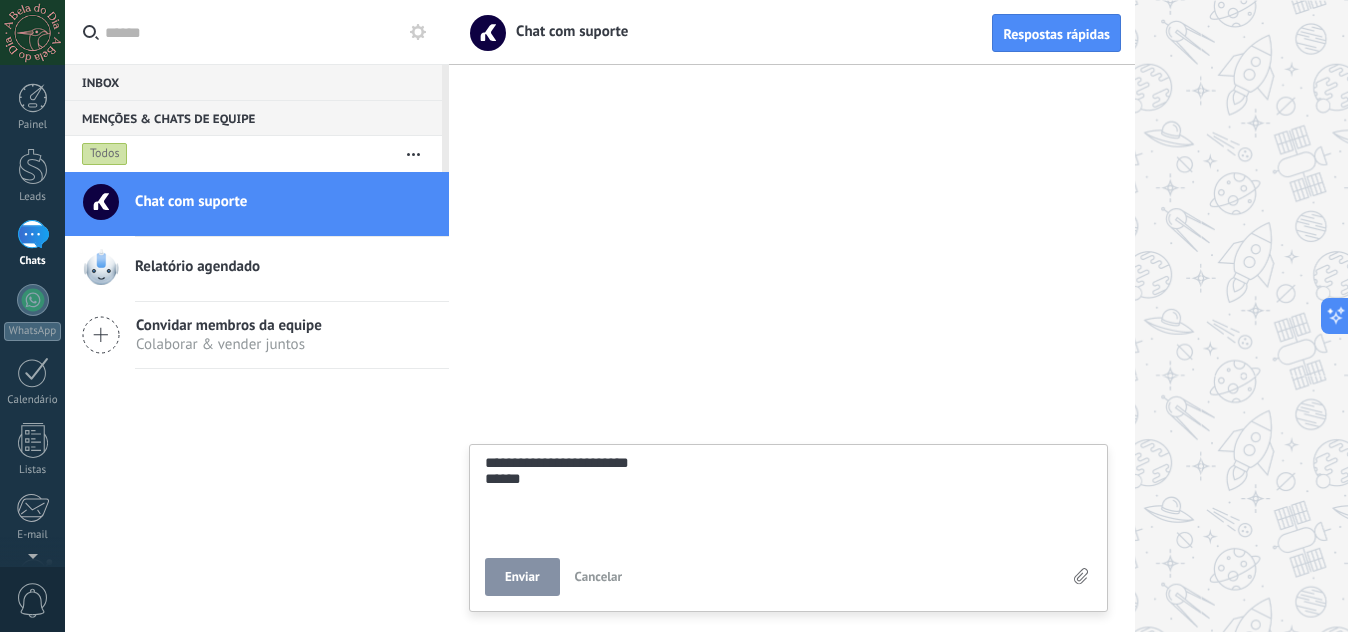 type on "**********" 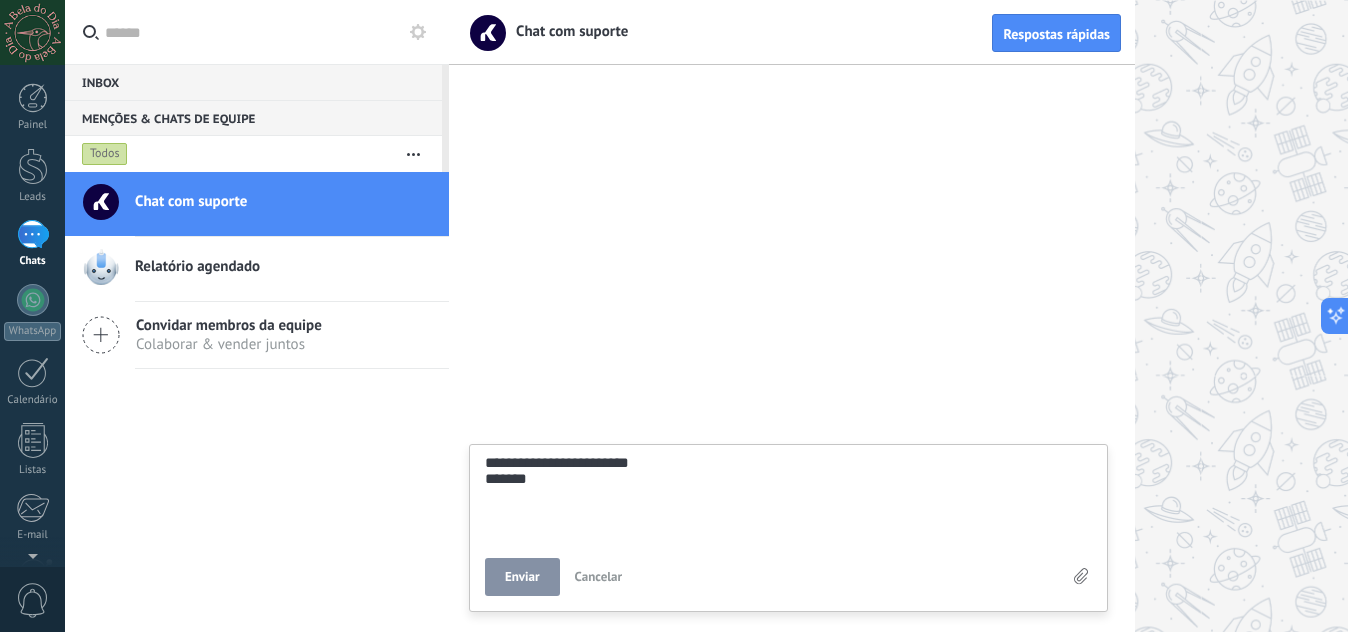 scroll, scrollTop: 38, scrollLeft: 0, axis: vertical 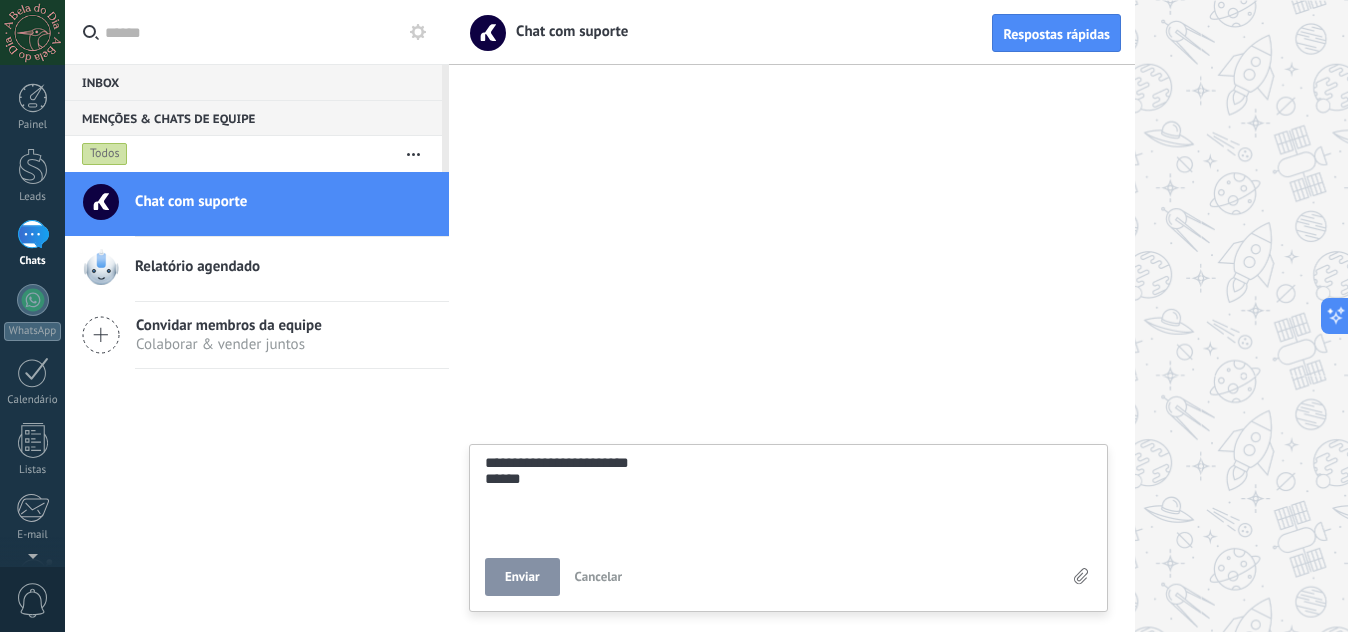 type on "**********" 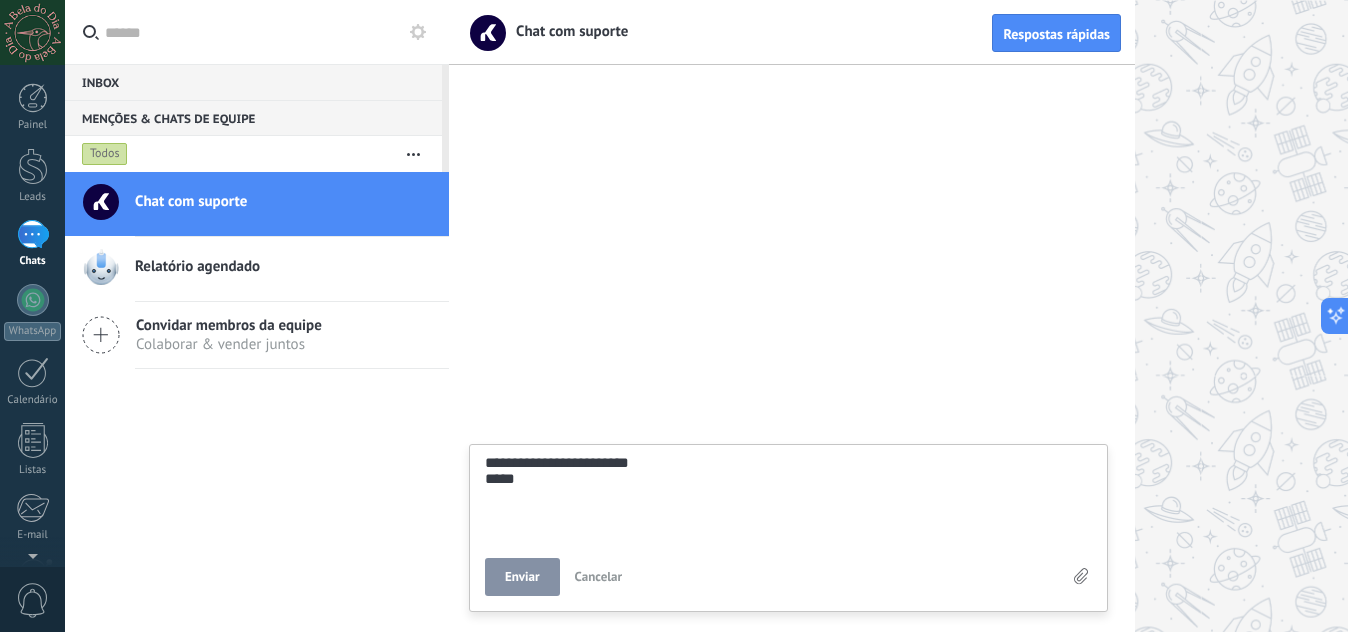type on "**********" 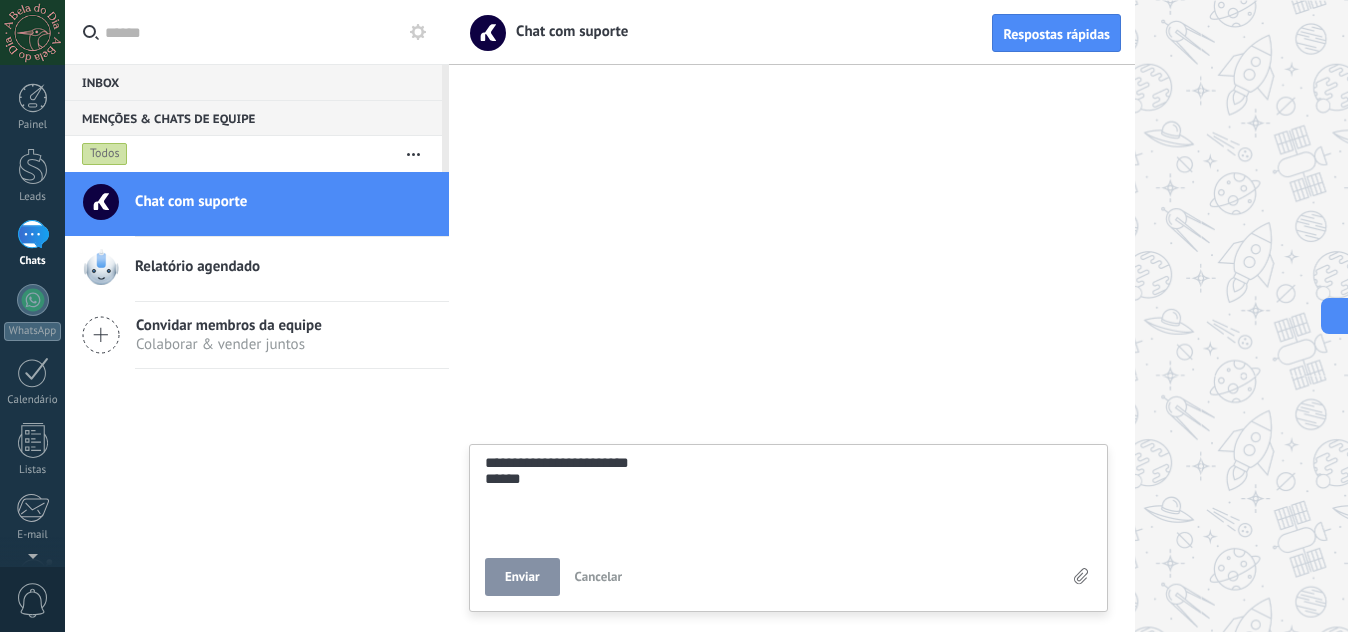 type on "**********" 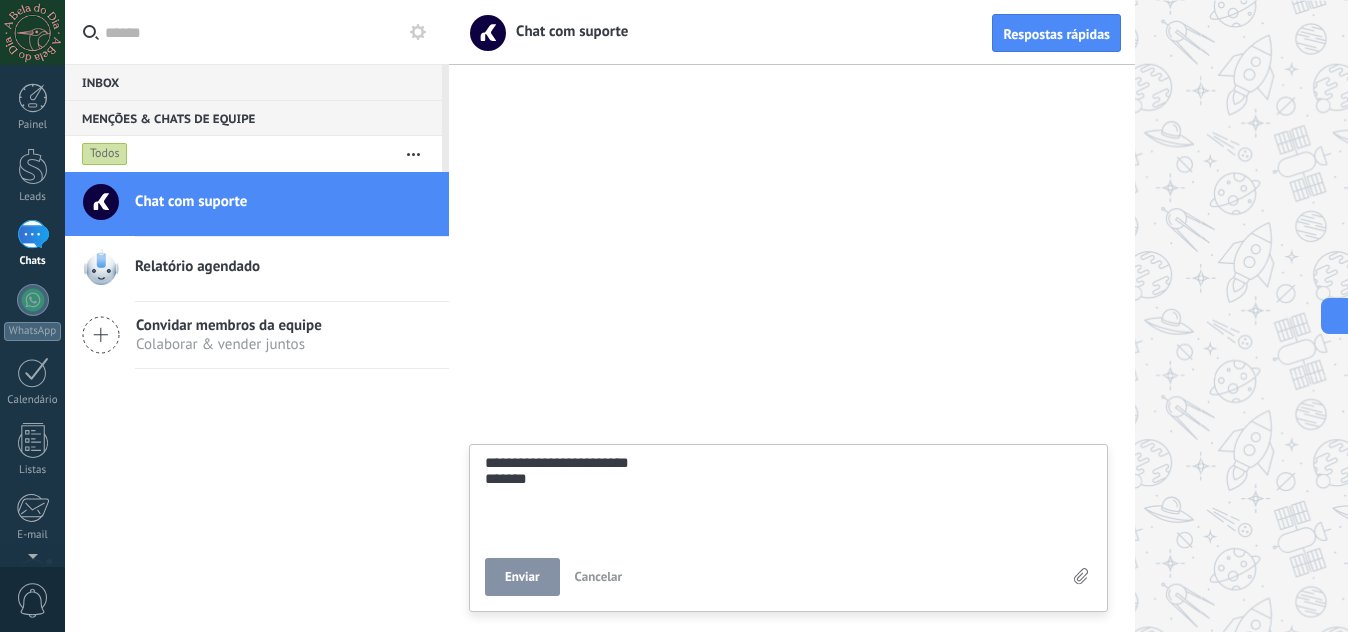type on "**********" 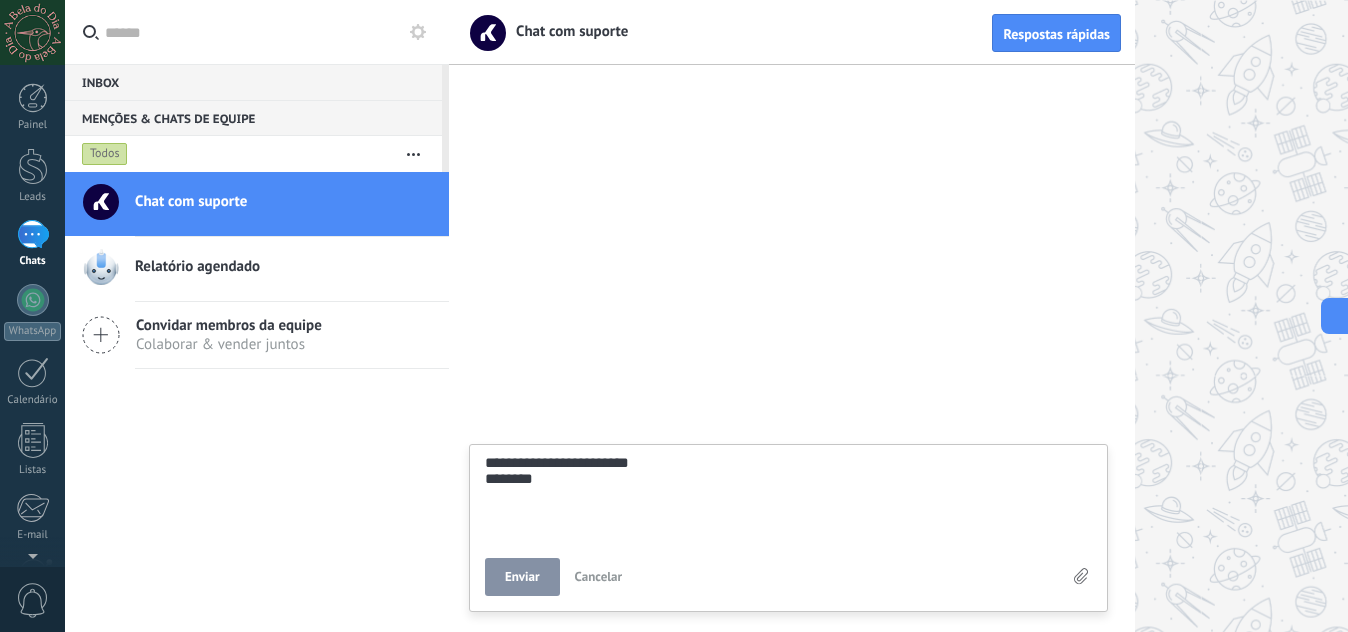 type on "**********" 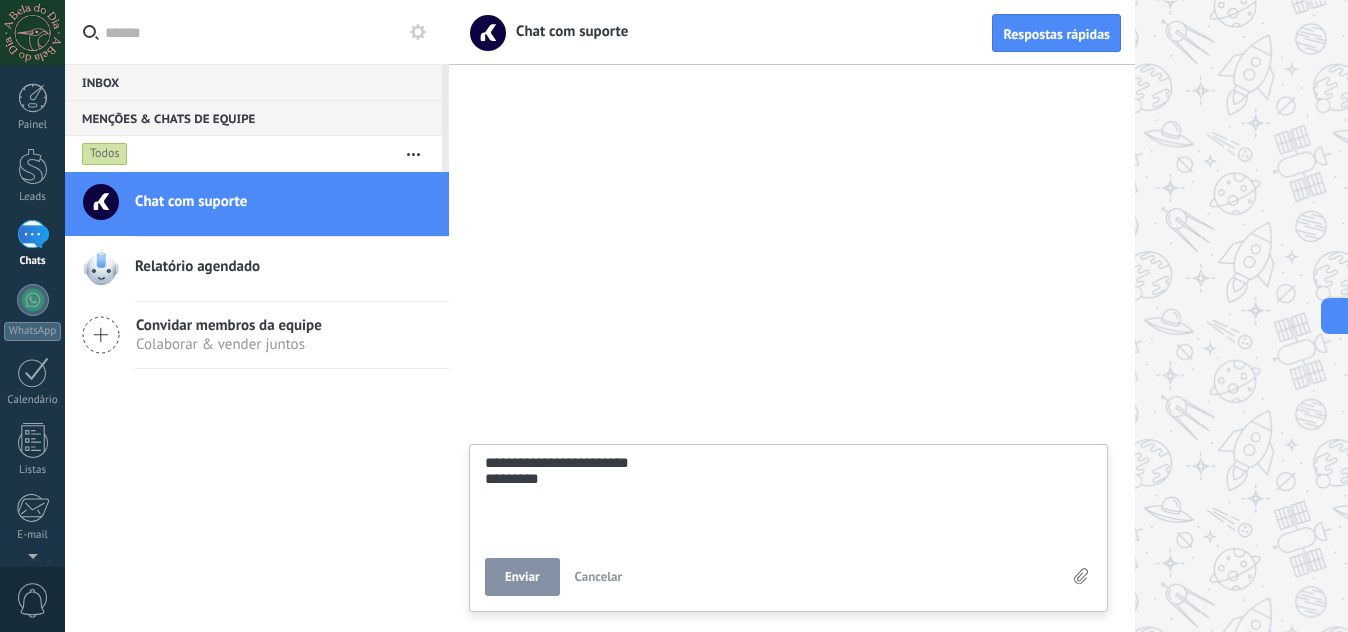 type on "**********" 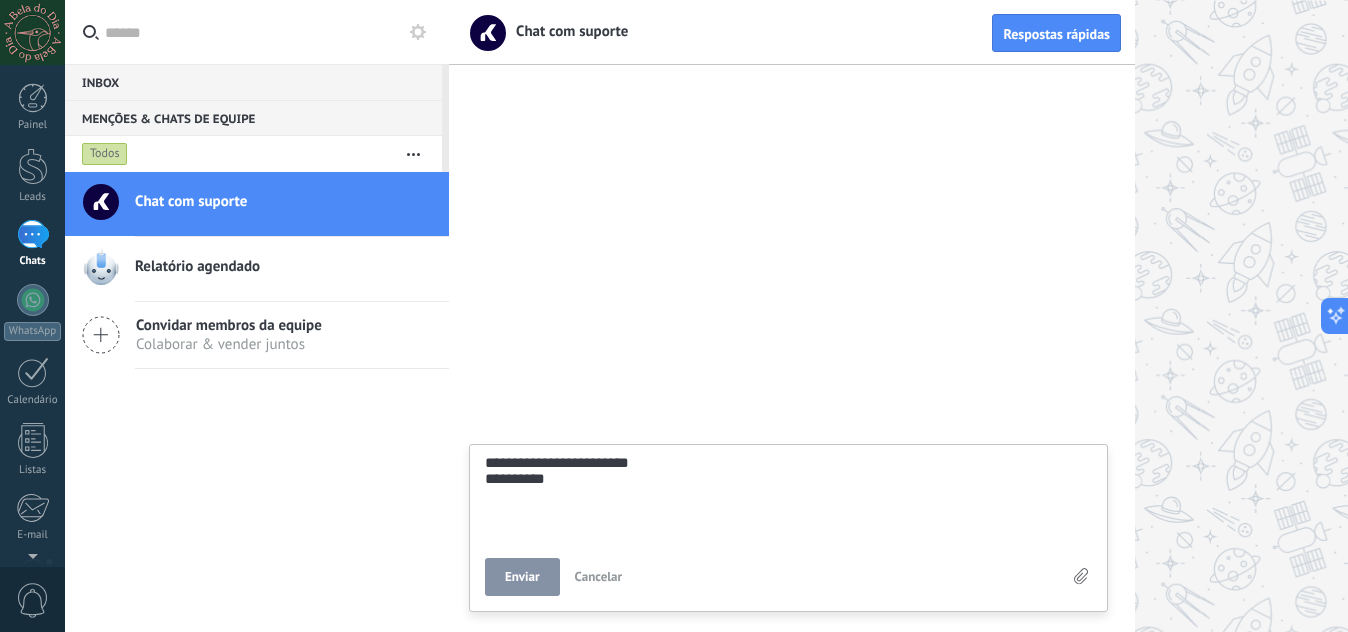 type on "**********" 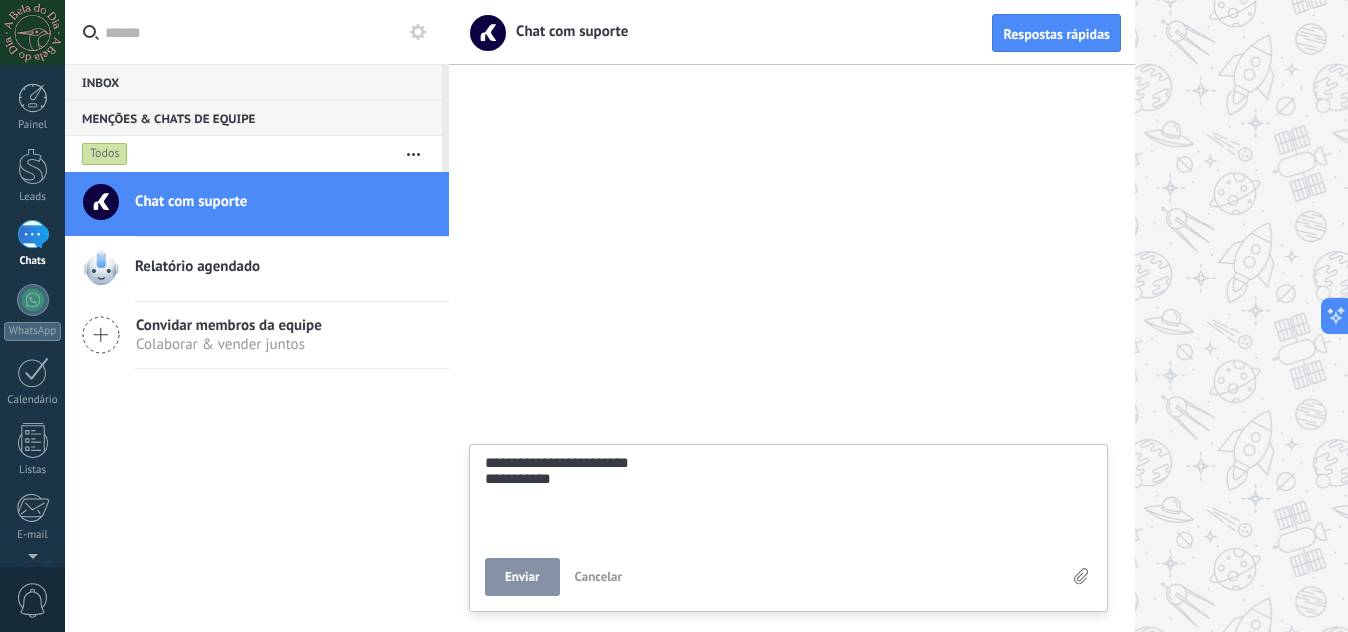 type on "**********" 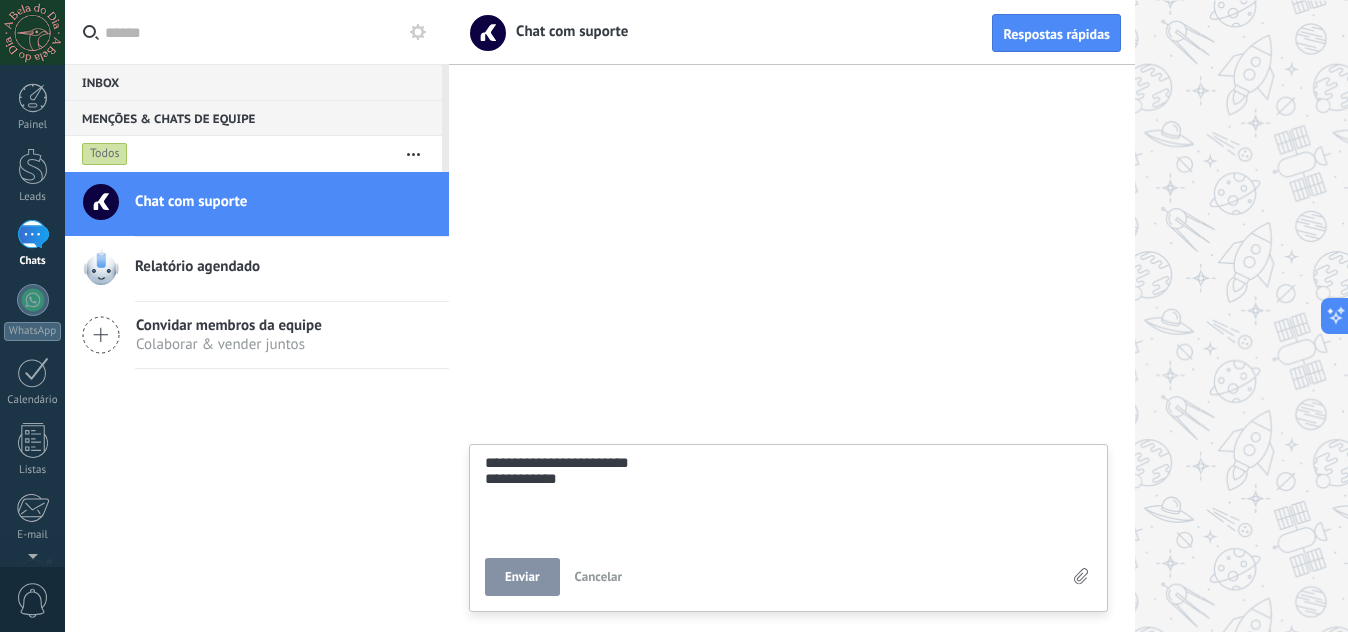 type on "**********" 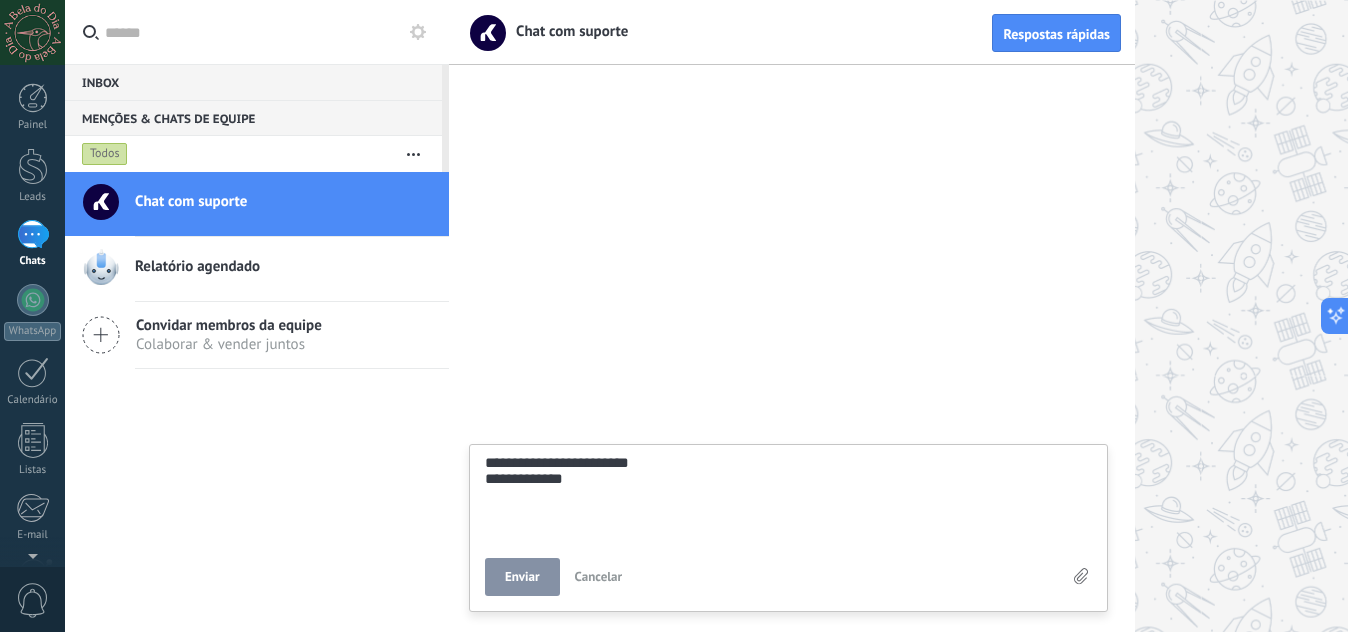 type on "**********" 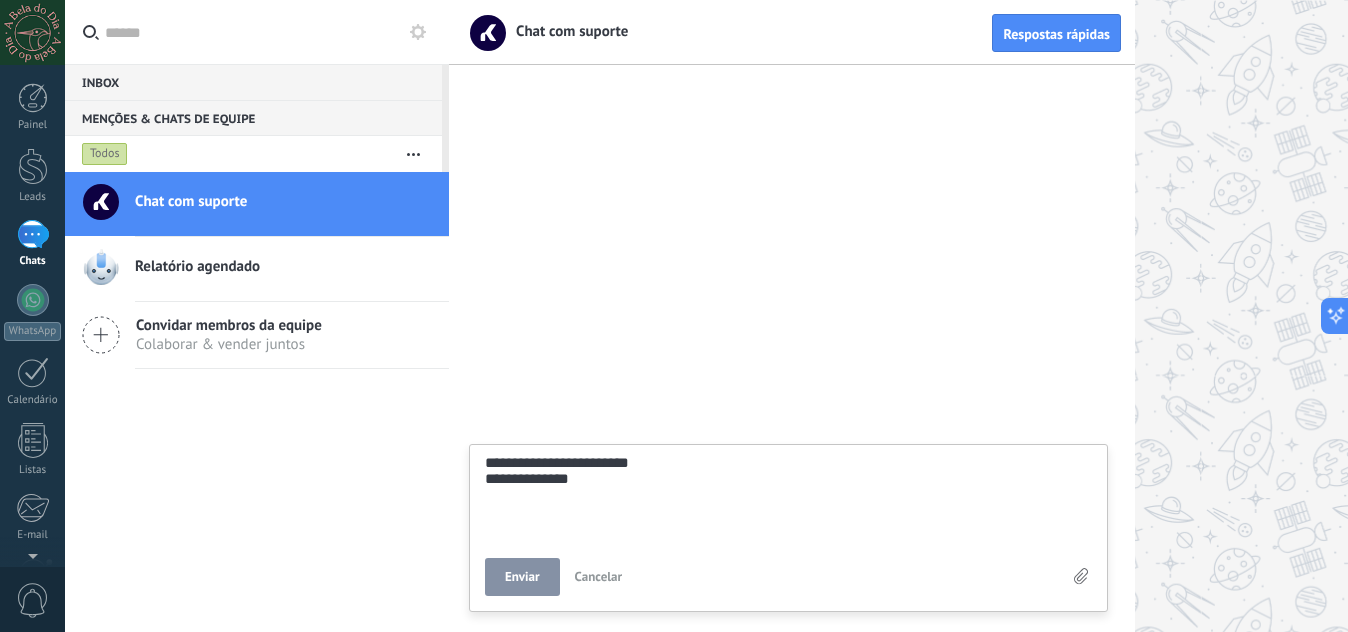 type on "**********" 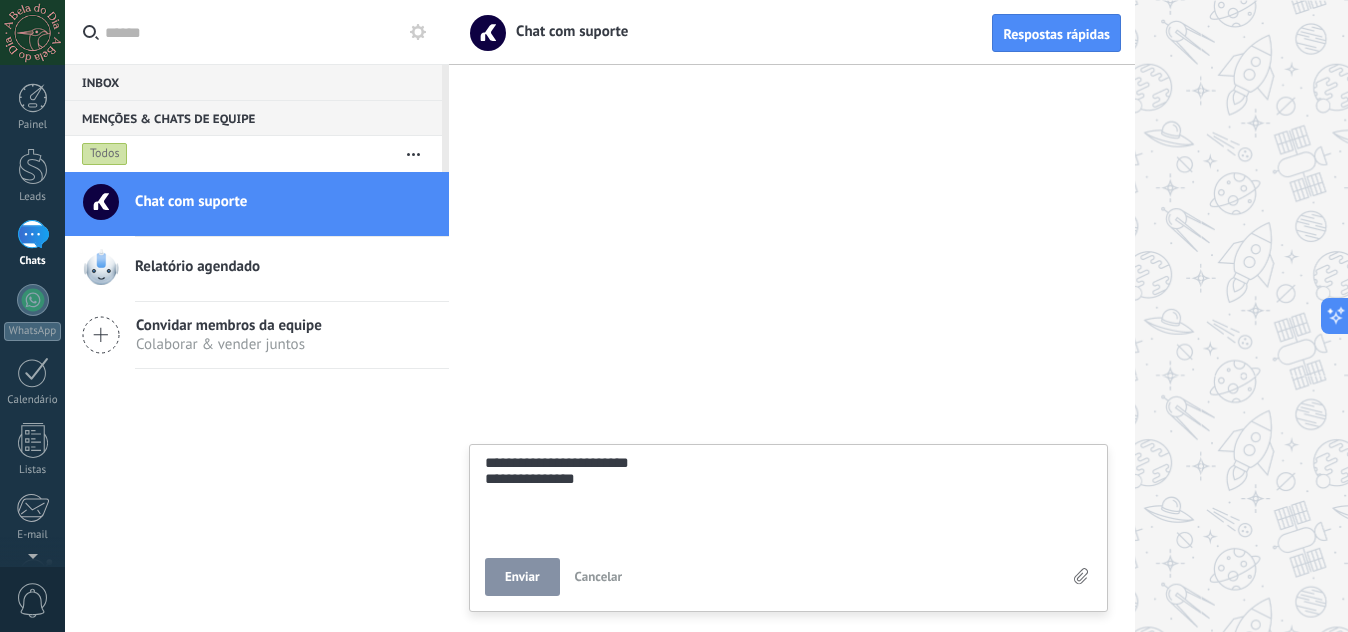 type on "**********" 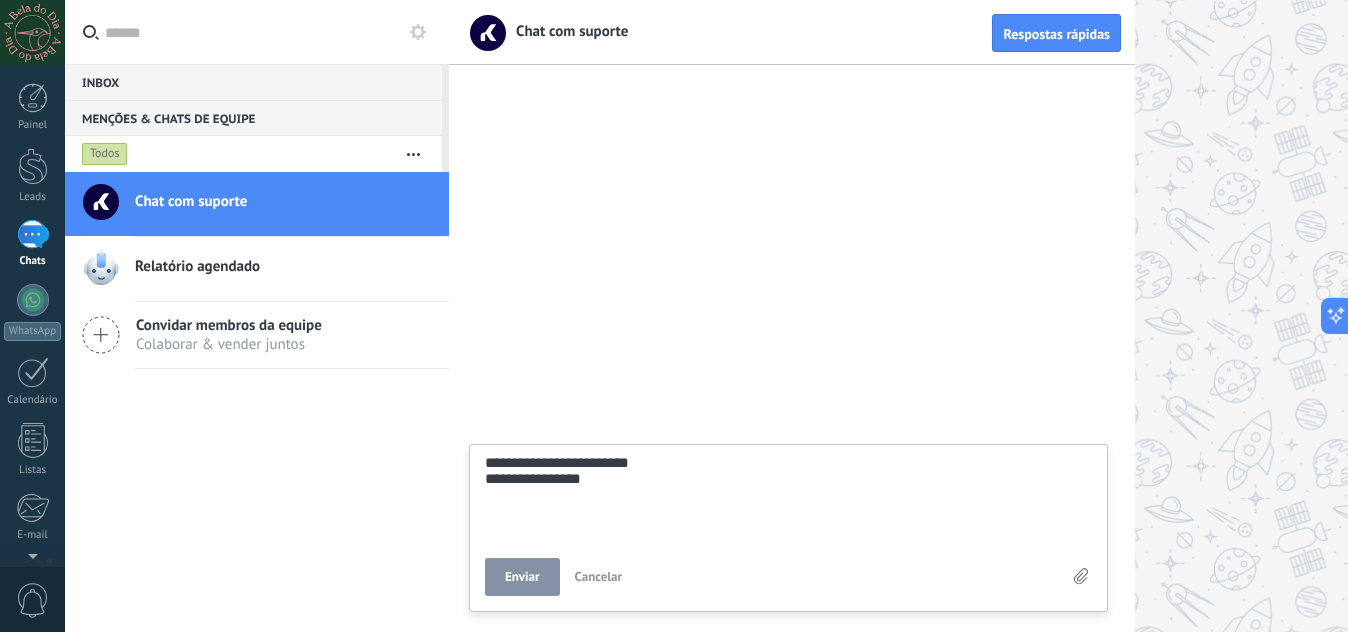 type on "**********" 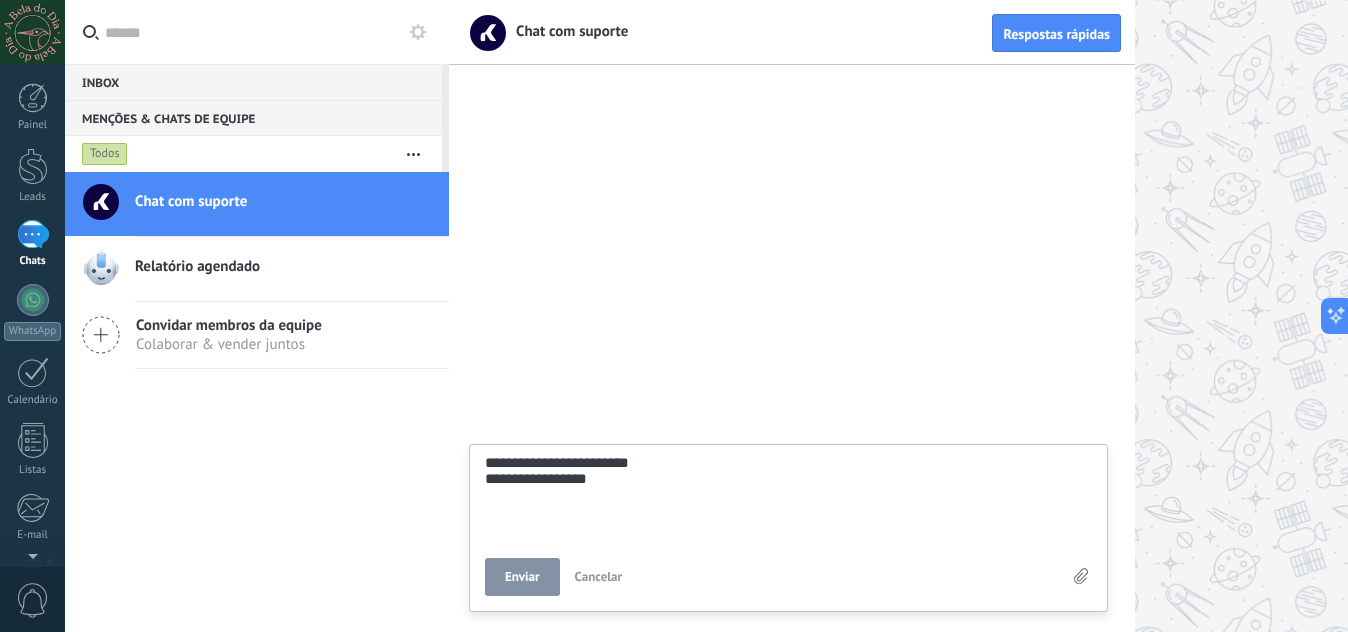 type on "**********" 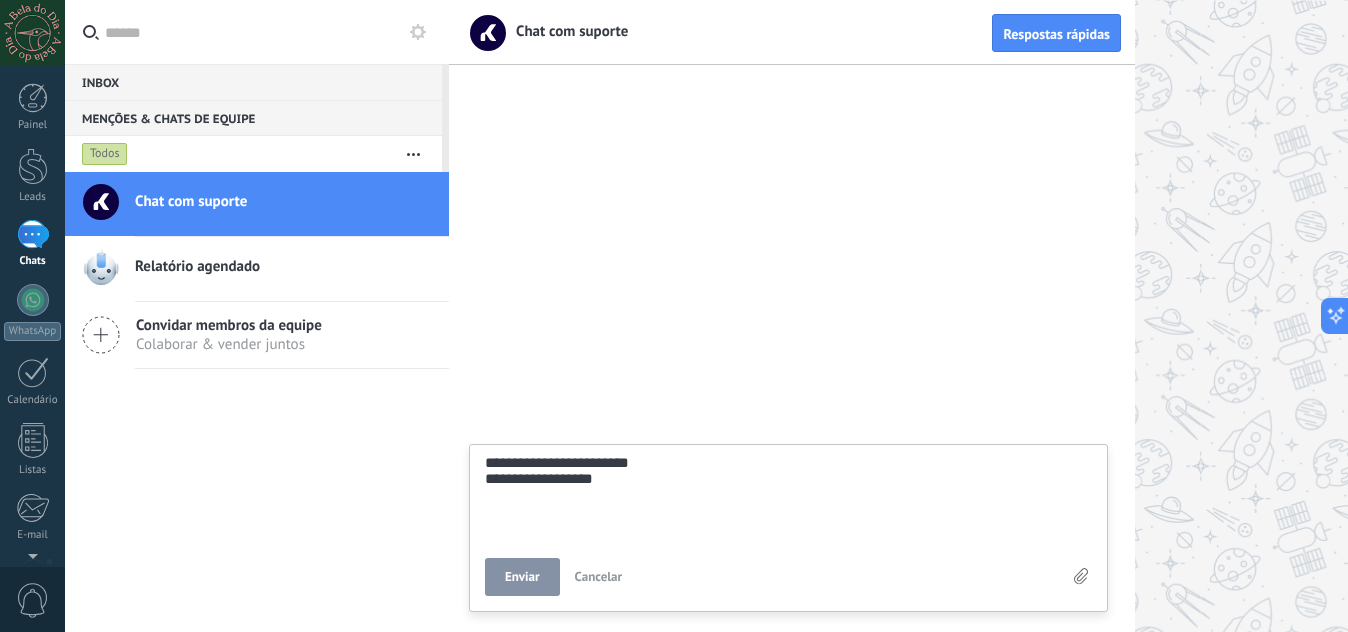 type on "**********" 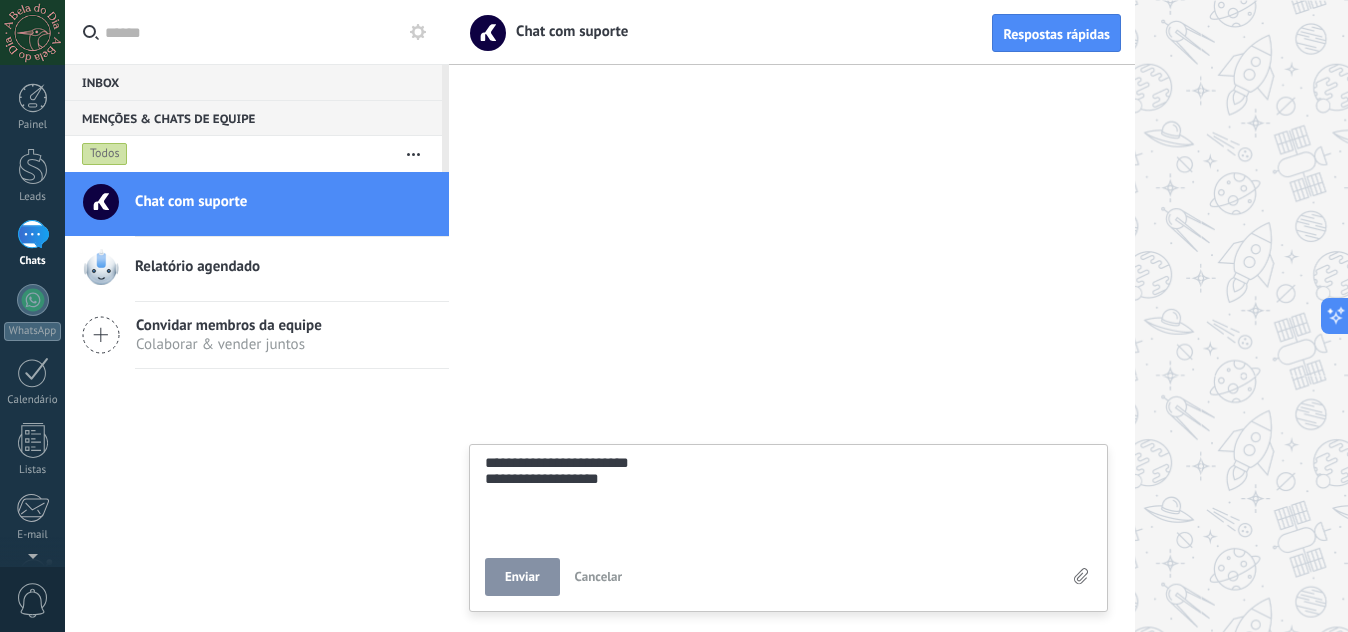 type on "**********" 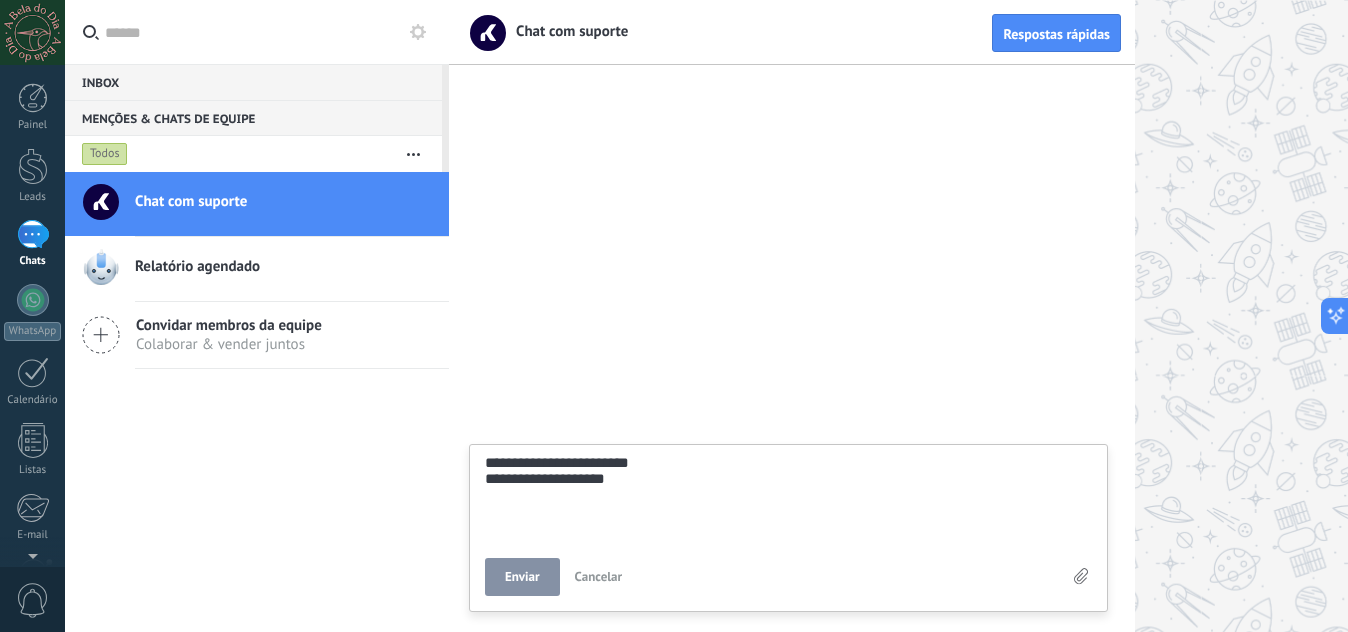 type on "**********" 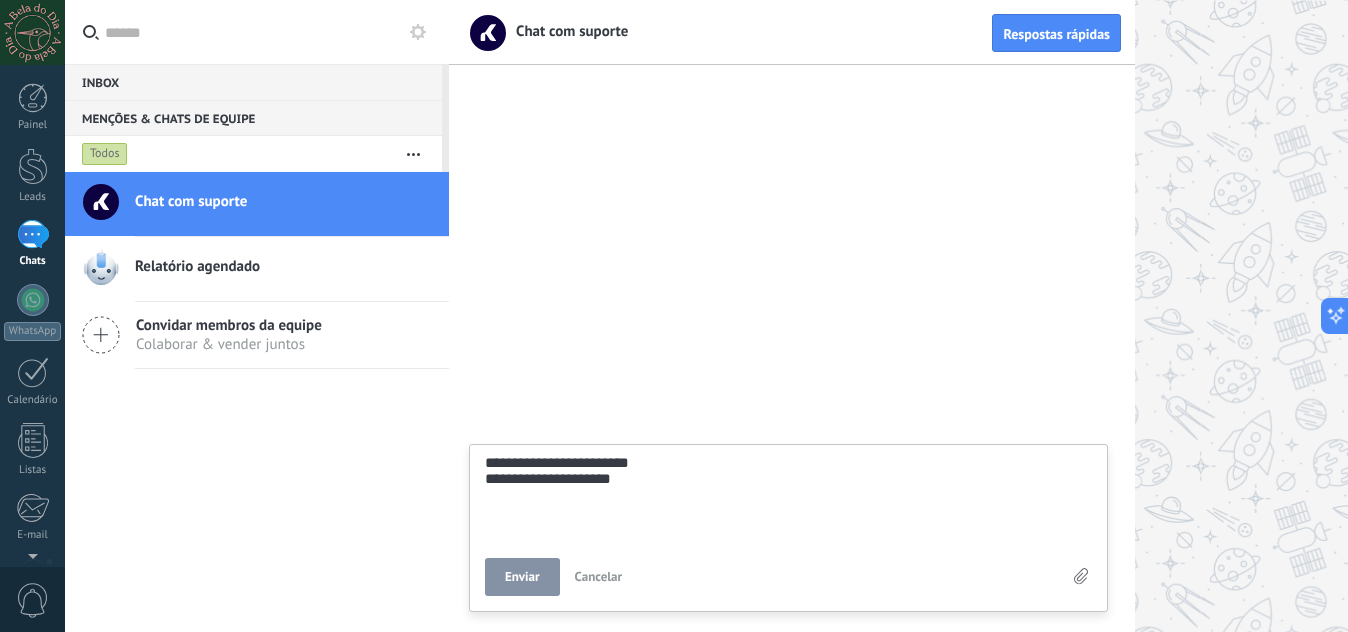 type on "**********" 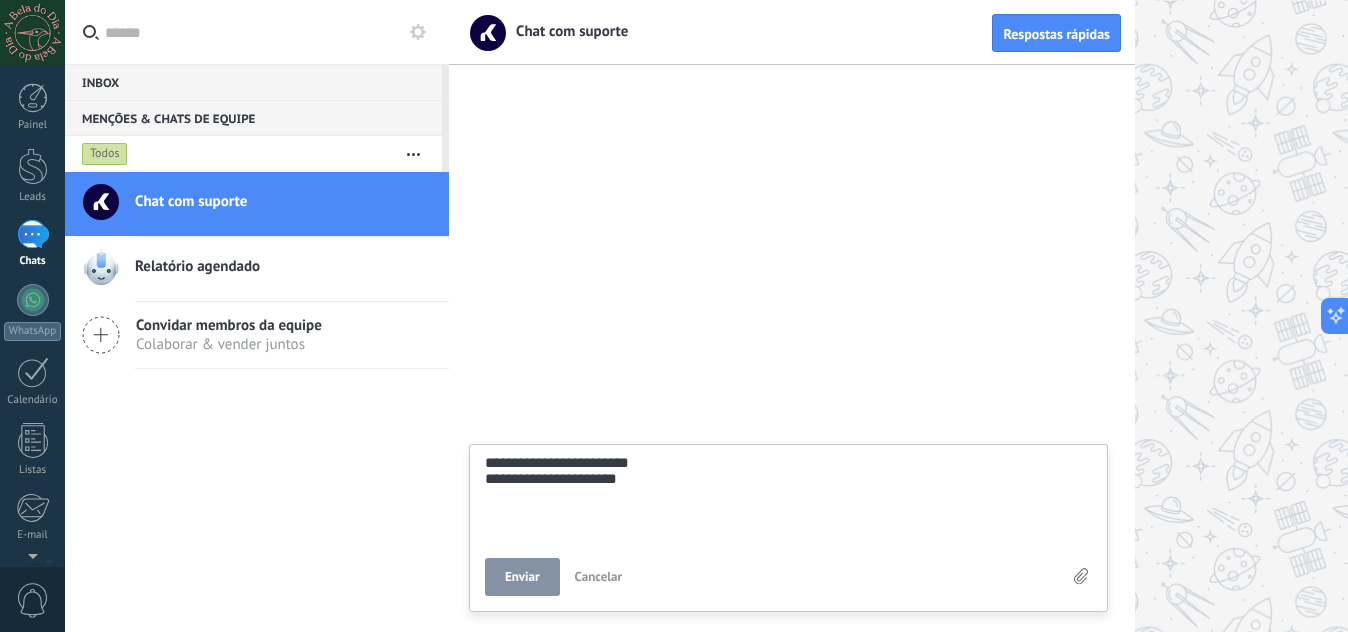 type on "**********" 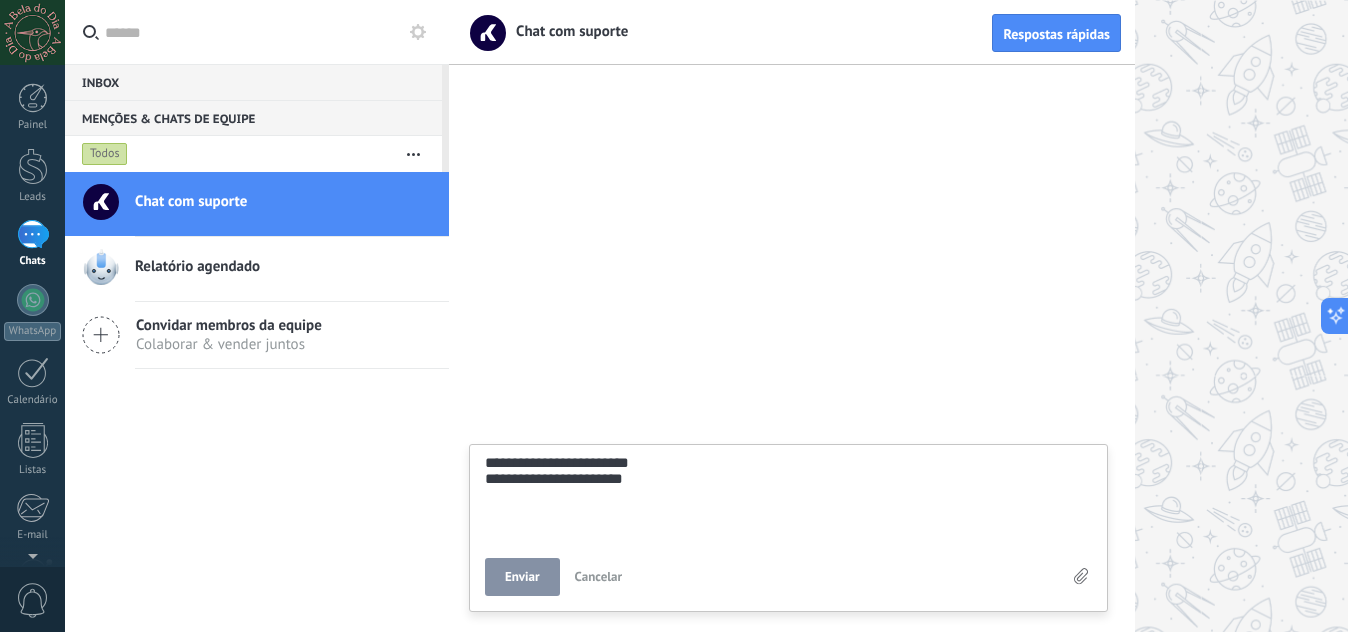 type on "**********" 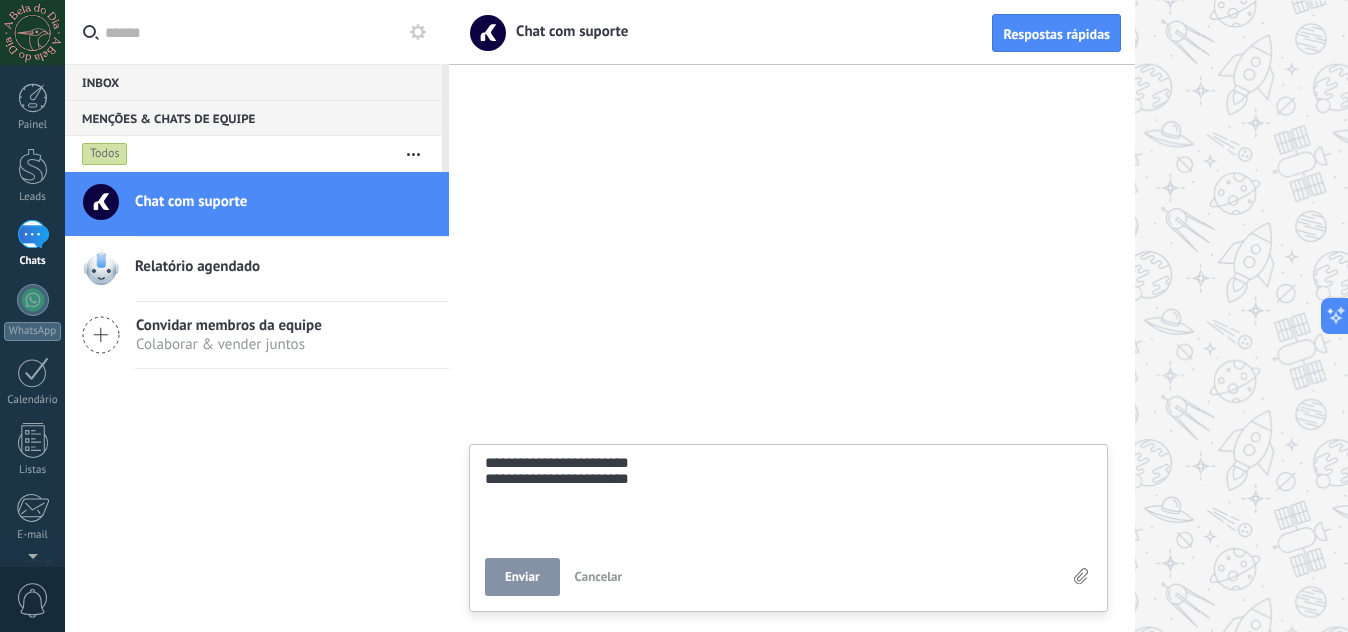 type on "**********" 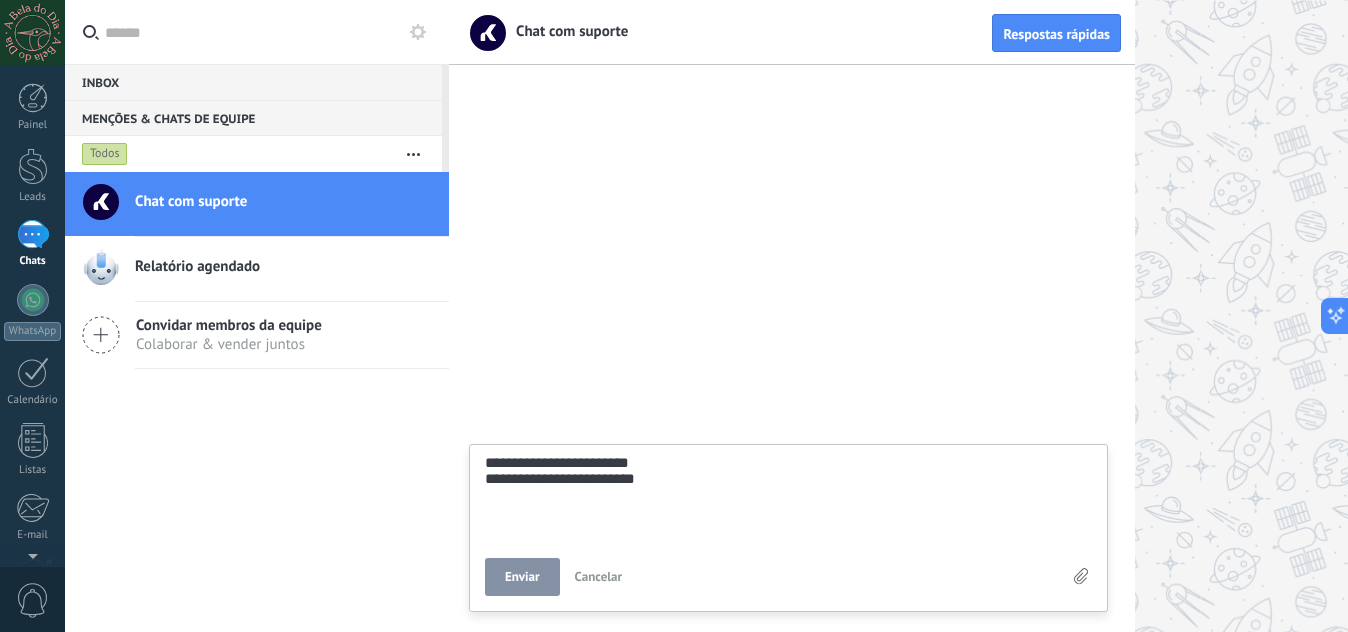 type on "**********" 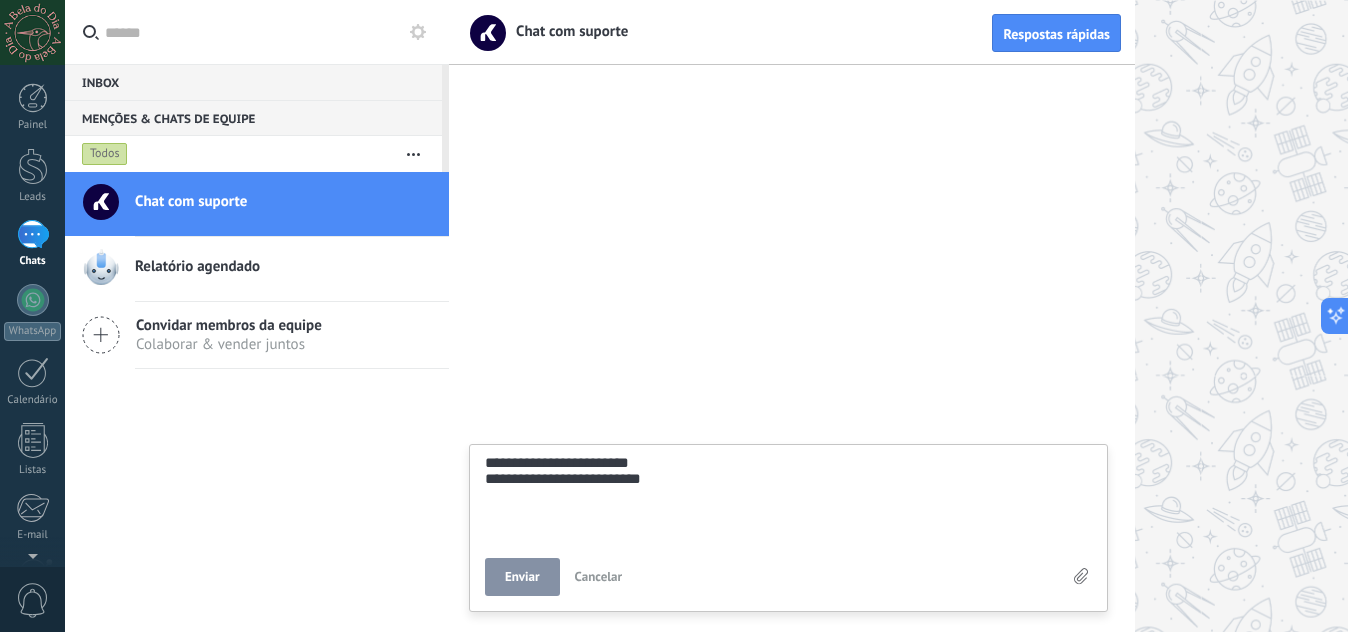 scroll, scrollTop: 38, scrollLeft: 0, axis: vertical 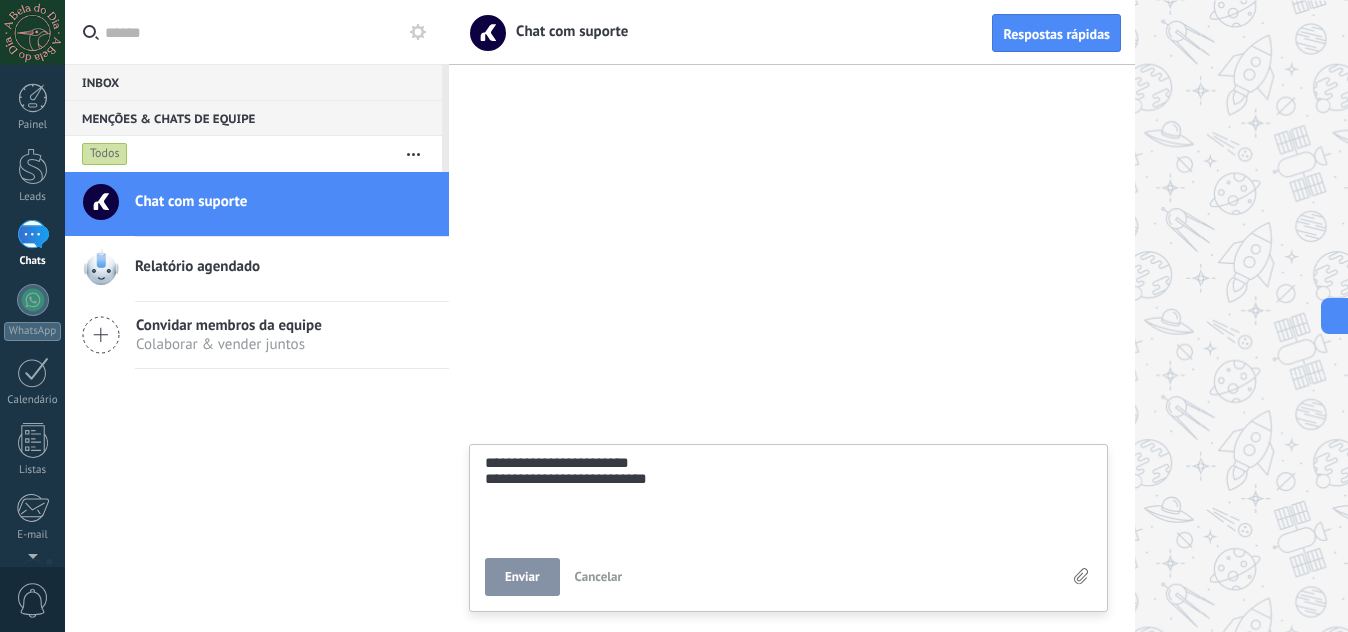 type on "**********" 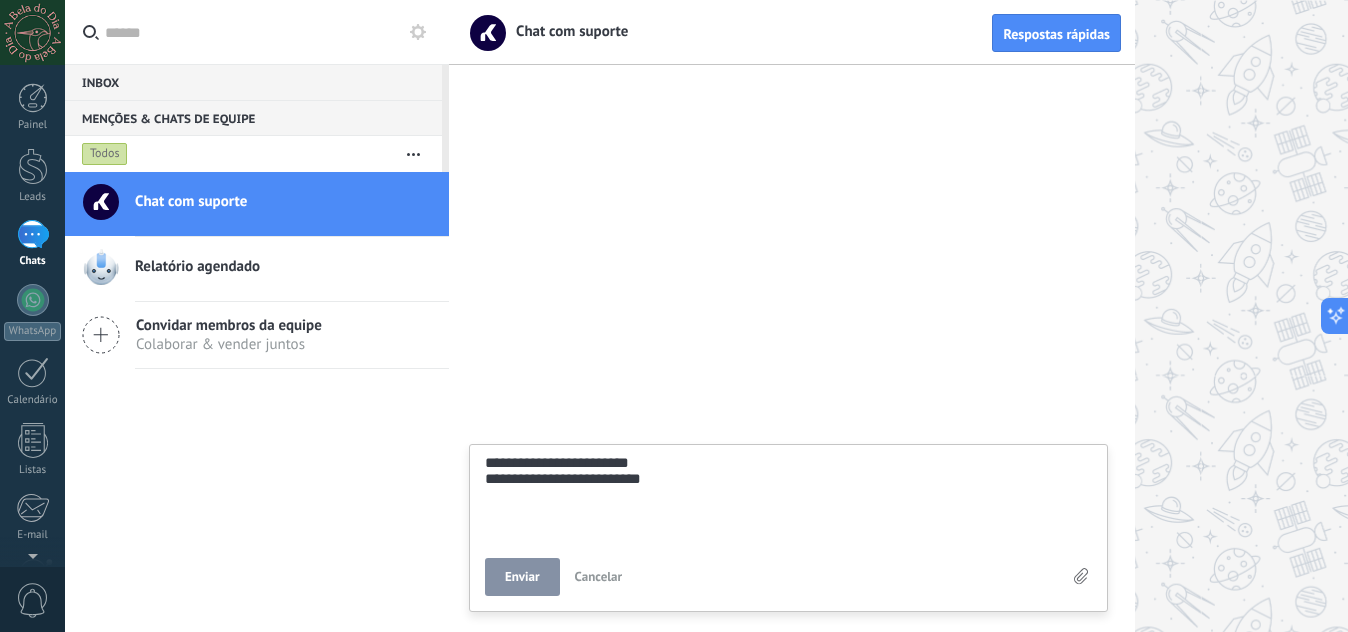 type on "**********" 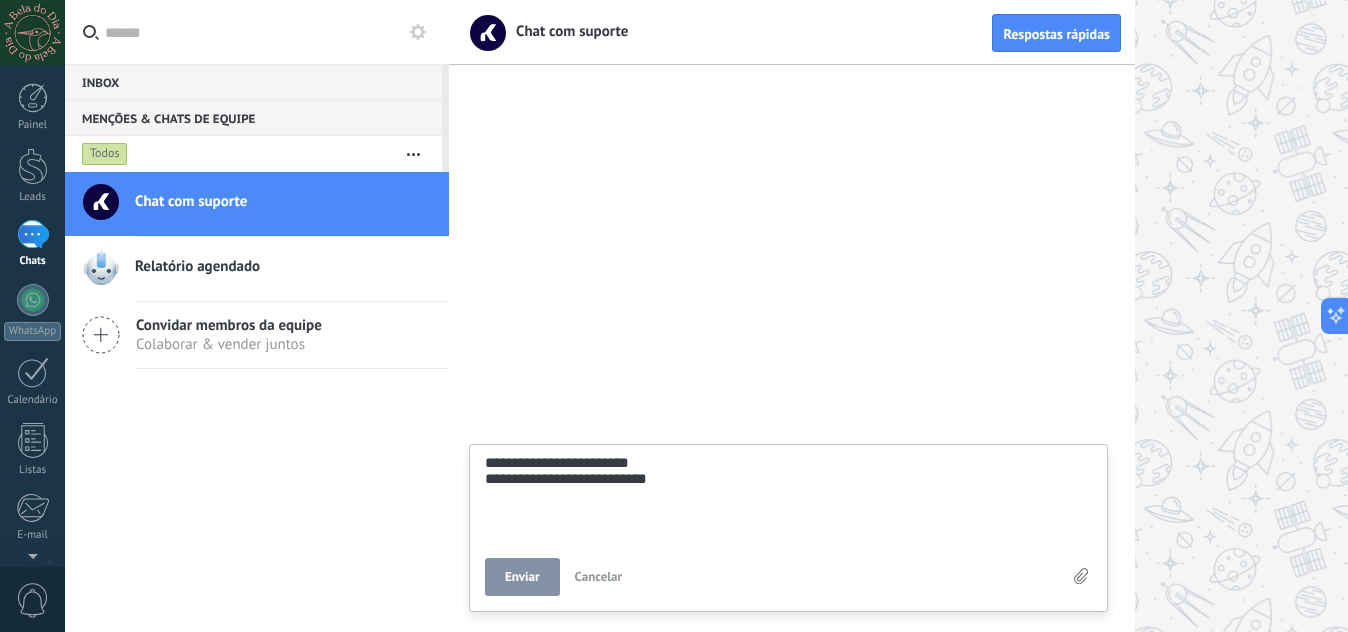 type on "**********" 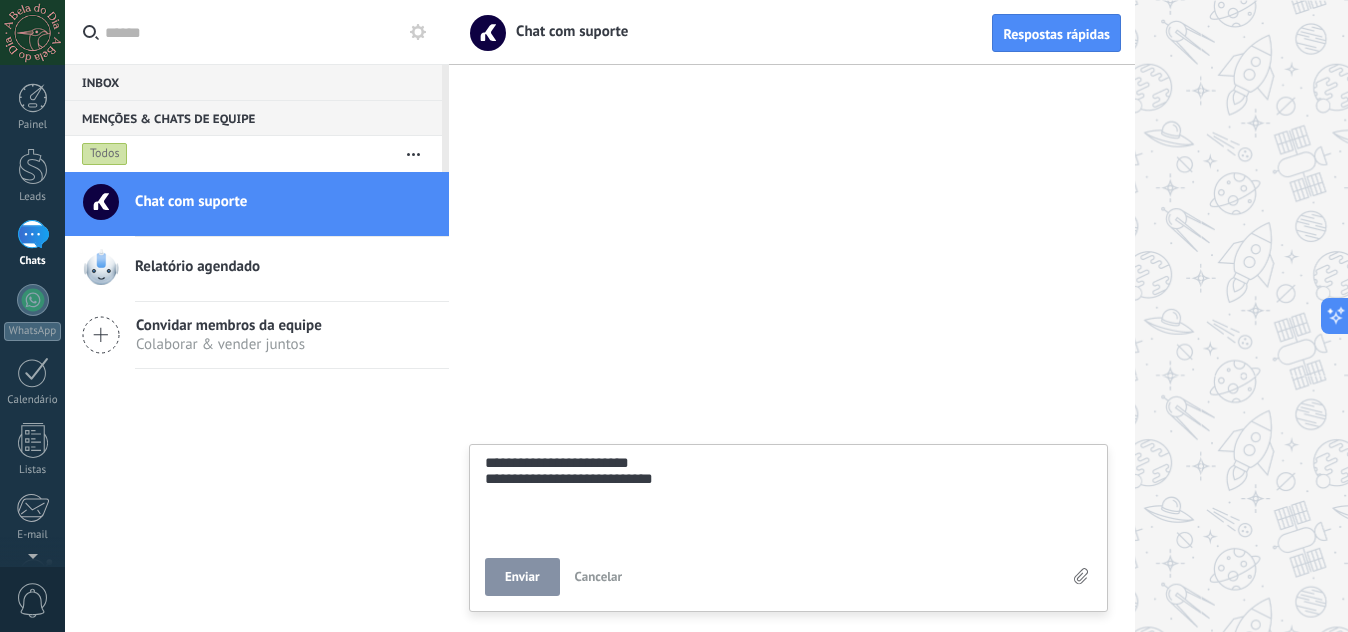type on "**********" 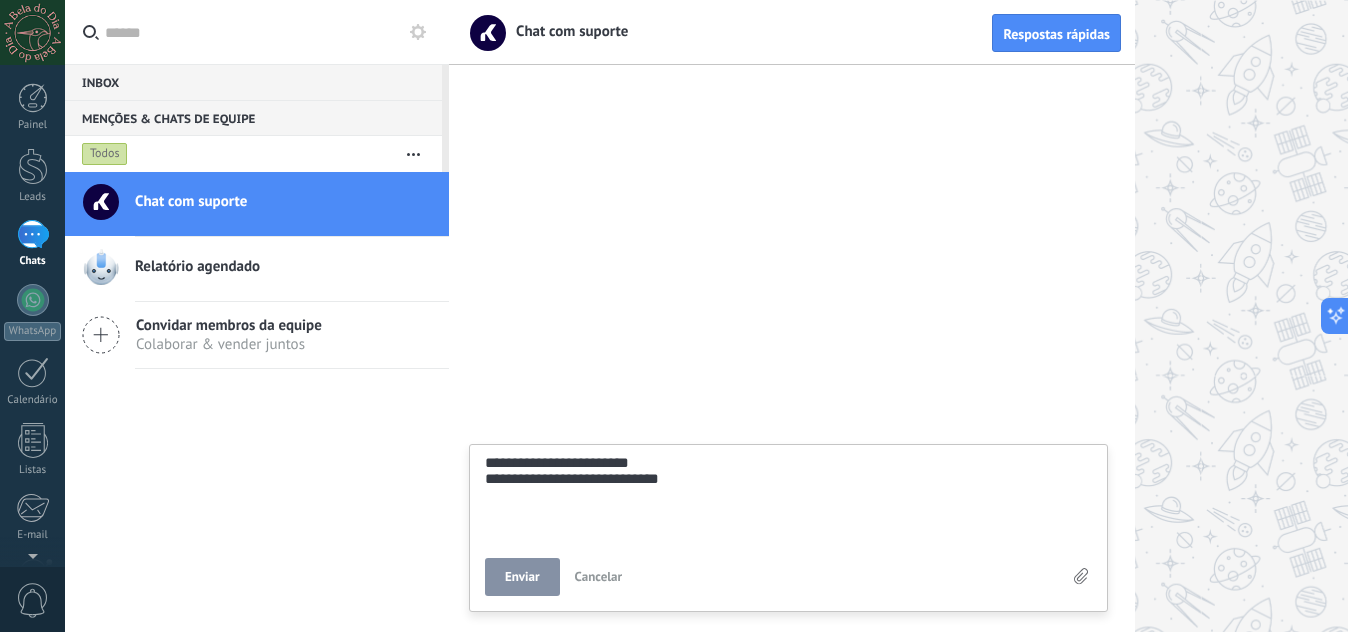 type on "**********" 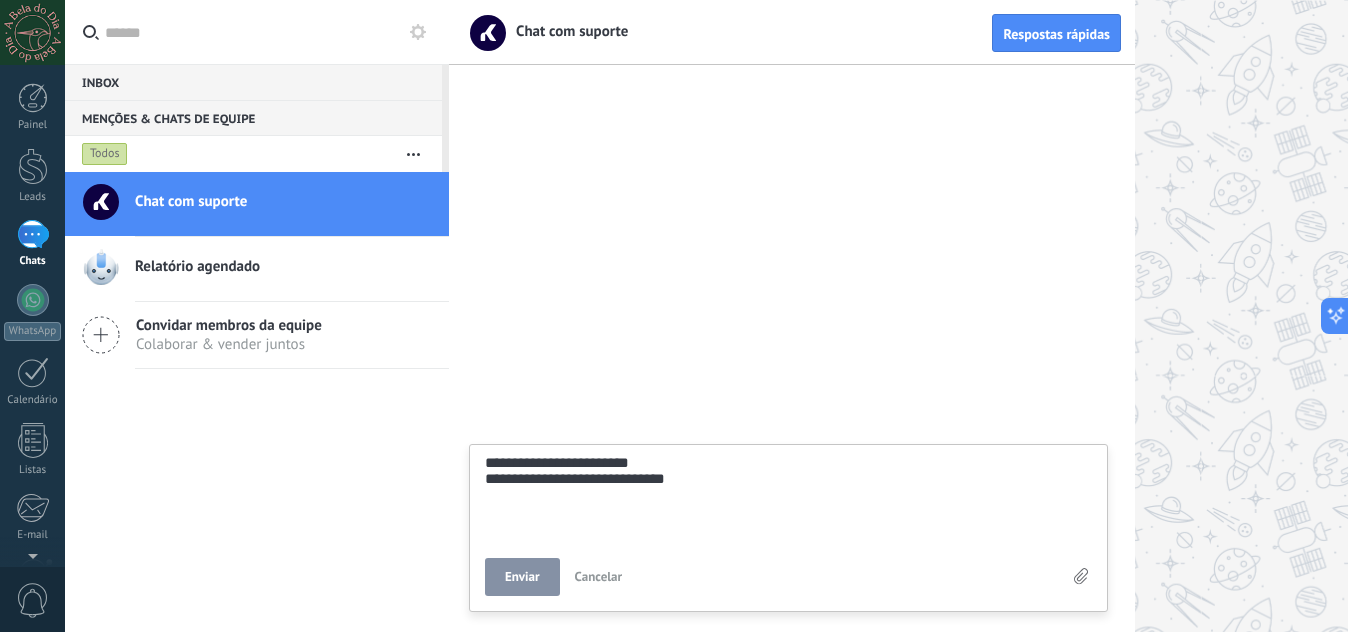 type on "**********" 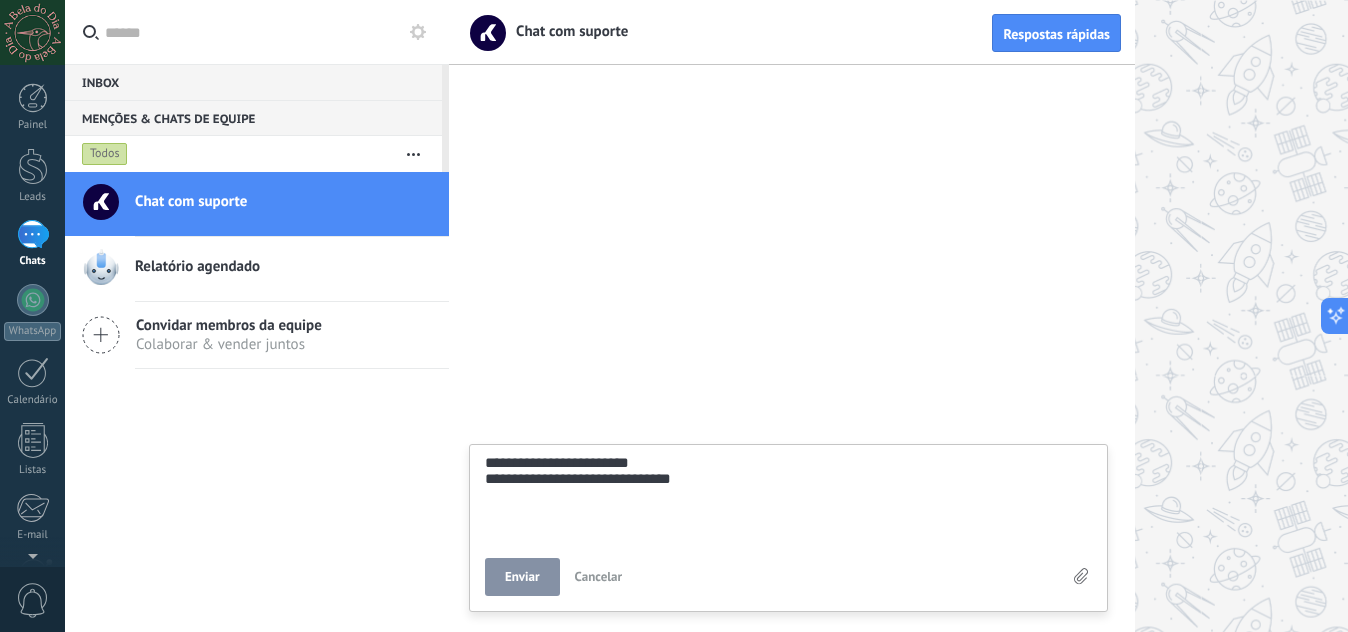 type on "**********" 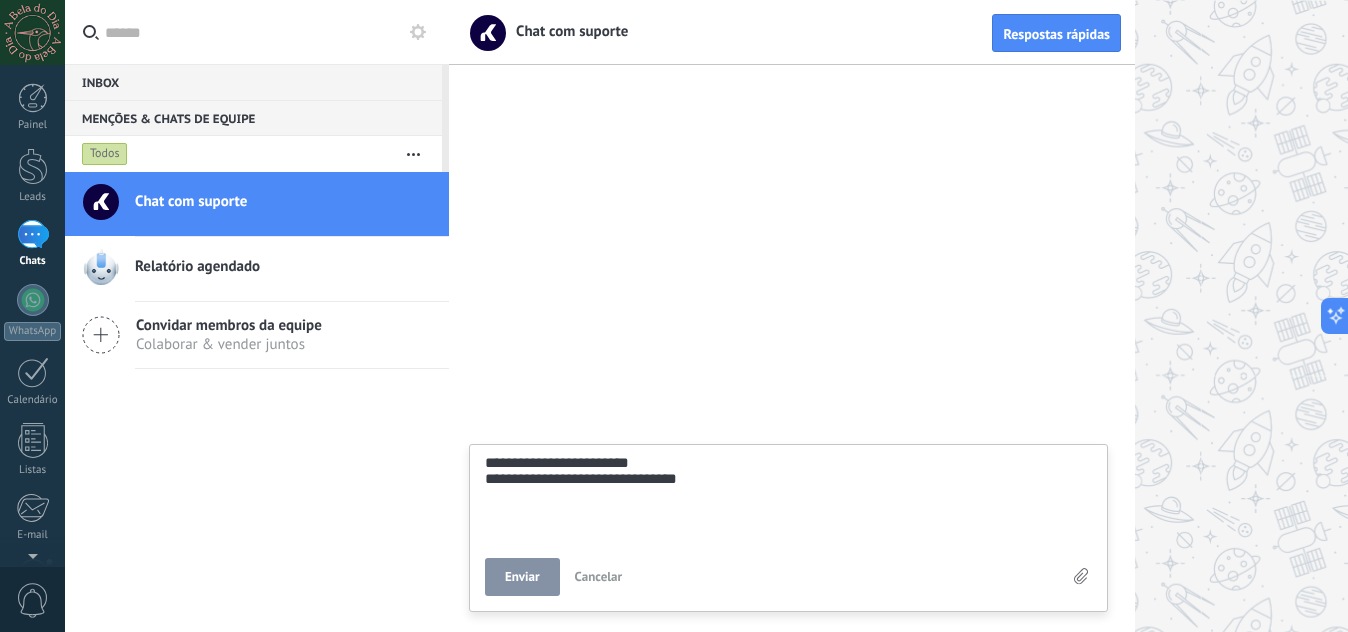 type on "**********" 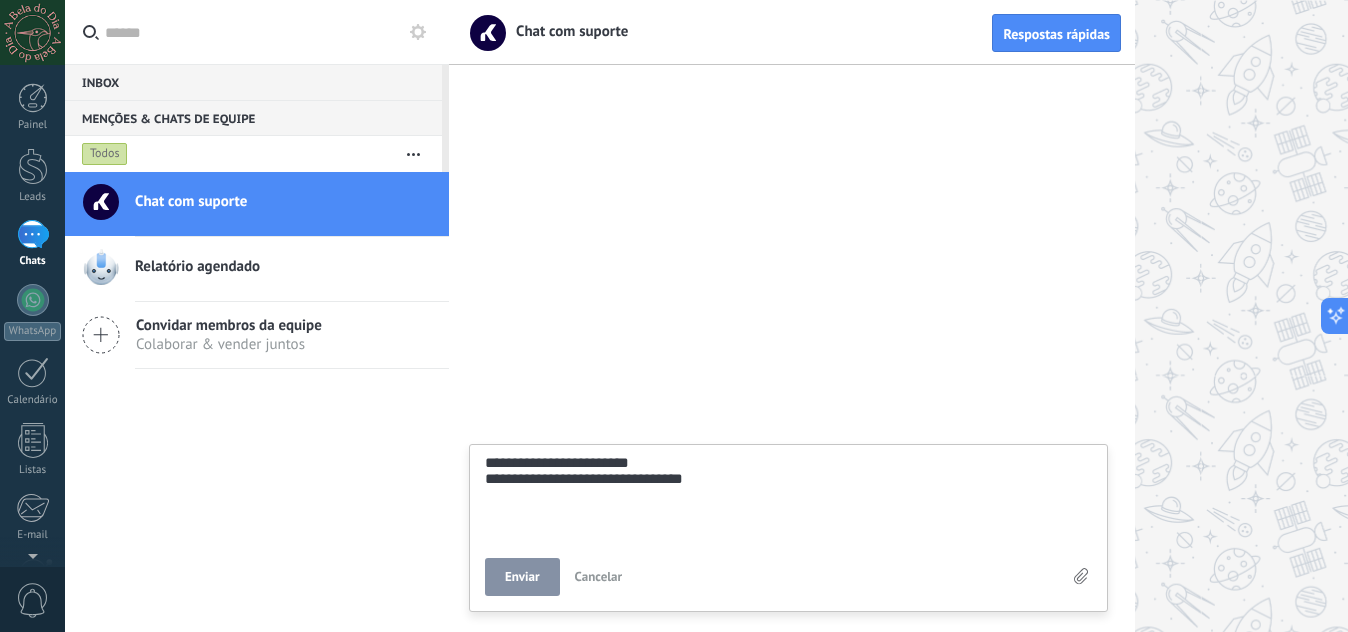 type on "**********" 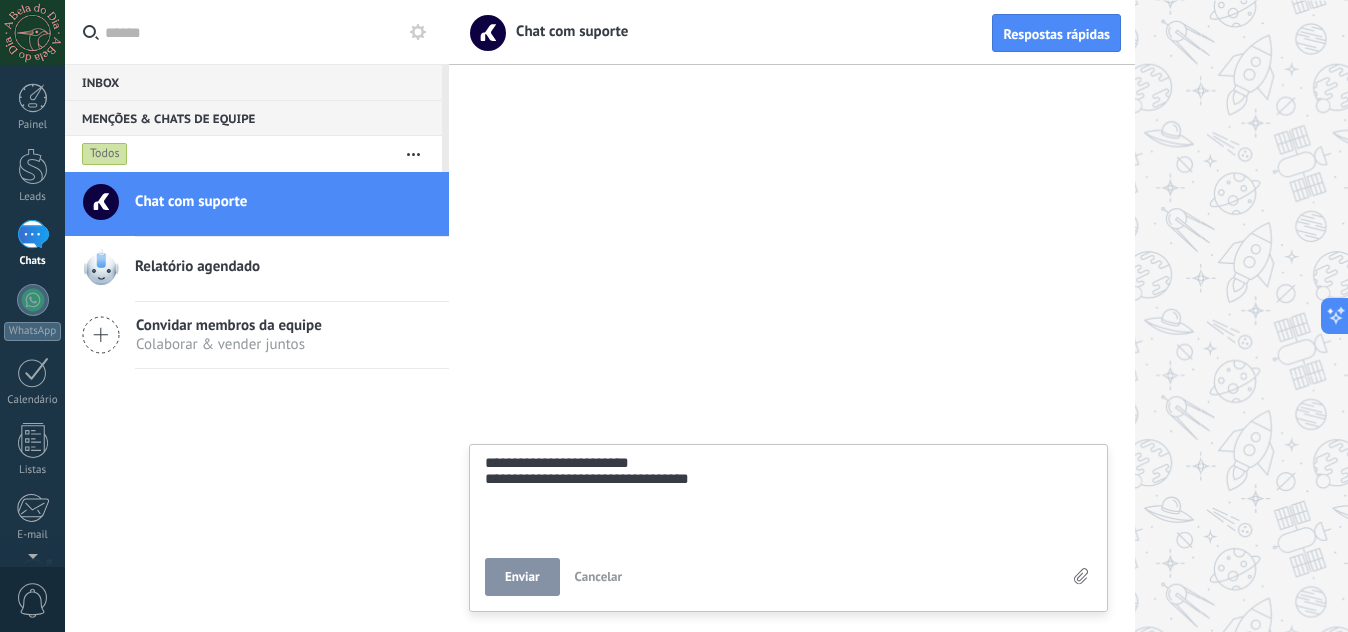 type on "**********" 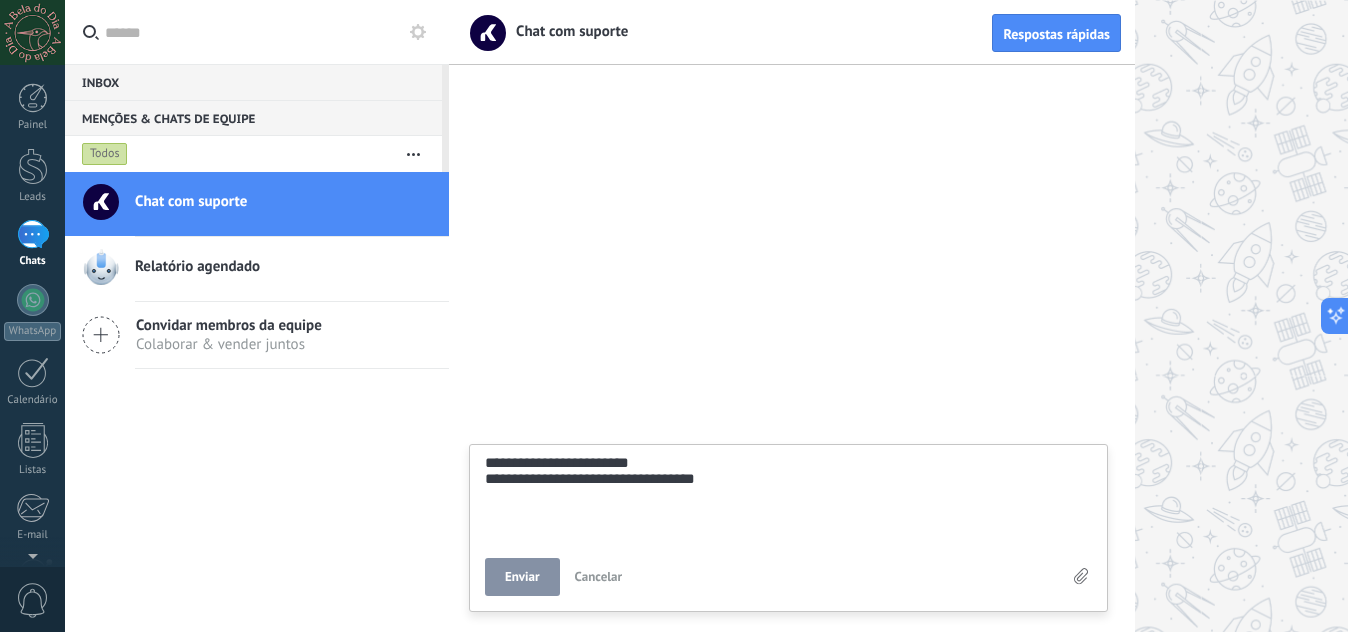 type on "**********" 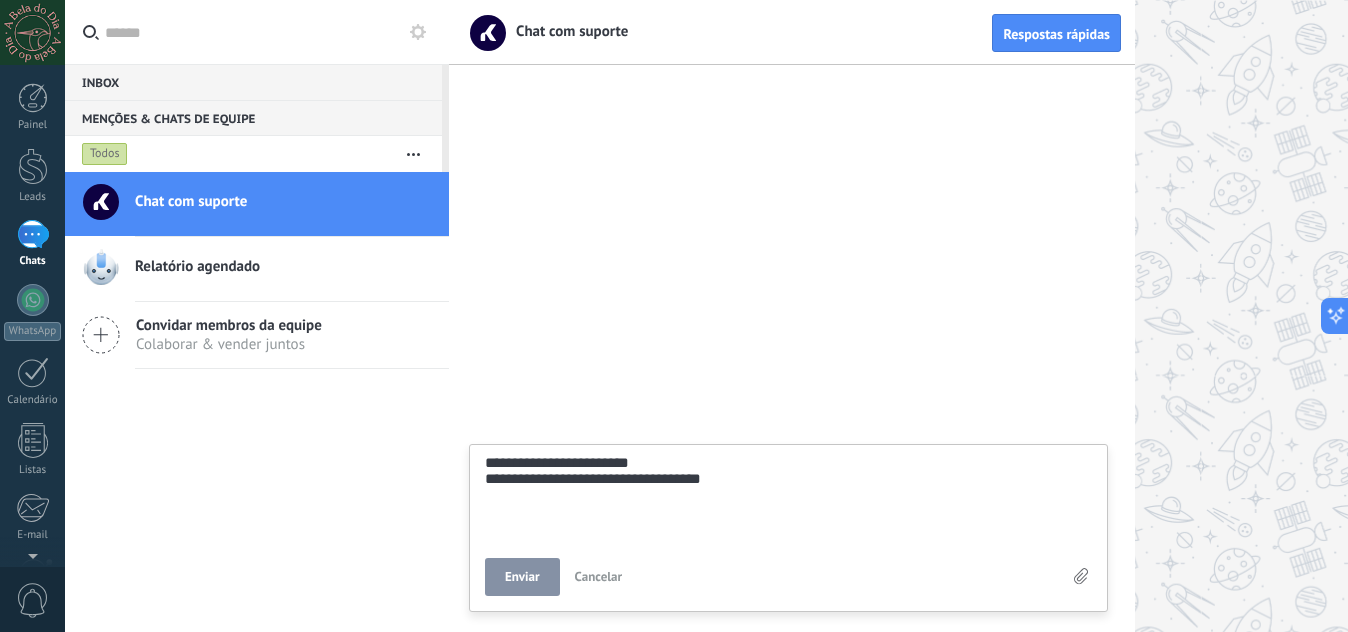 type on "**********" 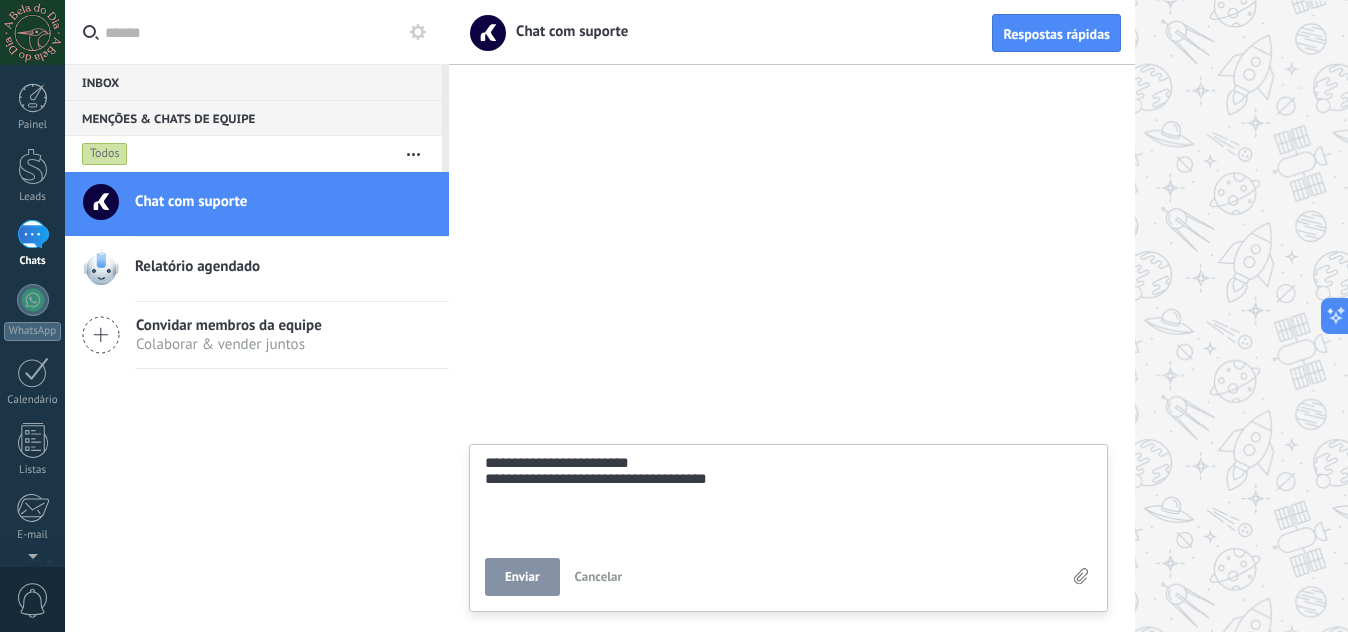 type on "**********" 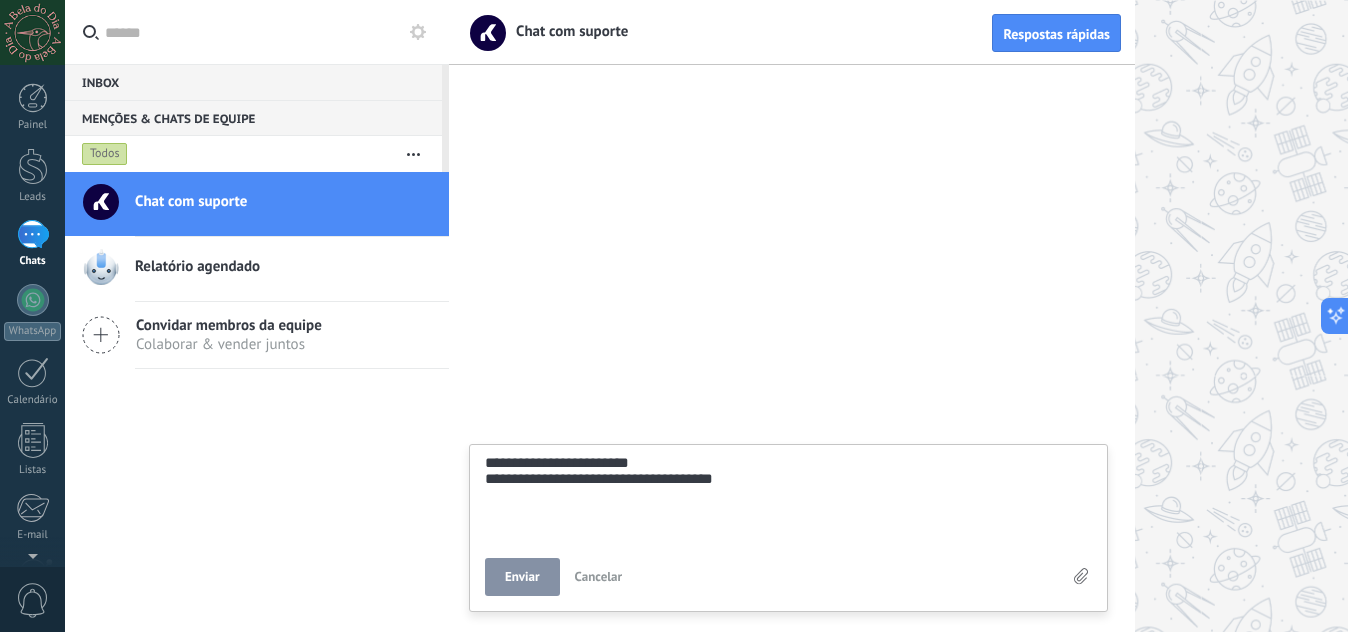 type on "**********" 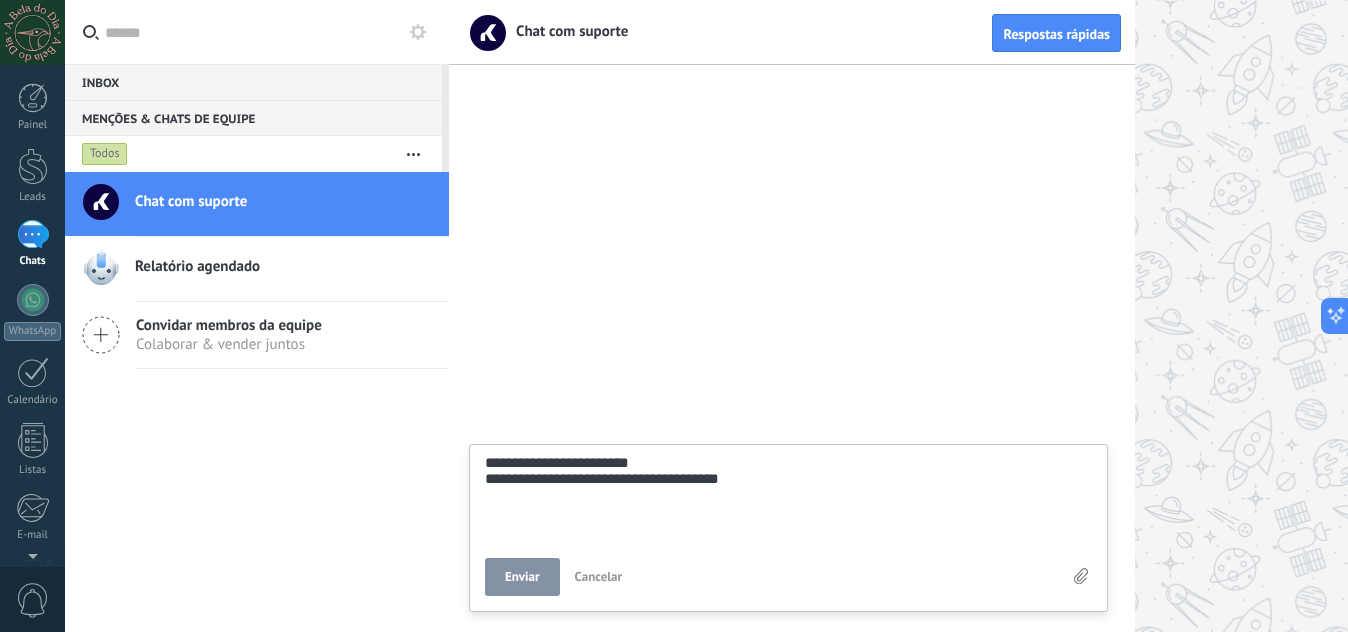 type on "**********" 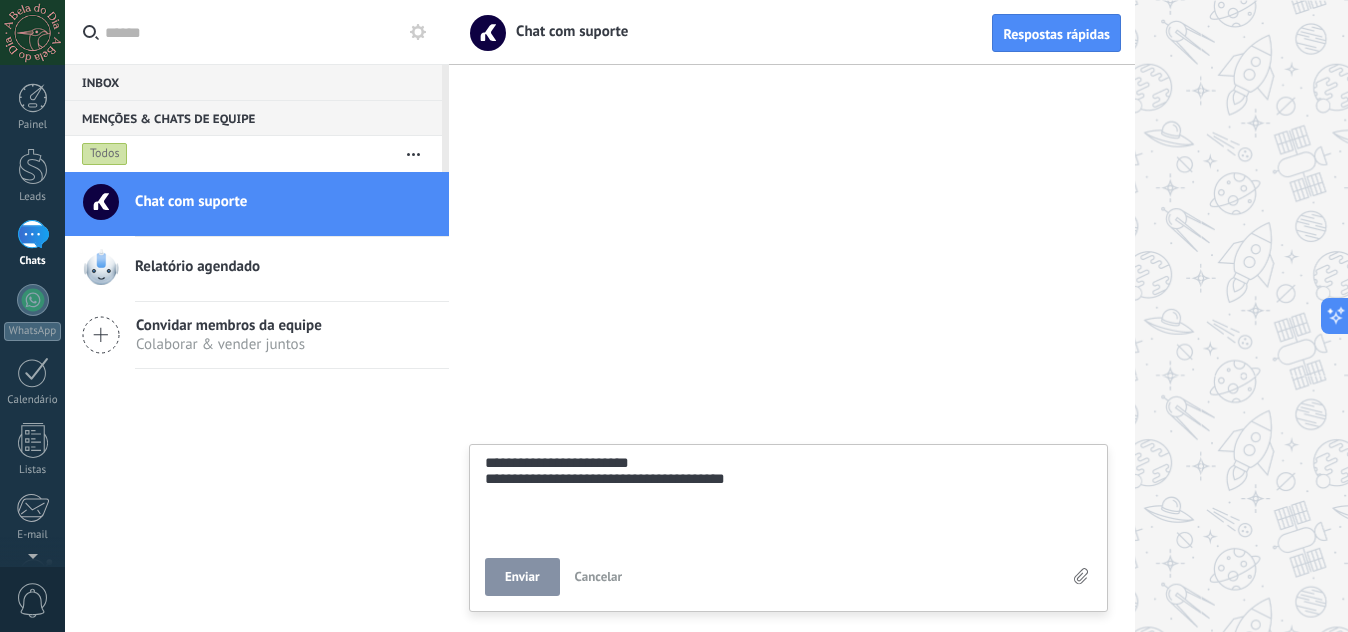 type on "**********" 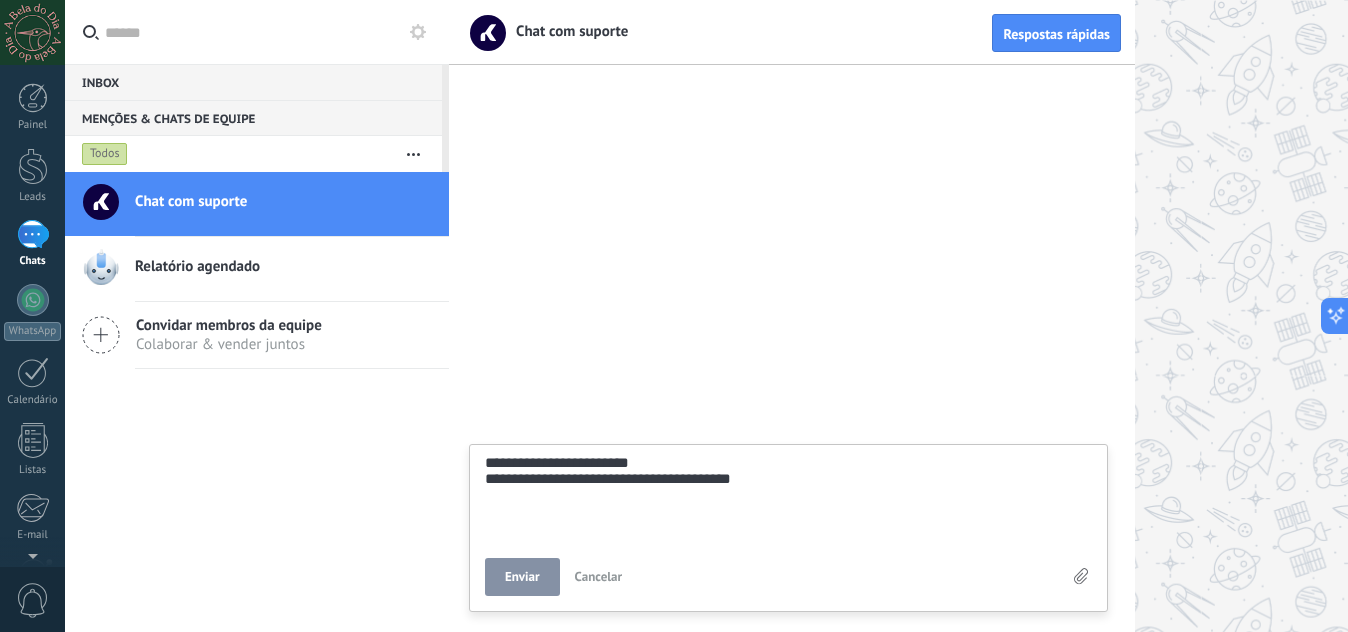 type on "**********" 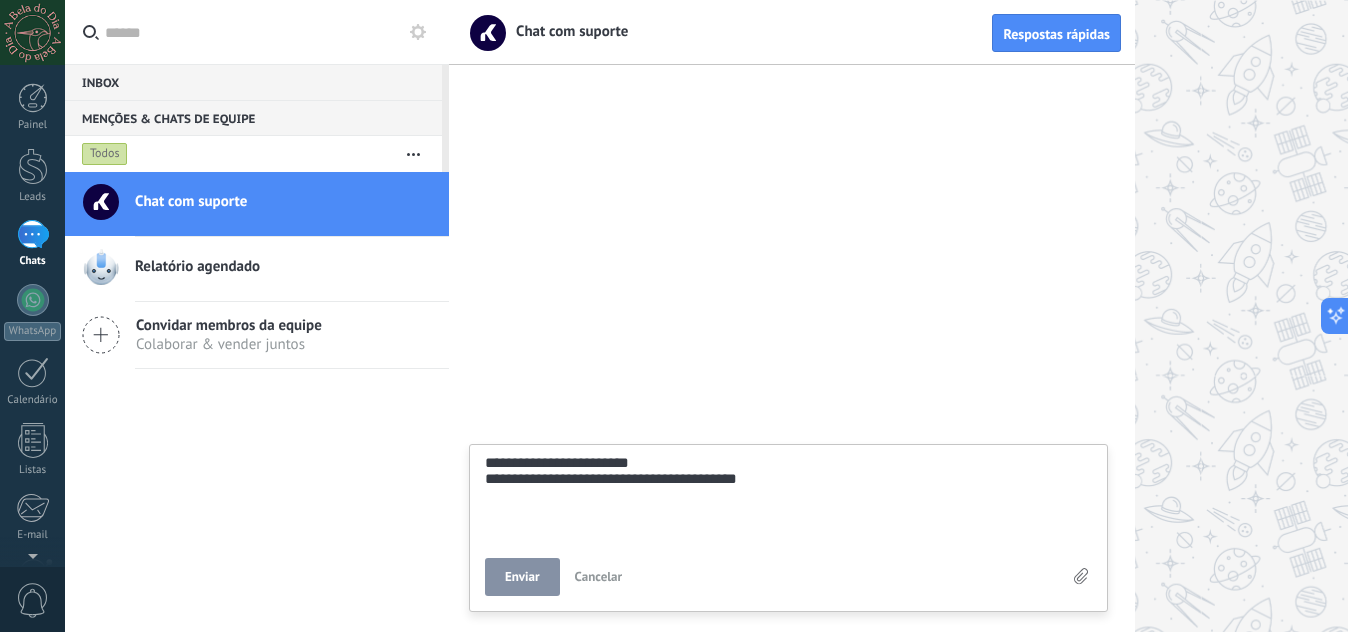 type on "**********" 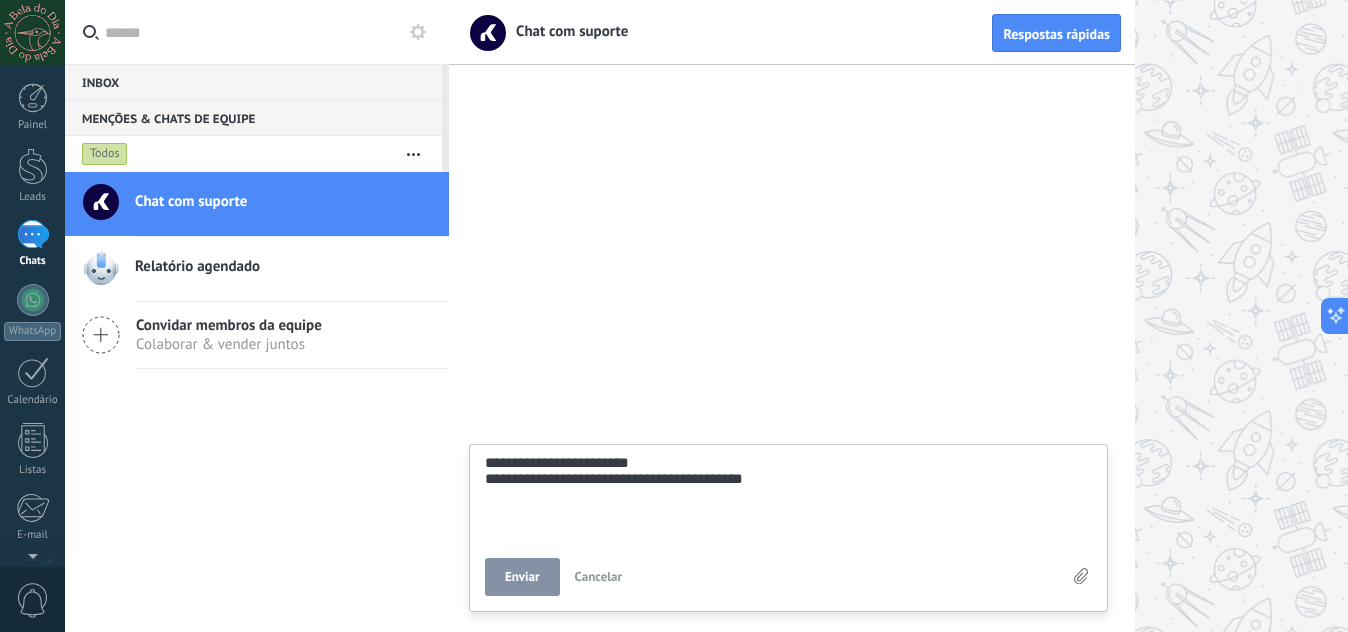 type on "**********" 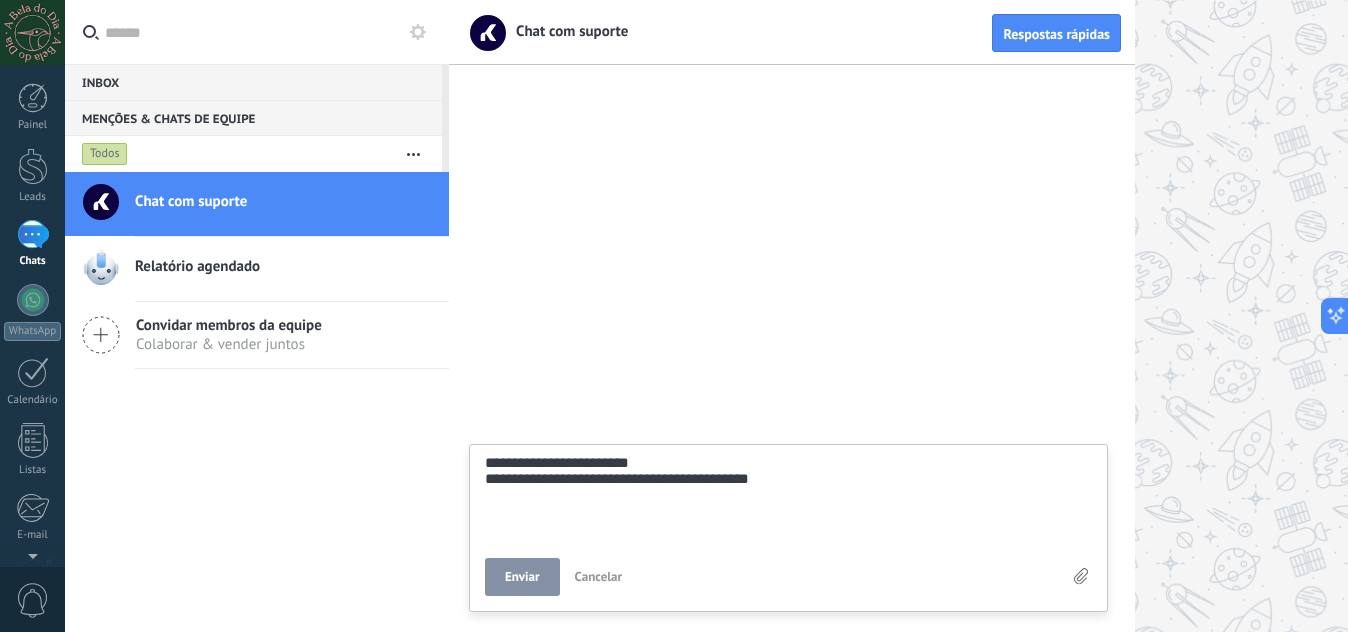 type on "**********" 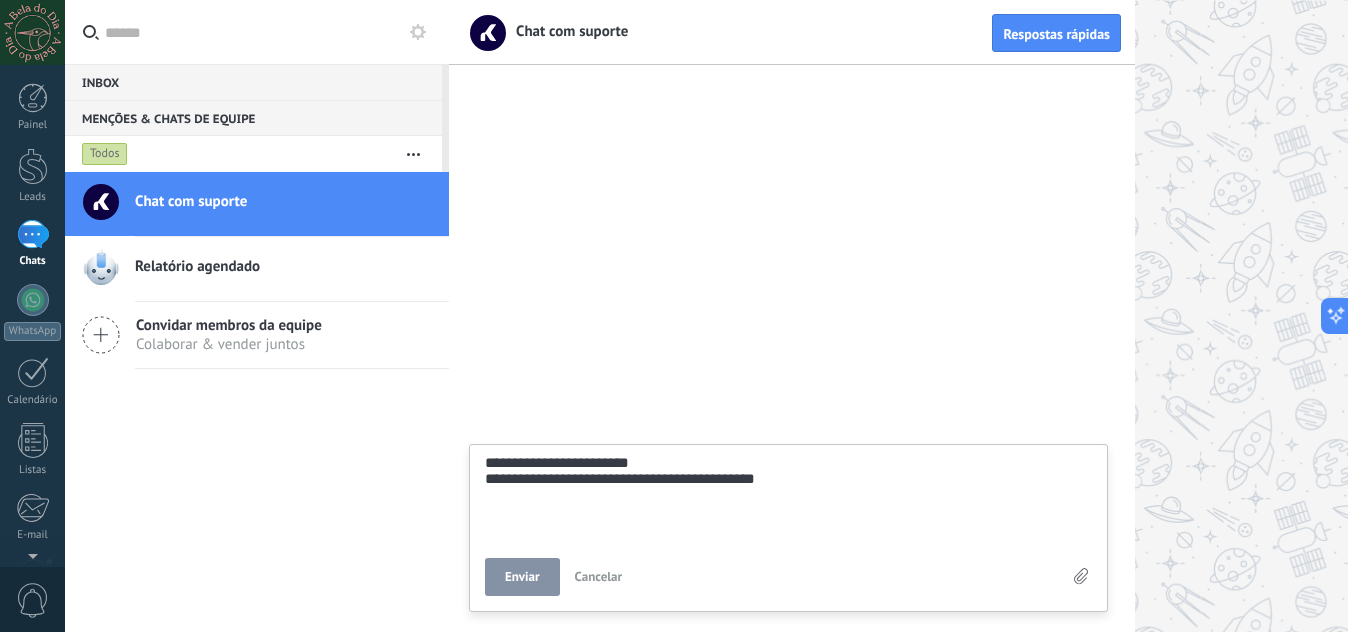 type on "**********" 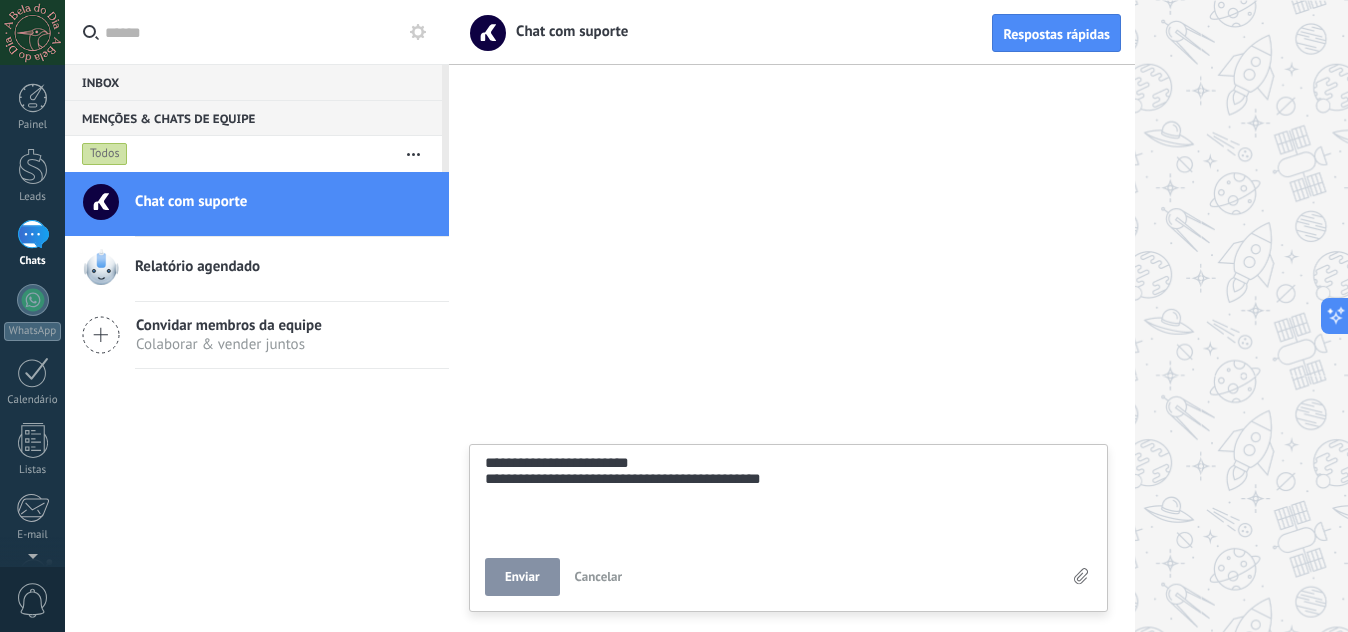 type on "**********" 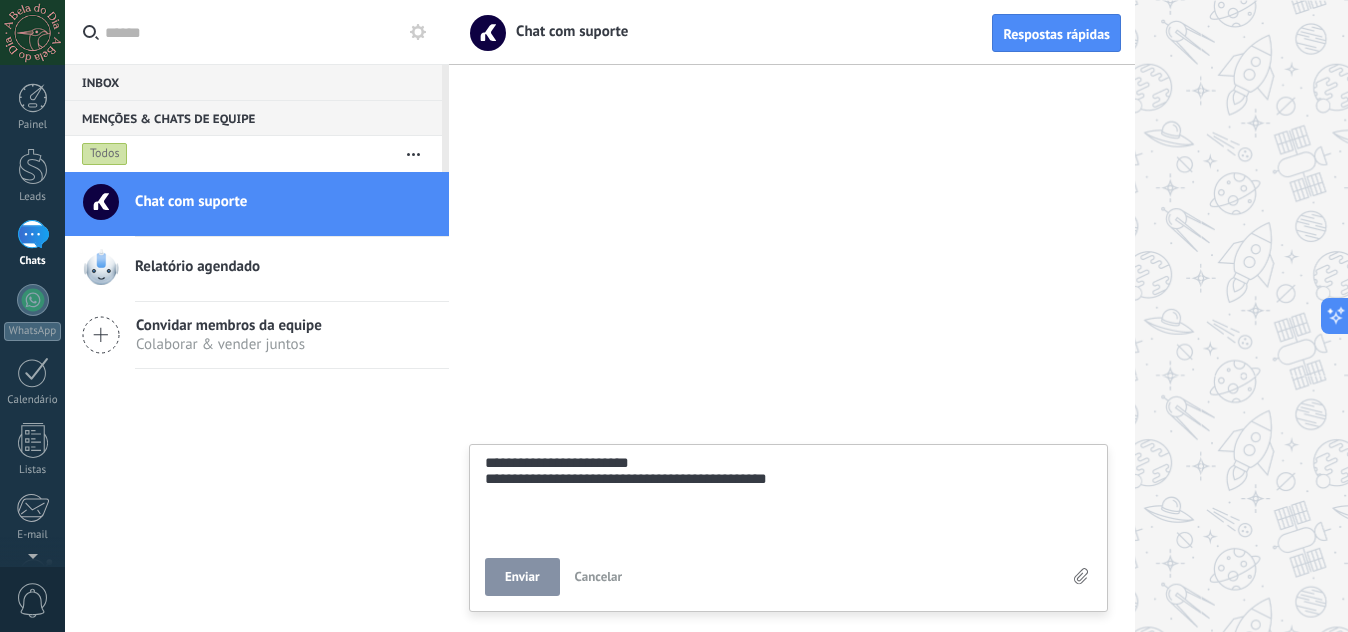 type on "**********" 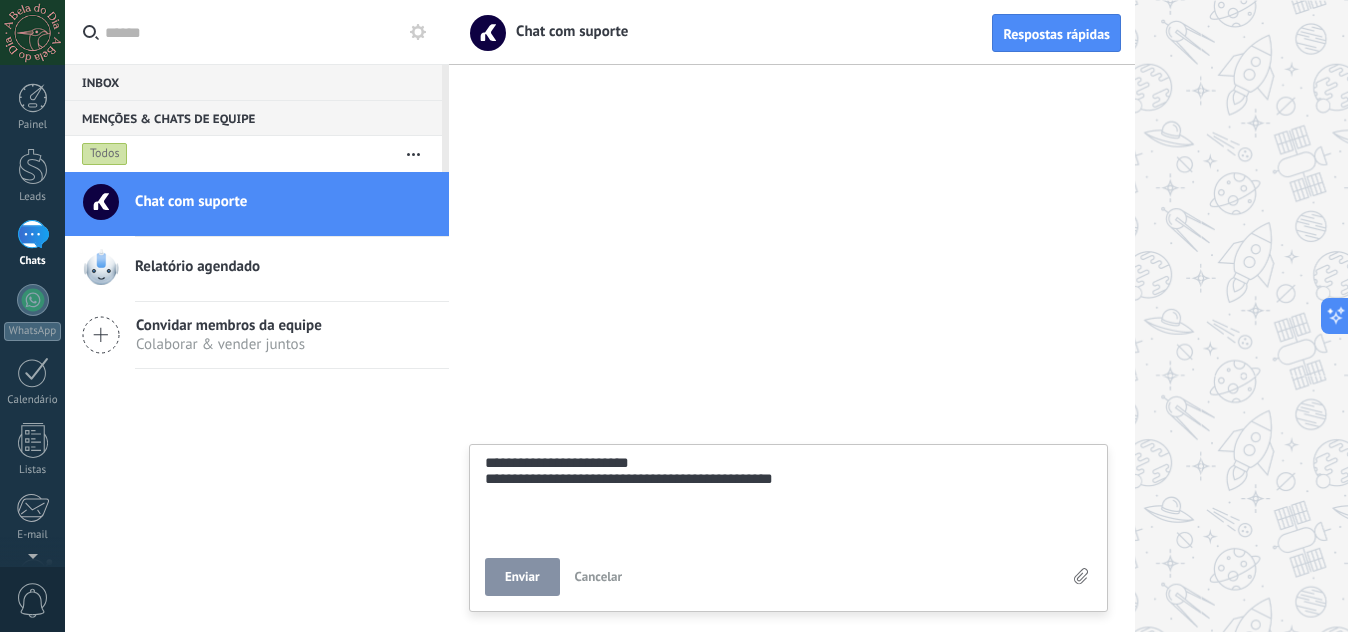 type on "**********" 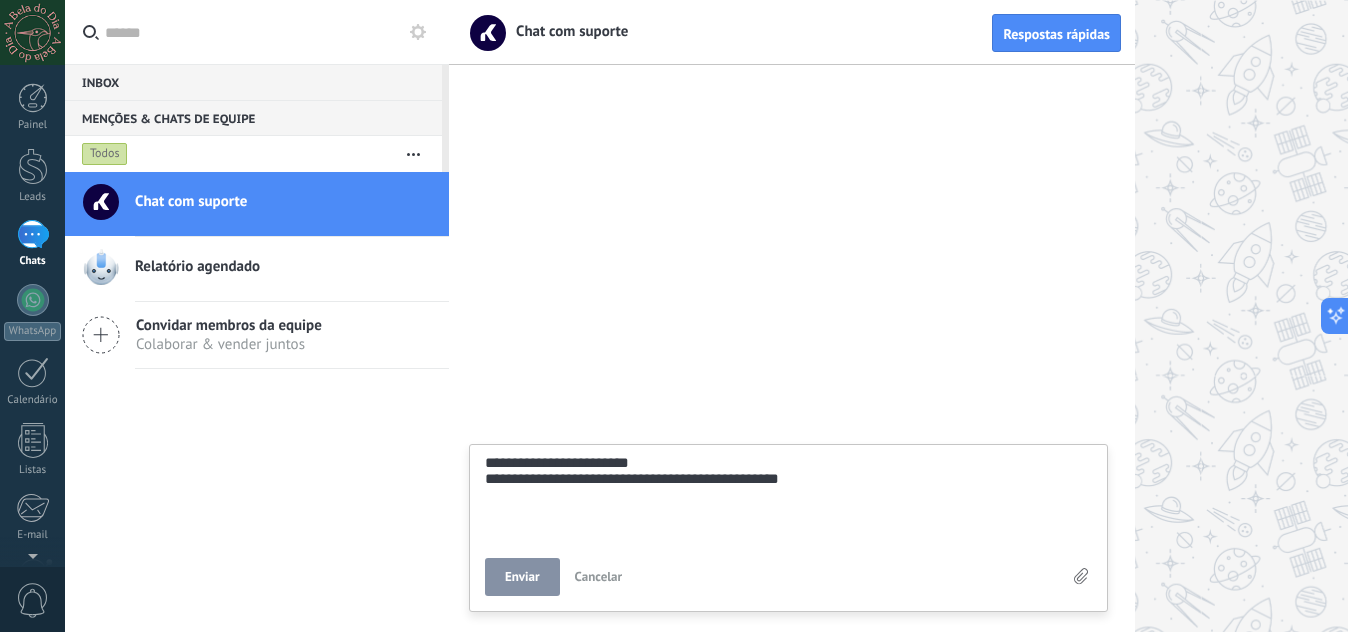 type on "**********" 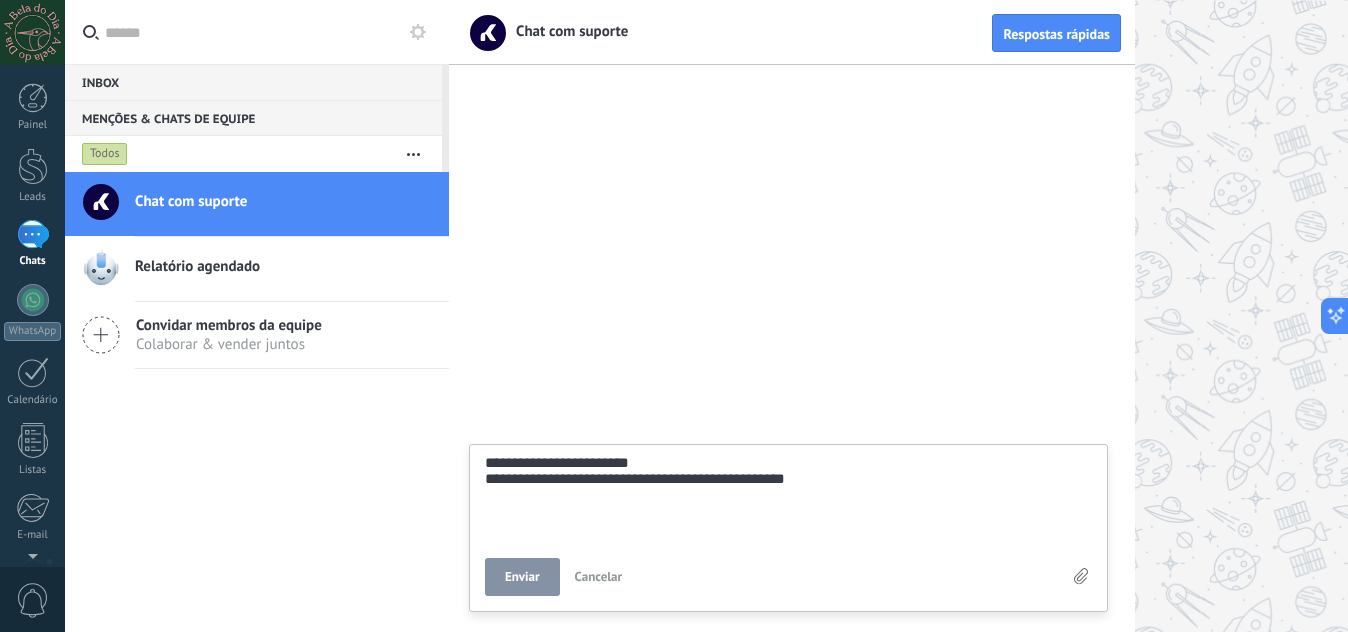 type on "**********" 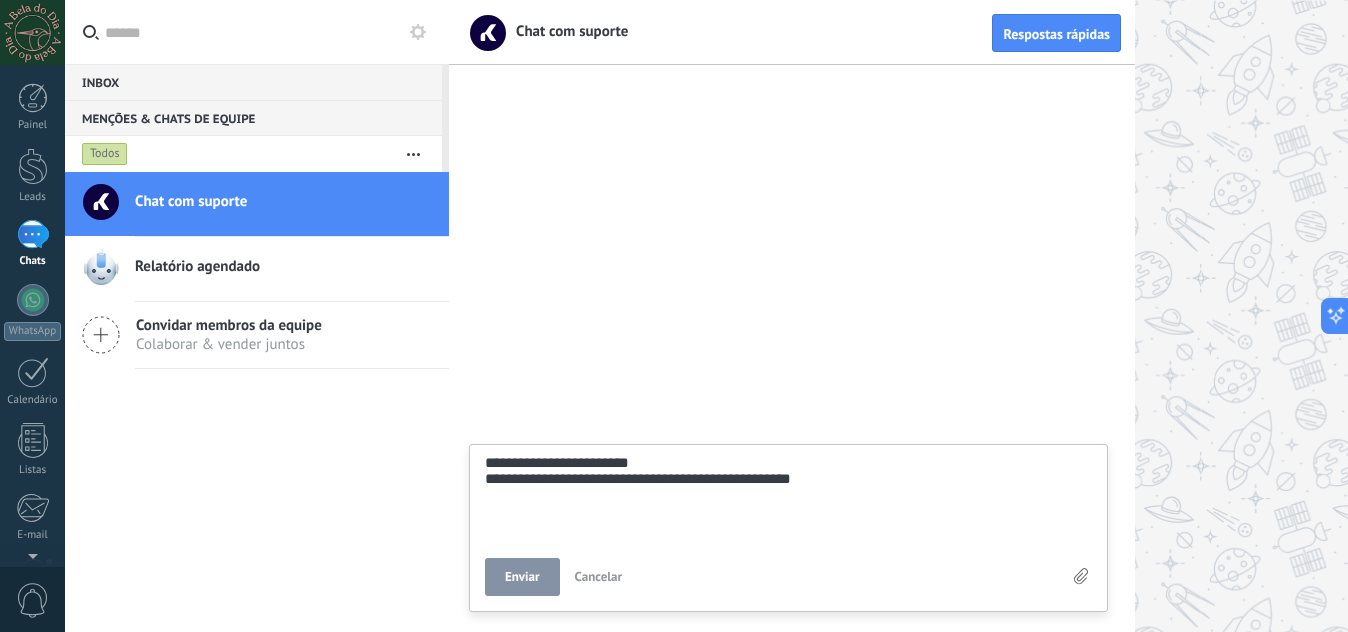type on "**********" 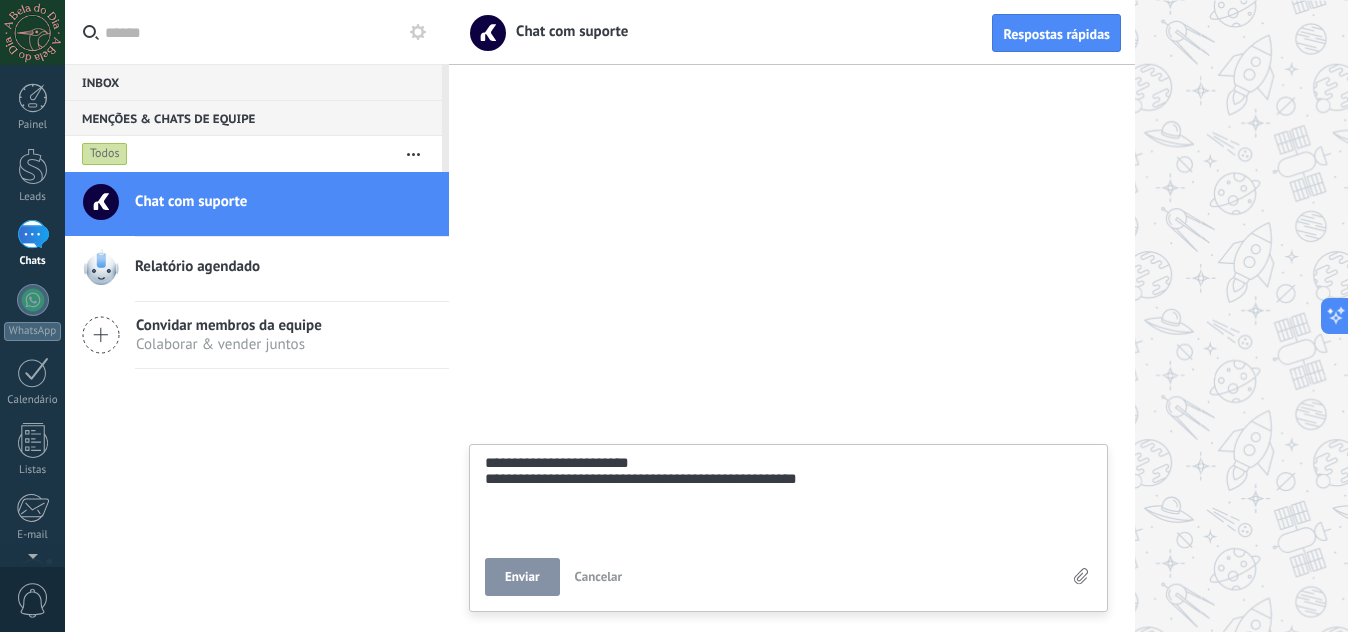type on "**********" 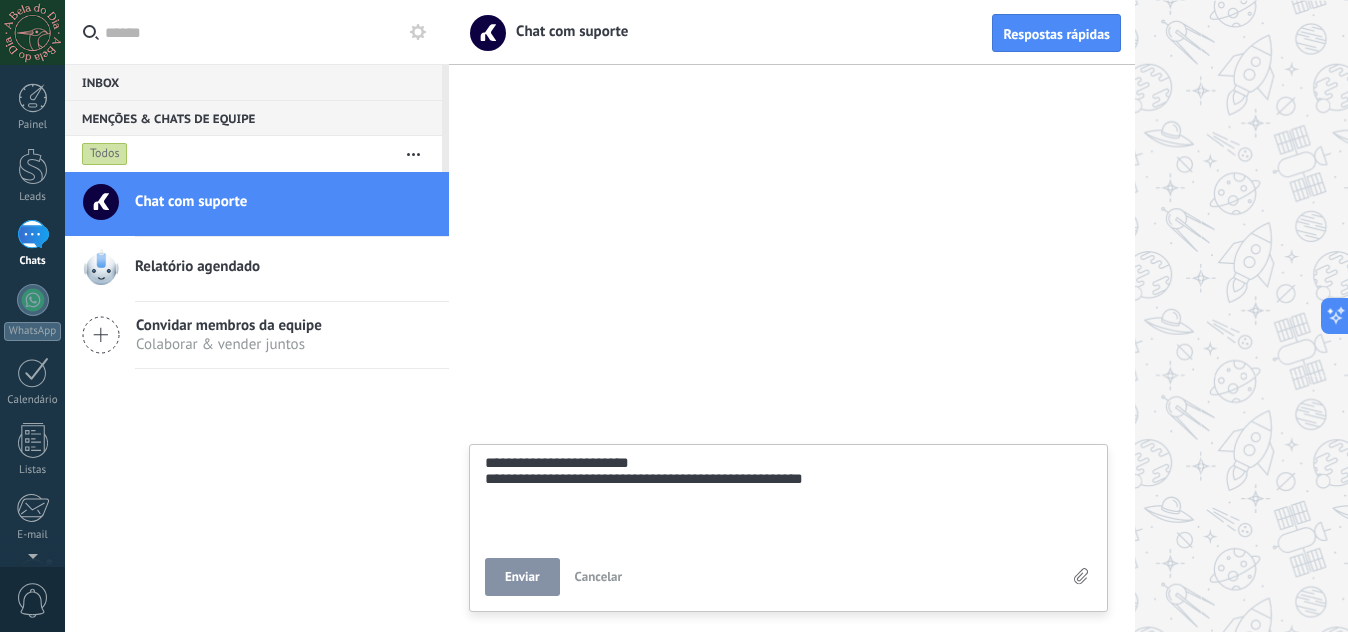 type on "**********" 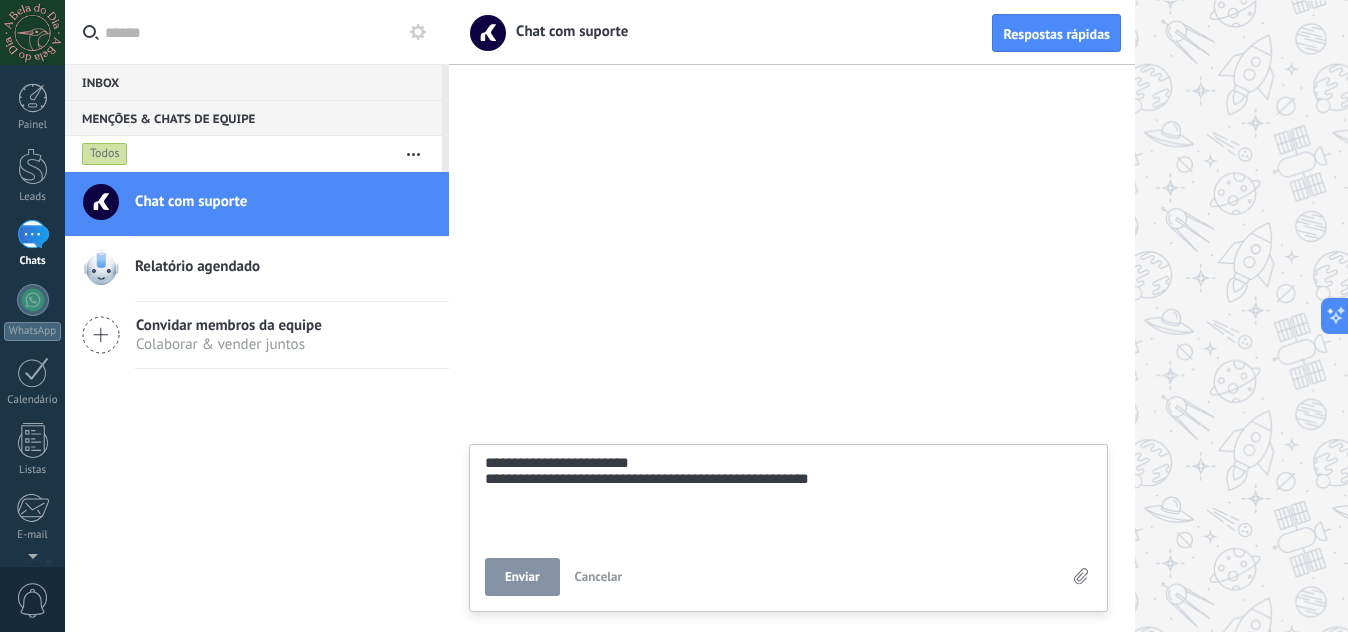 type on "**********" 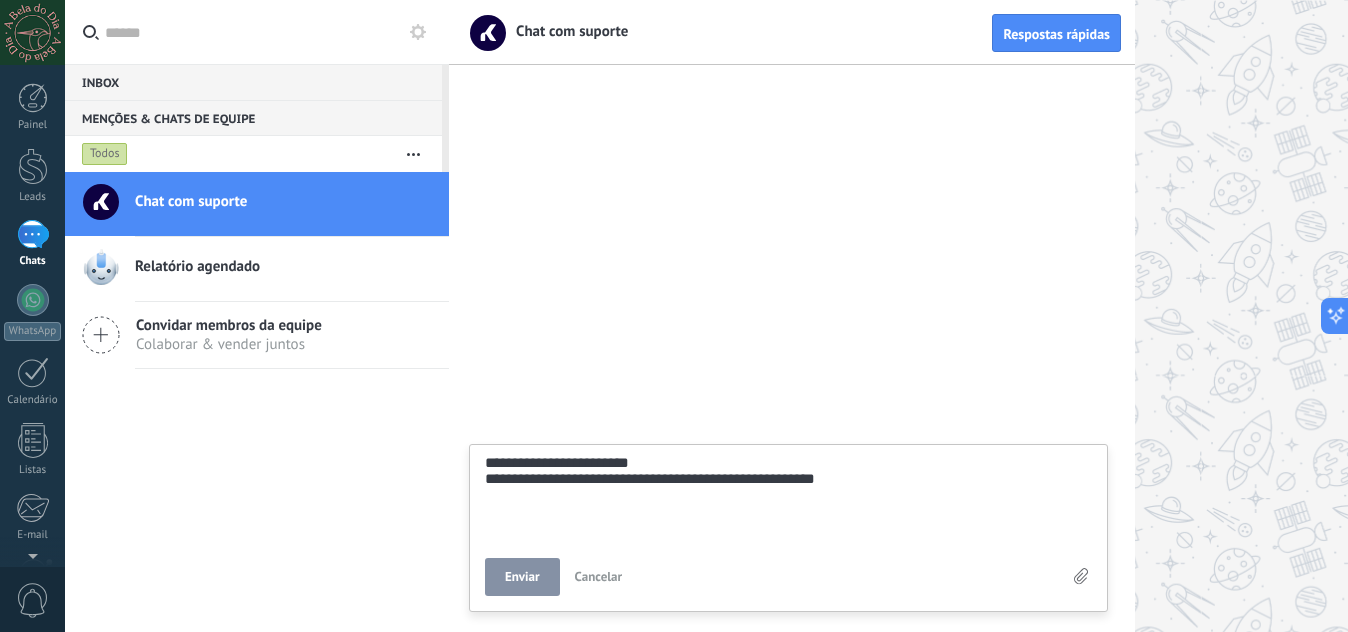 type on "**********" 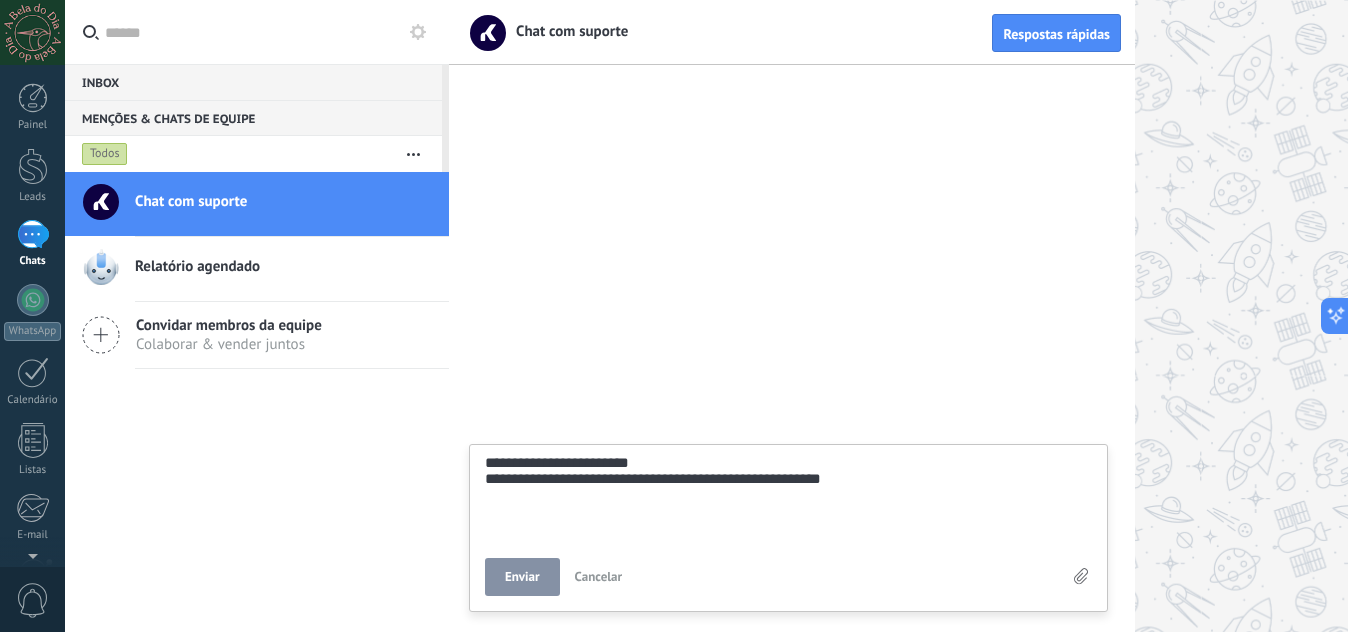 type on "**********" 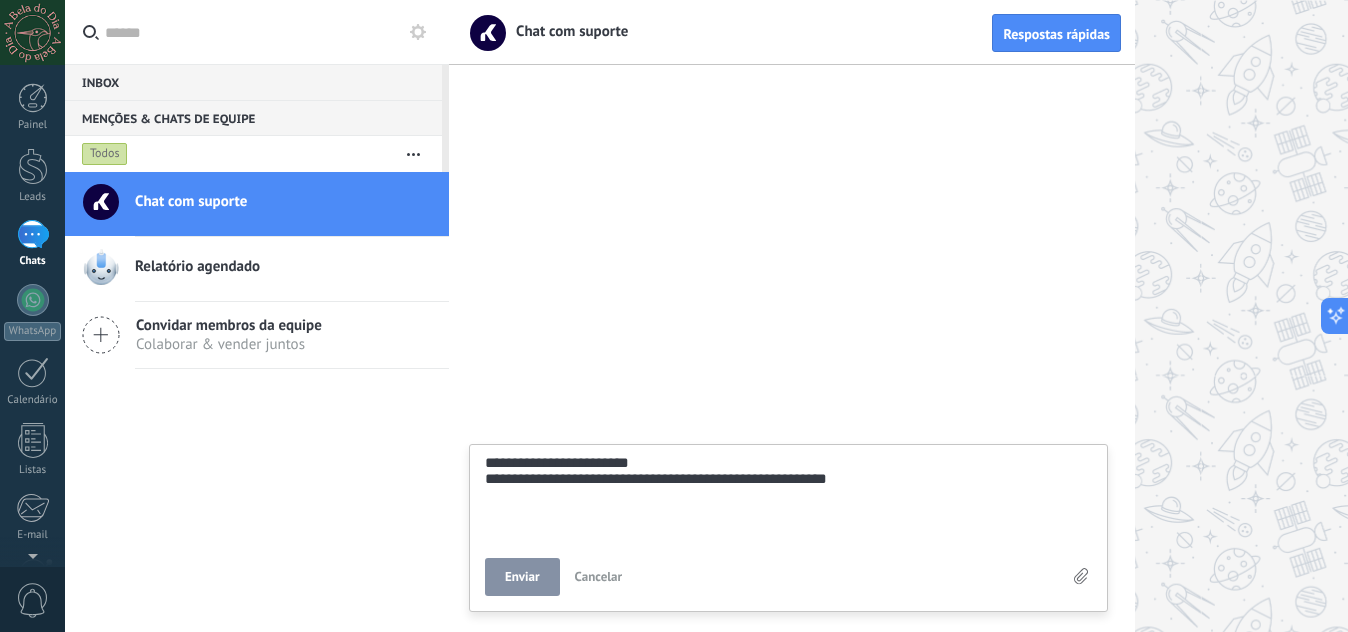 type on "**********" 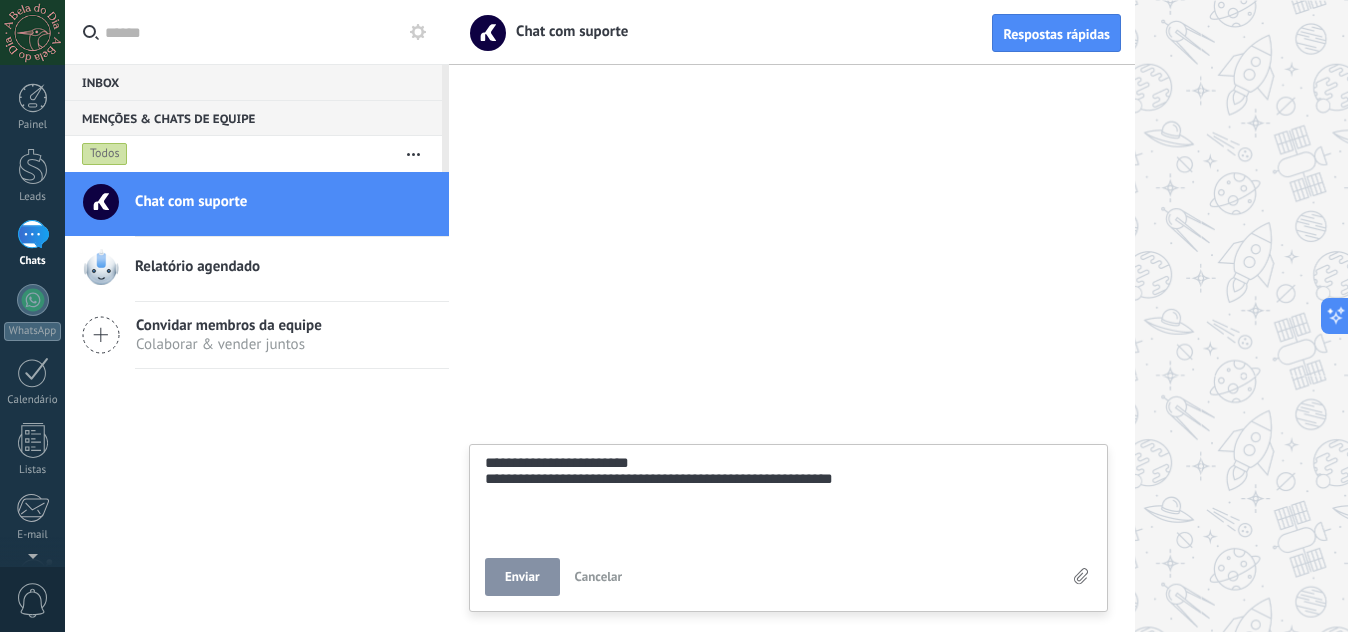 type on "**********" 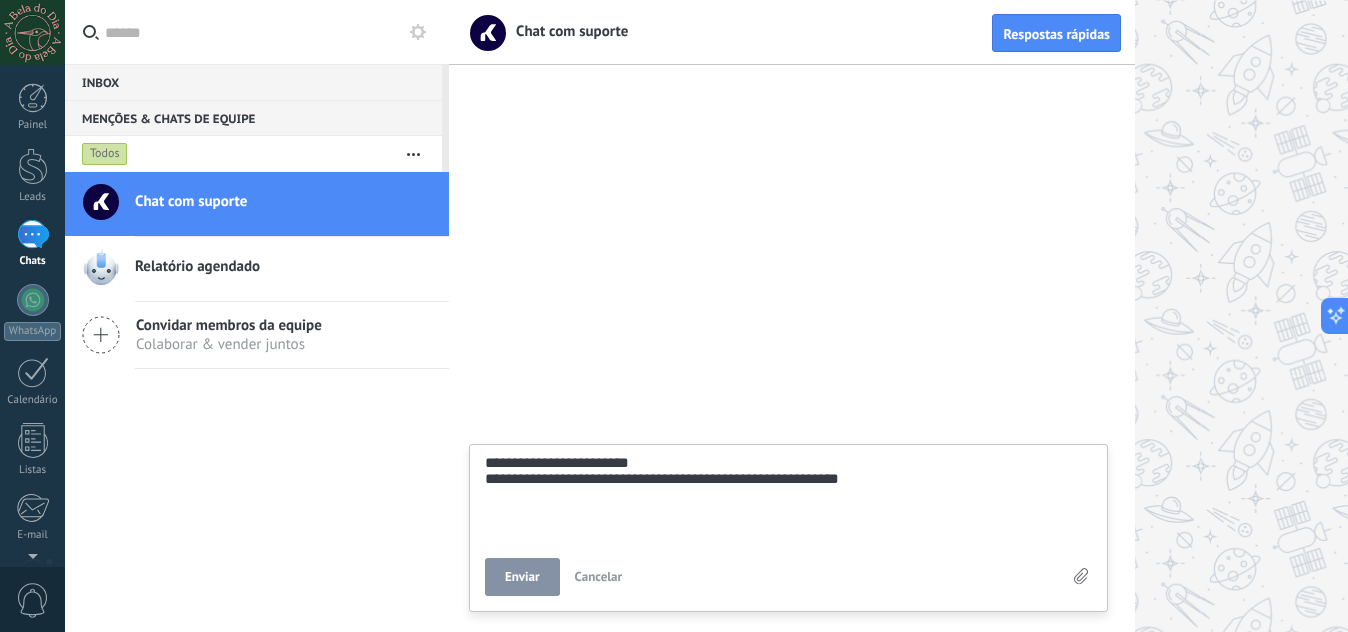 type on "**********" 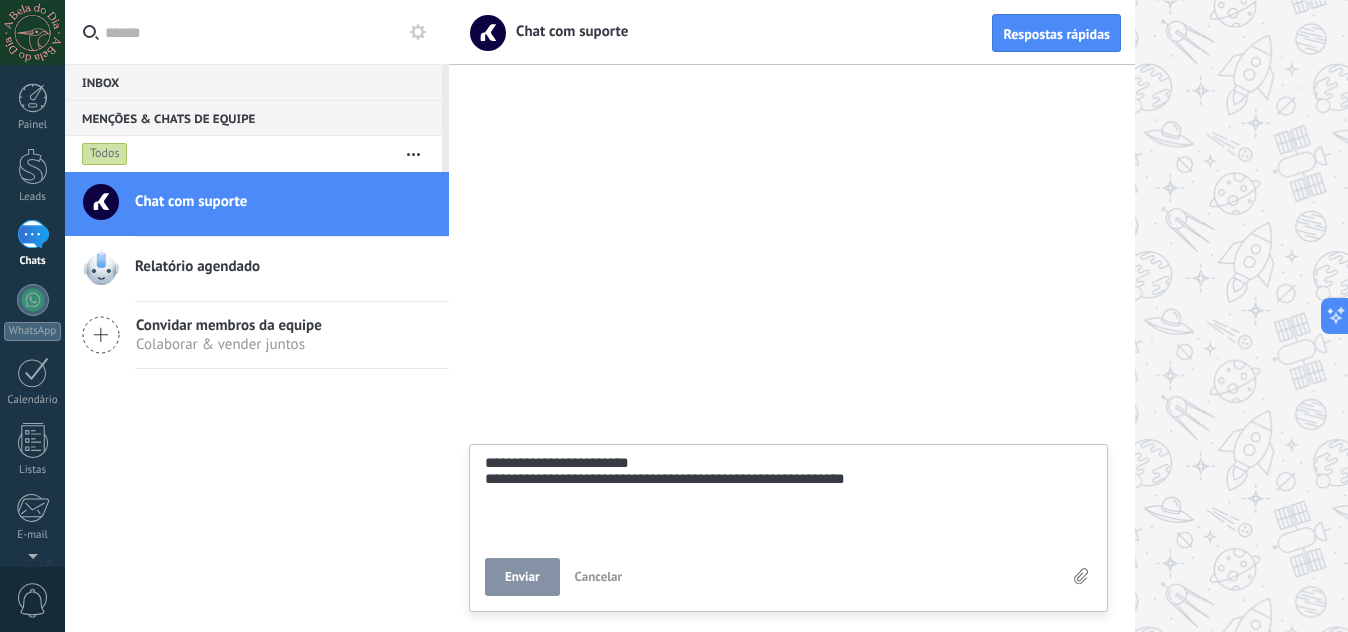 type on "**********" 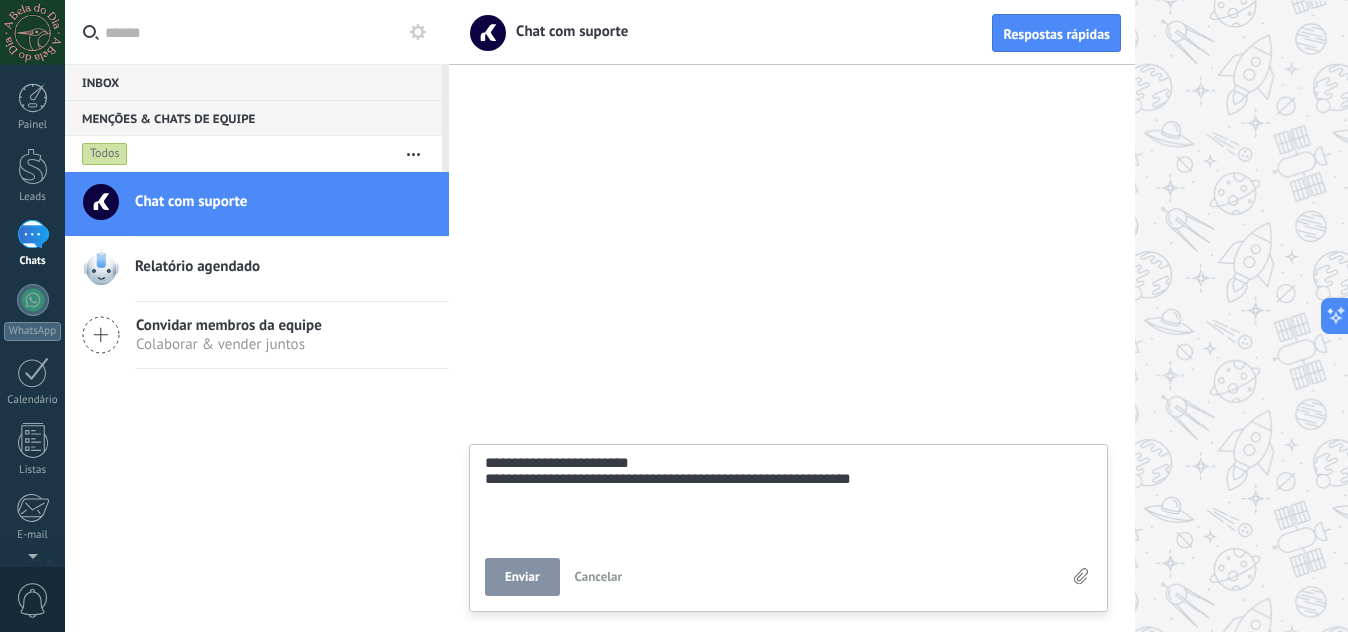 type on "**********" 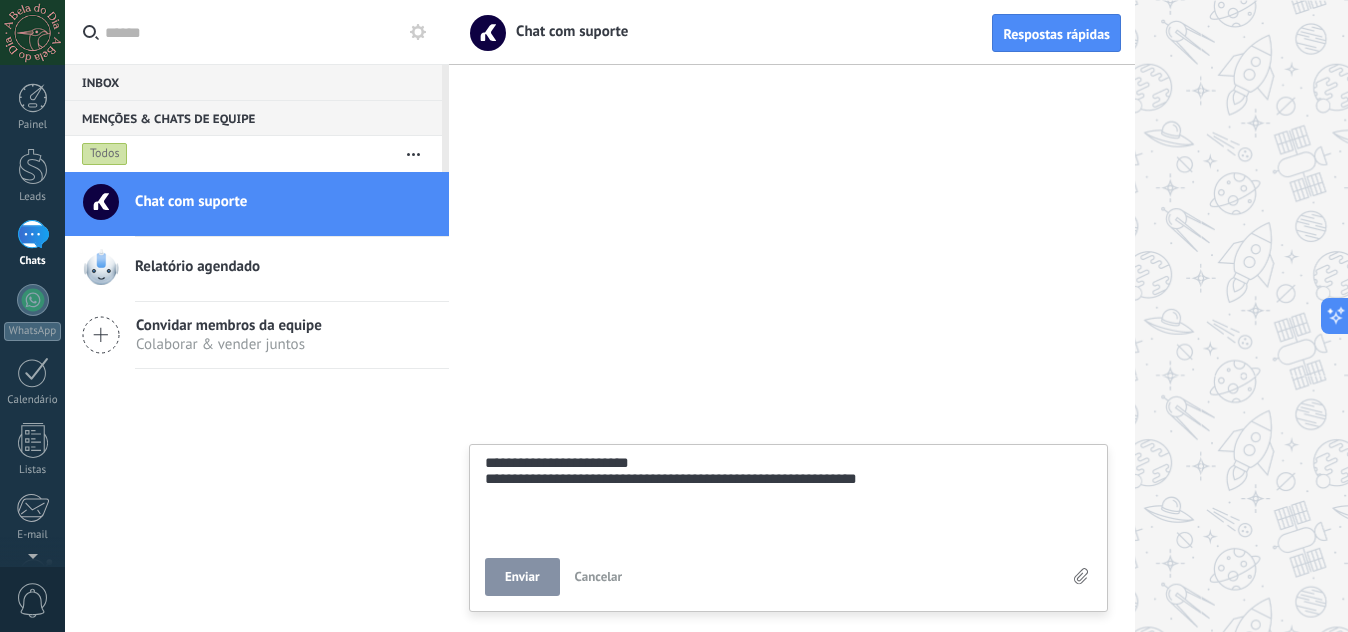 type on "**********" 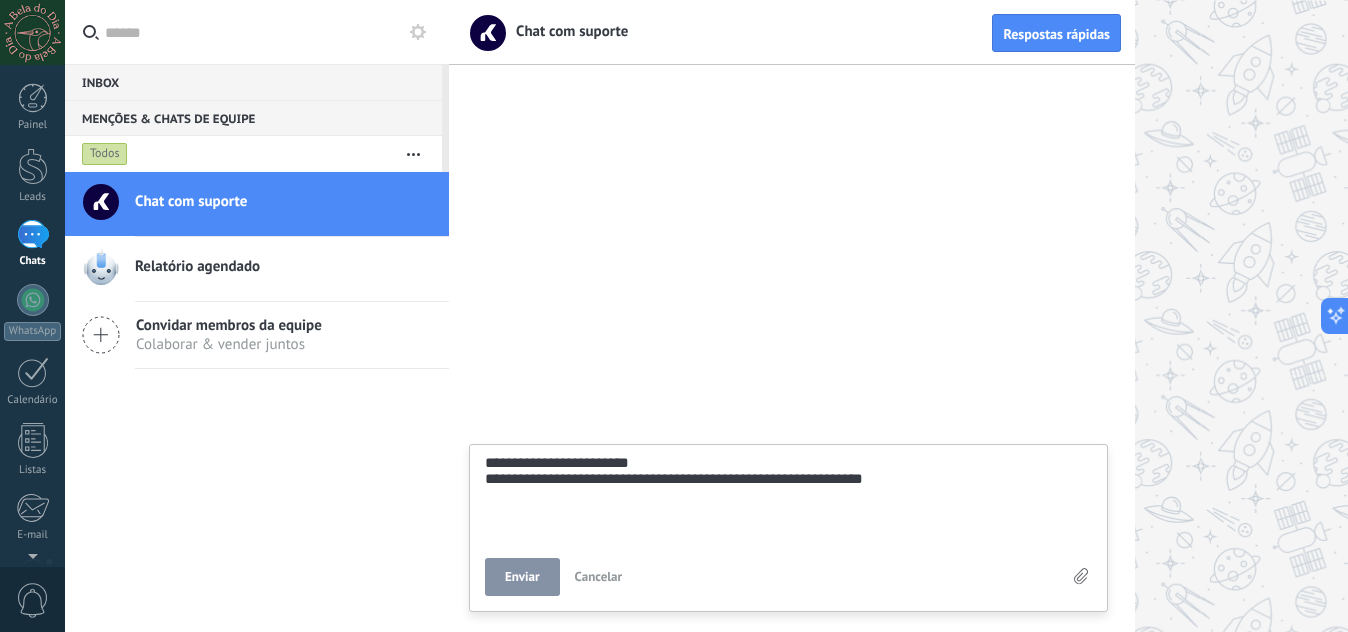 type on "**********" 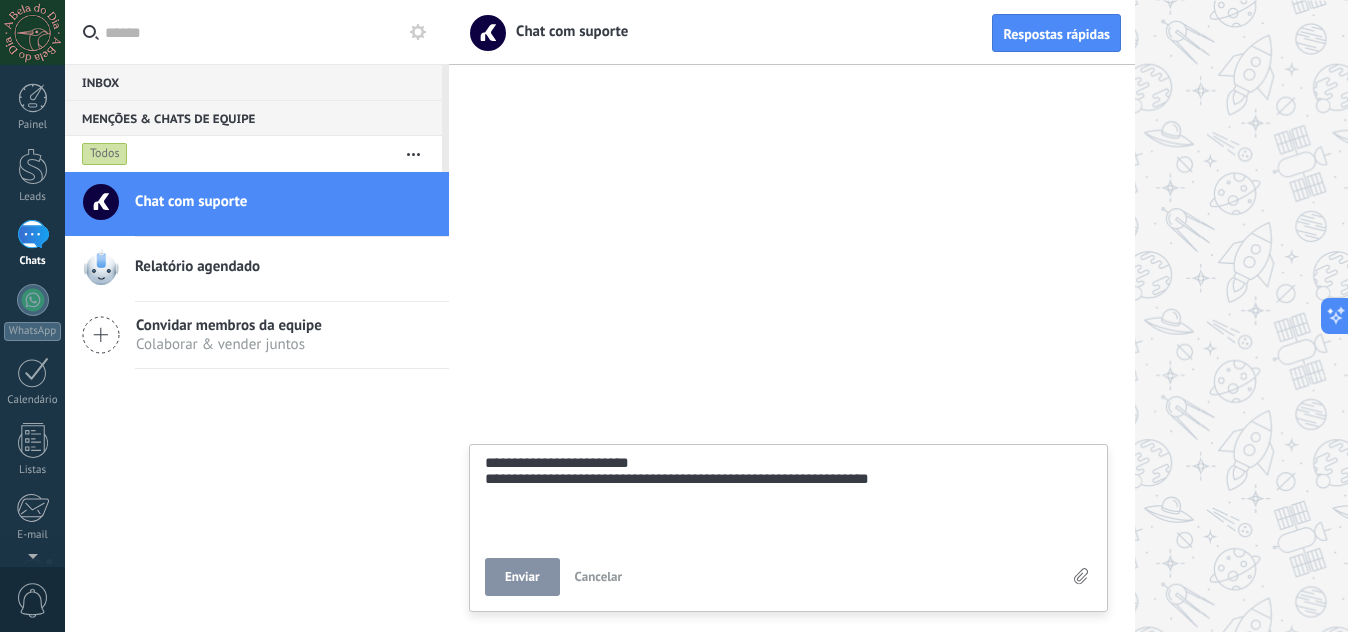 type on "**********" 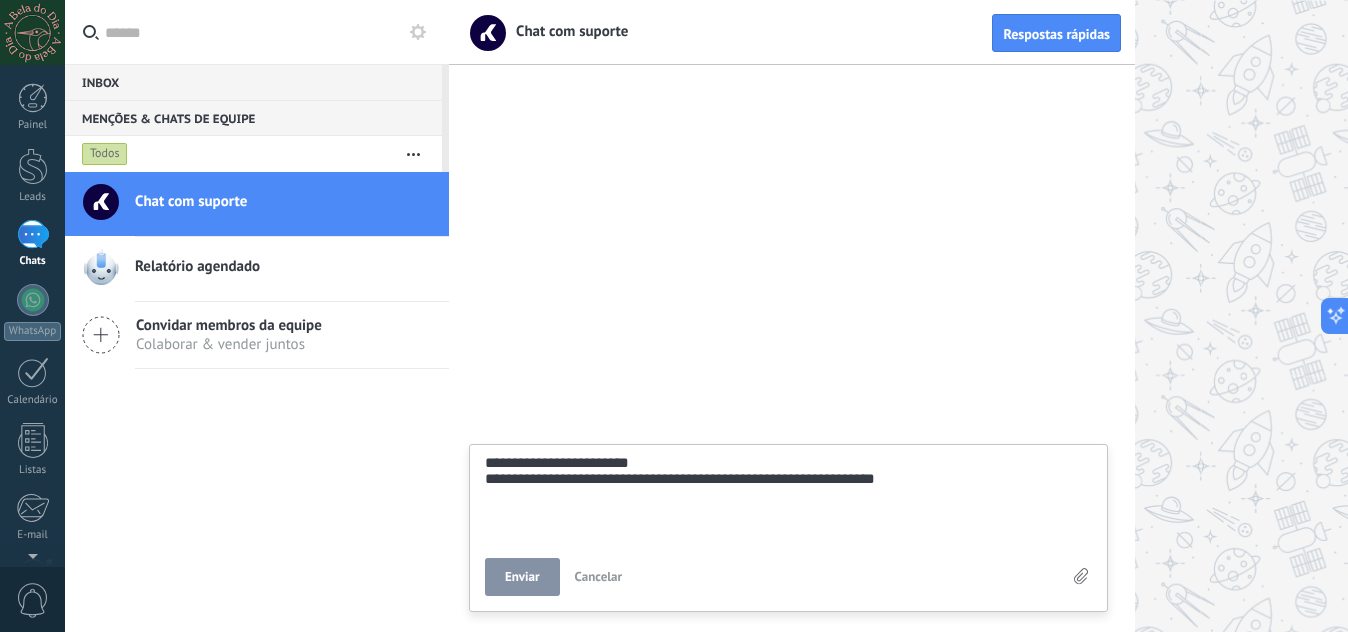 type on "**********" 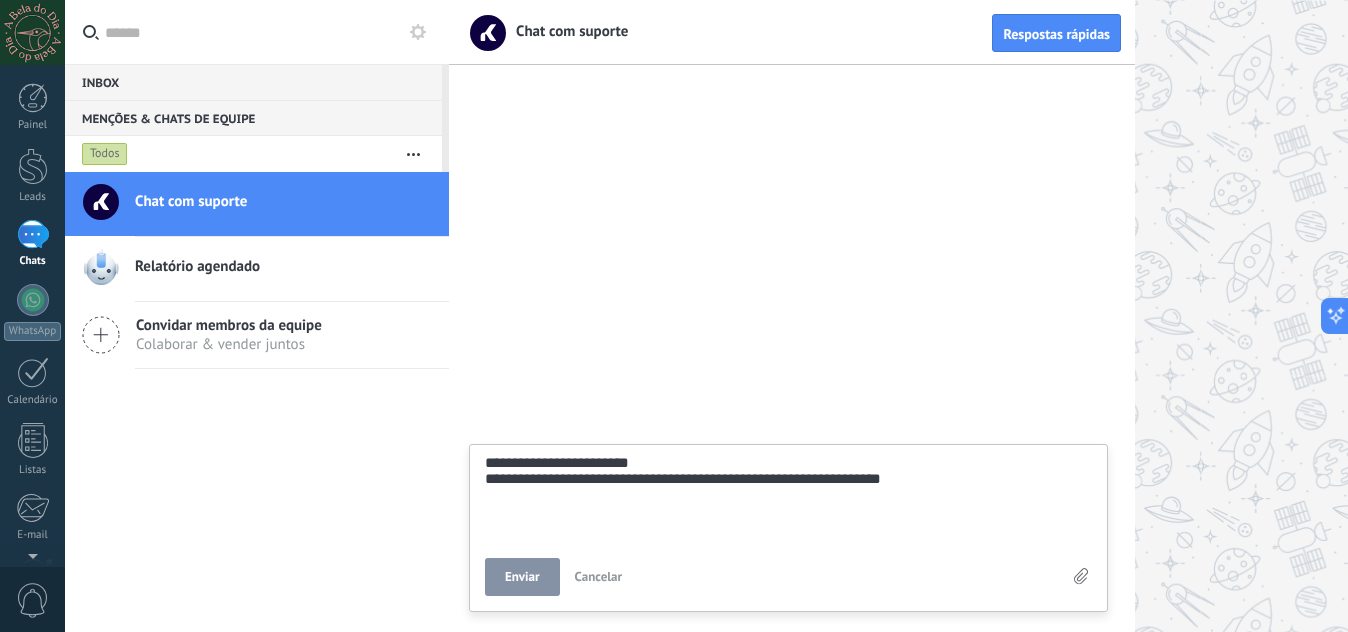 type on "**********" 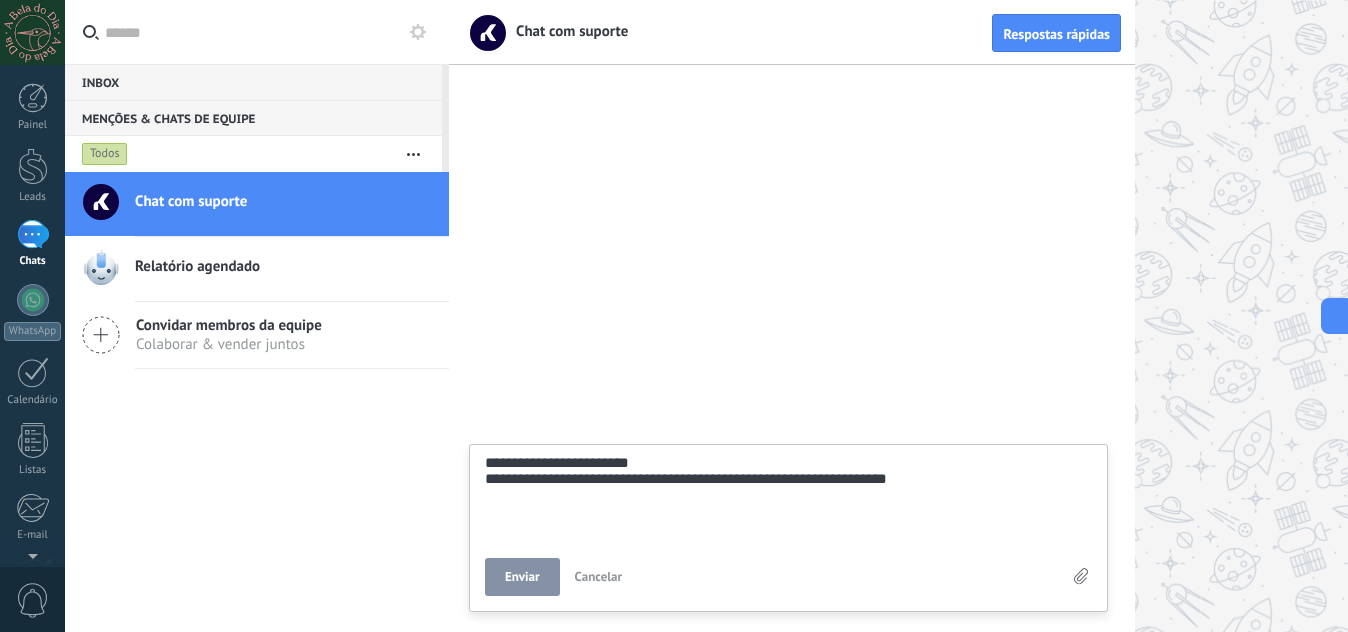 type on "**********" 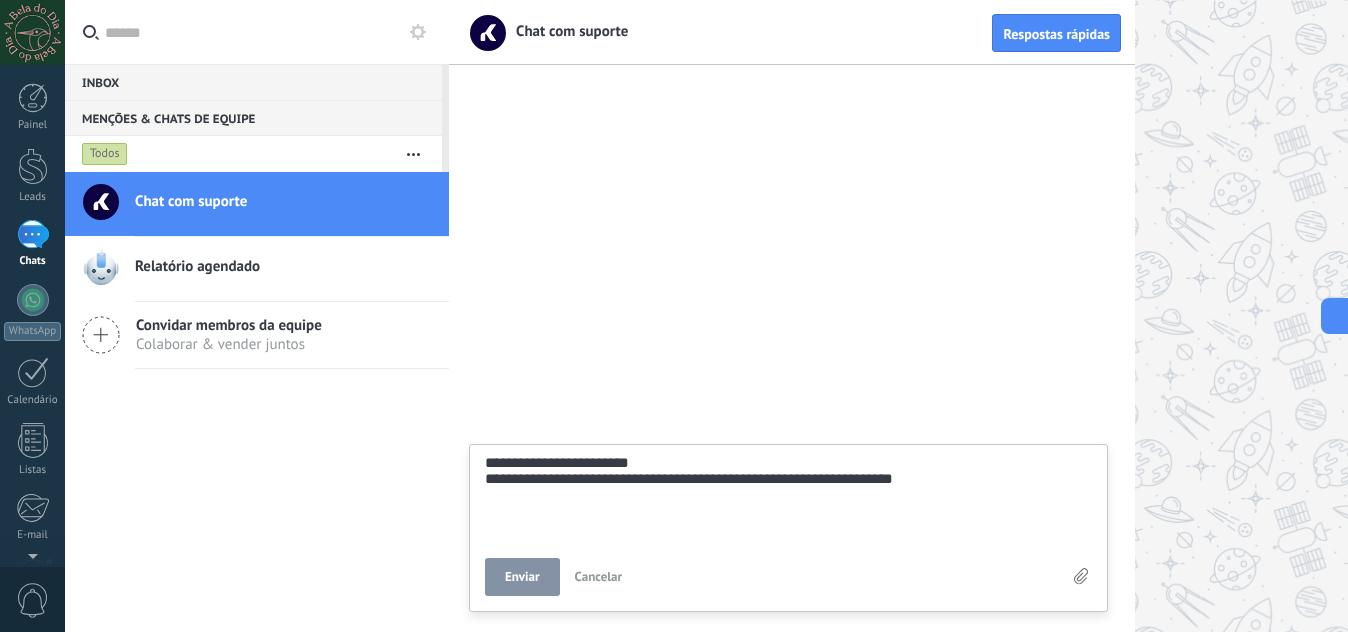 type 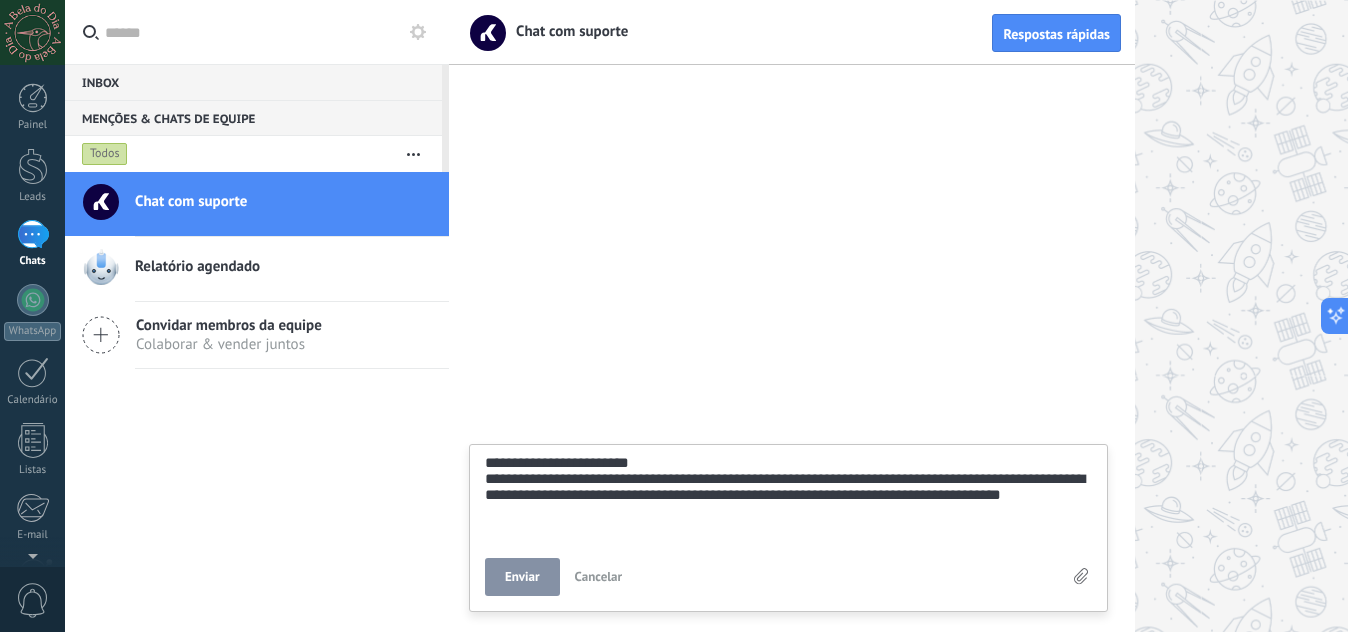 scroll, scrollTop: 76, scrollLeft: 0, axis: vertical 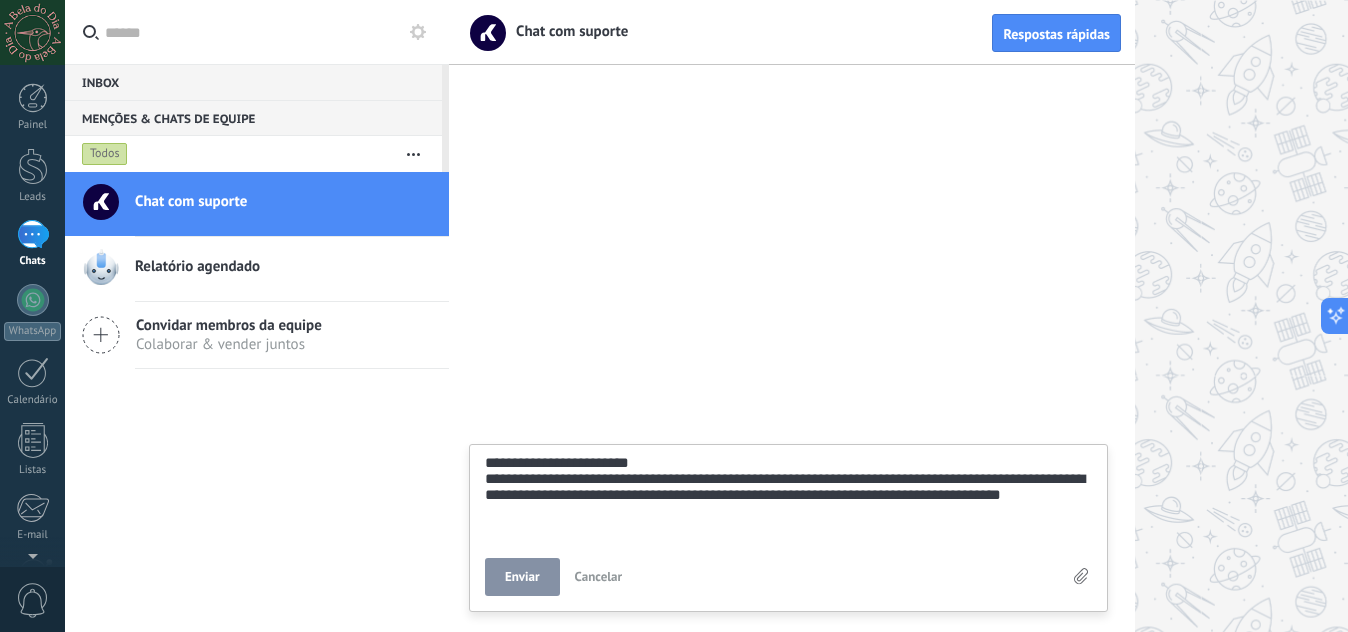 click on "**********" at bounding box center [788, 496] 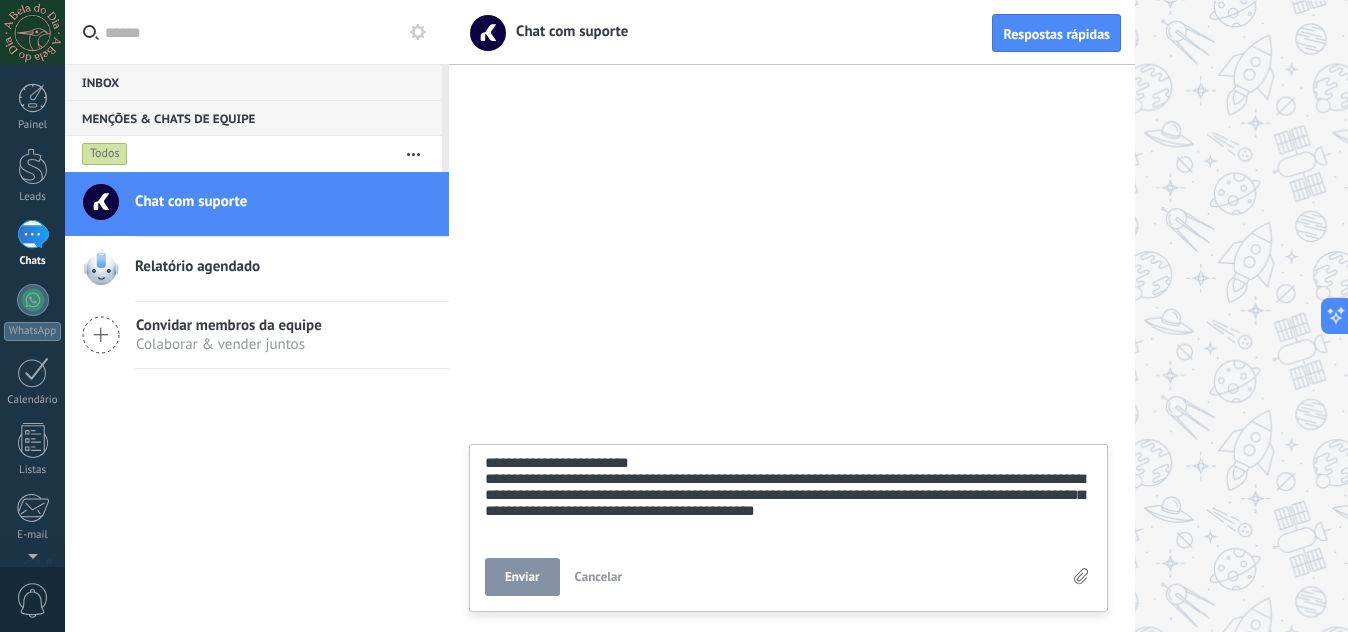 scroll, scrollTop: 95, scrollLeft: 0, axis: vertical 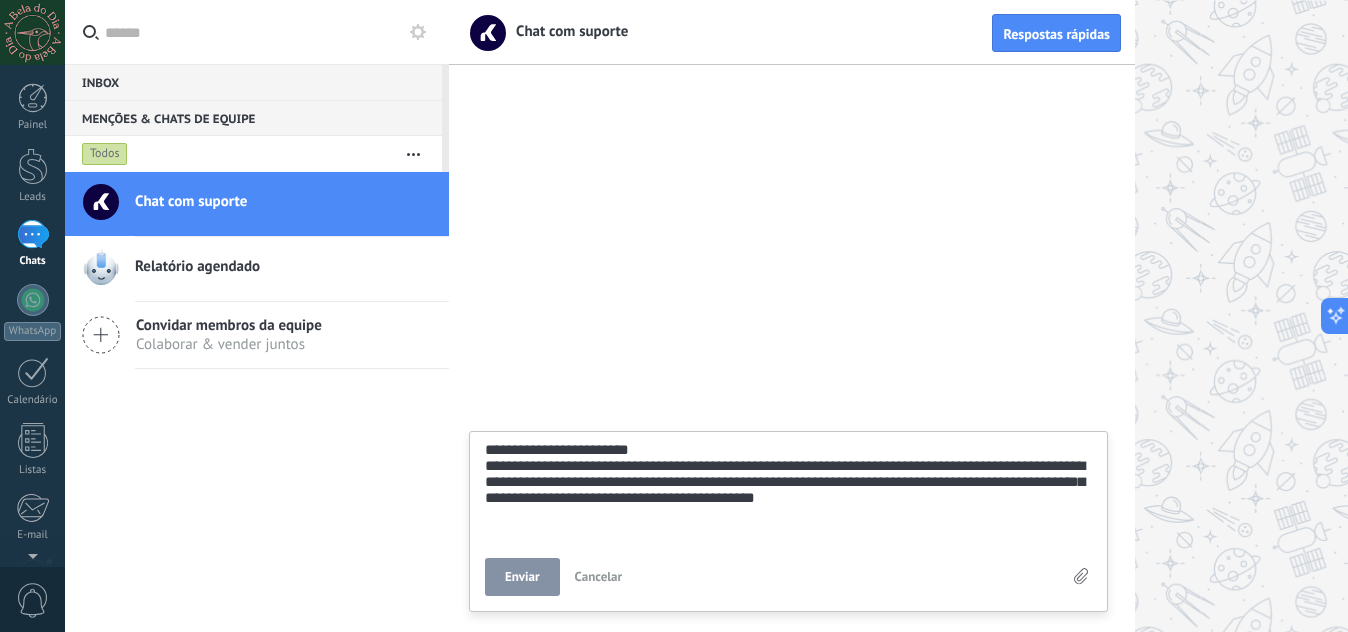 click on "Enviar" at bounding box center [522, 577] 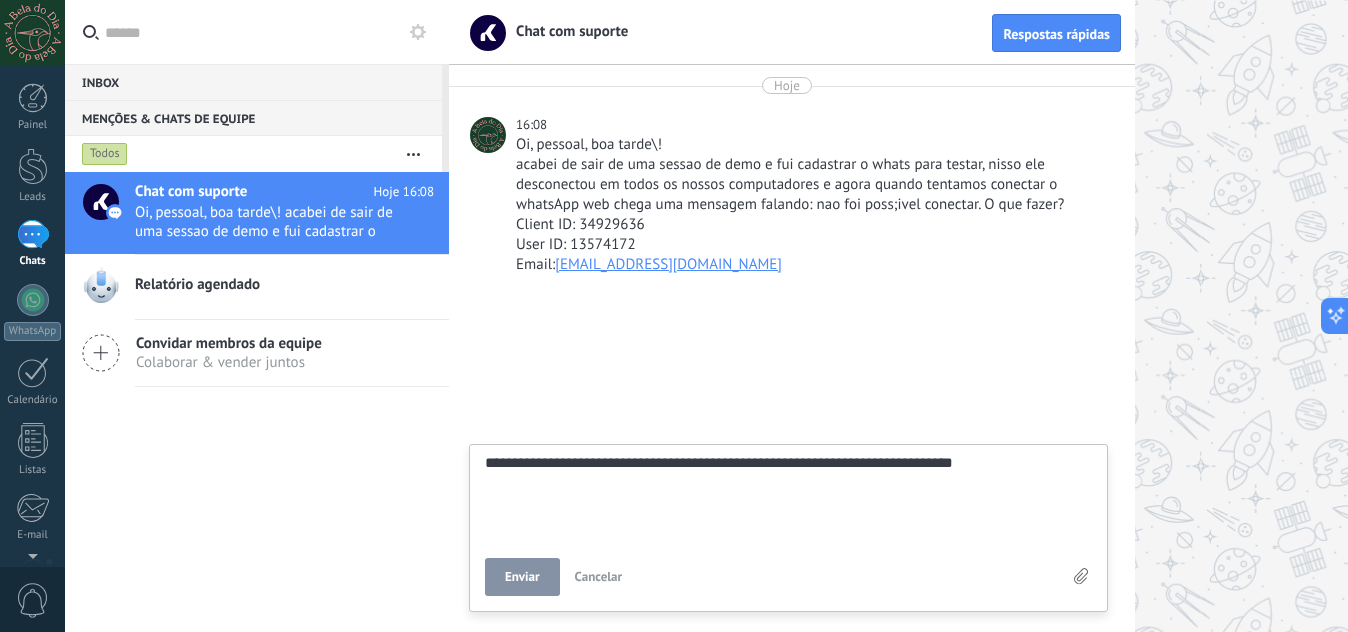 scroll, scrollTop: 19, scrollLeft: 0, axis: vertical 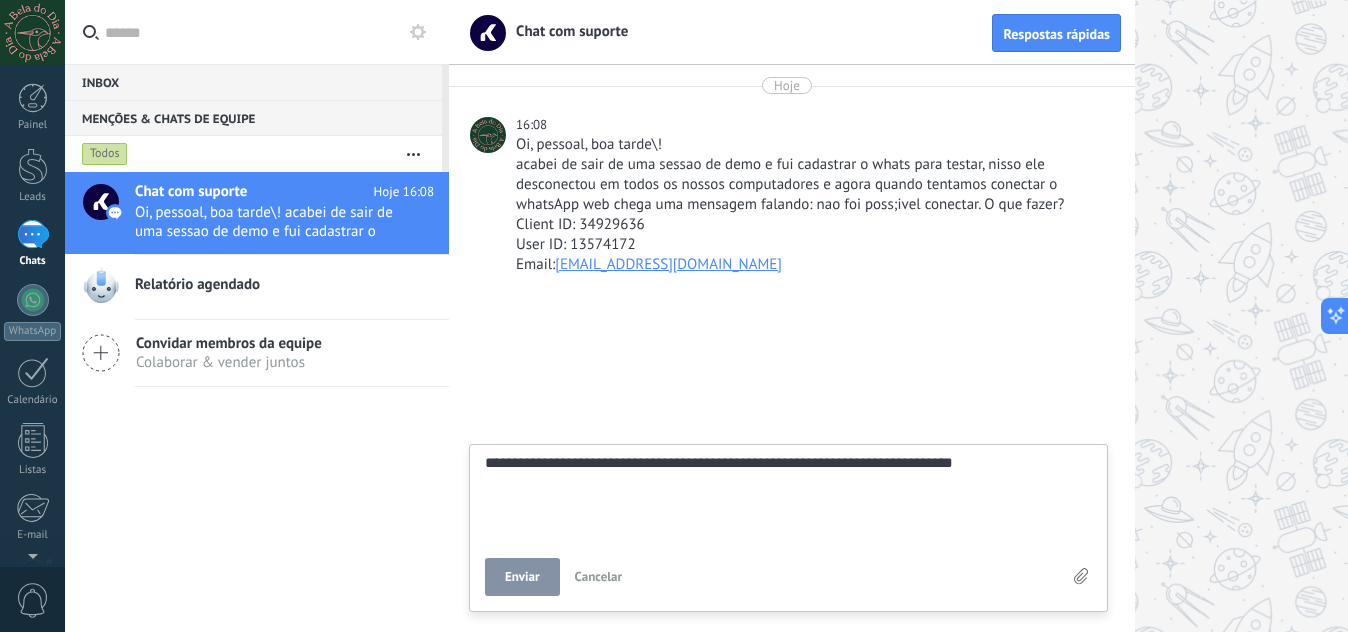 click on "Enviar" at bounding box center [522, 577] 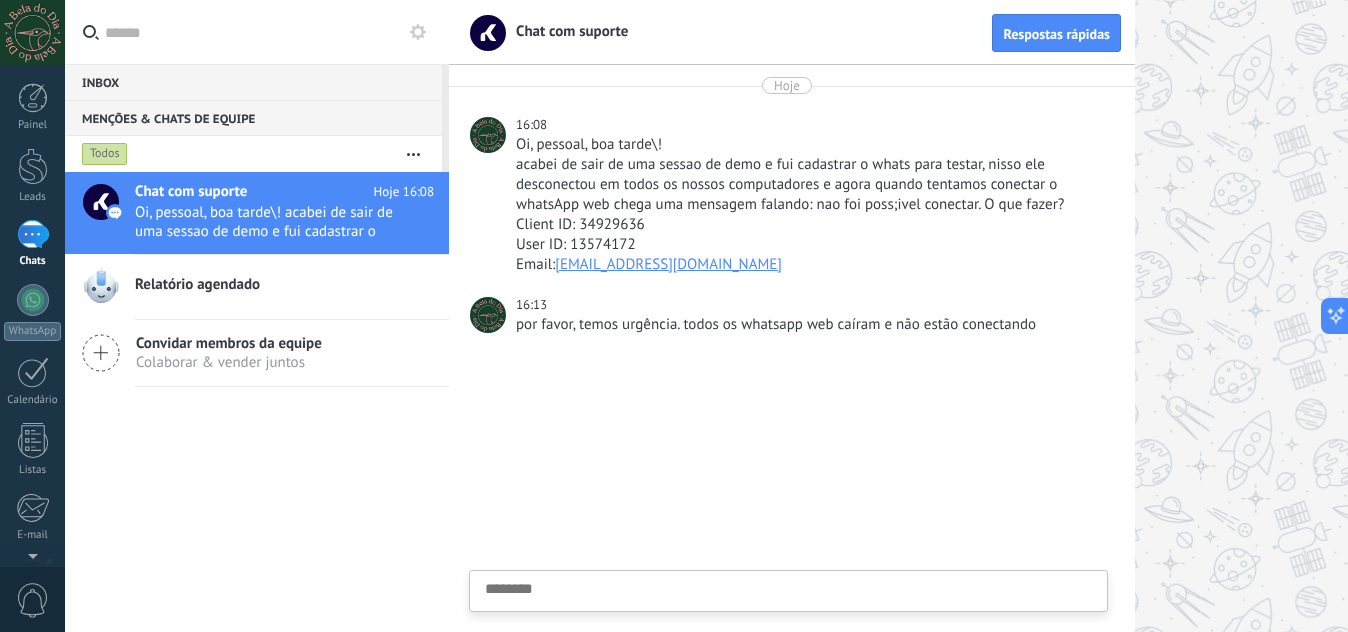 scroll, scrollTop: 19, scrollLeft: 0, axis: vertical 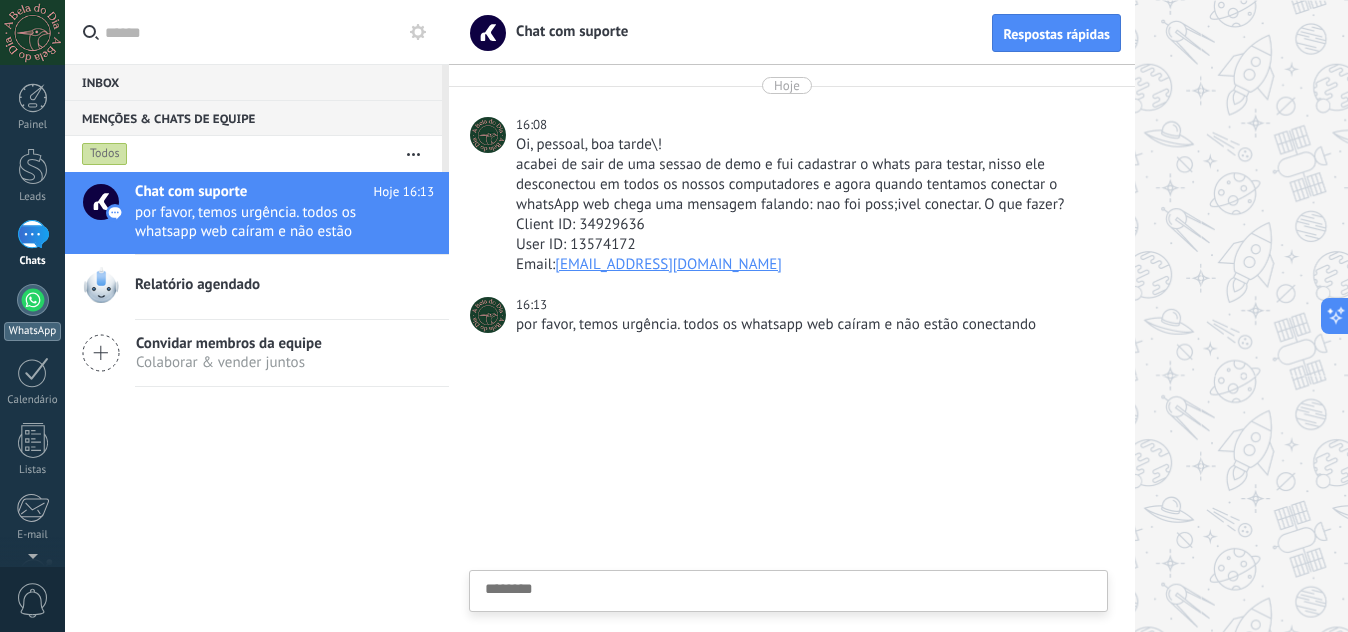 click at bounding box center [33, 300] 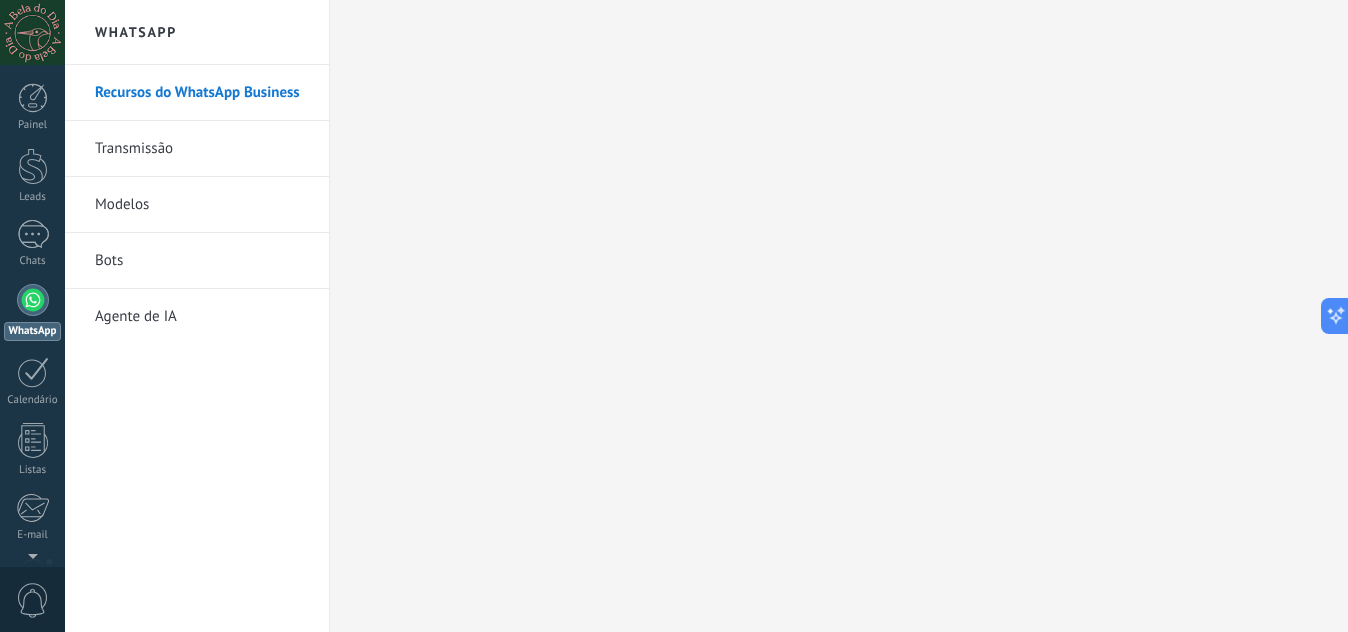 click on "Recursos do WhatsApp Business" at bounding box center [202, 93] 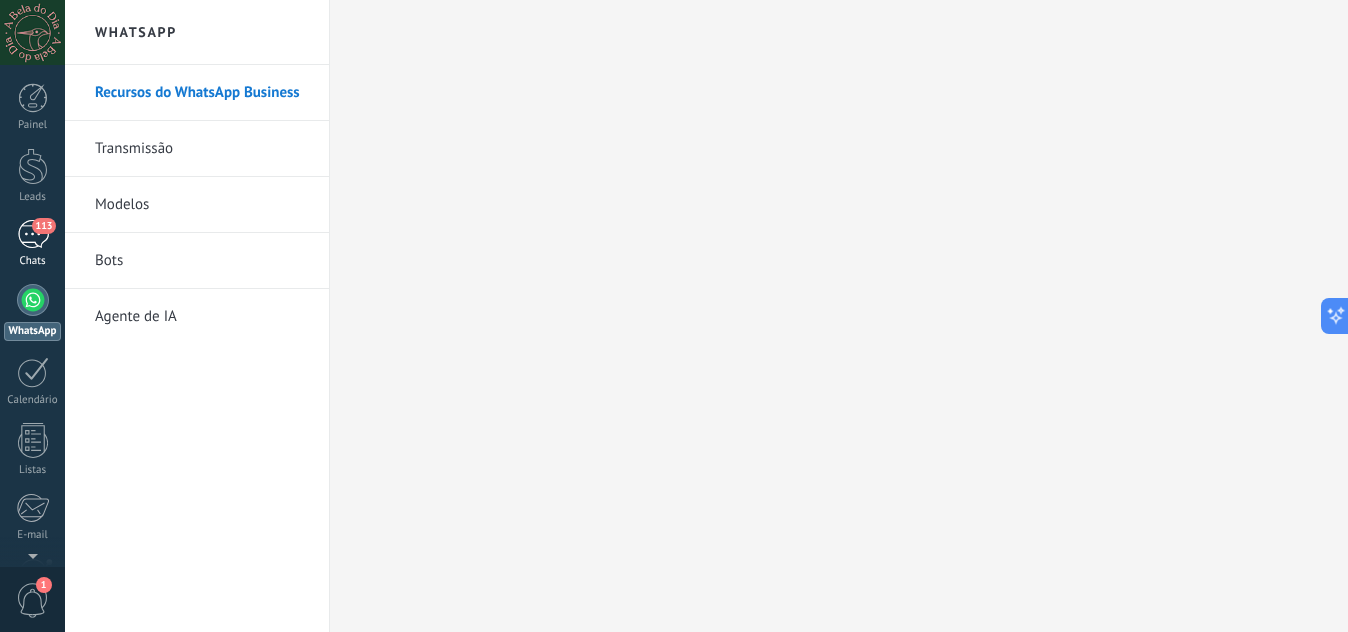 click on "113" at bounding box center [33, 234] 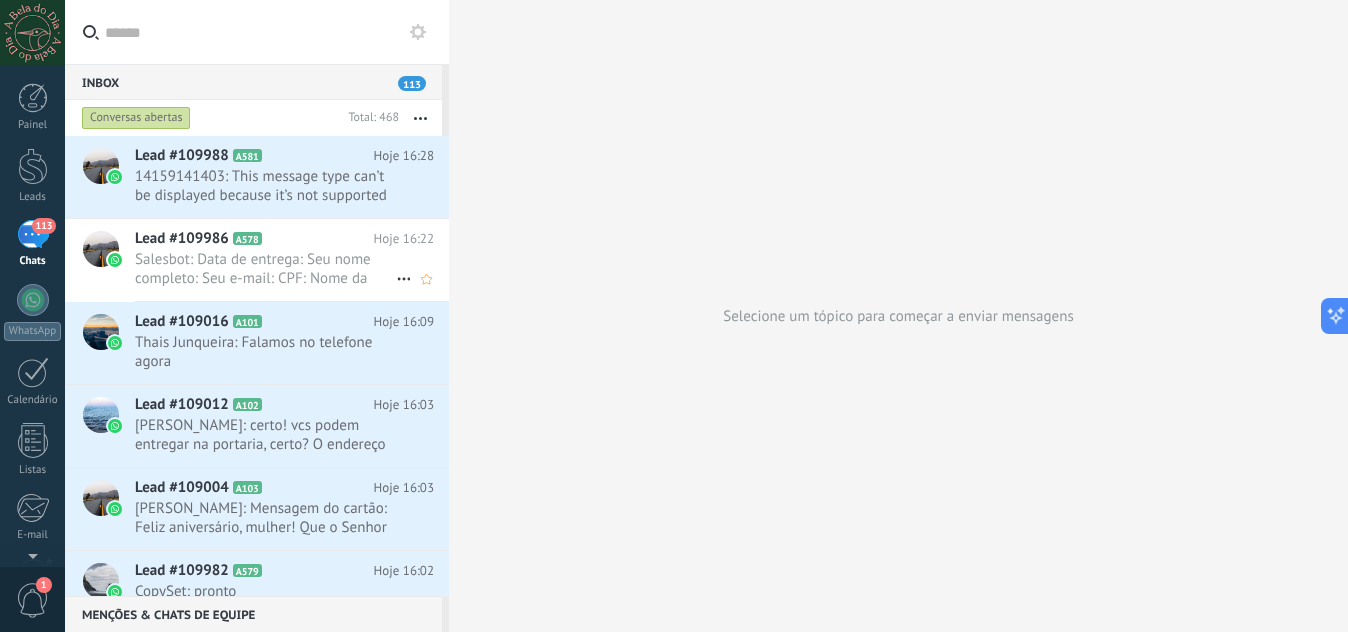 click on "Salesbot: Data de entrega:
Seu nome completo:
Seu e-mail:
CPF:
Nome da pessoa presenteada:
Telefone da pessoa Prese..." at bounding box center (265, 269) 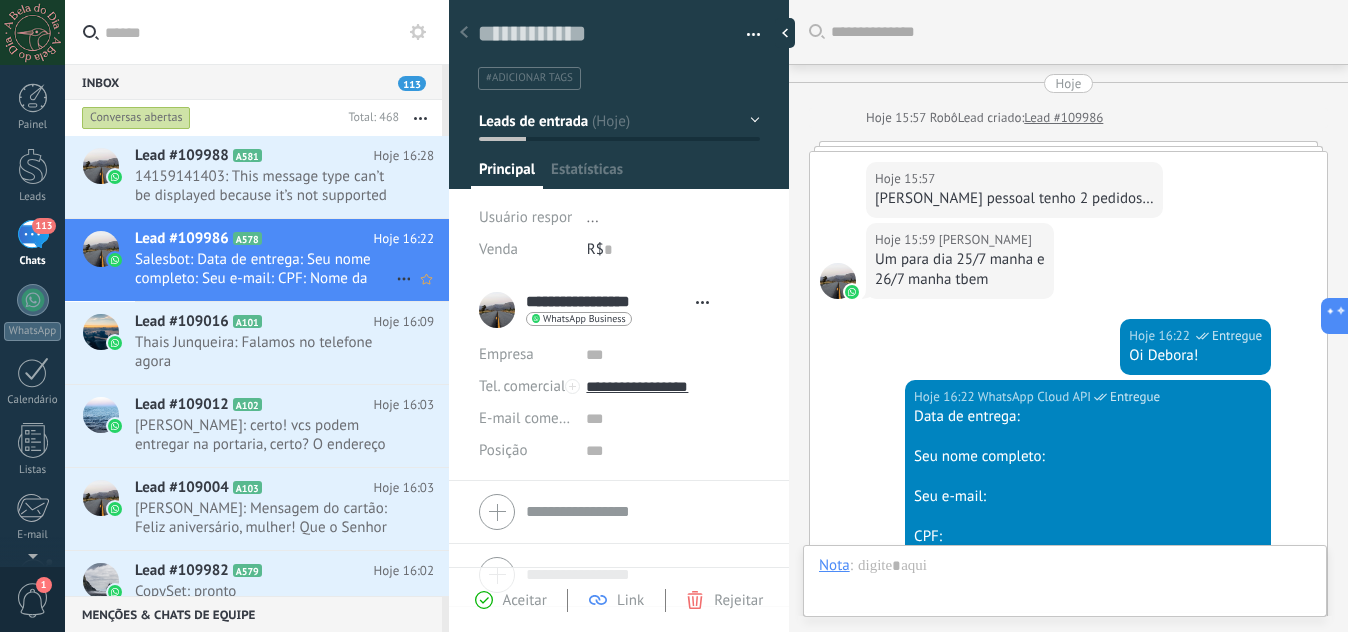 scroll, scrollTop: 491, scrollLeft: 0, axis: vertical 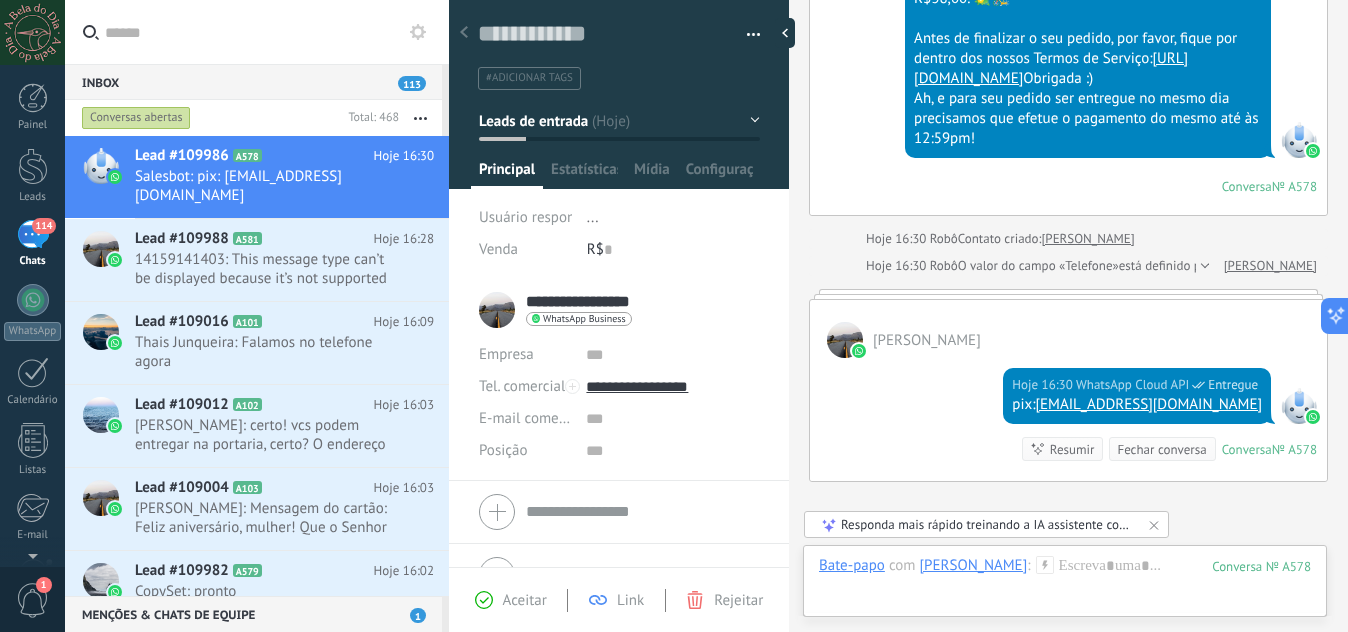 click on "**********" at bounding box center [592, 302] 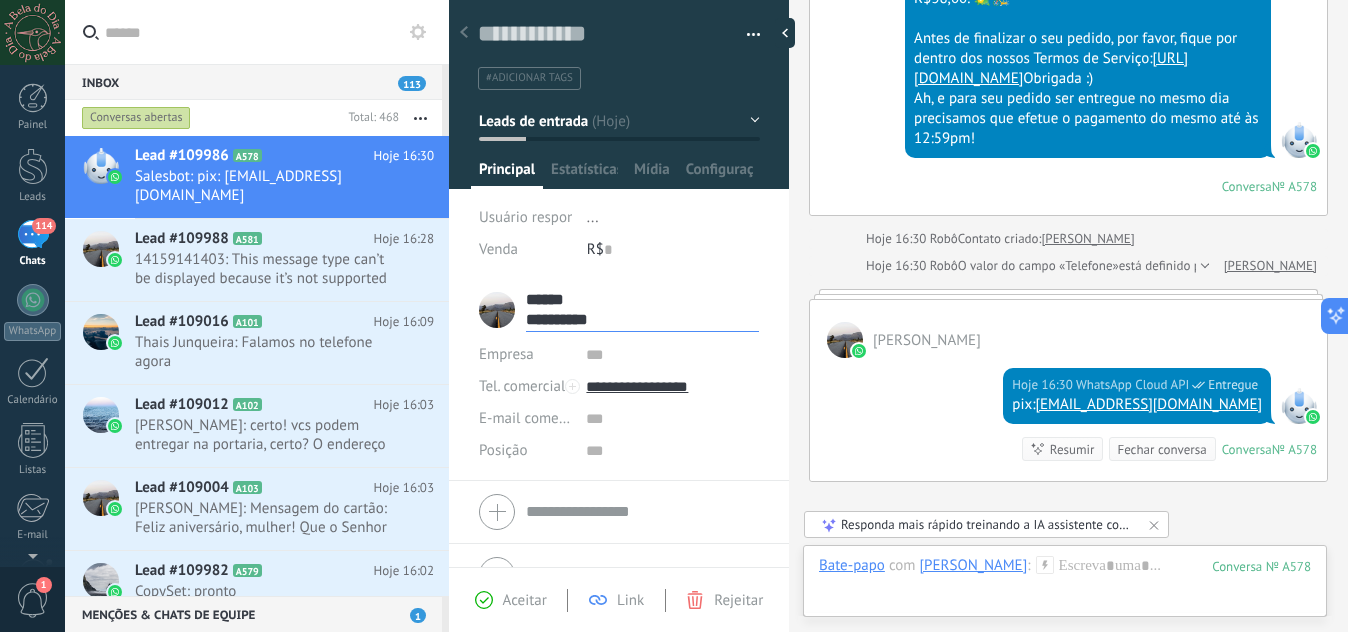 drag, startPoint x: 578, startPoint y: 303, endPoint x: 596, endPoint y: 303, distance: 18 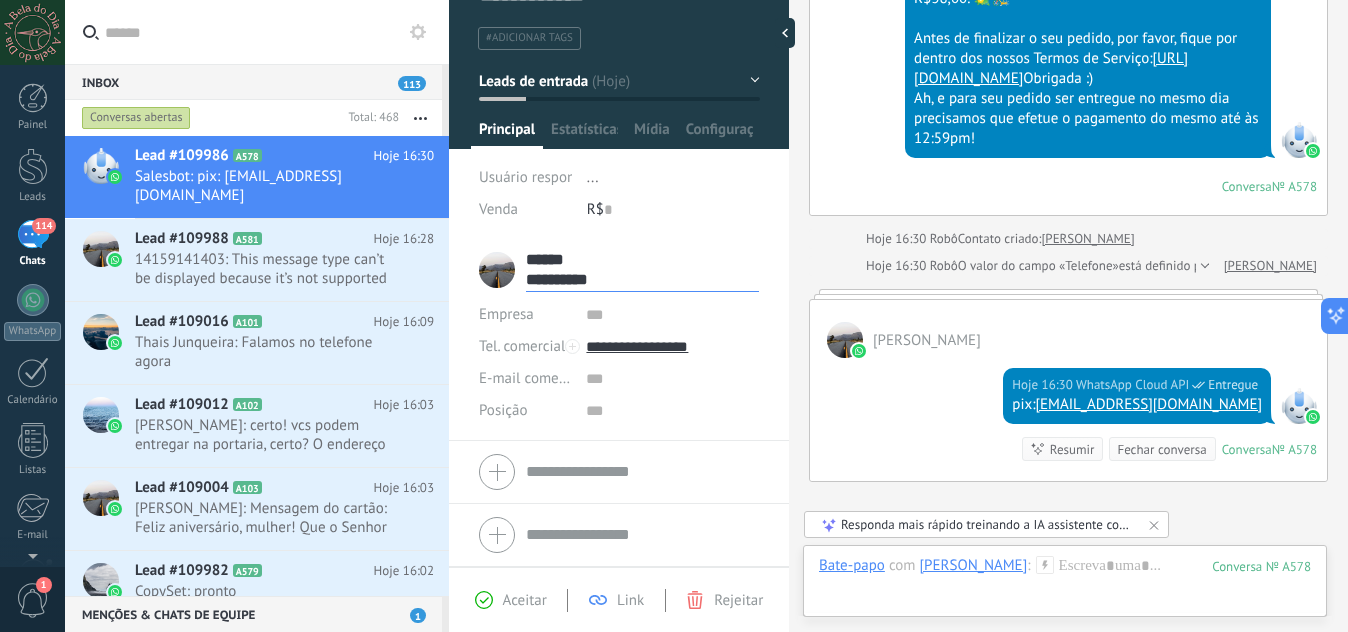 drag, startPoint x: 536, startPoint y: 257, endPoint x: 503, endPoint y: 272, distance: 36.249138 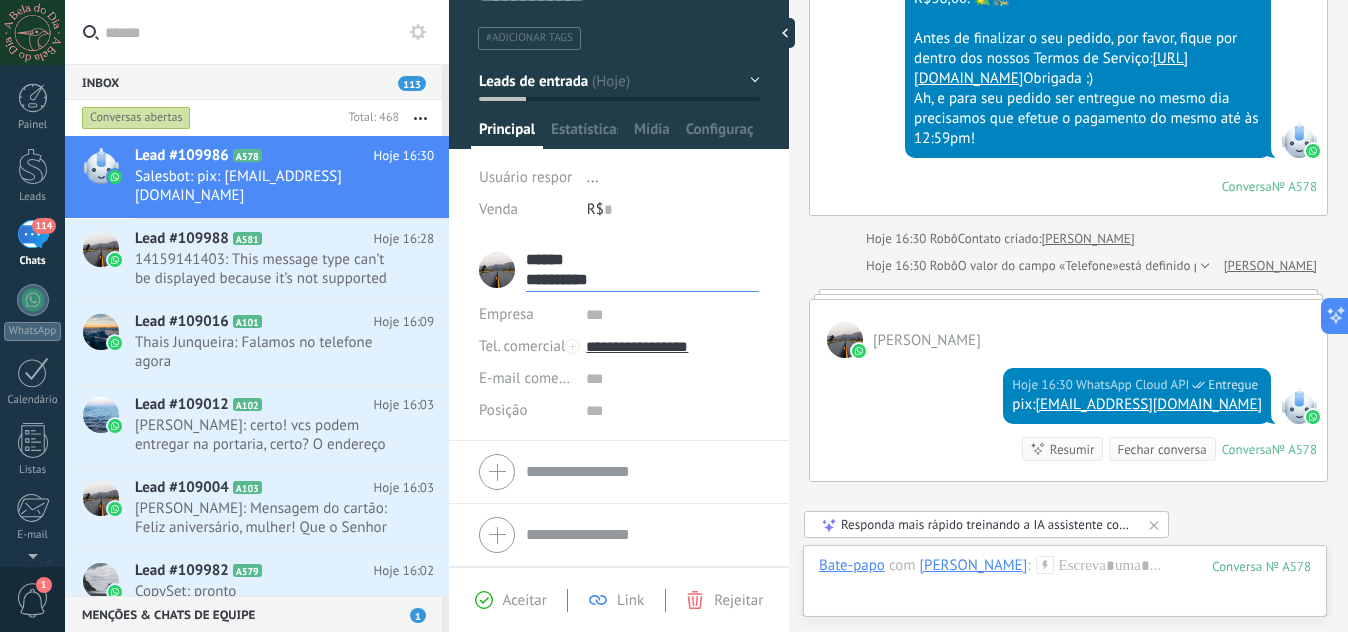 click on "**********" at bounding box center (619, 270) 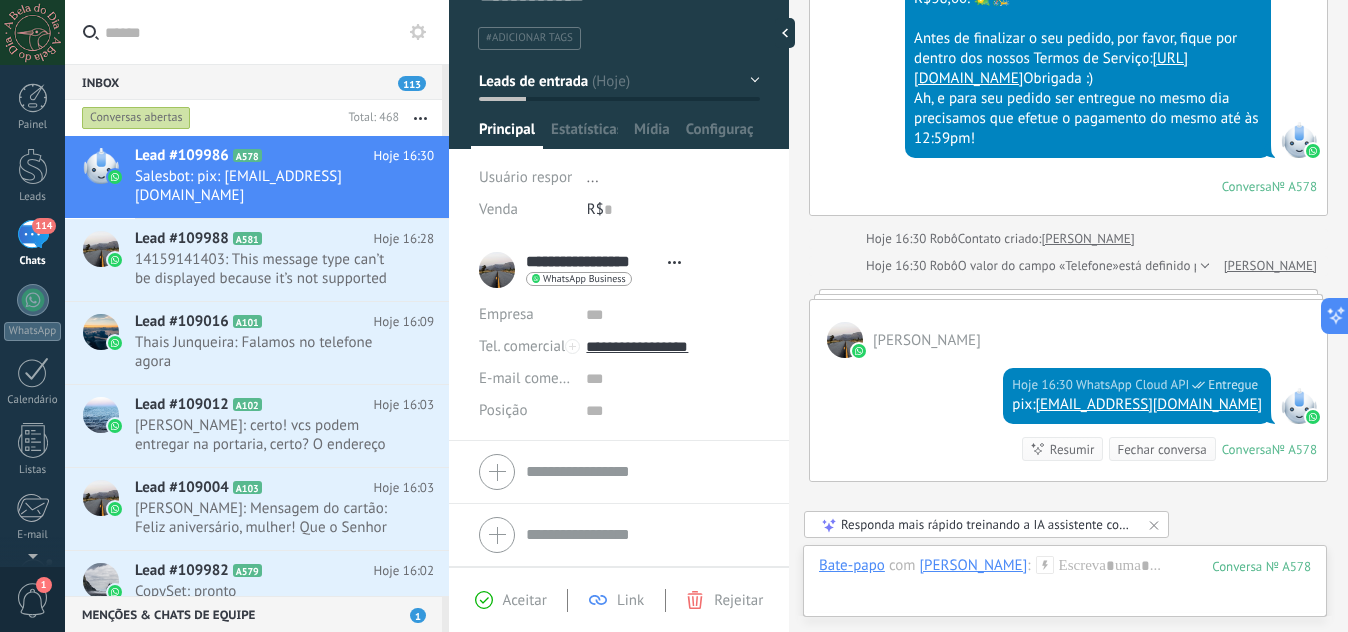 click on "**********" at bounding box center [592, 262] 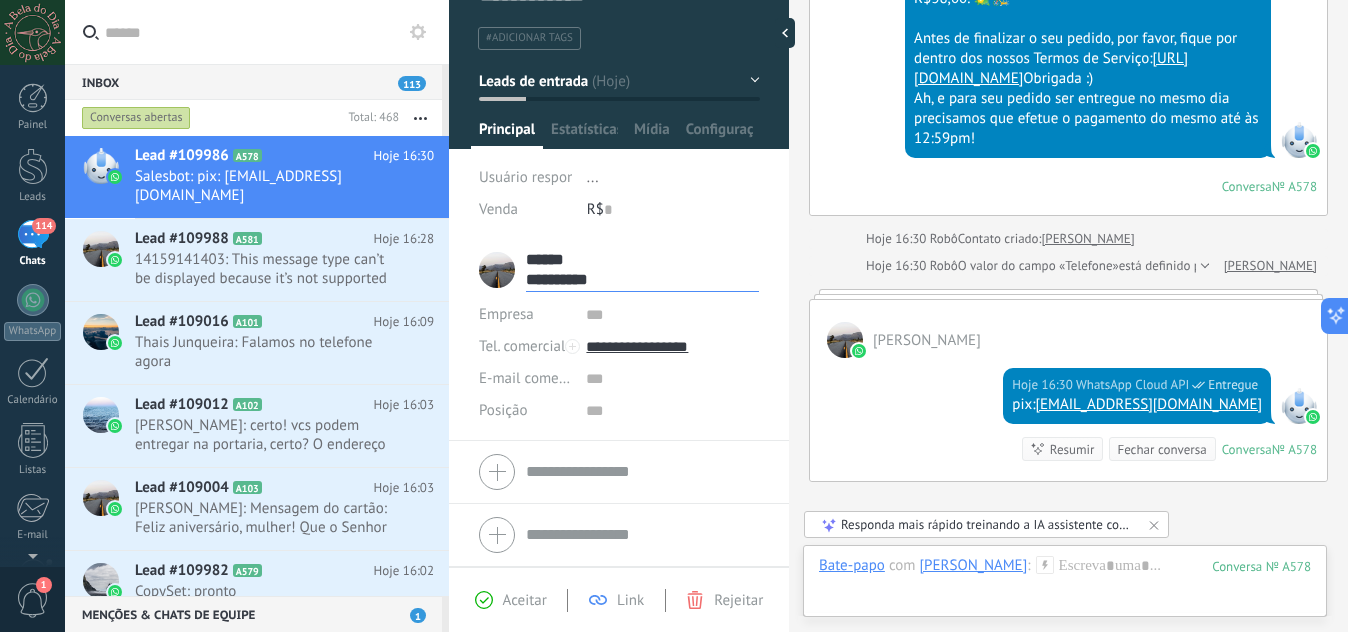 click on "******" at bounding box center (642, 260) 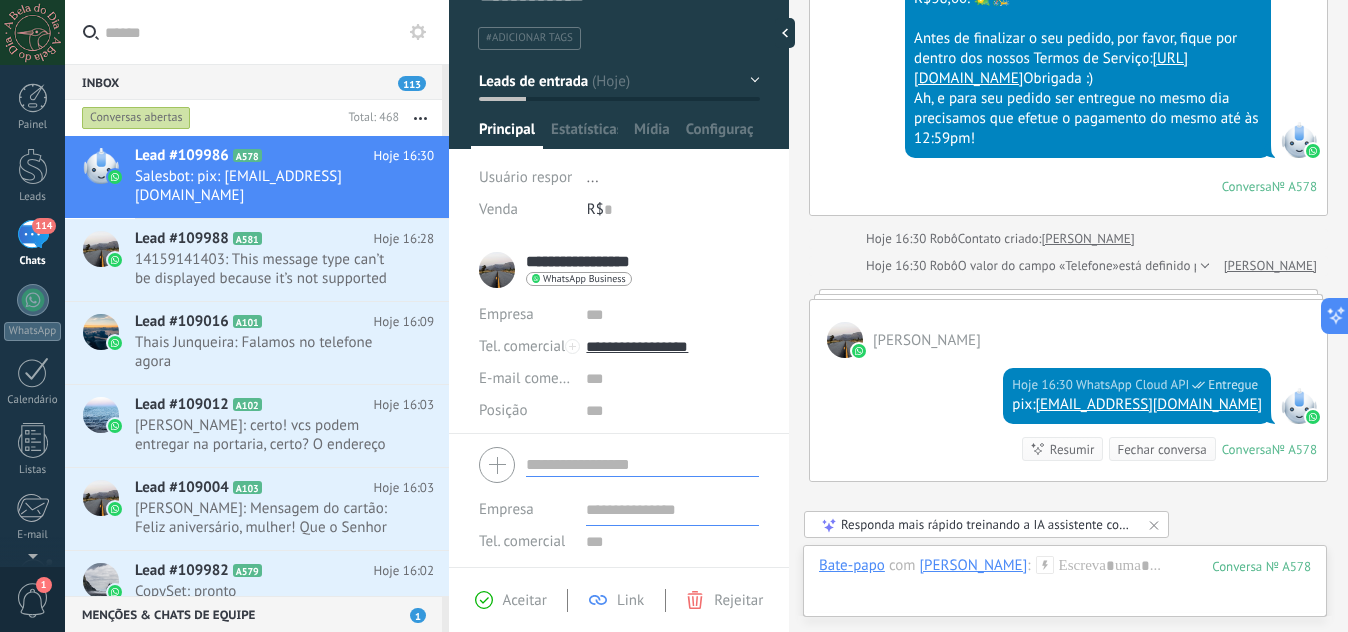 click on "Empresa
Tel. comercial
Comercial direto
Celular
Faz
Casa
Outros
Tel. comercial
Ligar
Copiar
Editar o lead
E-mail comercial
Email privado
Outro email
Posição" at bounding box center [619, 541] 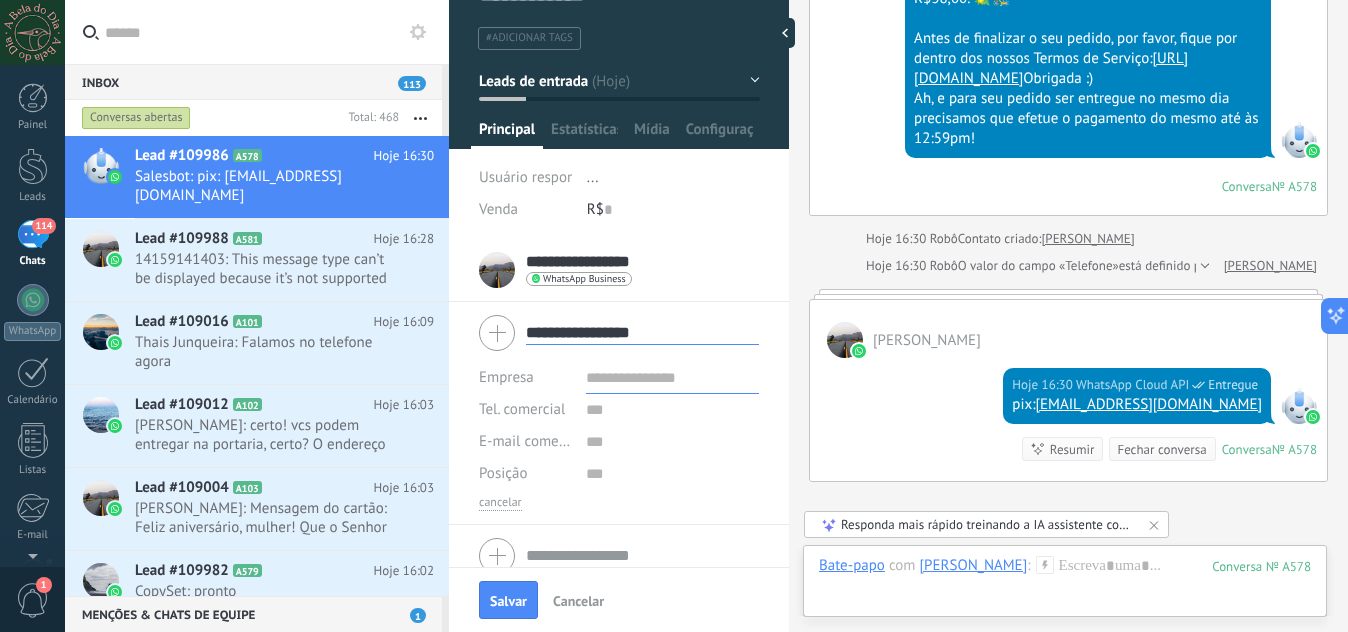 scroll, scrollTop: 61, scrollLeft: 0, axis: vertical 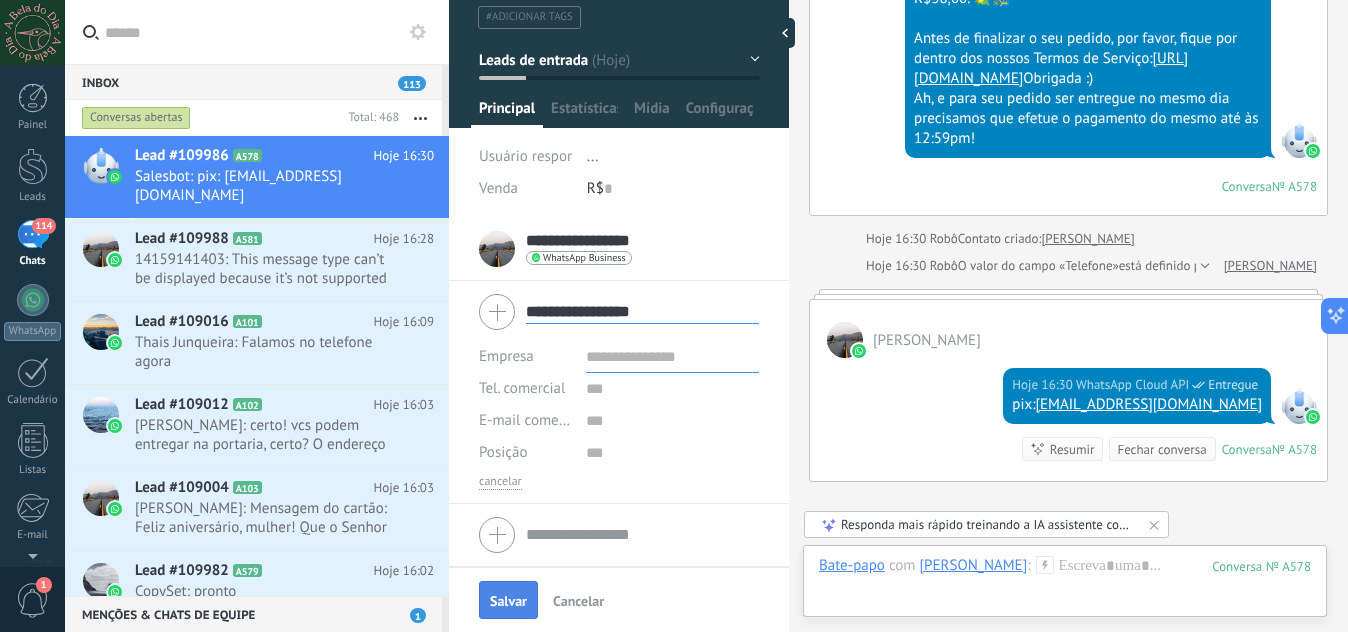 click on "Salvar" at bounding box center (508, 601) 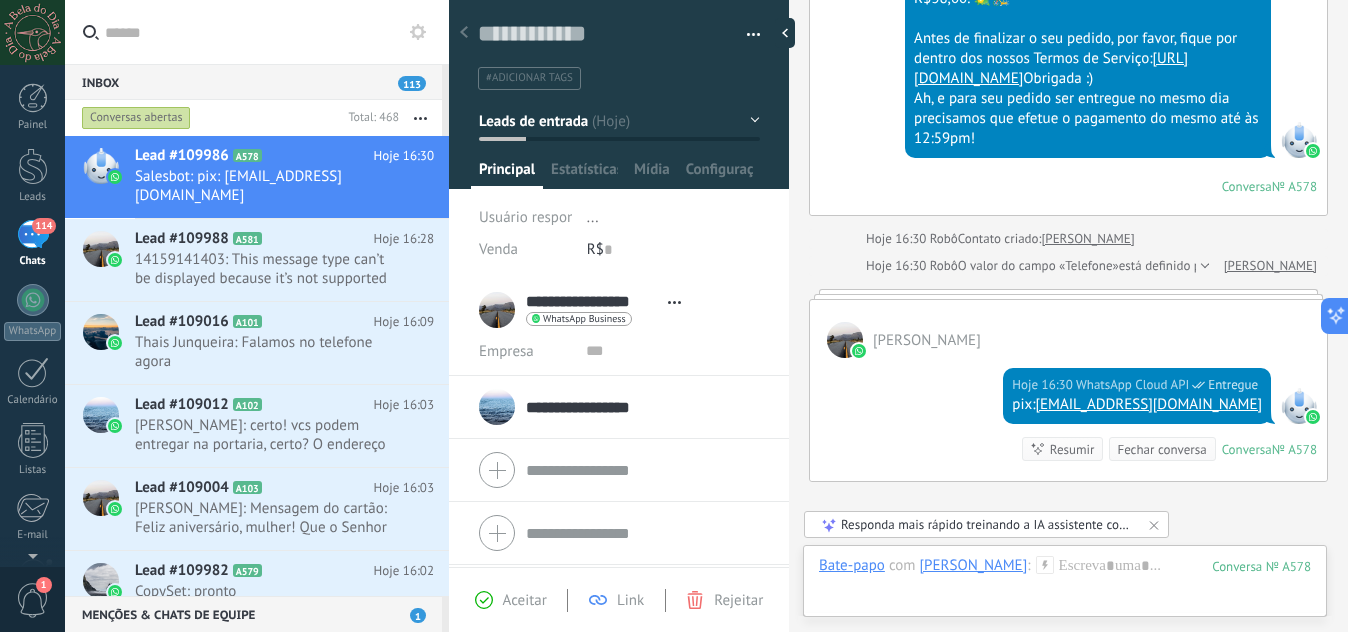 scroll, scrollTop: 0, scrollLeft: 0, axis: both 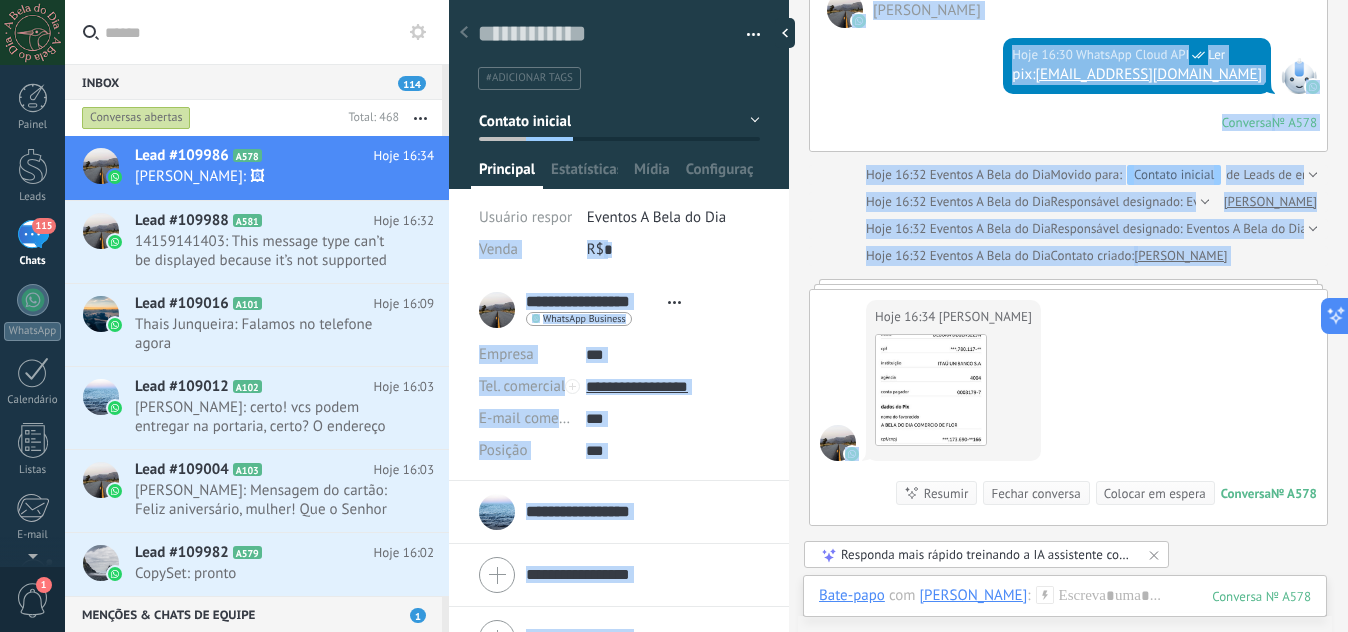drag, startPoint x: 778, startPoint y: 220, endPoint x: 804, endPoint y: 334, distance: 116.92733 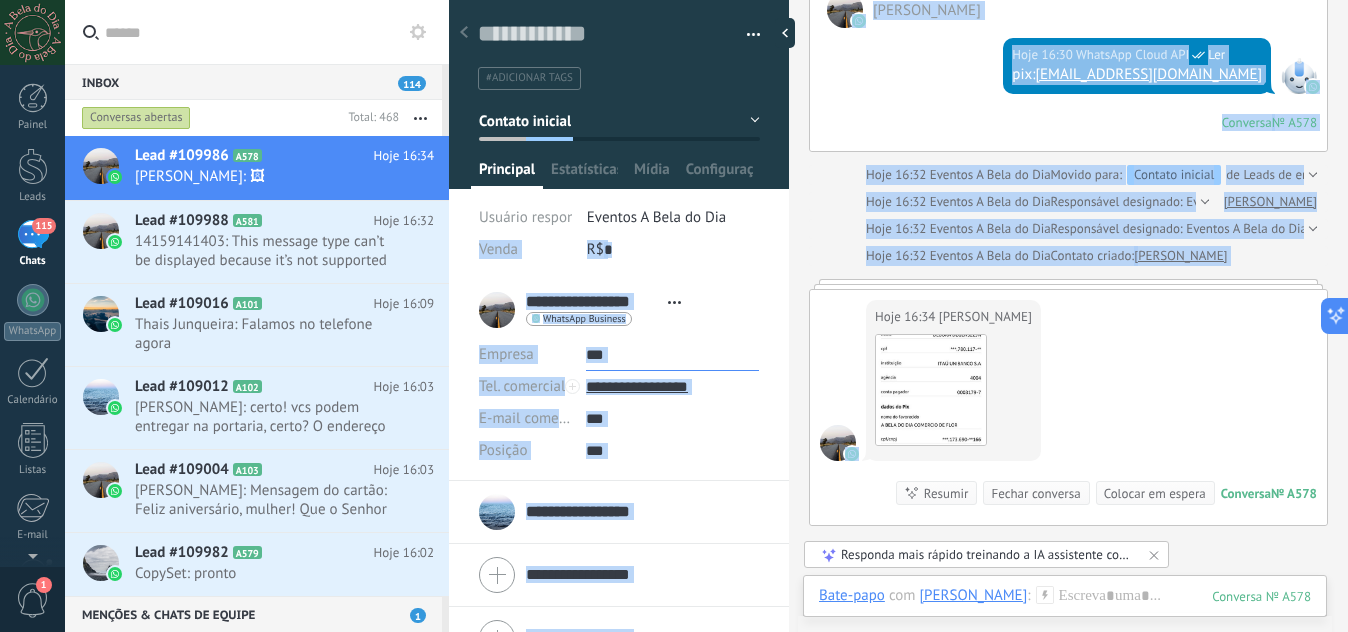 click at bounding box center [672, 355] 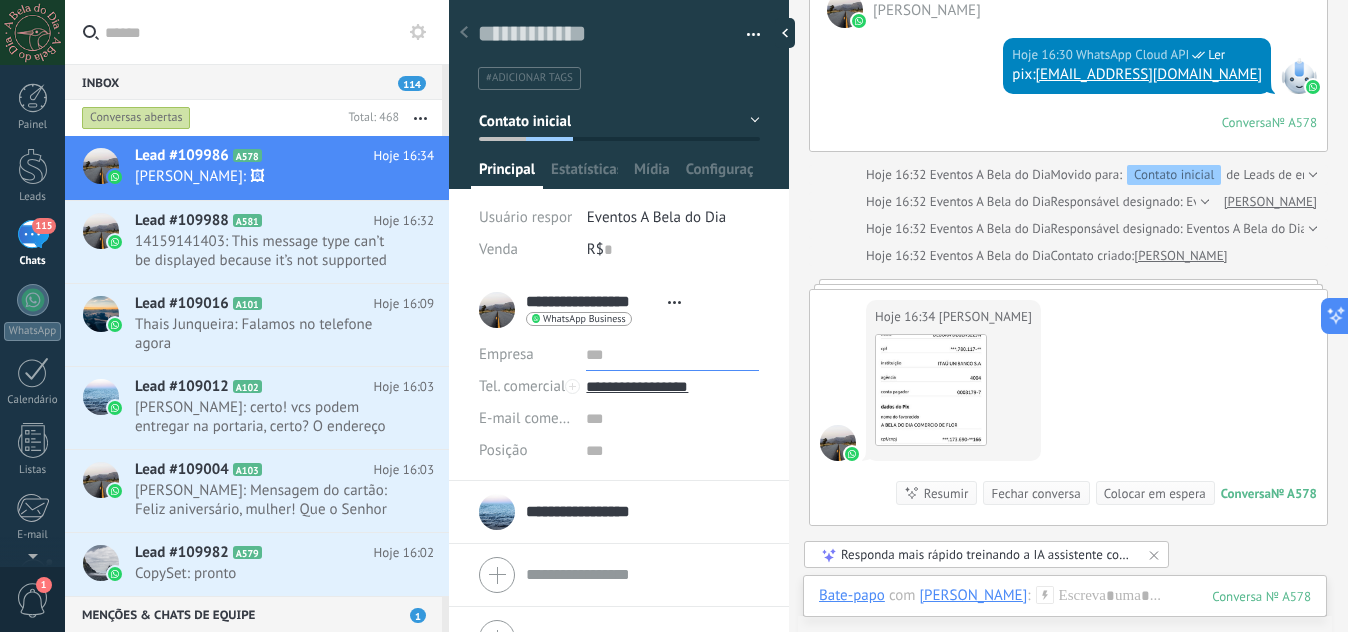 click at bounding box center (789, 316) 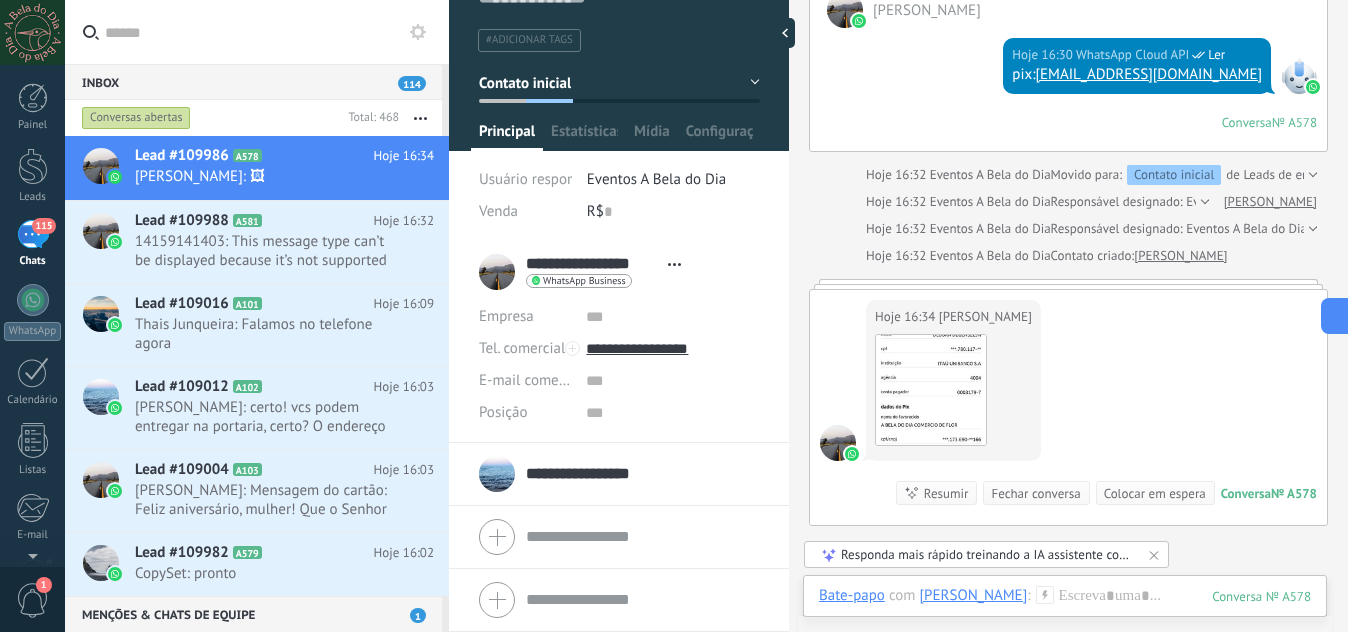 click on "Responda mais rápido treinando a IA assistente com sua fonte de dados" at bounding box center (986, 554) 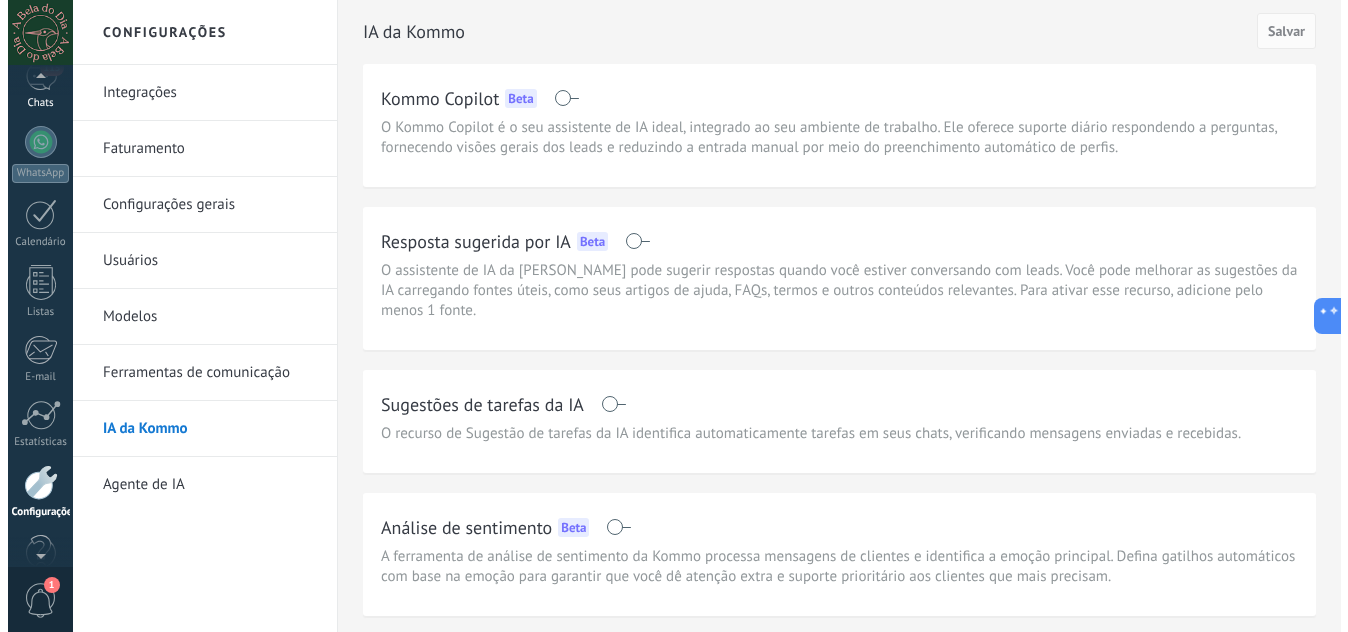 scroll, scrollTop: 116, scrollLeft: 0, axis: vertical 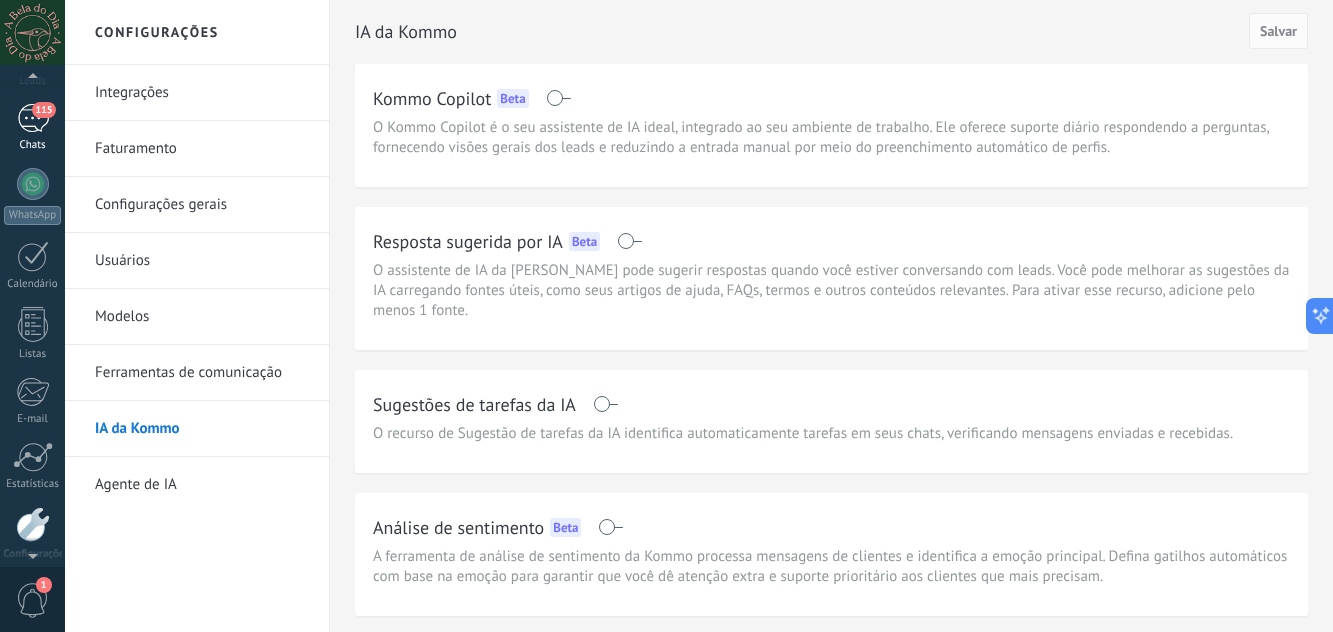 click on "115" at bounding box center [33, 118] 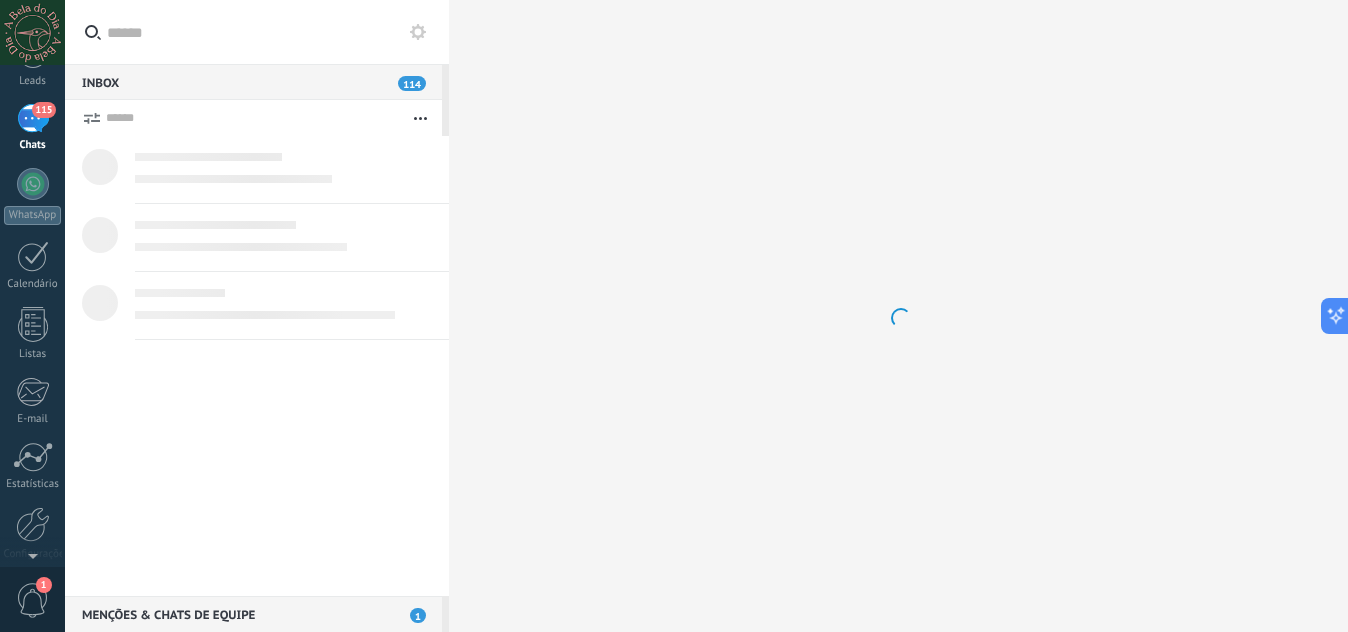scroll, scrollTop: 0, scrollLeft: 0, axis: both 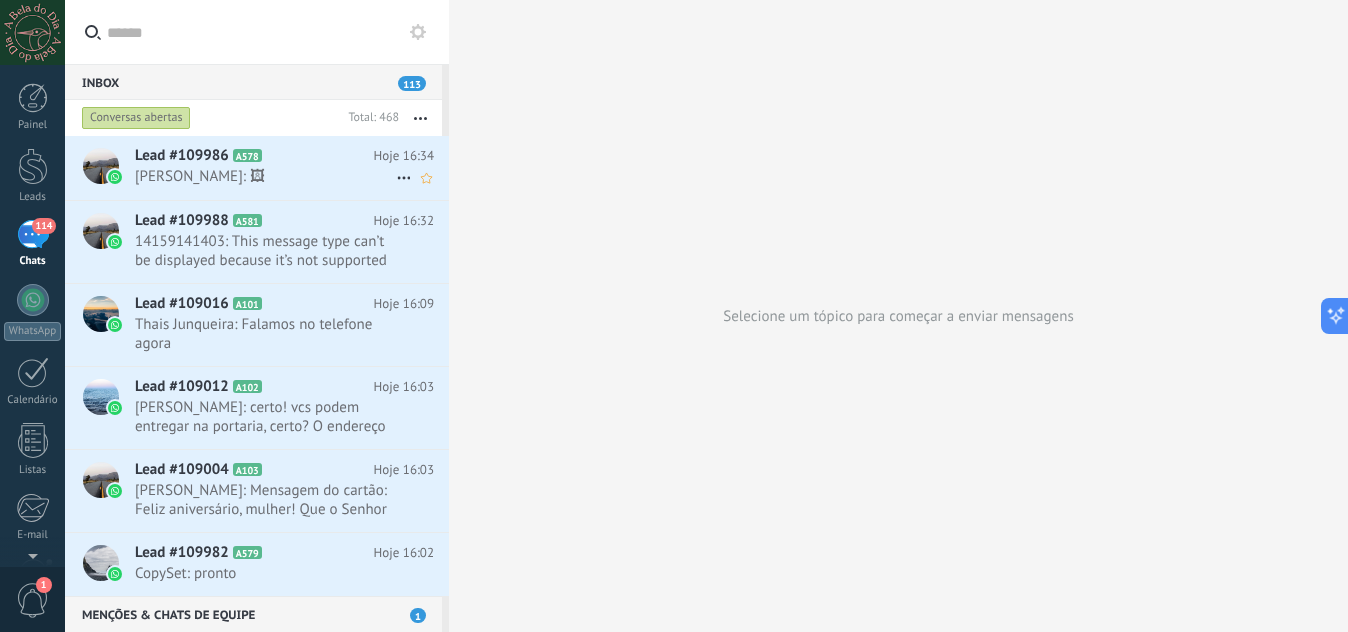 click on "Debora Degenszejn: 🖼" at bounding box center (265, 176) 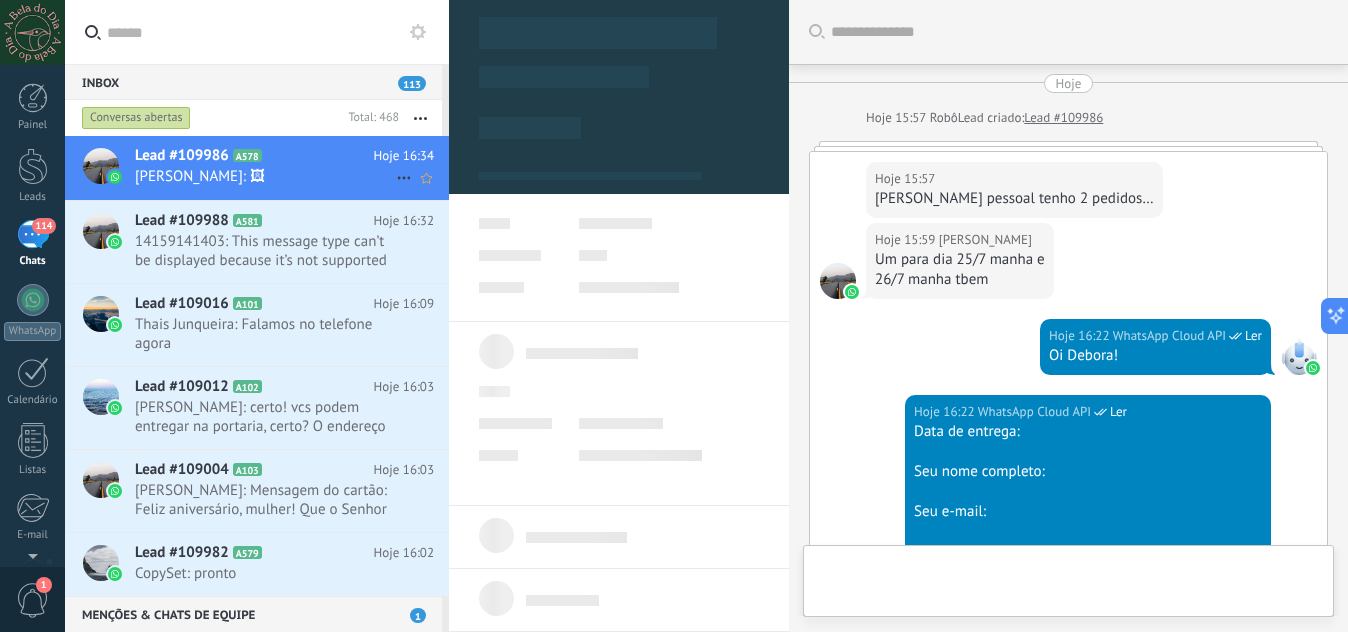 scroll, scrollTop: 1668, scrollLeft: 0, axis: vertical 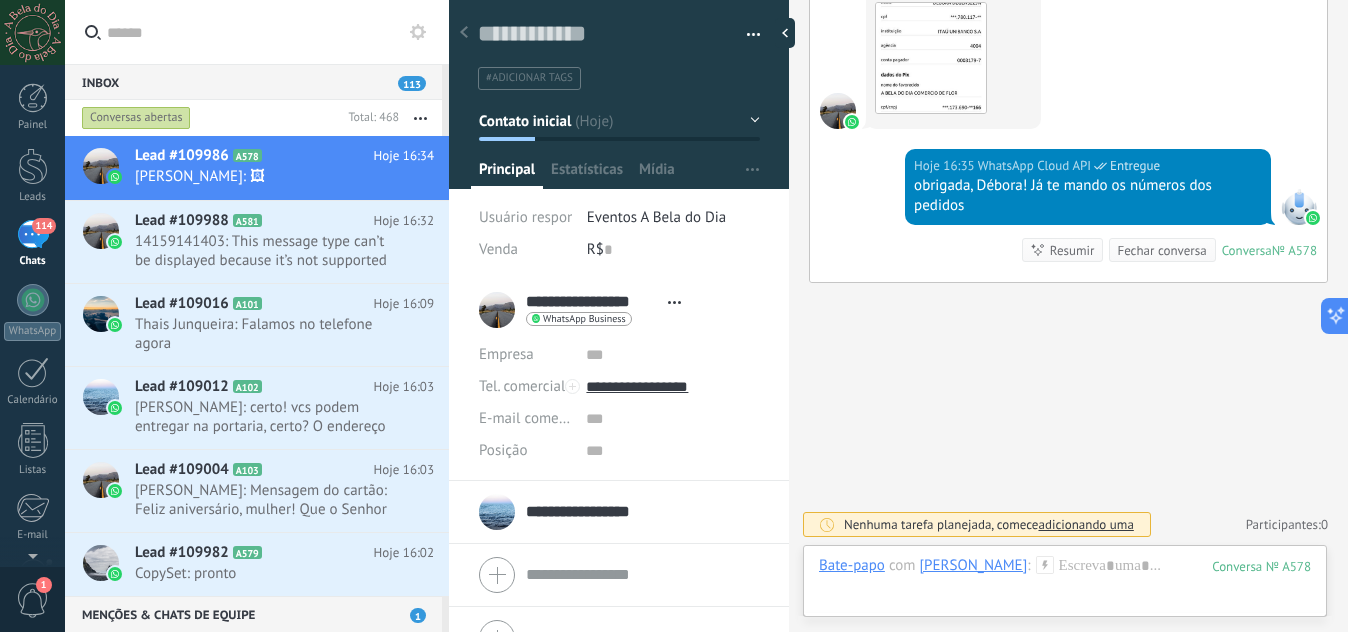 click on "R$
0" at bounding box center [673, 250] 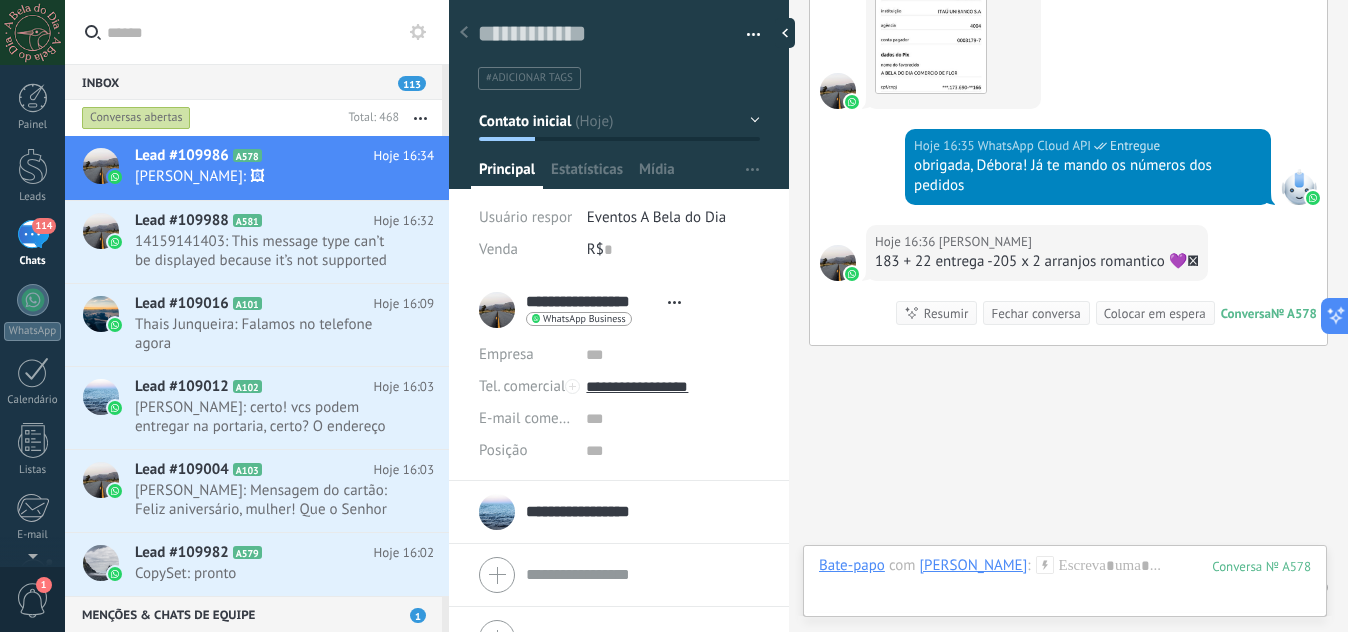 click on "Contato inicial" at bounding box center (619, 121) 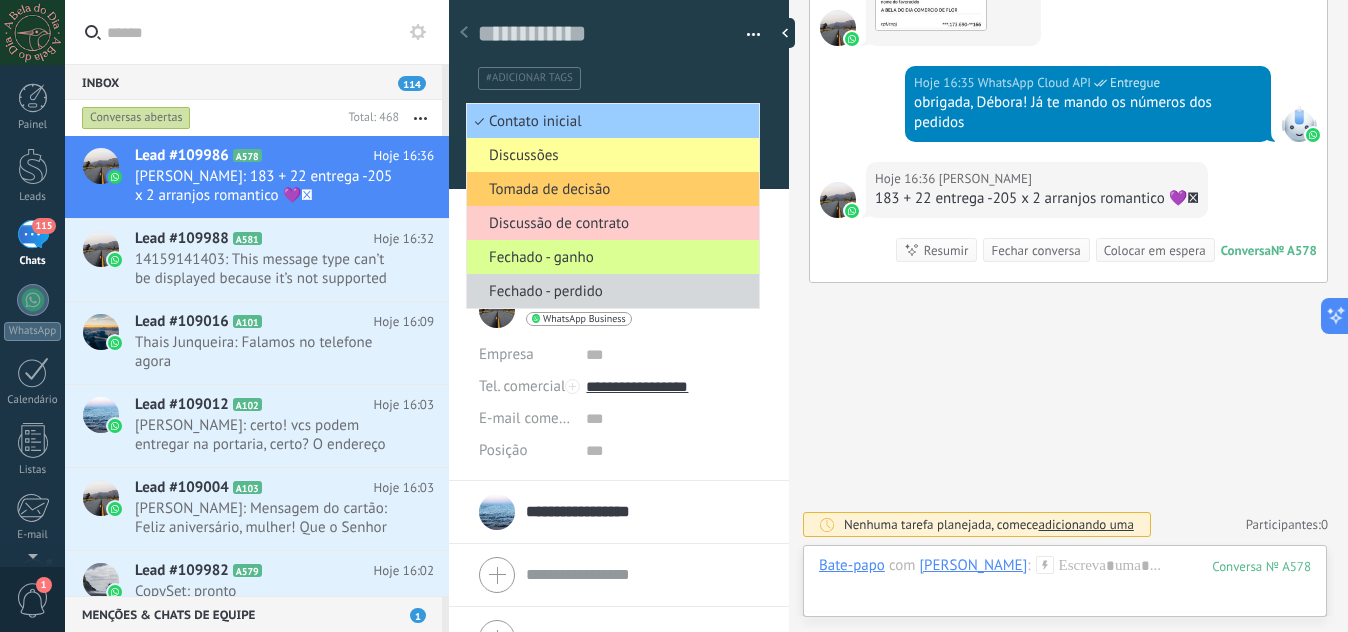 click on "Fechado - ganho" at bounding box center (610, 257) 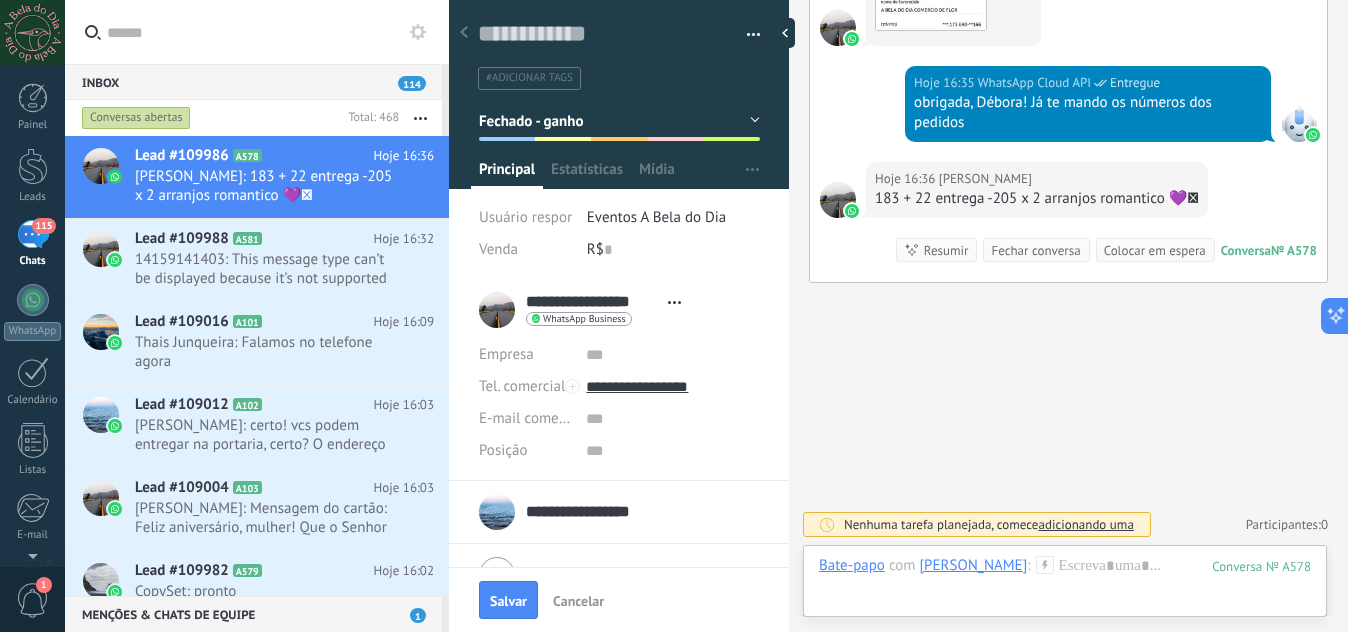 click on "R$
0" at bounding box center (673, 250) 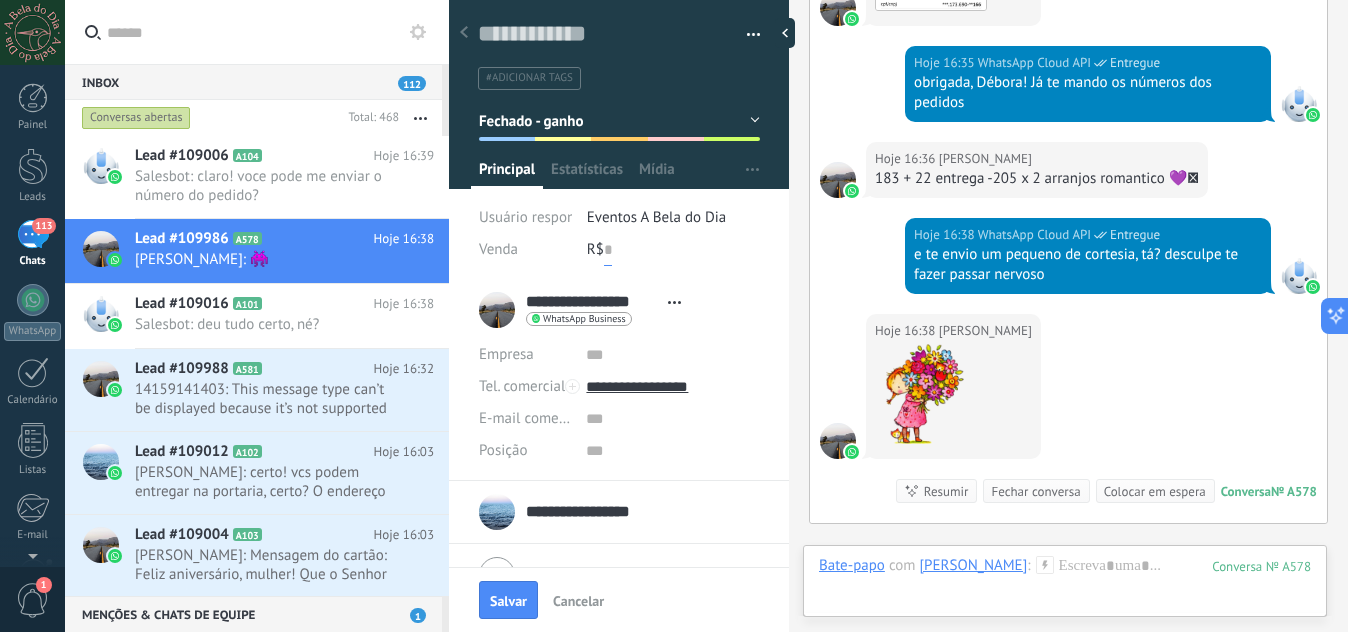 scroll, scrollTop: 2012, scrollLeft: 0, axis: vertical 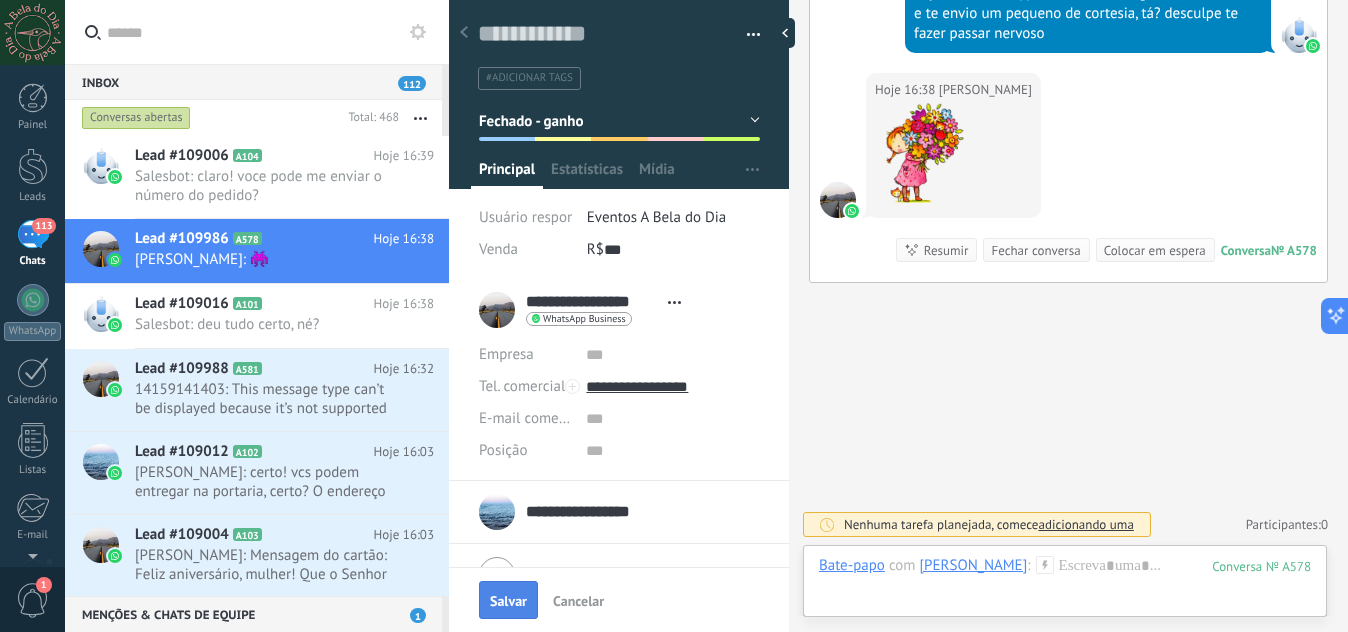 click on "Salvar" at bounding box center [508, 601] 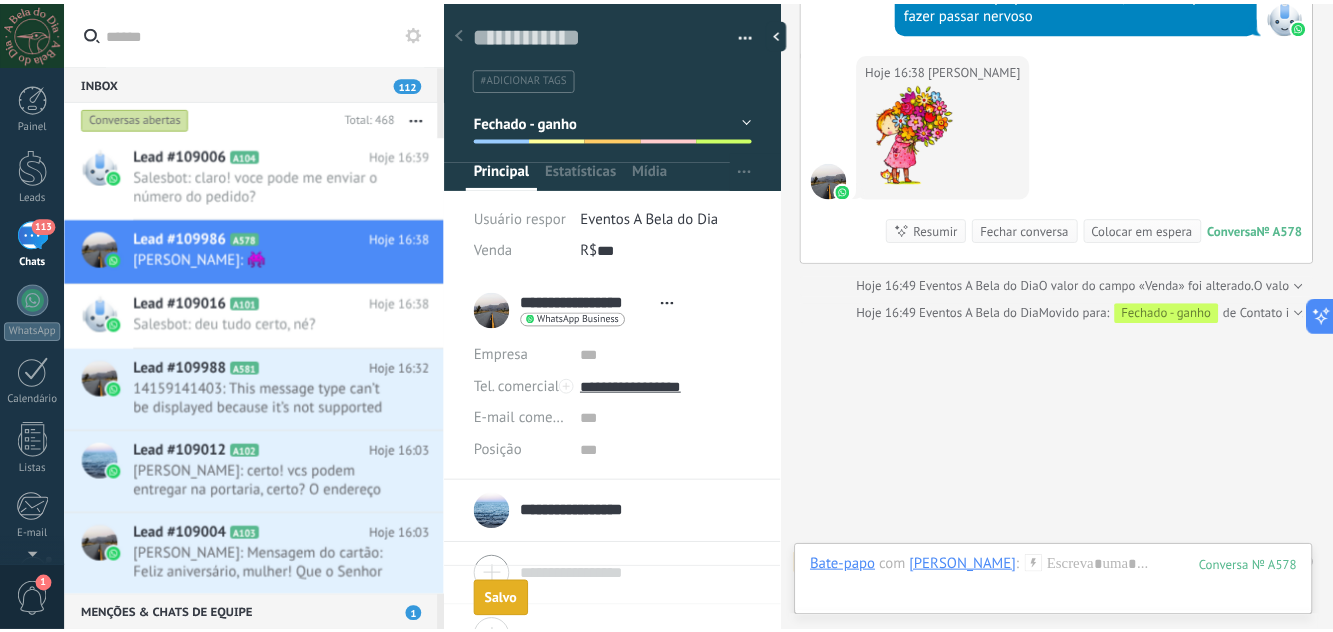 scroll, scrollTop: 2181, scrollLeft: 0, axis: vertical 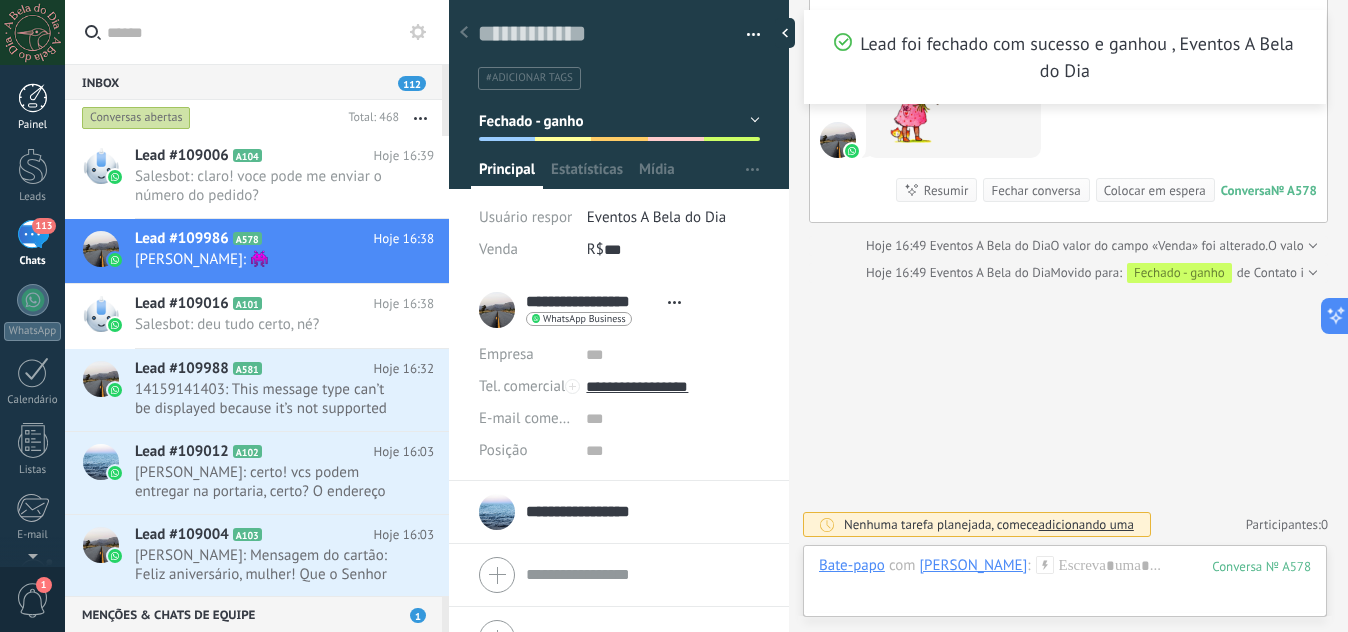 click at bounding box center (33, 98) 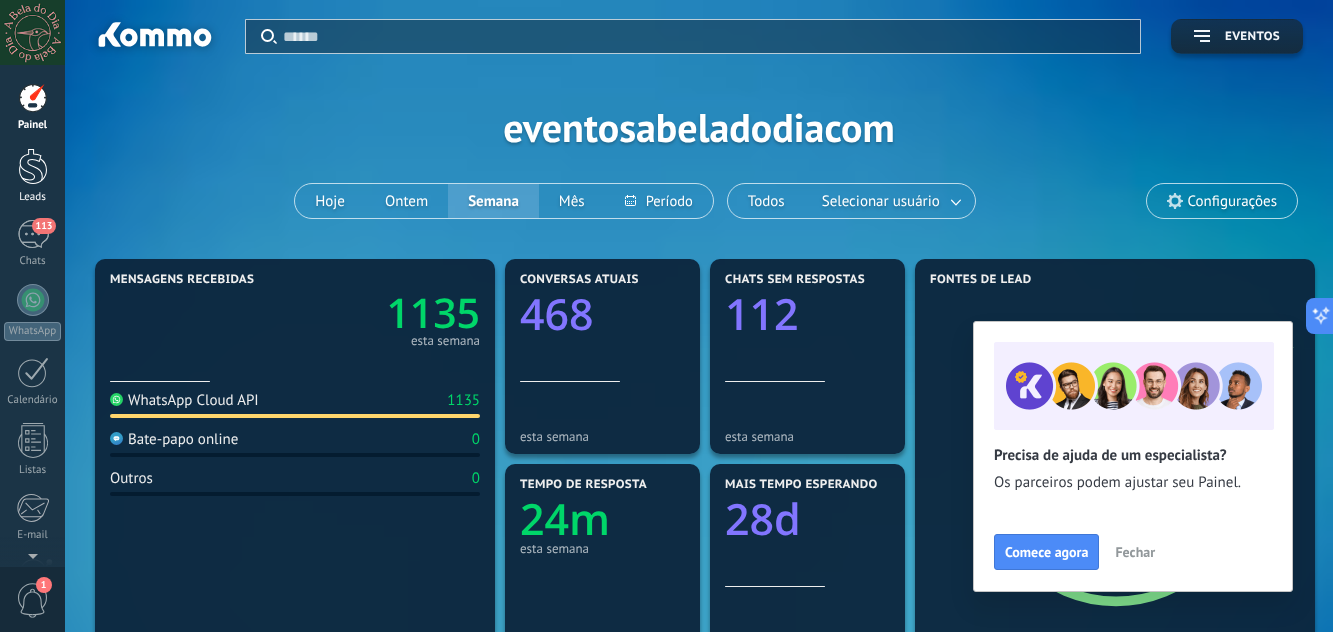 click at bounding box center (33, 166) 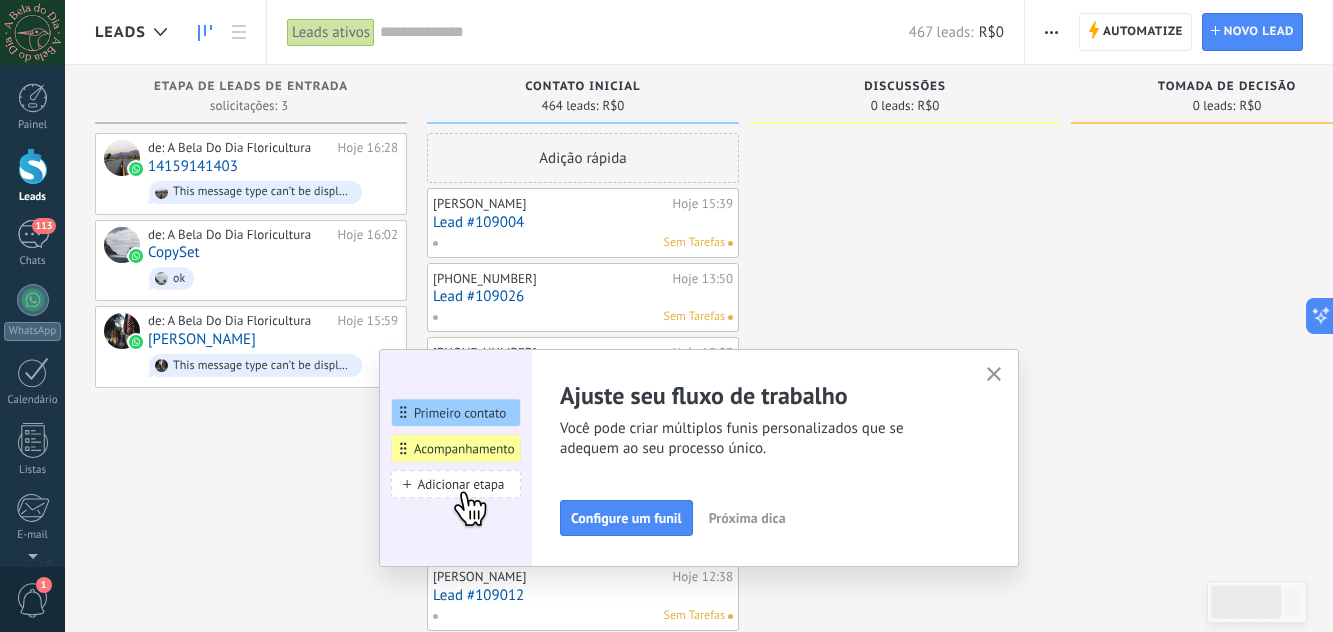 click 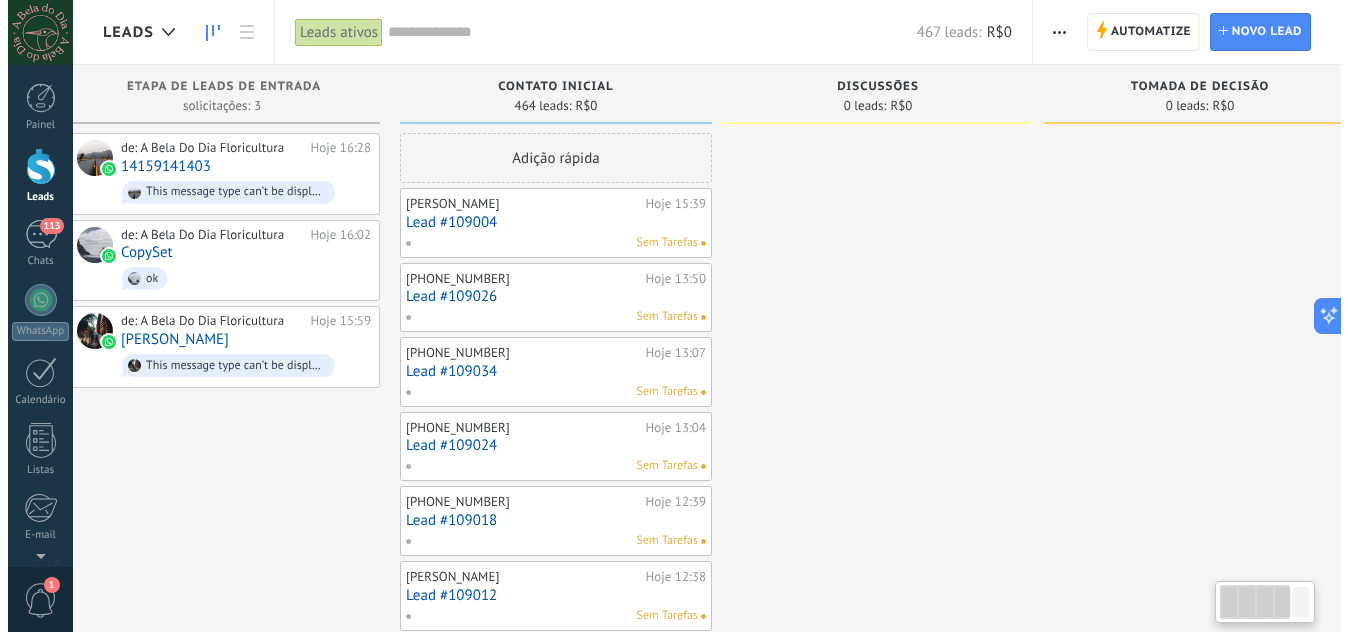 scroll, scrollTop: 0, scrollLeft: 0, axis: both 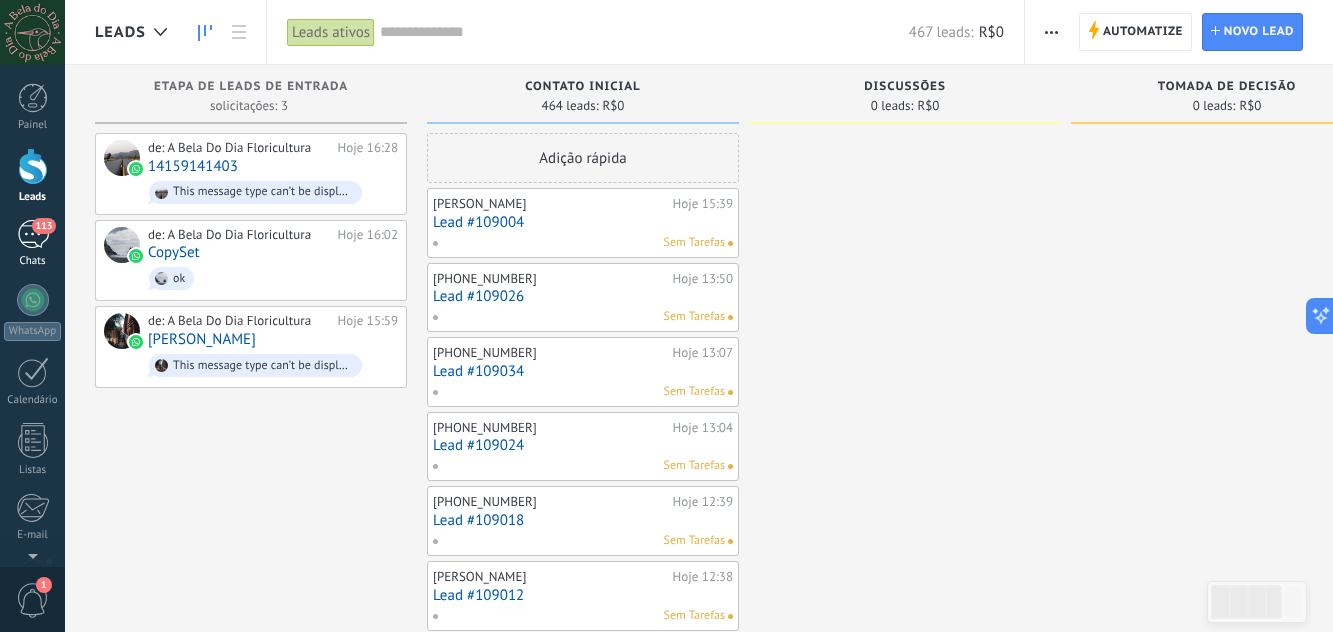 click on "113" at bounding box center (33, 234) 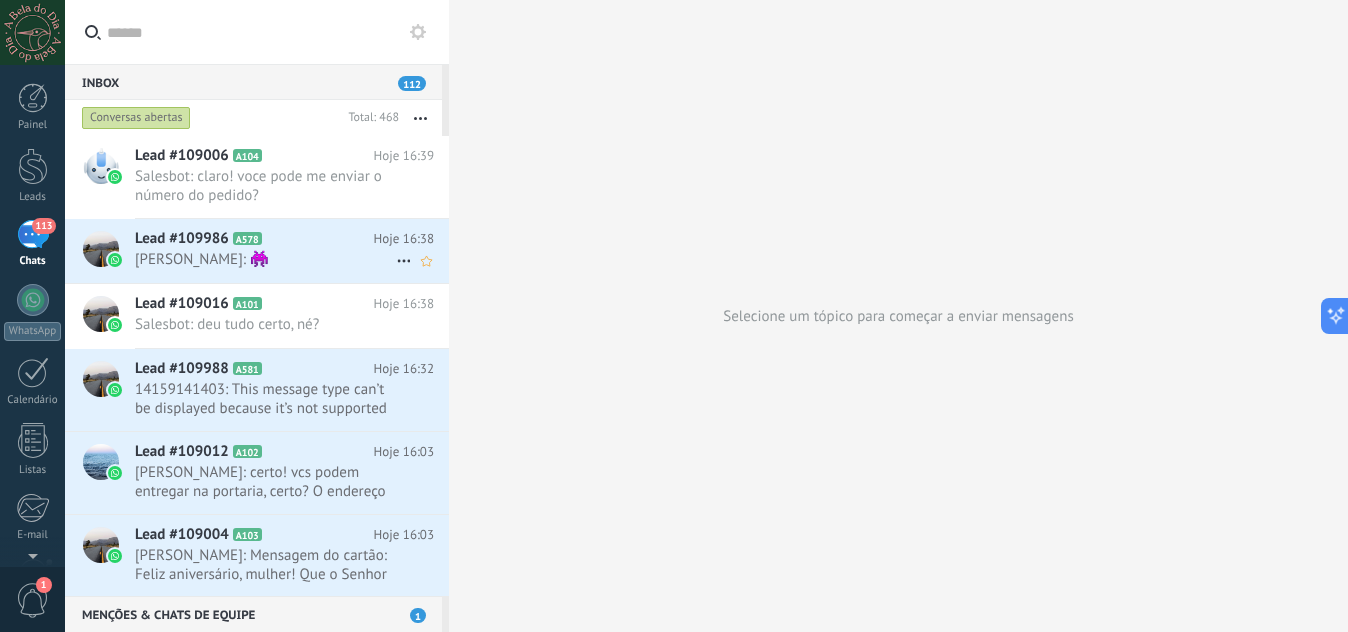 click on "[PERSON_NAME]: 👾" at bounding box center [265, 259] 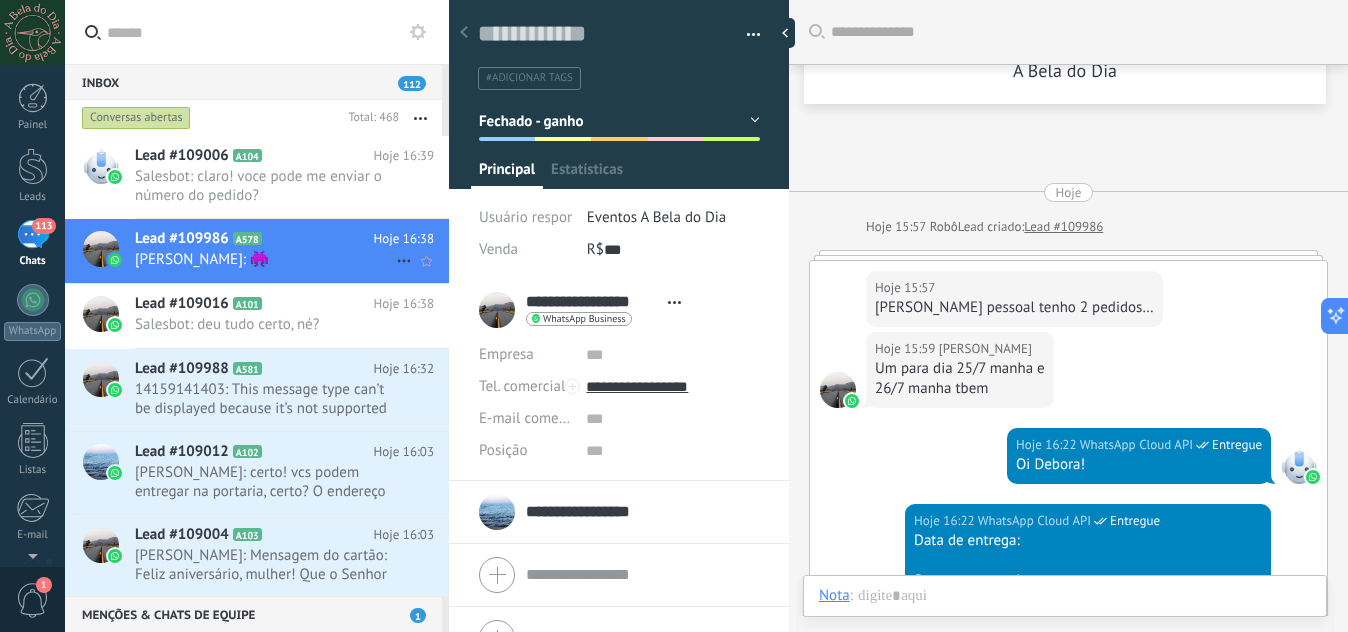 scroll, scrollTop: 30, scrollLeft: 0, axis: vertical 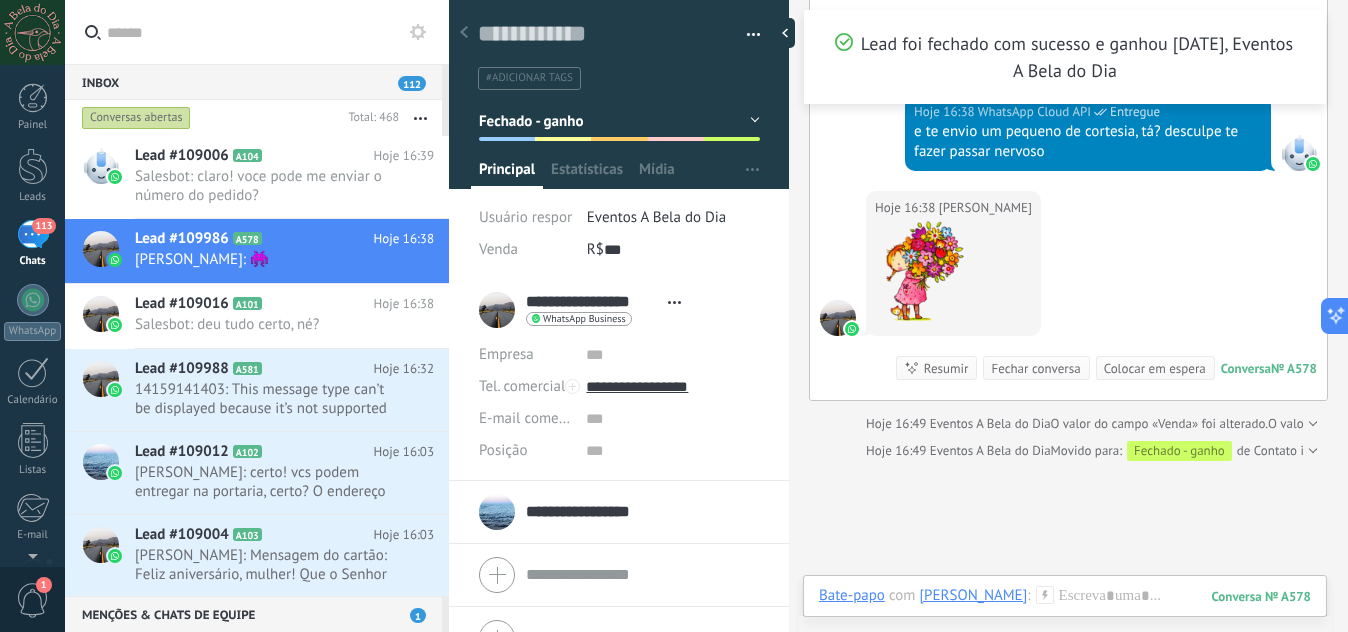 click on "Fechado - ganho" at bounding box center [619, 121] 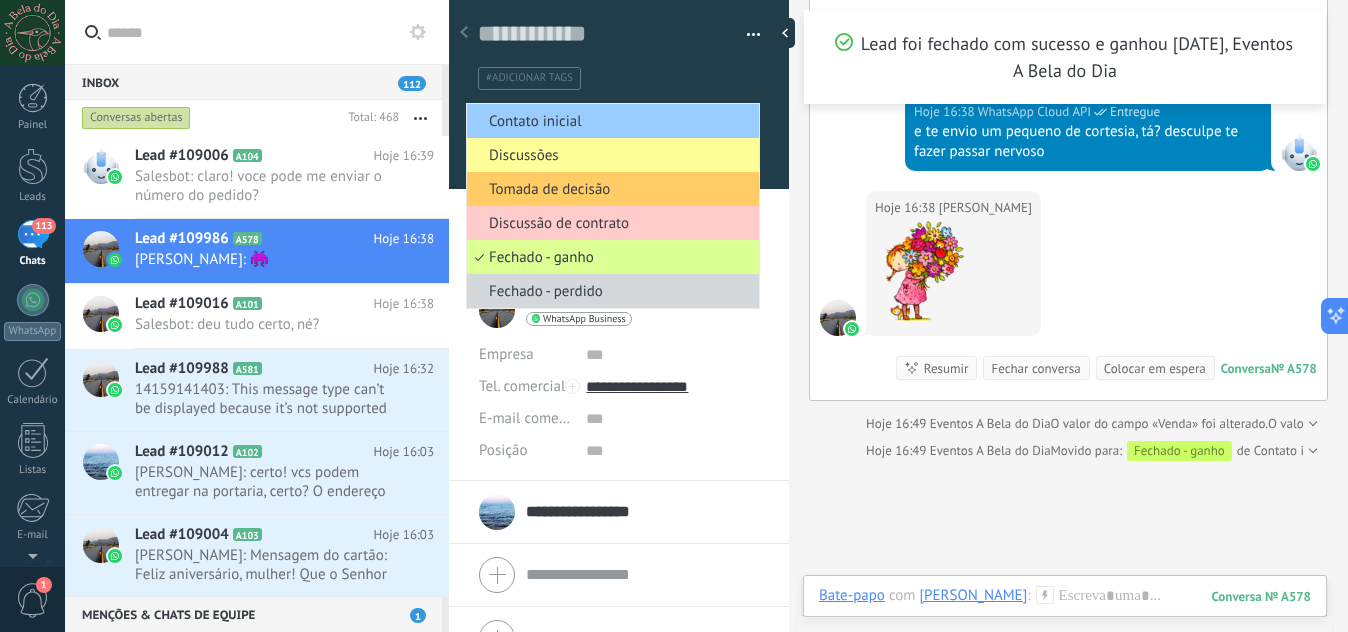 click on "Fechado - ganho" at bounding box center [610, 257] 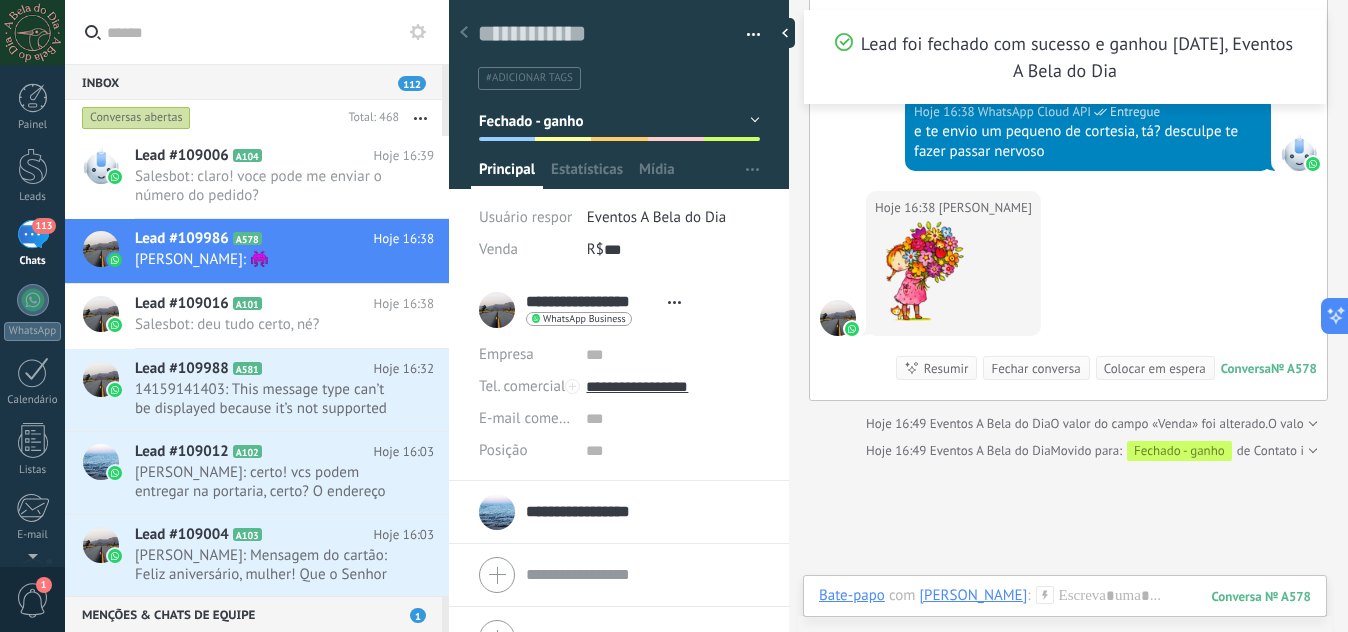 scroll, scrollTop: 38, scrollLeft: 0, axis: vertical 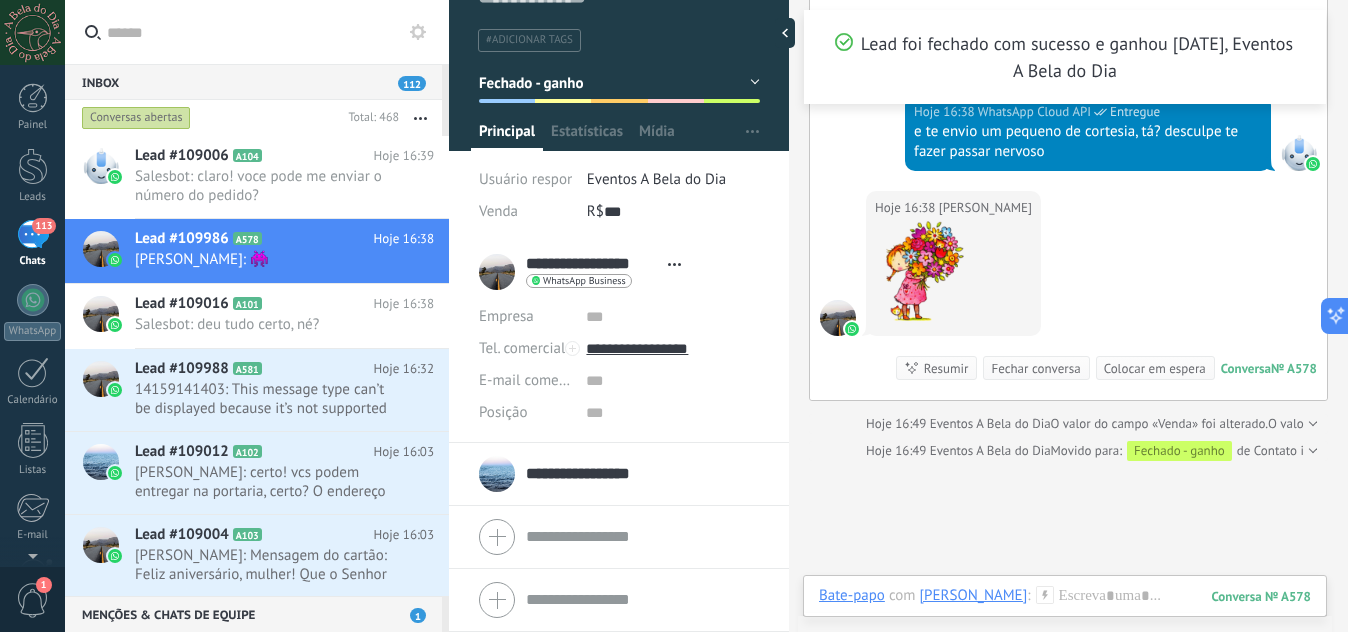 click at bounding box center (619, 537) 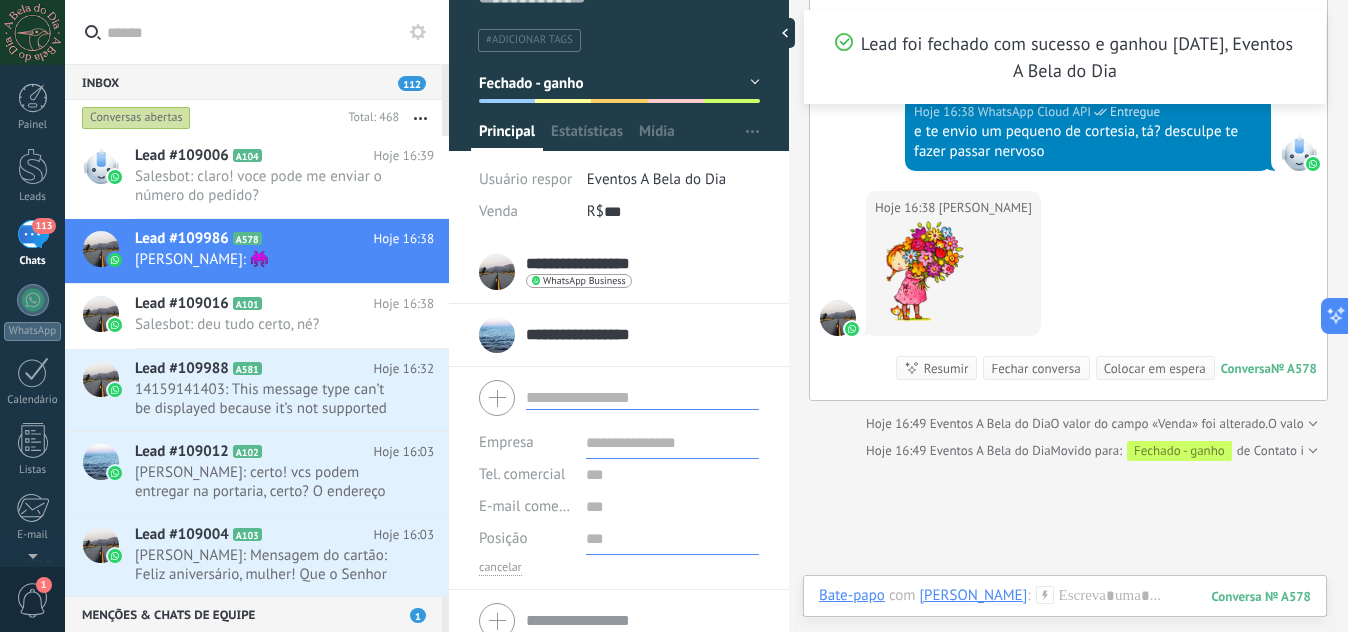 click at bounding box center (672, 539) 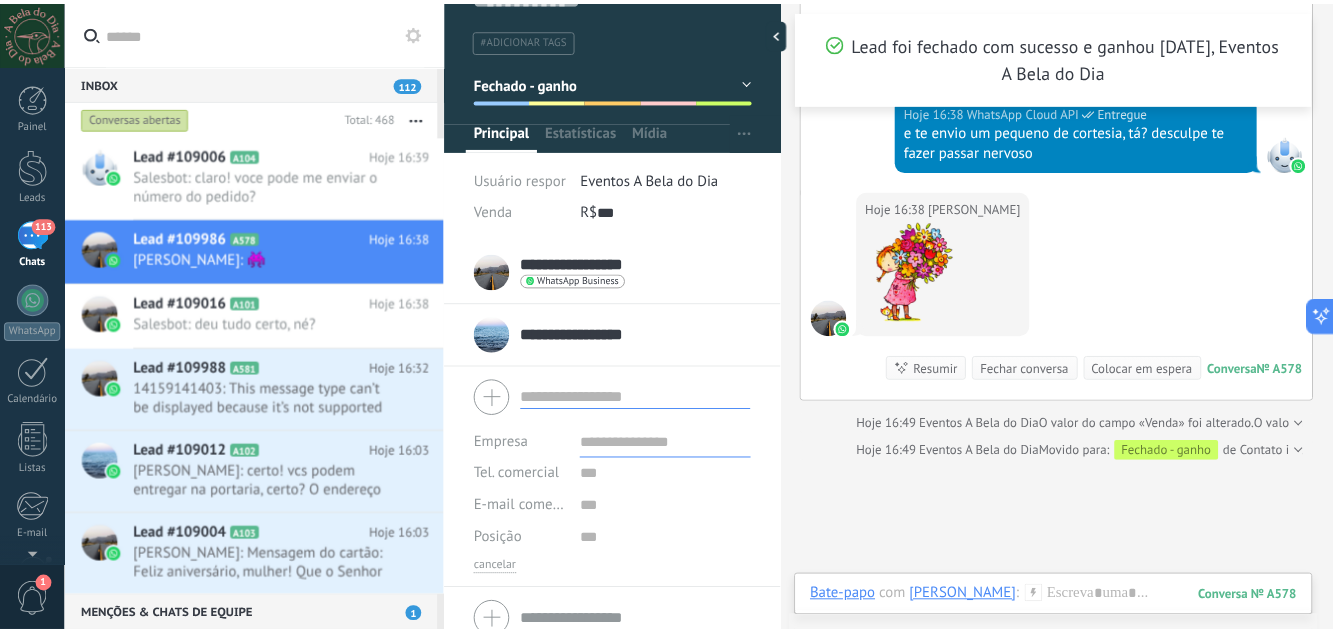 scroll, scrollTop: 0, scrollLeft: 0, axis: both 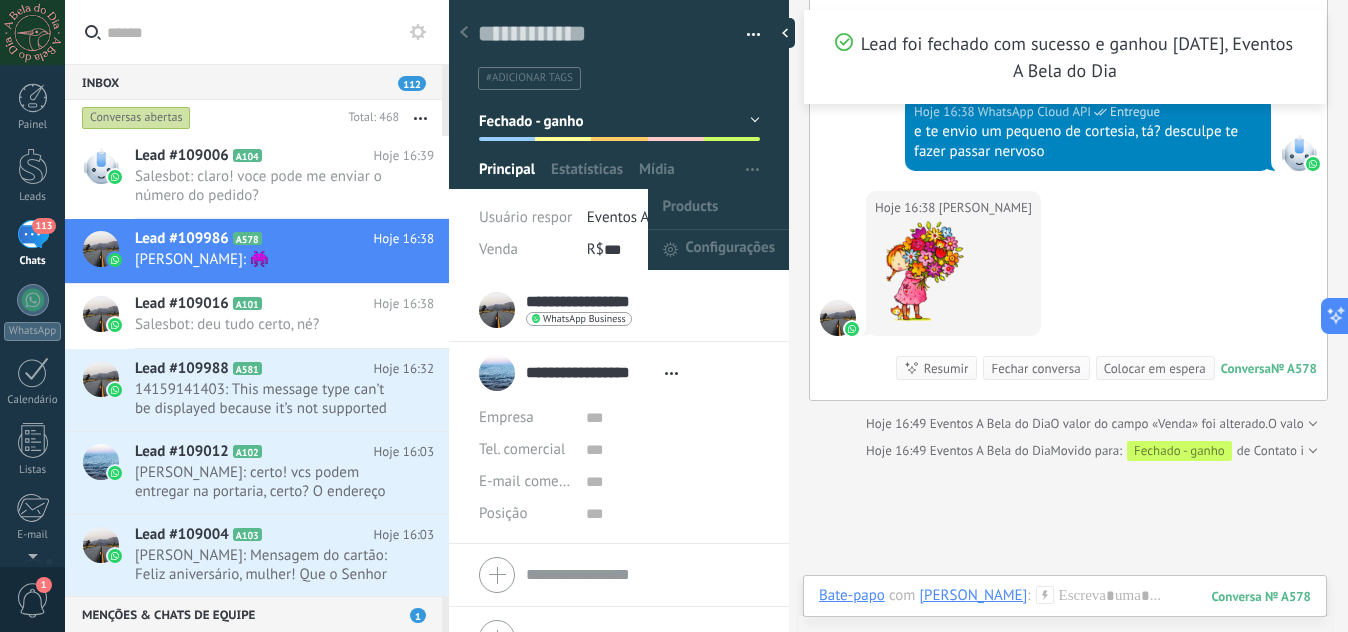 click at bounding box center [752, 170] 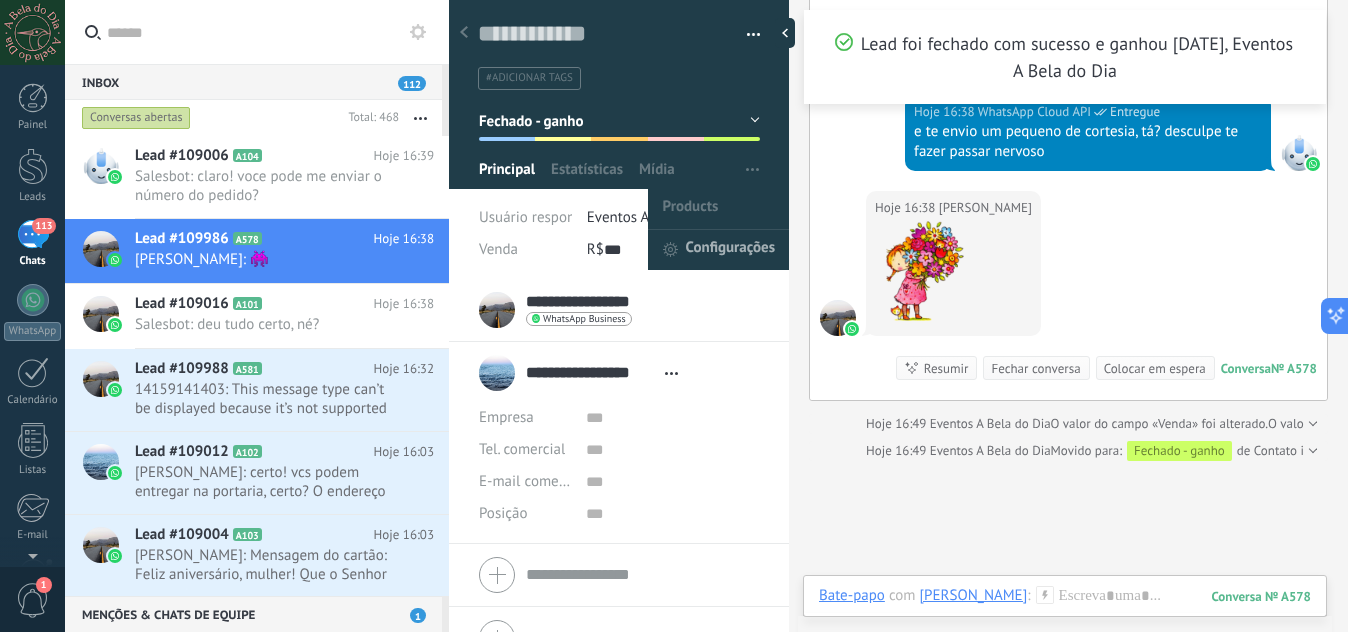 click on "Configurações" at bounding box center [730, 250] 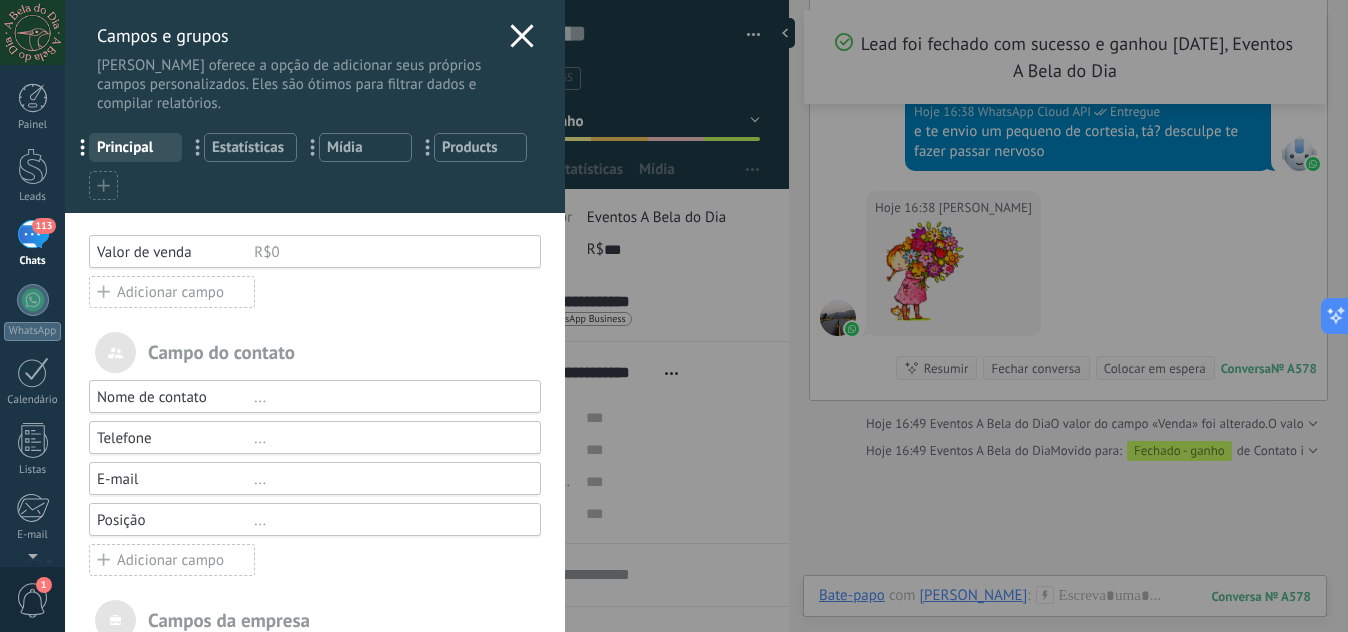 click on "R$0" at bounding box center [388, 252] 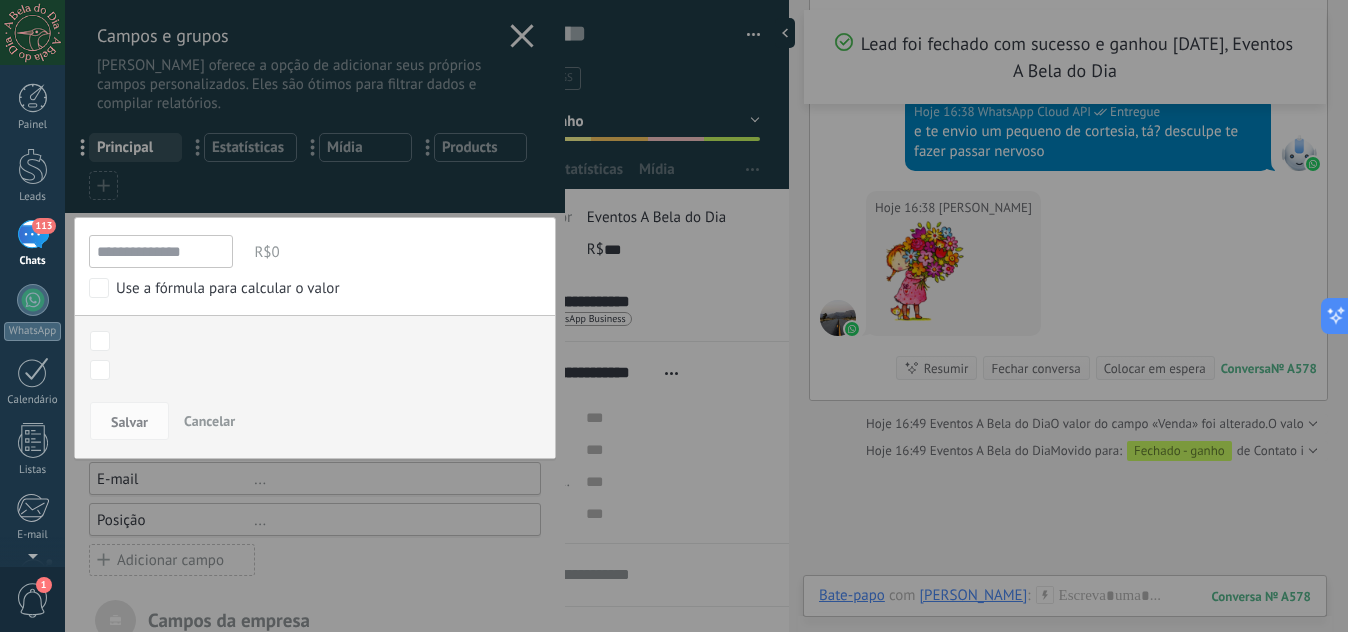 click on "R$0" at bounding box center (395, 252) 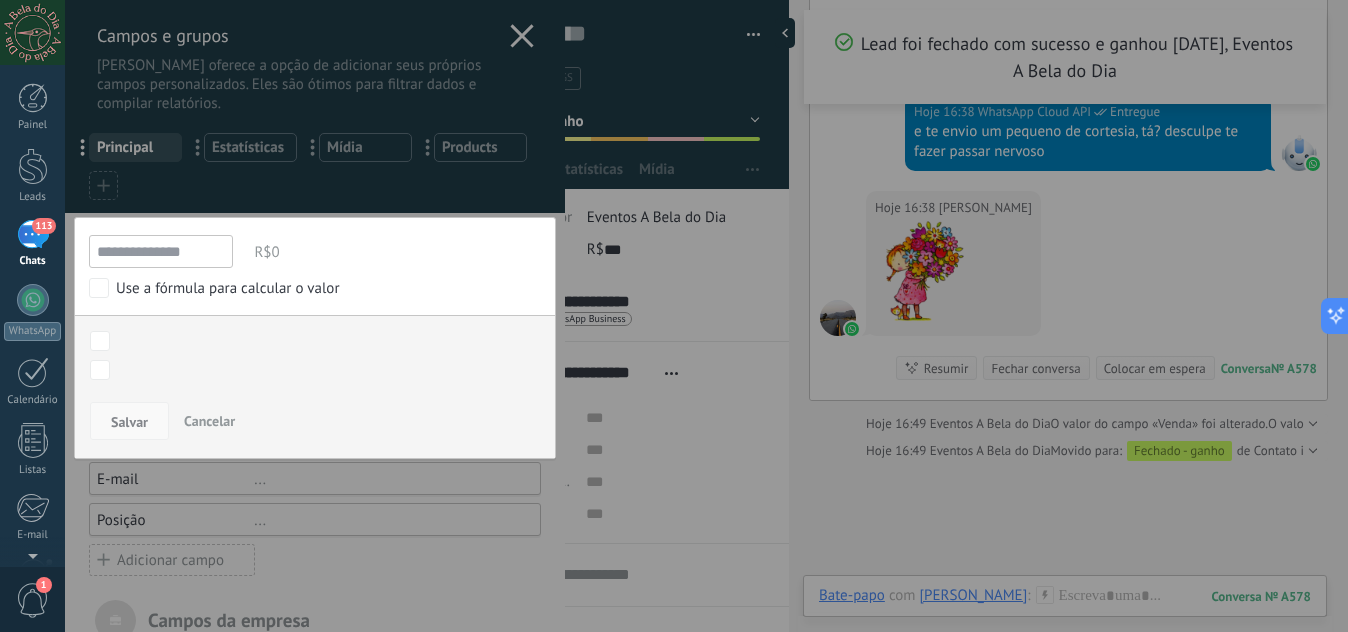 click on "Salvar" at bounding box center (129, 422) 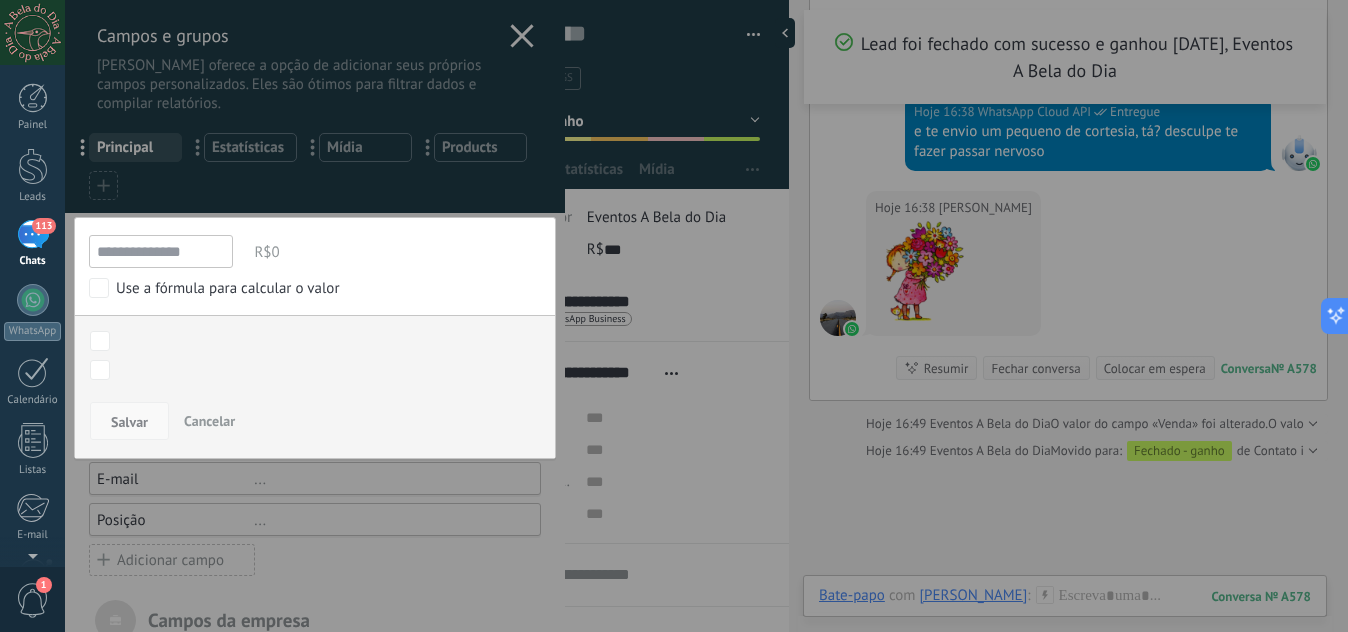 click on "Salvar" at bounding box center (129, 422) 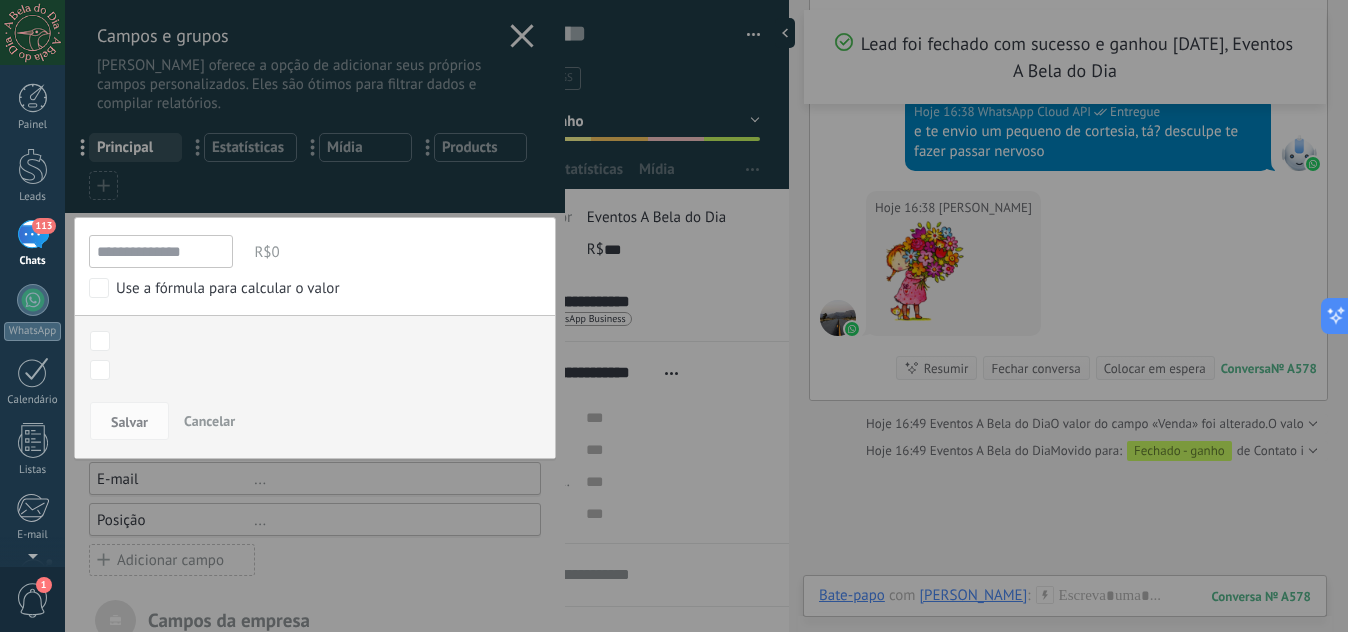 click on "Cancelar" at bounding box center [209, 421] 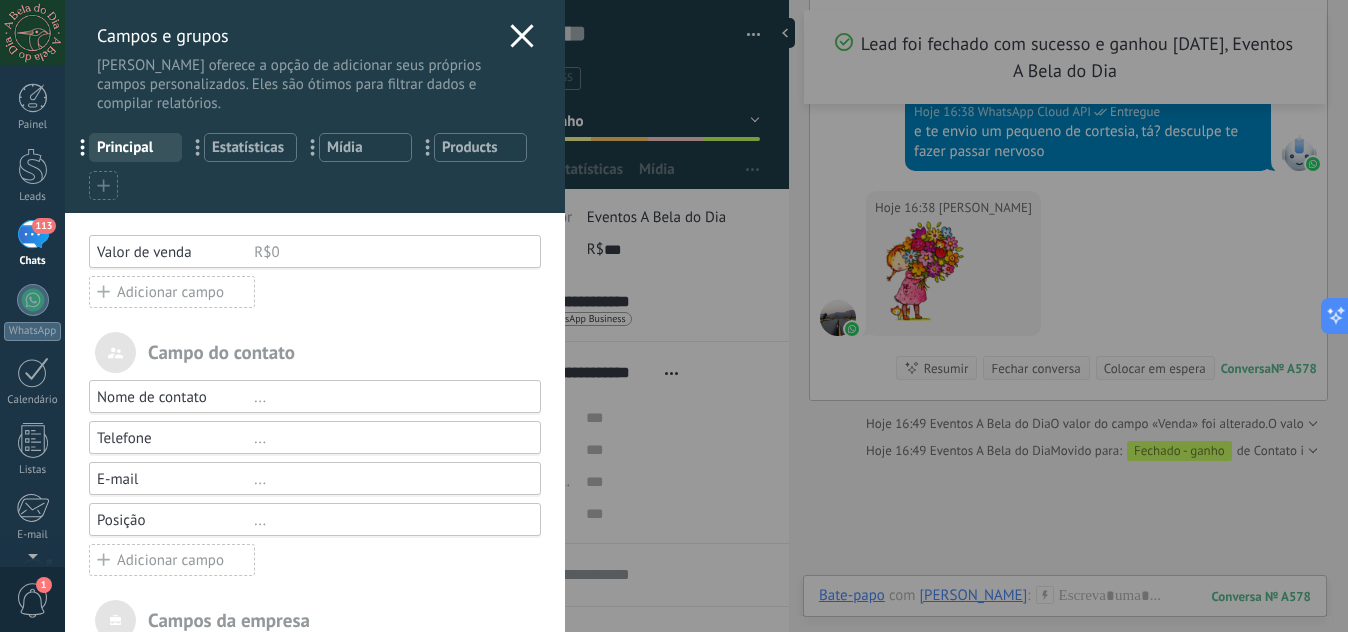 click on "Campos e grupos Kommo oferece a opção de adicionar seus próprios campos personalizados. Eles são ótimos para filtrar dados e compilar relatórios. ... Principal ... Estatísticas ... Mídia ... Products Você atingiu o limite de campos personalizados no plano Período de teste. Valor de venda R$0 Adicionar campo utm_content ... utm_medium ... utm_campaign ... utm_source ... utm_term ... utm_referrer ... referrer ... gclientid ... gclid ... fbclid ... Add meta Campo do contato Nome de contato ... Telefone ... E-mail ... Posição ... Adicionar campo Campos da empresa Nome da empresa ... Telefone ... E-mail ... Site ... Endereço ... Adicionar campo" at bounding box center (706, 316) 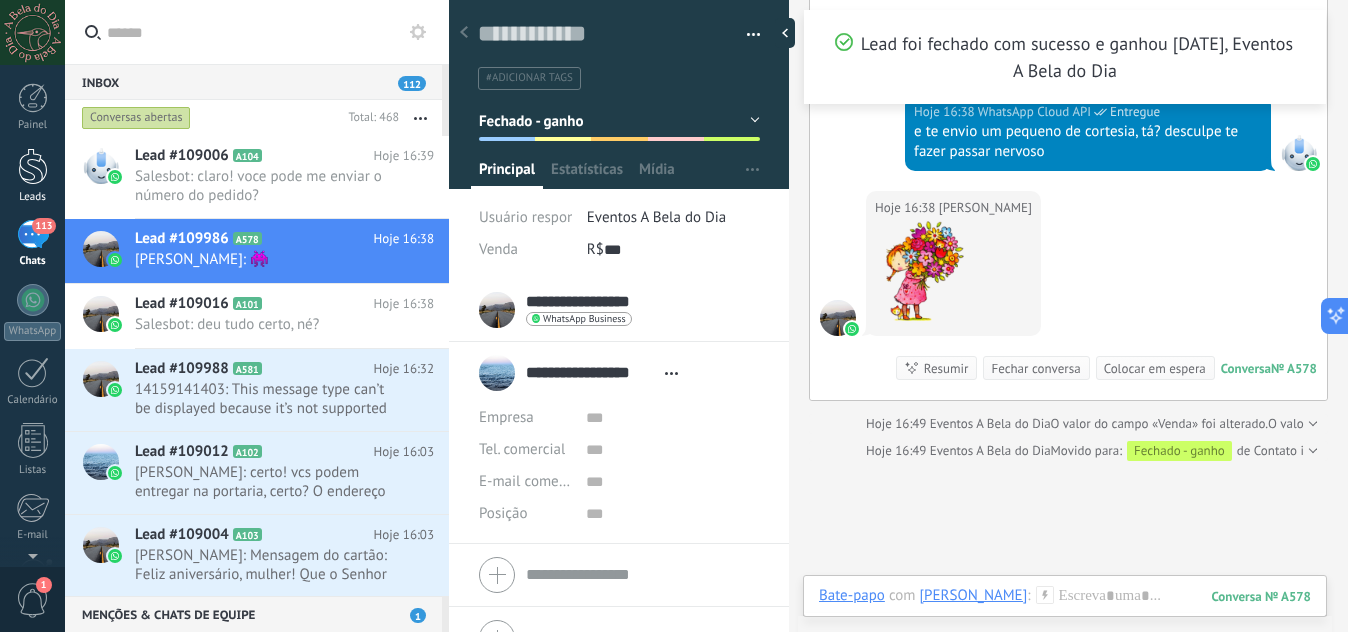 click at bounding box center (33, 166) 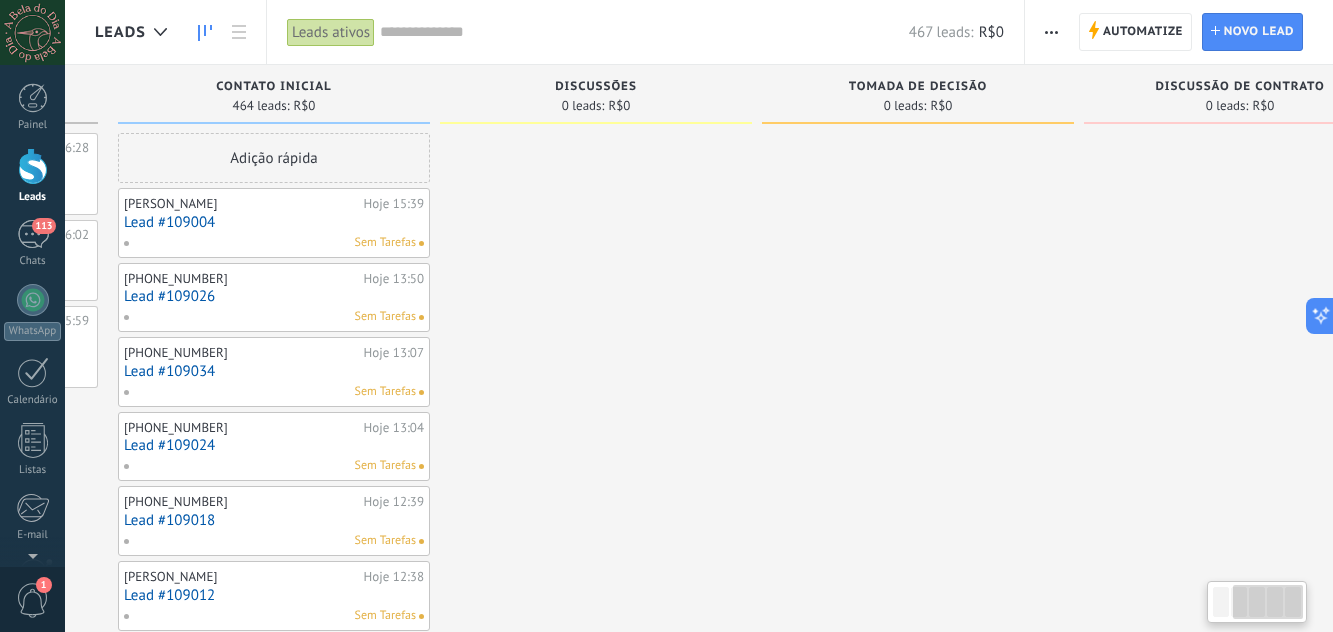 scroll, scrollTop: 0, scrollLeft: 402, axis: horizontal 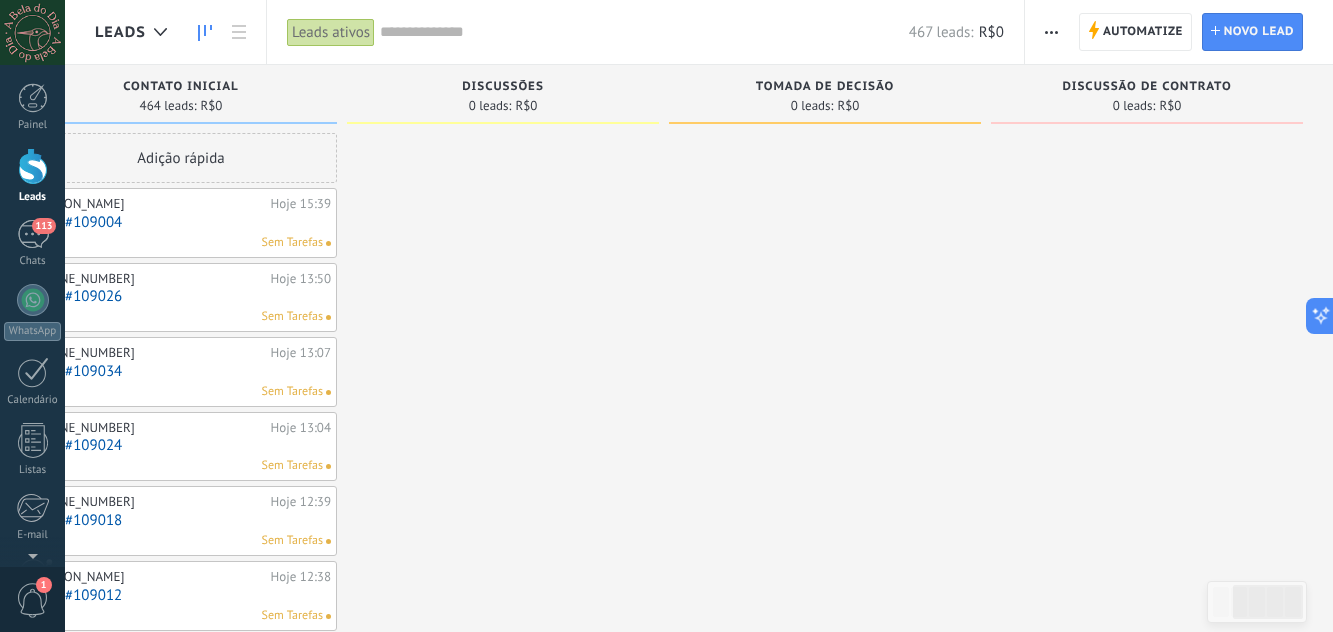 click on "0 leads:  R$0" at bounding box center (1147, 105) 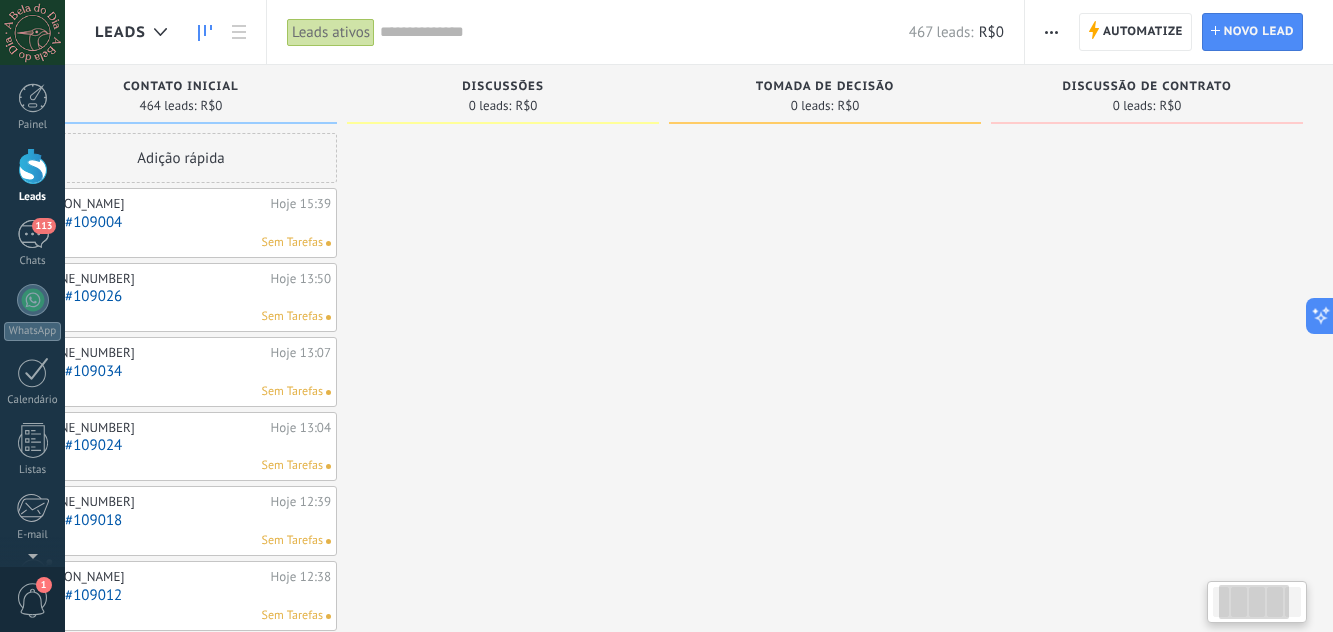 scroll, scrollTop: 0, scrollLeft: 0, axis: both 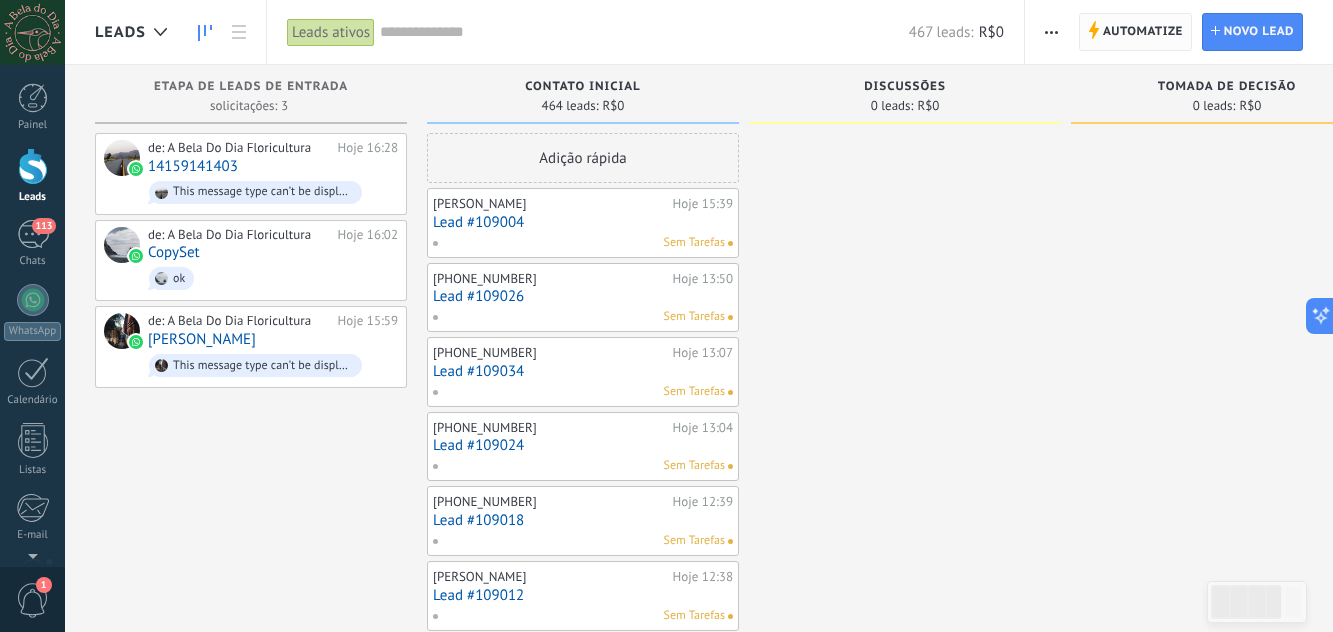 click on "Automatize" at bounding box center (1143, 32) 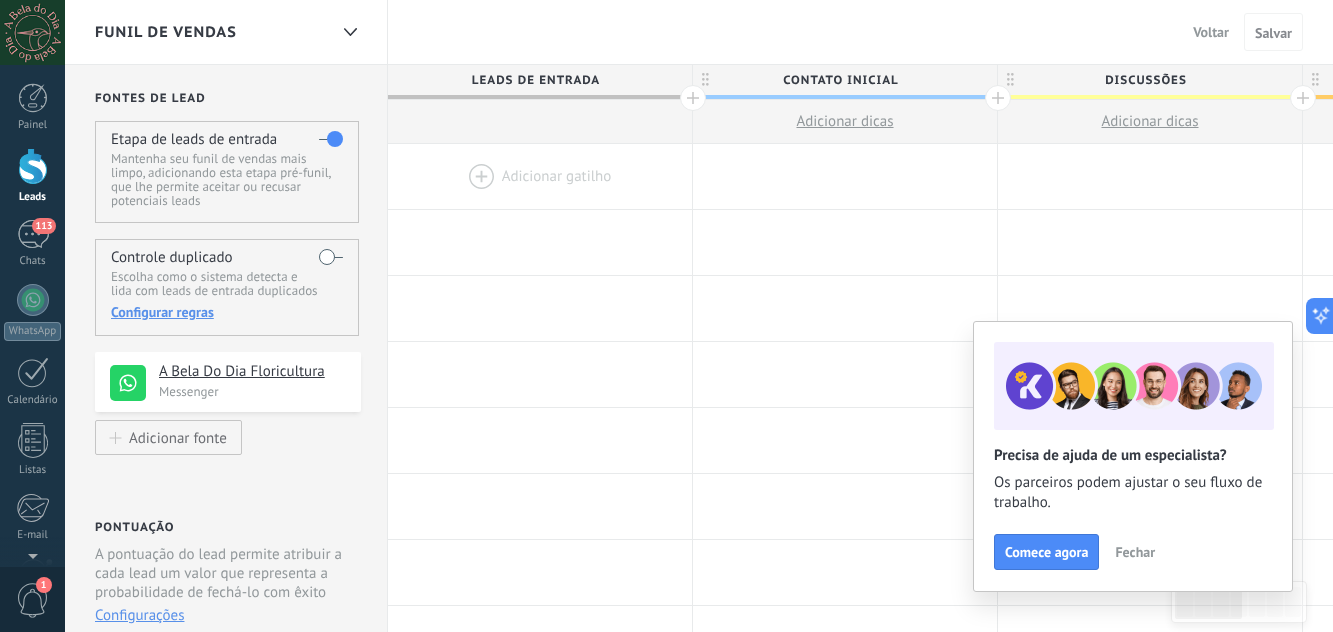 click on "Fechar" at bounding box center (1135, 552) 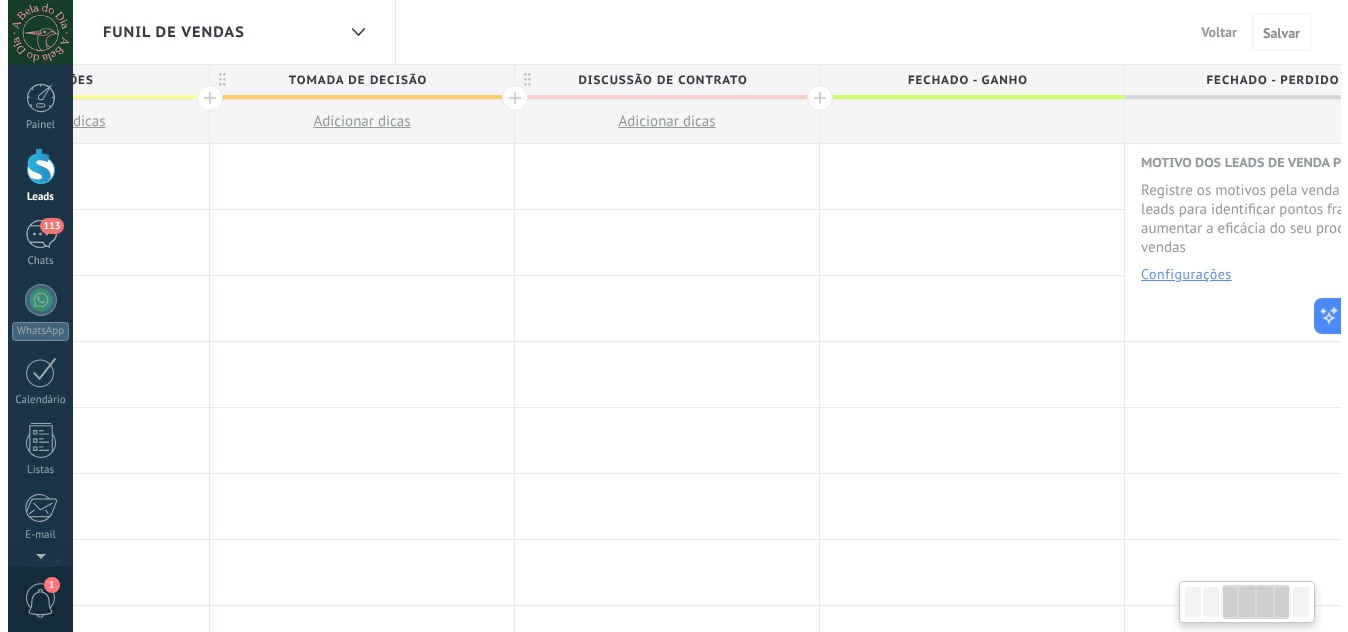 scroll, scrollTop: 0, scrollLeft: 1190, axis: horizontal 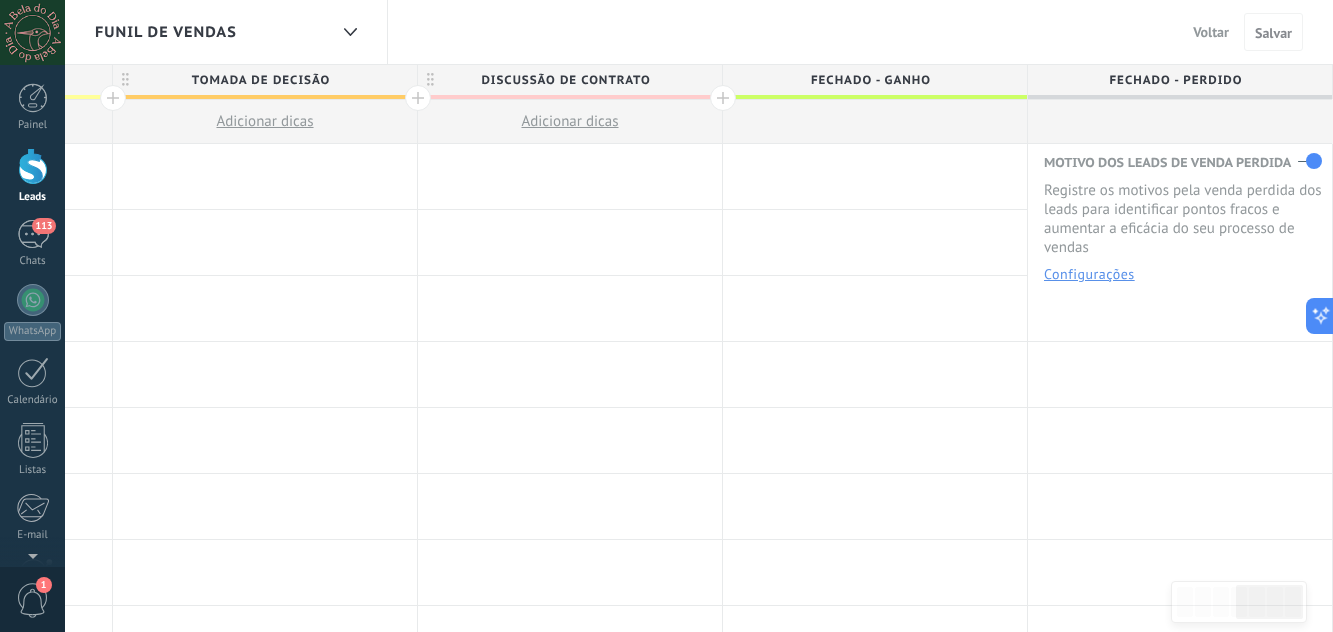 click 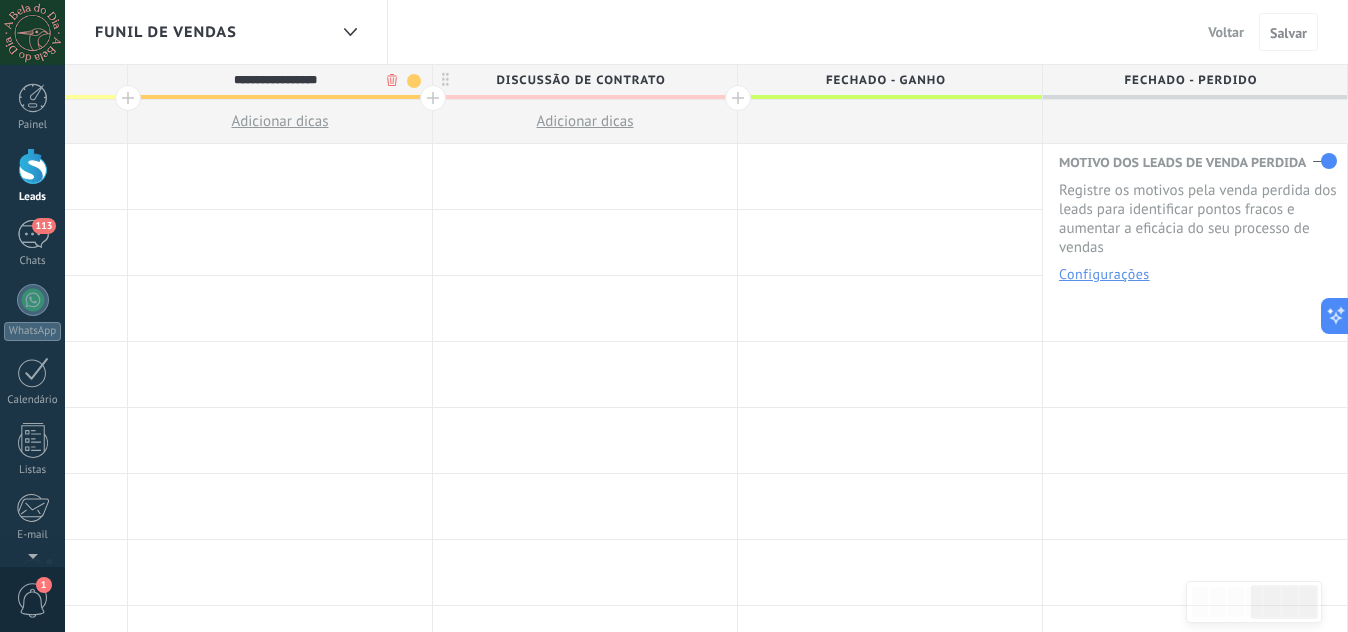 click on ".abccls-1,.abccls-2{fill-rule:evenodd}.abccls-2{fill:#fff} .abfcls-1{fill:none}.abfcls-2{fill:#fff} .abncls-1{isolation:isolate}.abncls-2{opacity:.06}.abncls-2,.abncls-3,.abncls-6{mix-blend-mode:multiply}.abncls-3{opacity:.15}.abncls-4,.abncls-8{fill:#fff}.abncls-5{fill:url(#abnlinear-gradient)}.abncls-6{opacity:.04}.abncls-7{fill:url(#abnlinear-gradient-2)}.abncls-8{fill-rule:evenodd} .abqst0{fill:#ffa200} .abwcls-1{fill:#252525} .cls-1{isolation:isolate} .acicls-1{fill:none} .aclcls-1{fill:#232323} .acnst0{display:none} .addcls-1,.addcls-2{fill:none;stroke-miterlimit:10}.addcls-1{stroke:#dfe0e5}.addcls-2{stroke:#a1a7ab} .adecls-1,.adecls-2{fill:none;stroke-miterlimit:10}.adecls-1{stroke:#dfe0e5}.adecls-2{stroke:#a1a7ab} .adqcls-1{fill:#8591a5;fill-rule:evenodd} .aeccls-1{fill:#5c9f37} .aeecls-1{fill:#f86161} .aejcls-1{fill:#8591a5;fill-rule:evenodd} .aekcls-1{fill-rule:evenodd} .aelcls-1{fill-rule:evenodd;fill:currentColor} .aemcls-1{fill-rule:evenodd;fill:currentColor} .aencls-2{fill:#f86161;opacity:.3}" at bounding box center [674, 316] 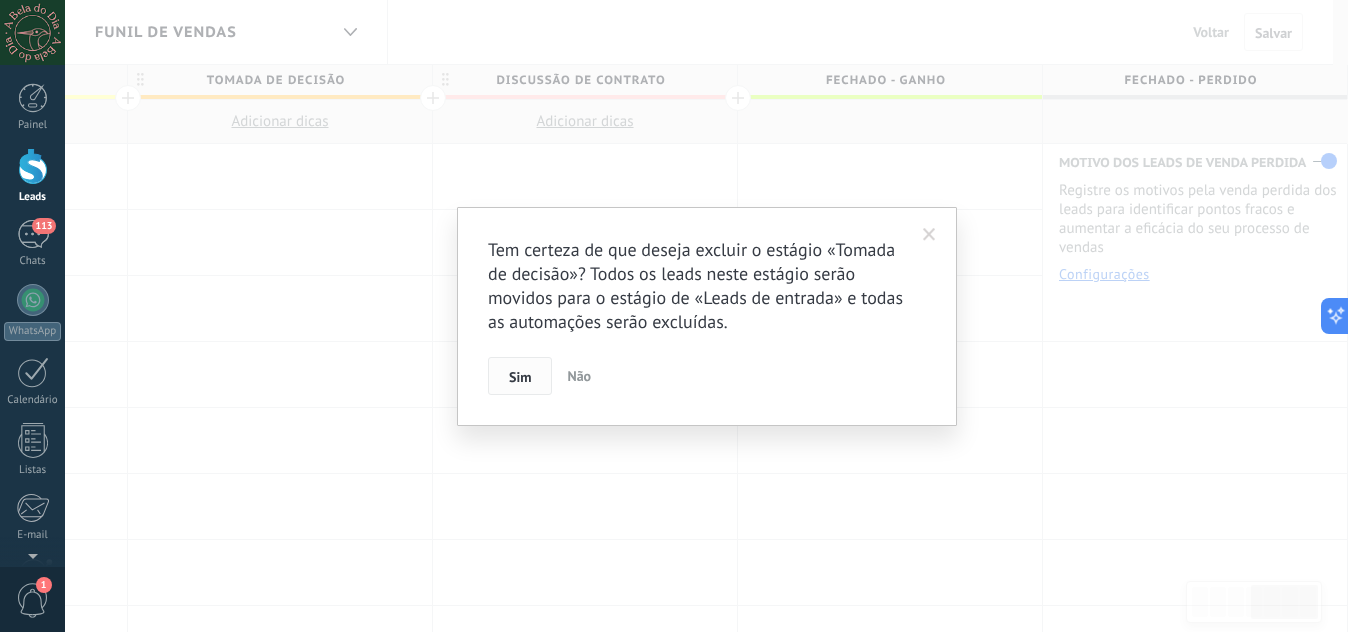 click on "Sim" at bounding box center [520, 376] 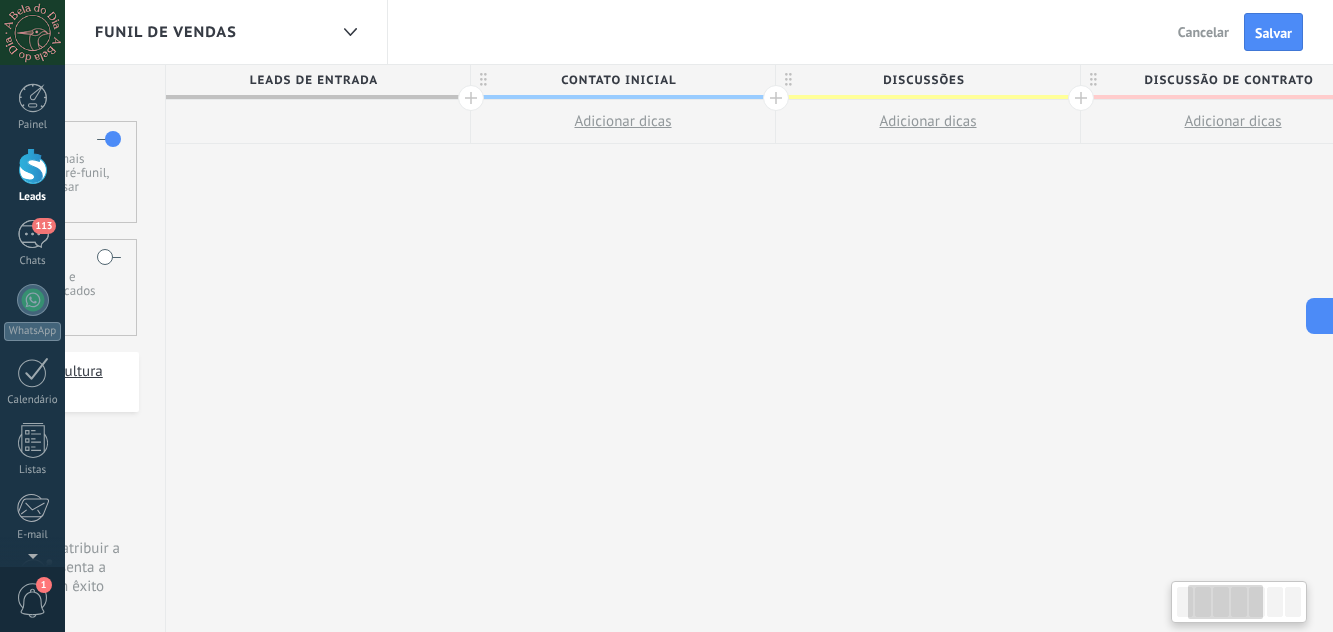 scroll, scrollTop: 0, scrollLeft: 0, axis: both 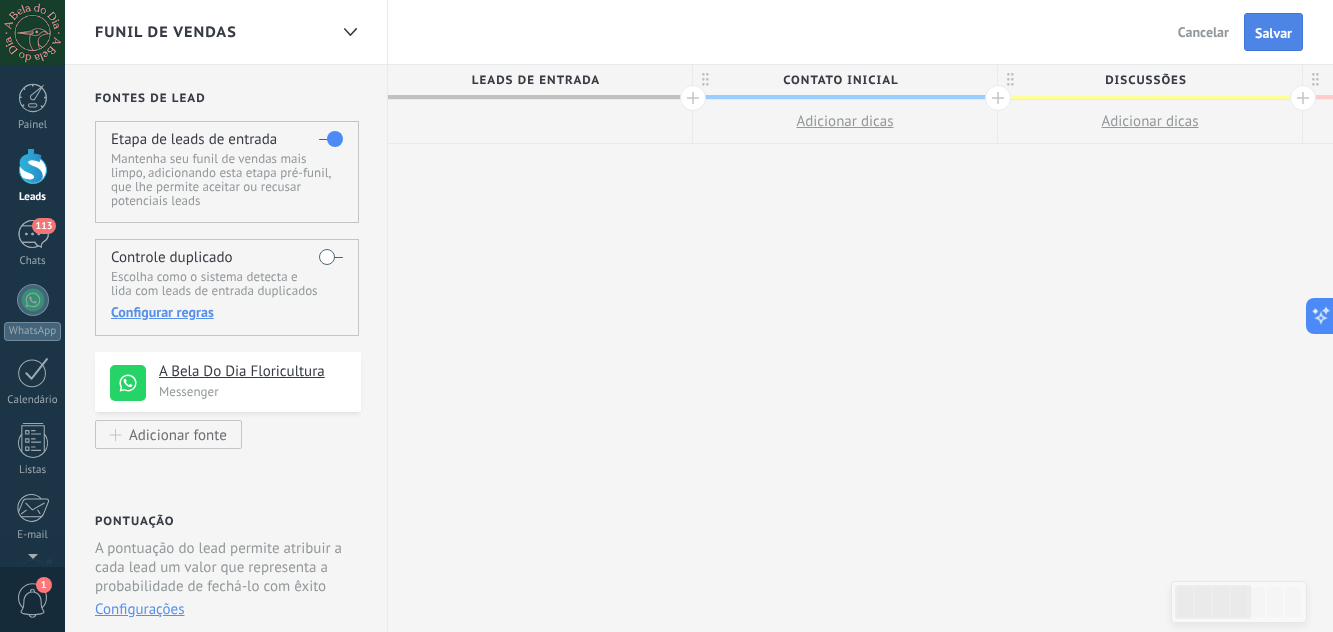 click on "Salvar" at bounding box center [1273, 33] 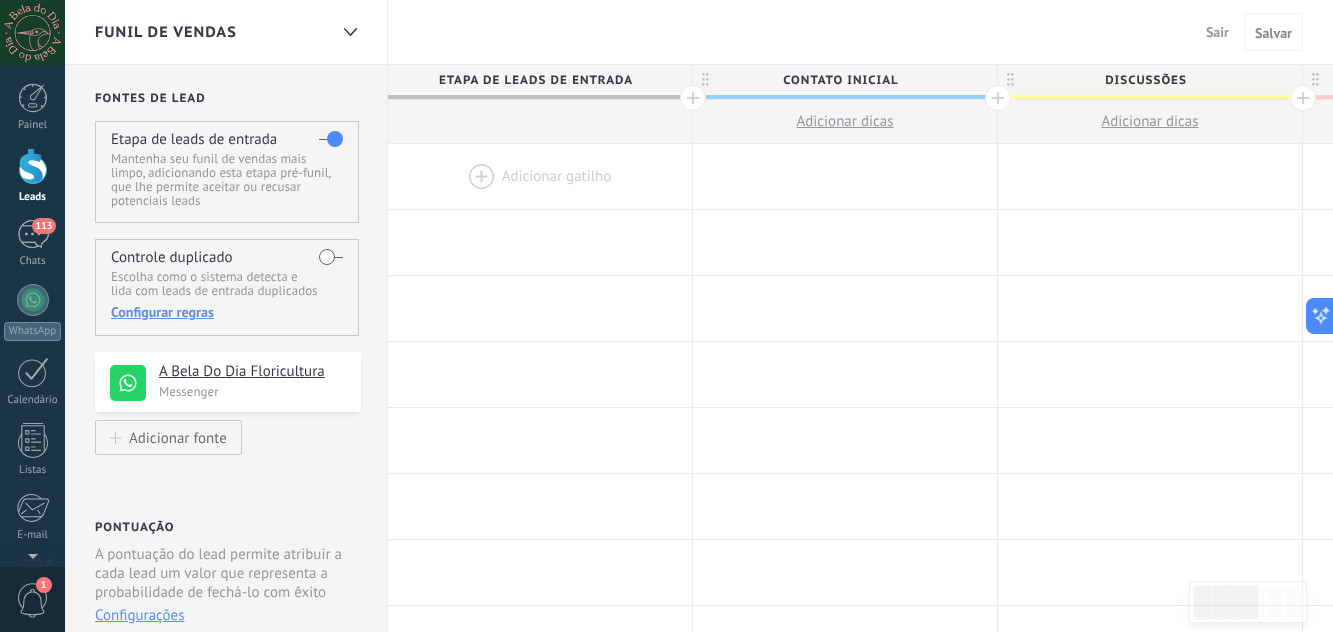click at bounding box center (33, 166) 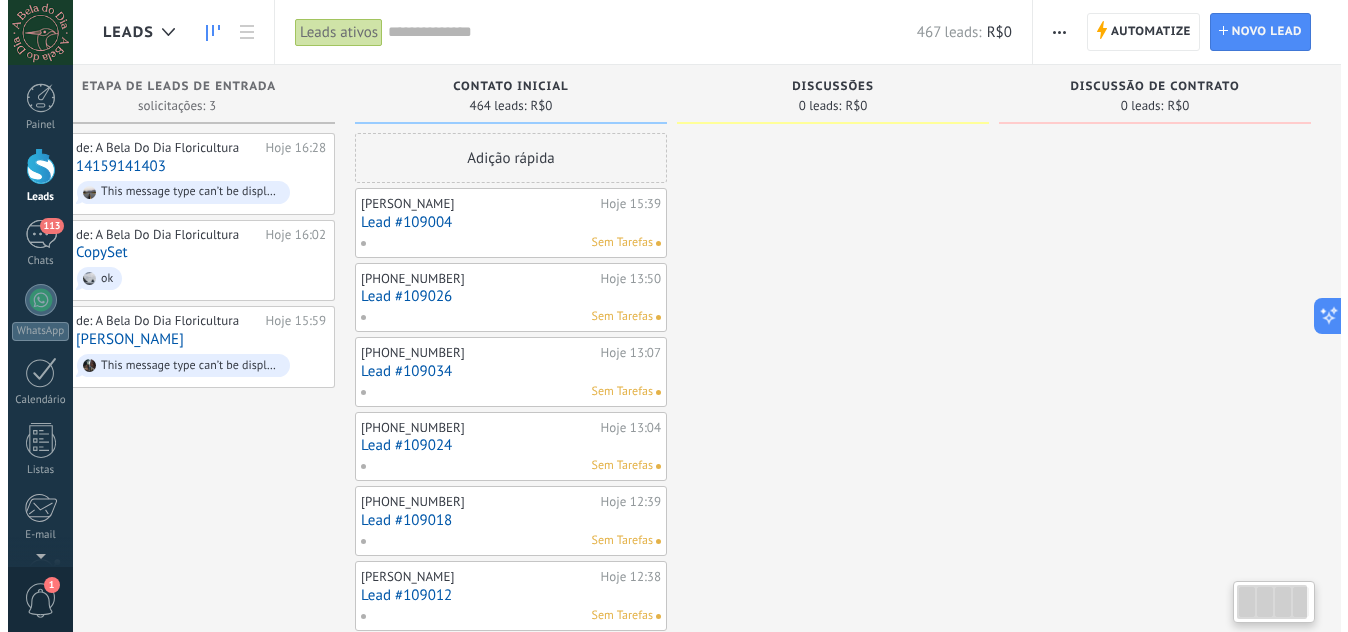 scroll, scrollTop: 0, scrollLeft: 0, axis: both 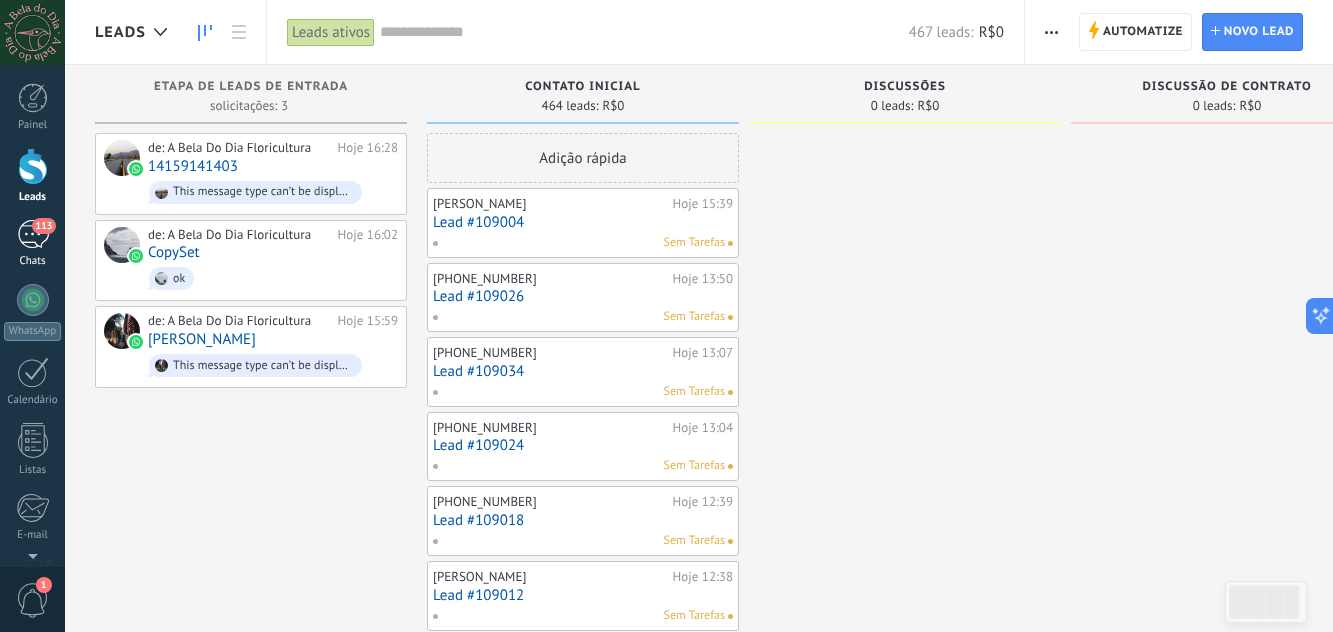 click on "113" at bounding box center (33, 234) 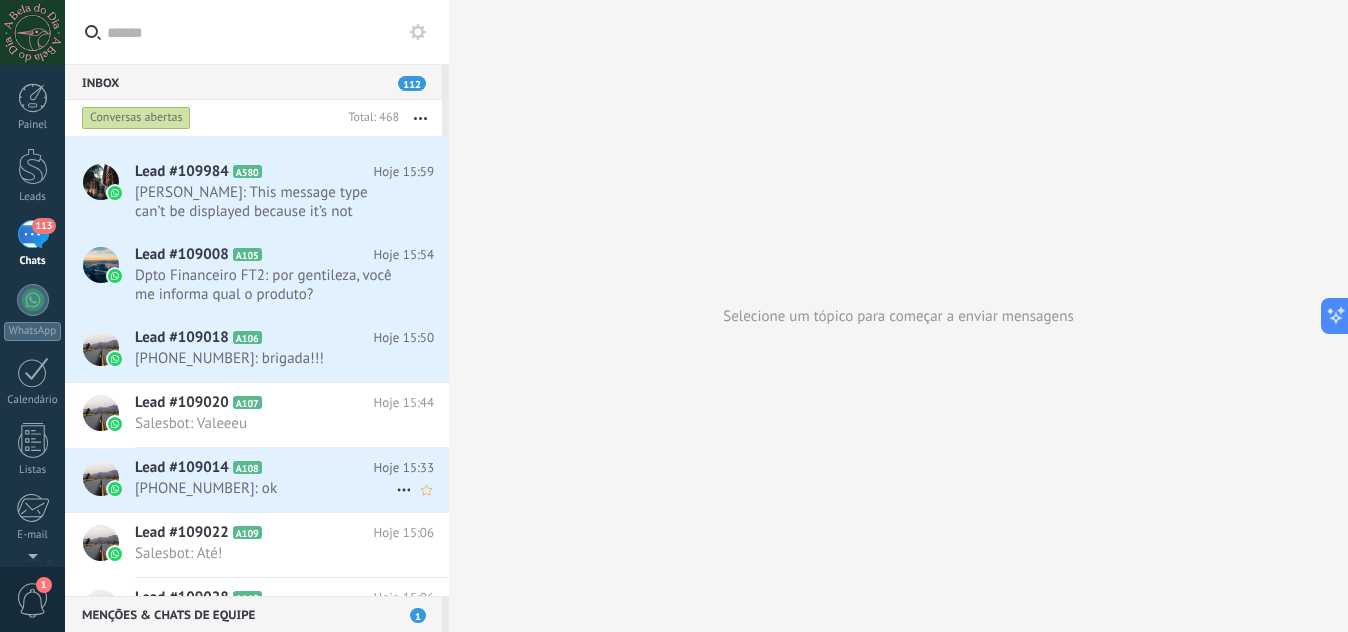 scroll, scrollTop: 540, scrollLeft: 0, axis: vertical 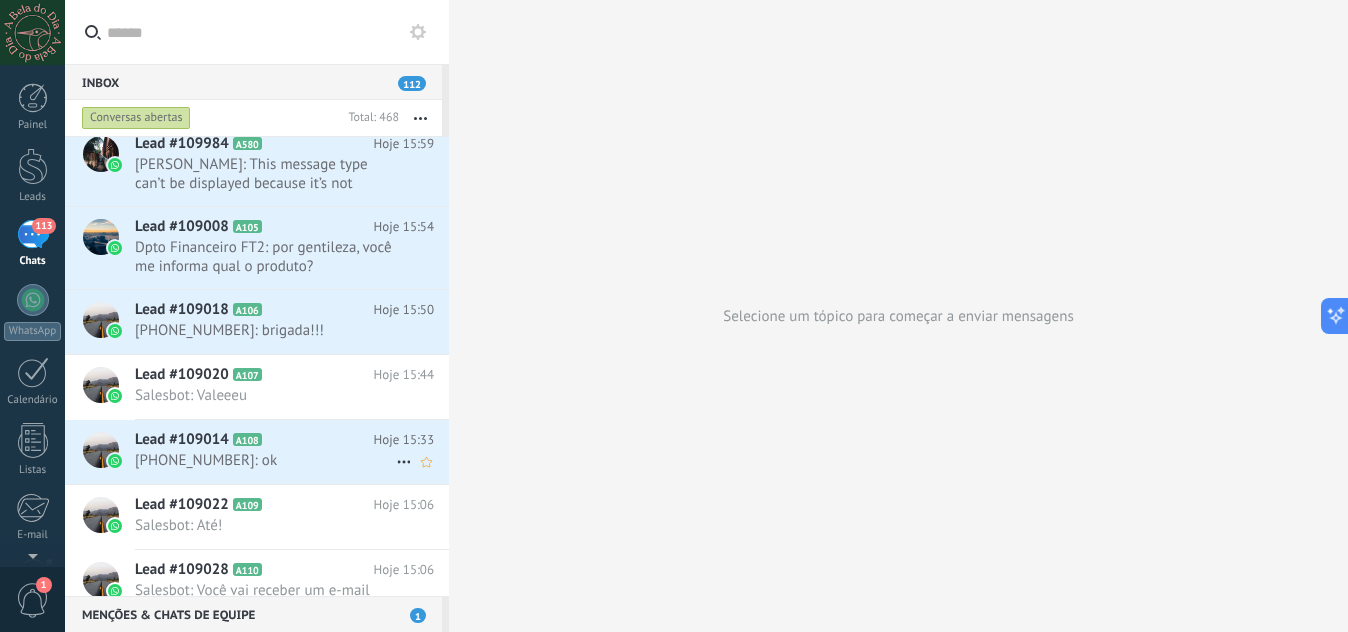 click on "+5511964494804: ok" at bounding box center [265, 460] 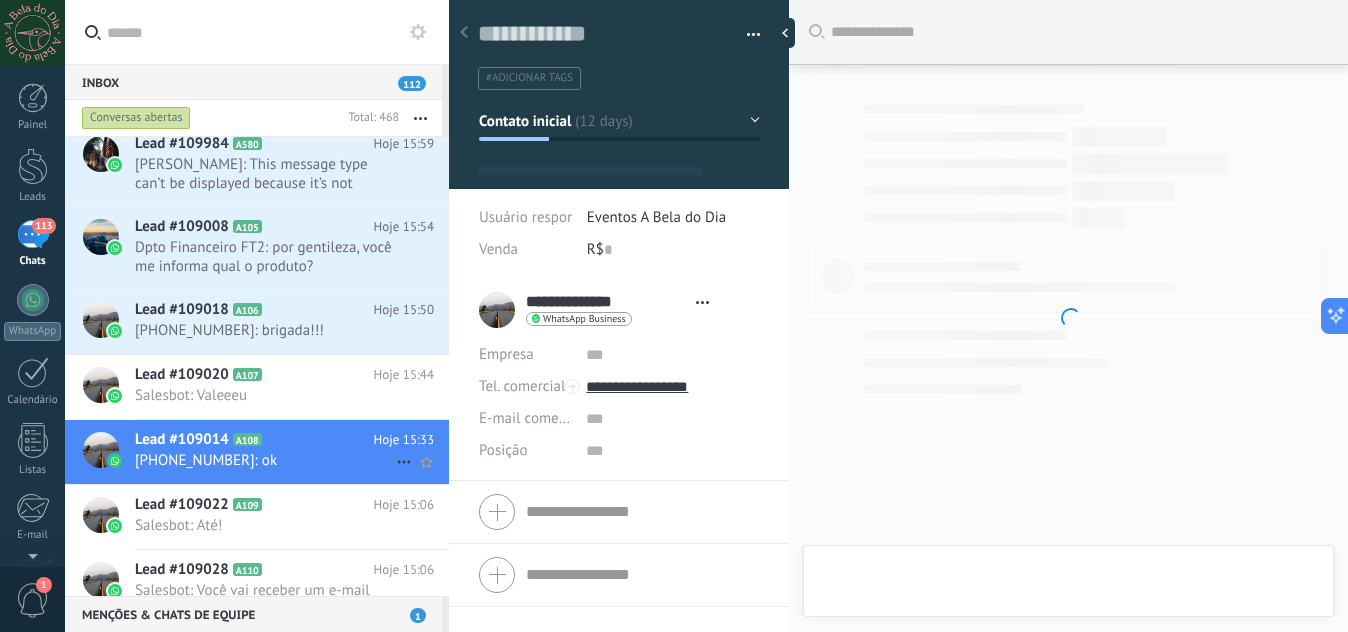 scroll, scrollTop: 3351, scrollLeft: 0, axis: vertical 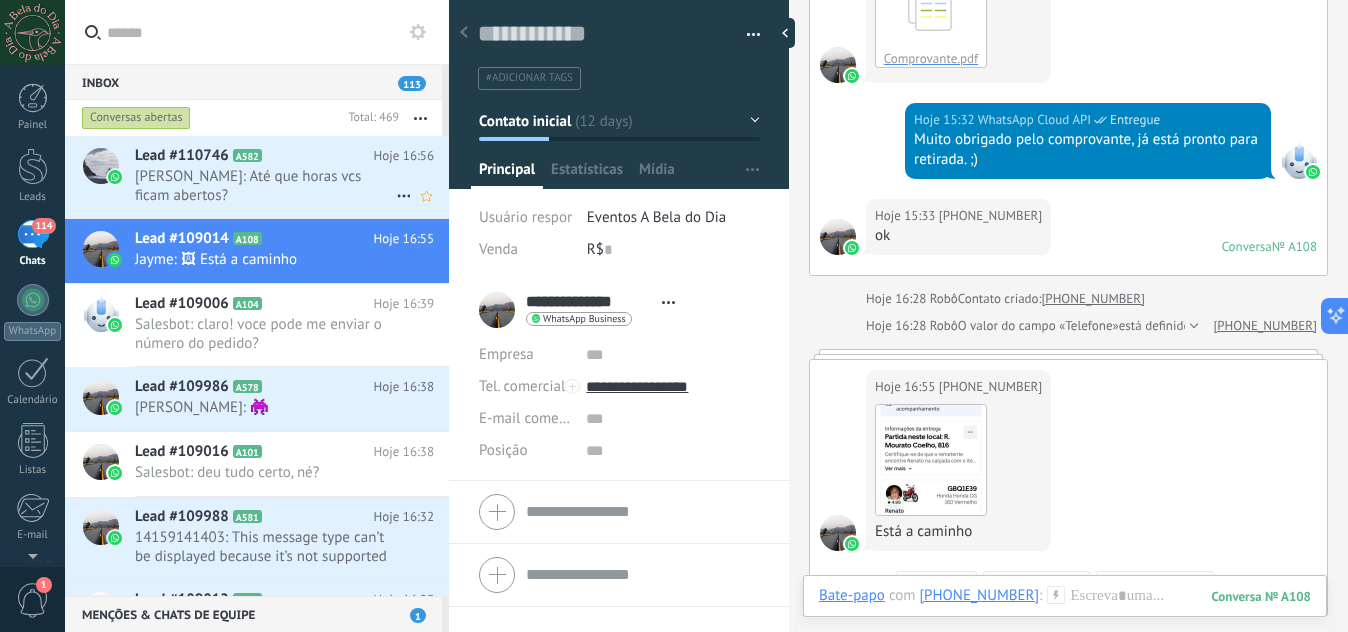 click on "Mari ferreira: Até que horas vcs ficam abertos?" at bounding box center (265, 186) 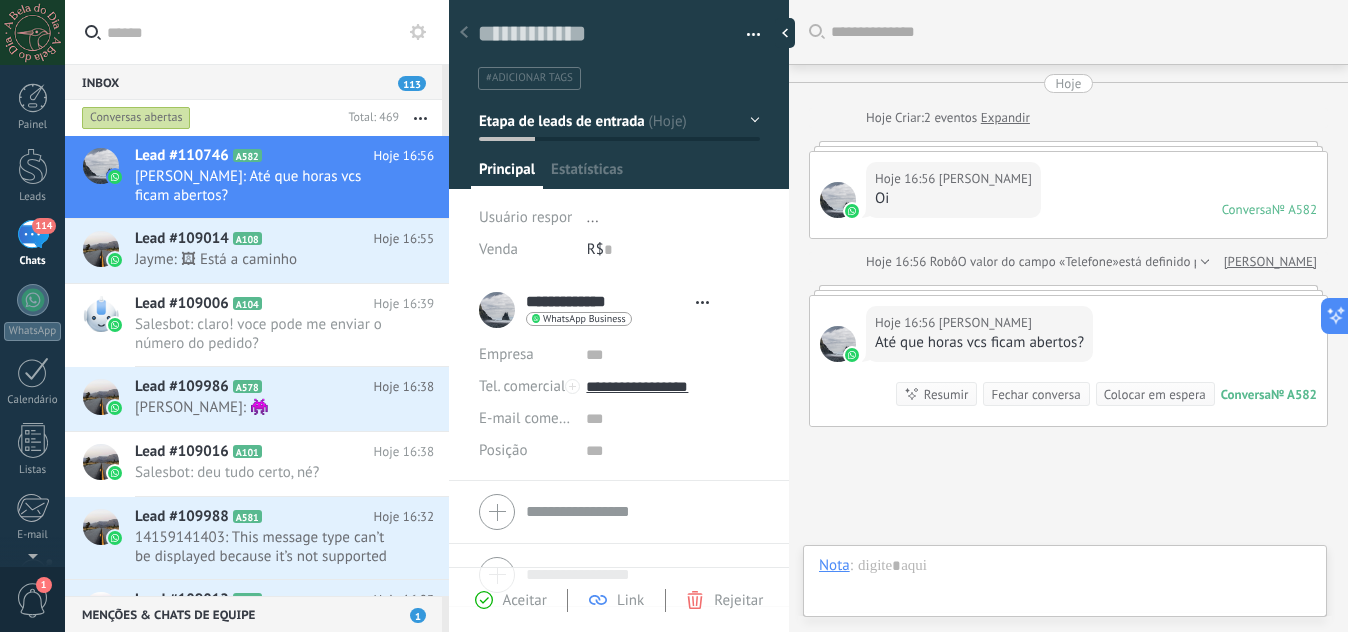 scroll, scrollTop: 40, scrollLeft: 0, axis: vertical 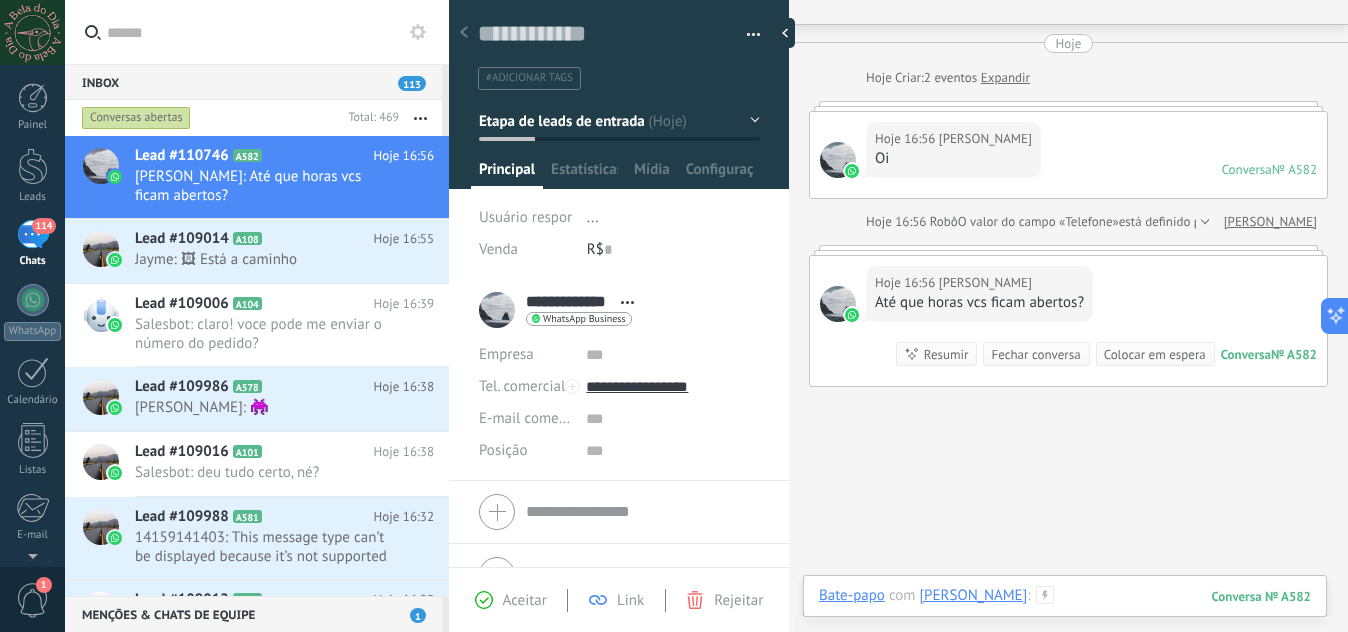 click at bounding box center [1065, 616] 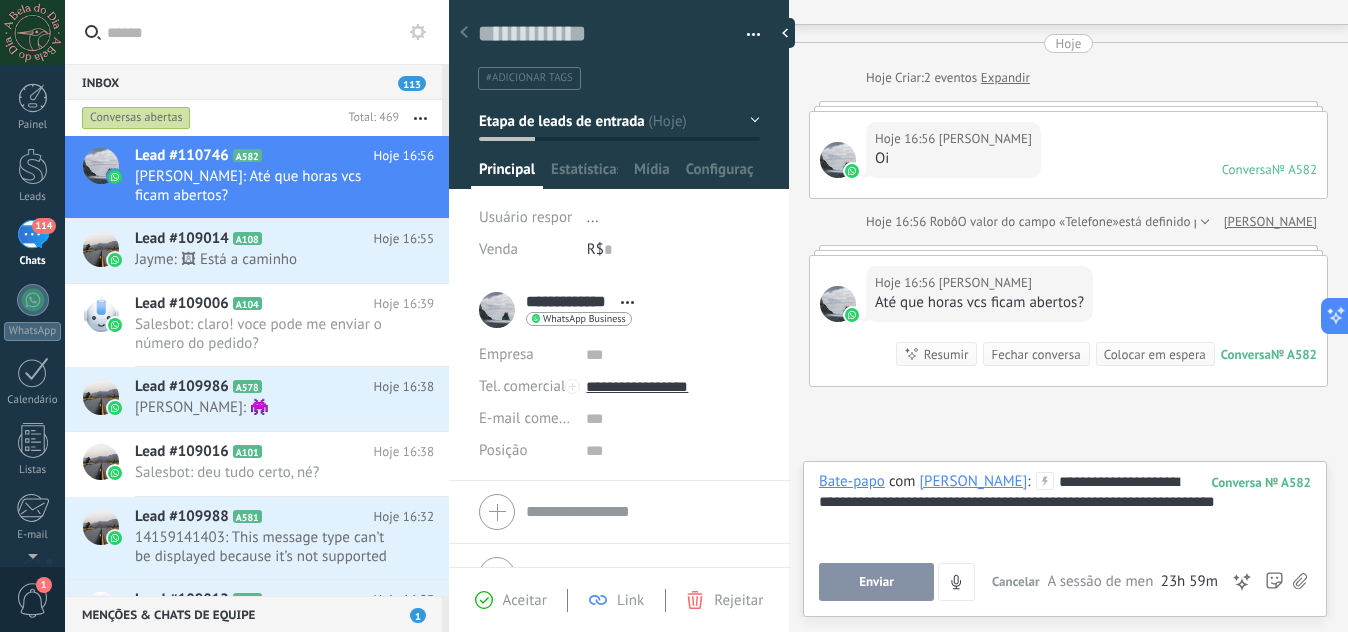 click on "Enviar" at bounding box center [876, 582] 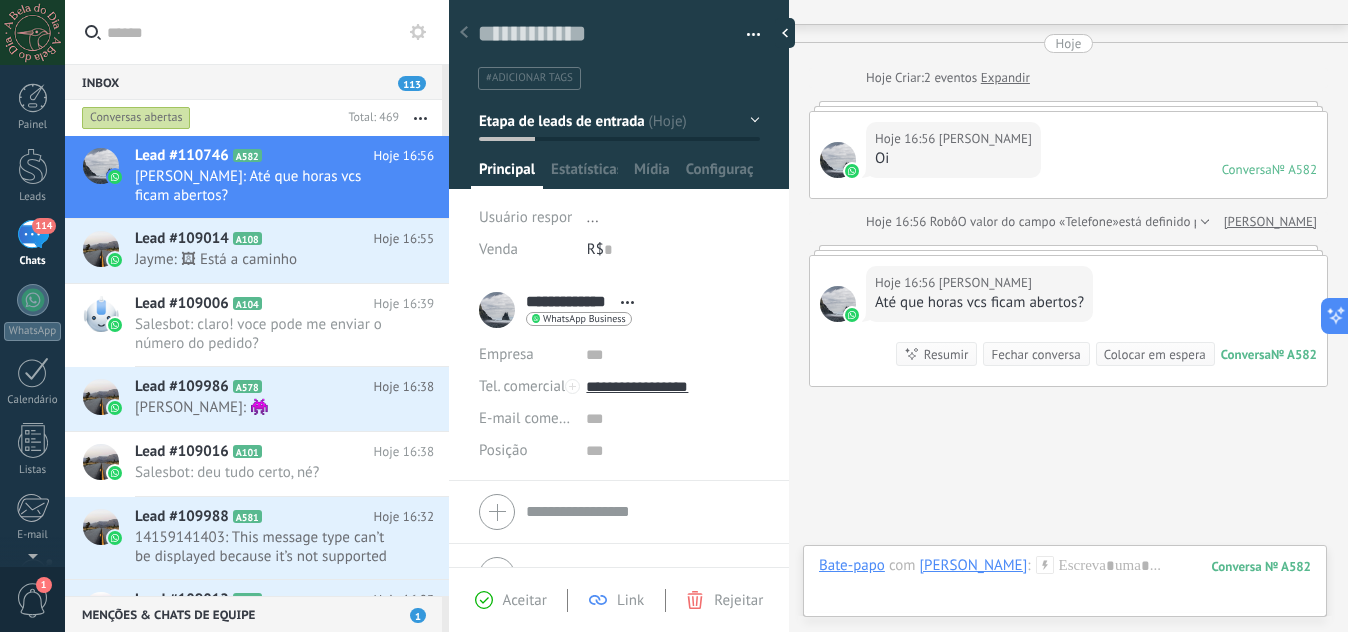 scroll, scrollTop: 233, scrollLeft: 0, axis: vertical 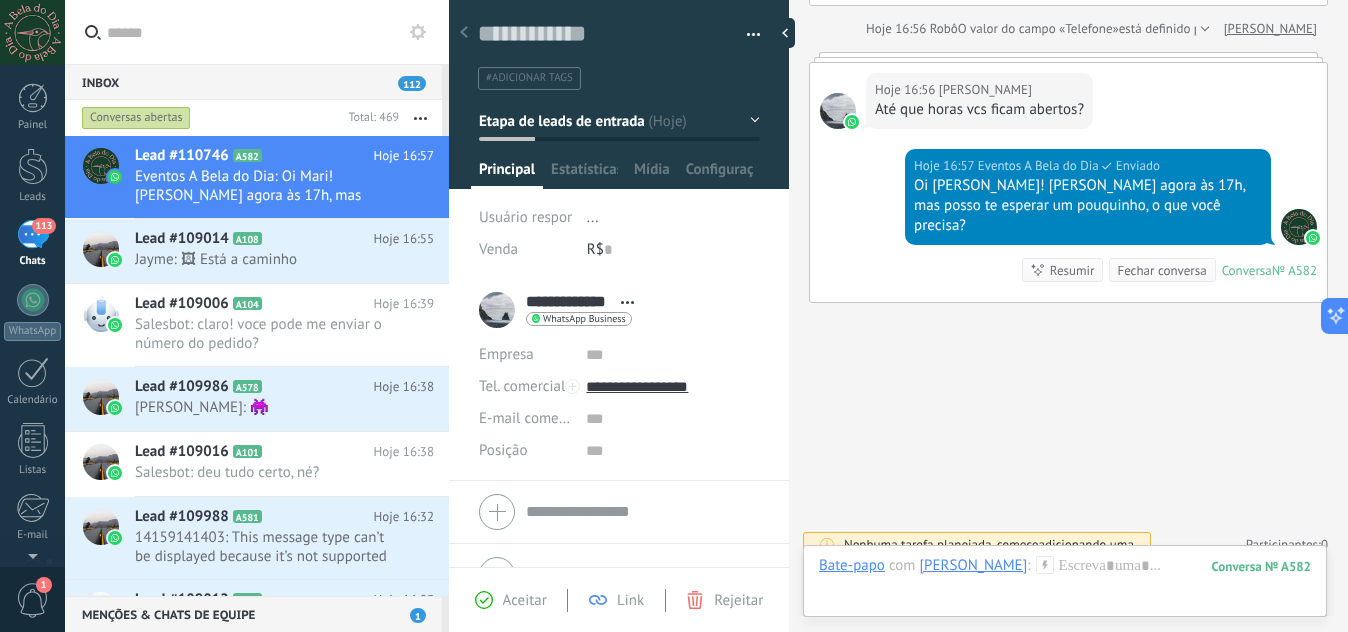 click 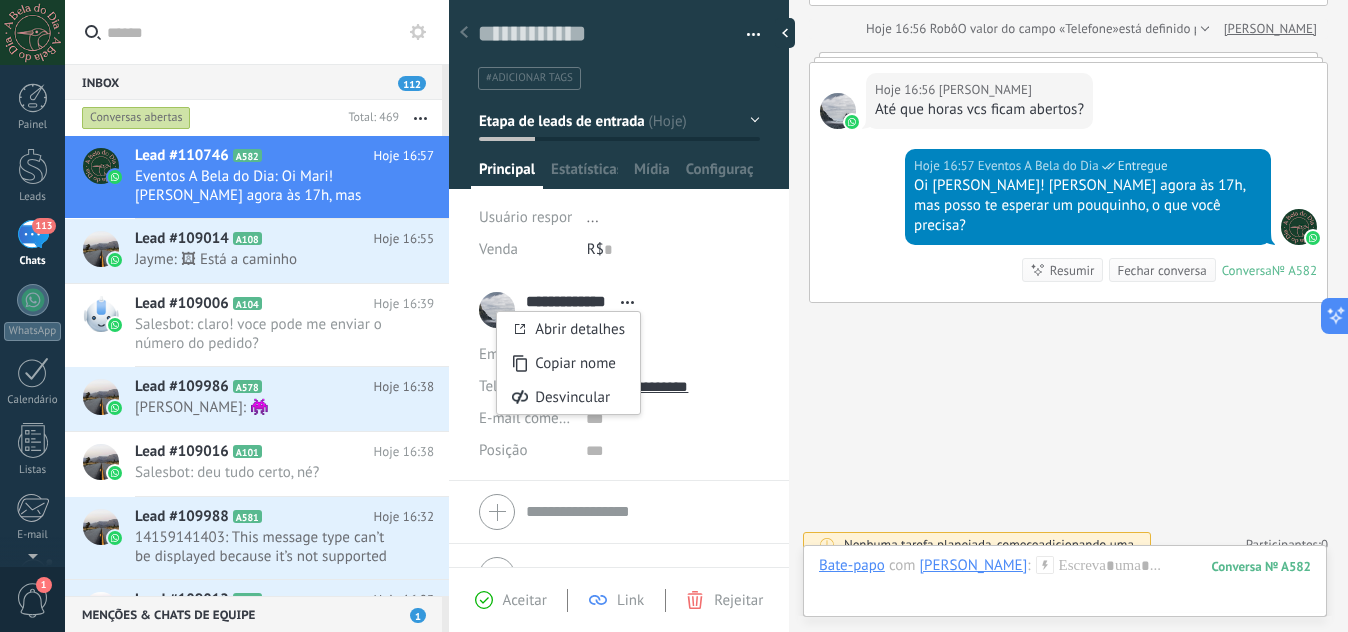 click on "**********" at bounding box center (619, 310) 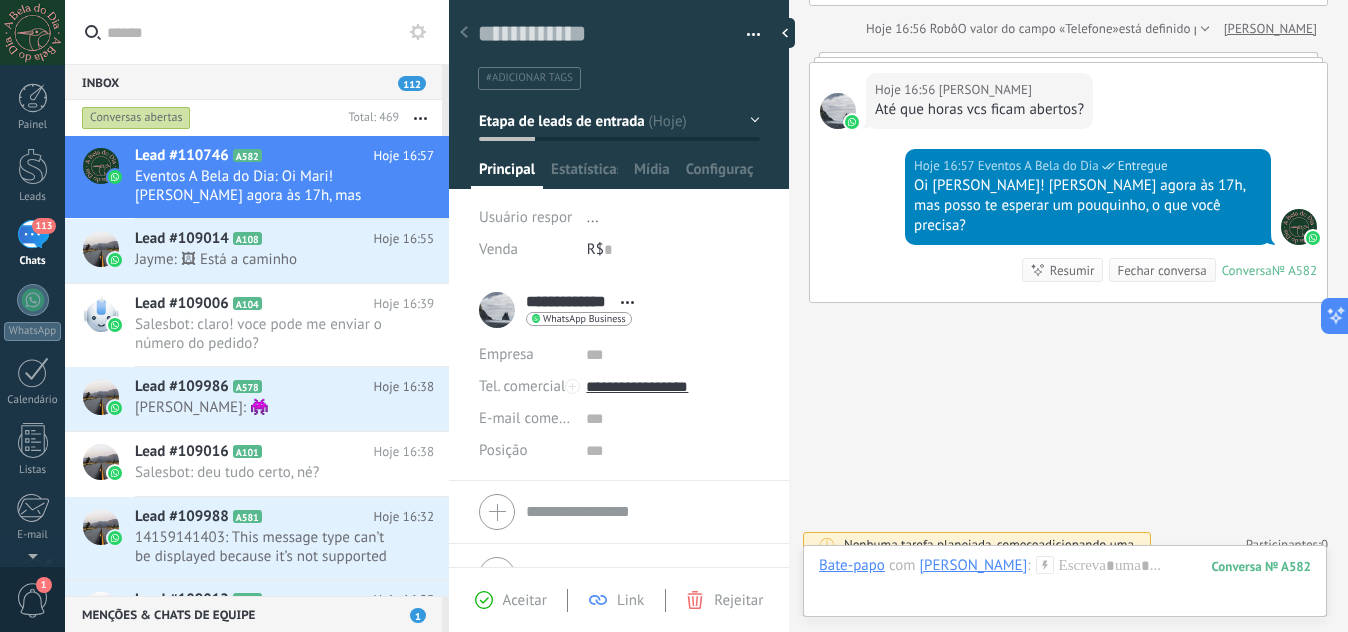 click at bounding box center [619, 512] 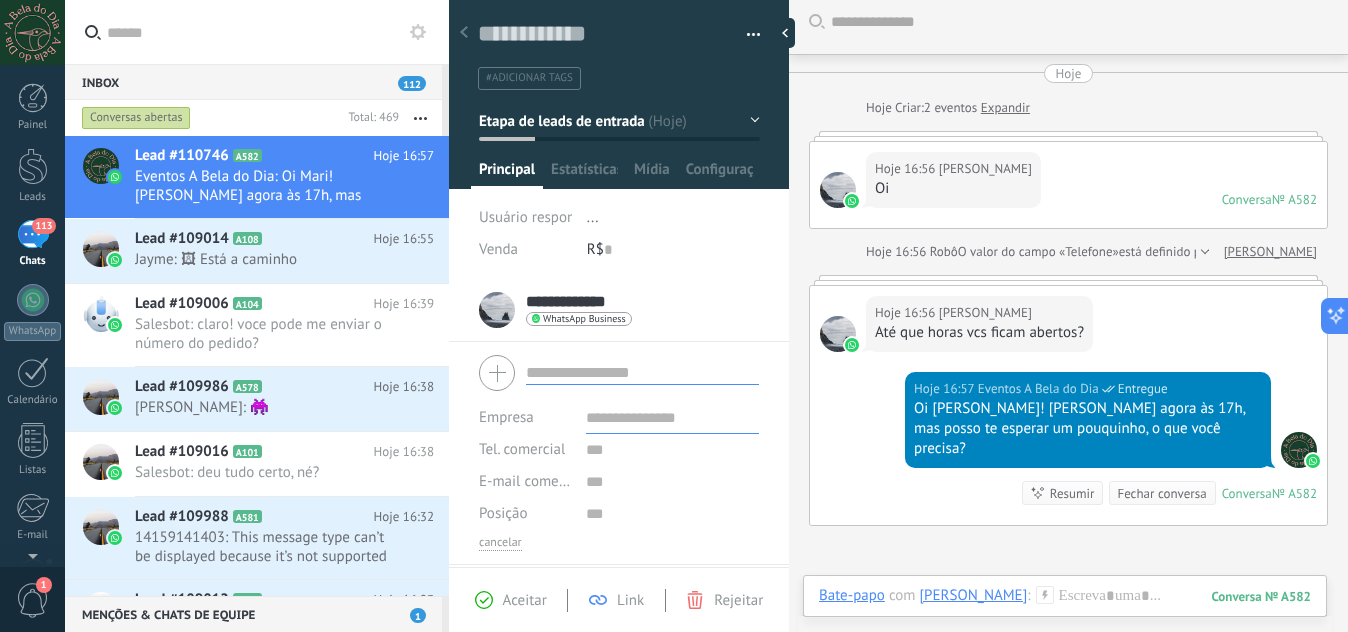 scroll, scrollTop: 0, scrollLeft: 0, axis: both 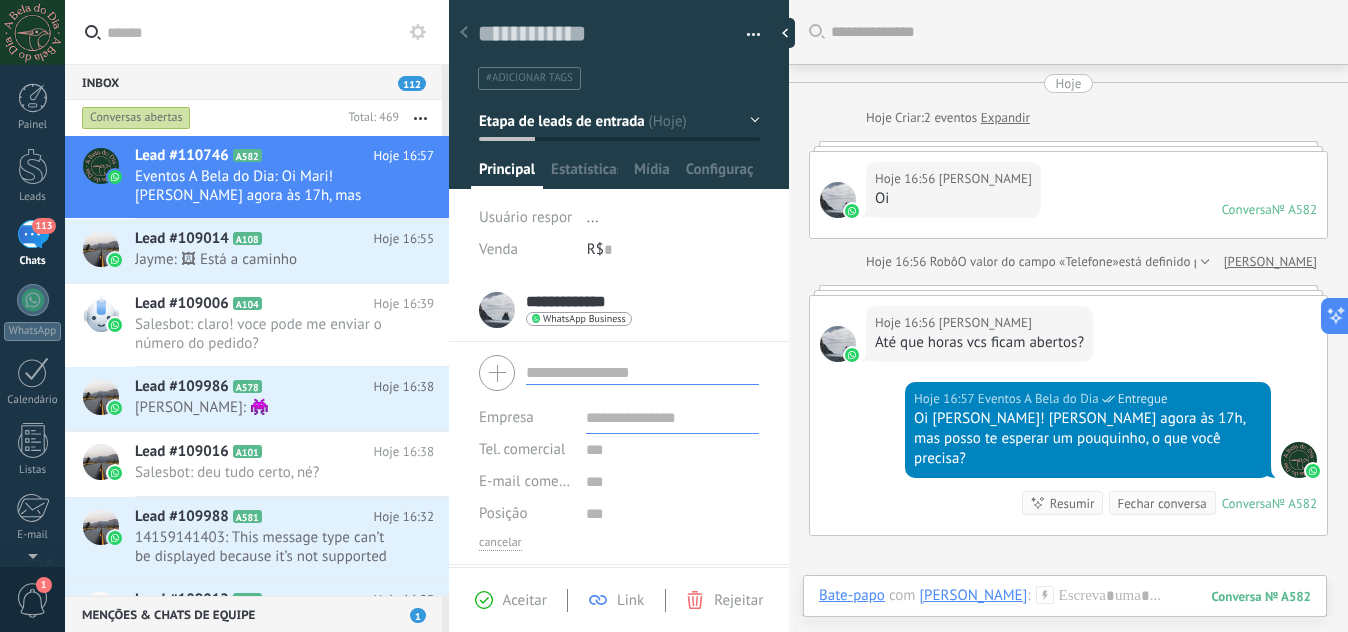 click on "Oi" at bounding box center [953, 199] 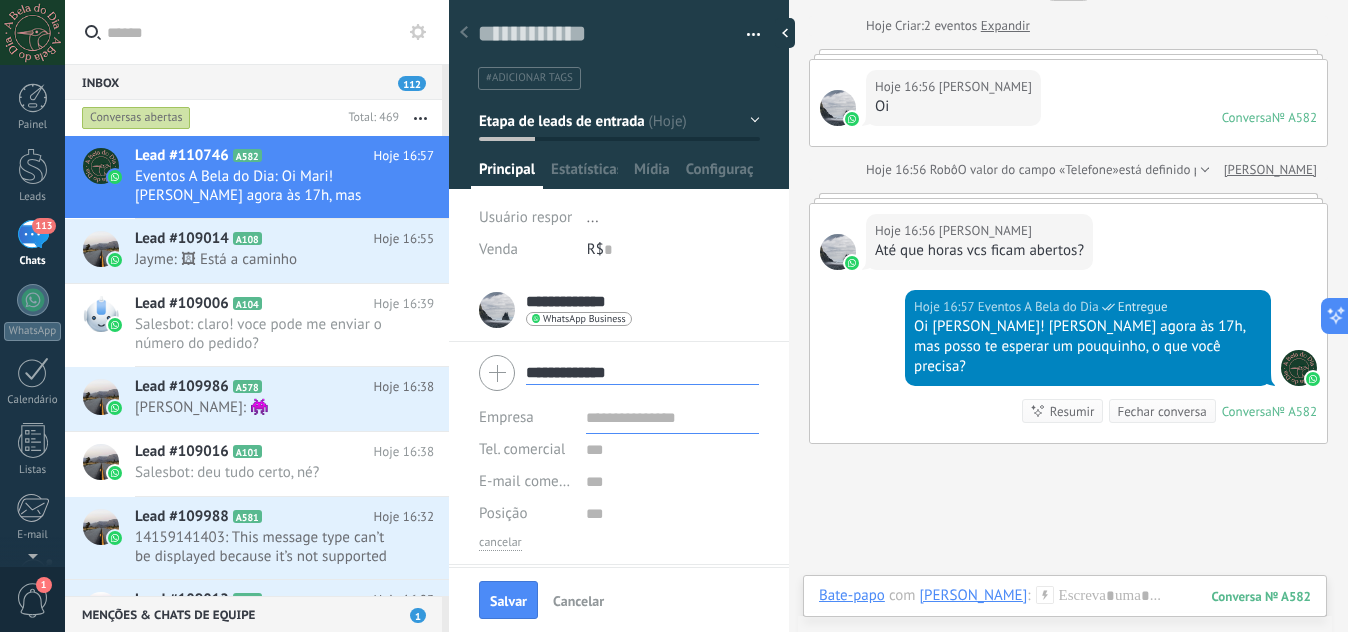 scroll, scrollTop: 0, scrollLeft: 0, axis: both 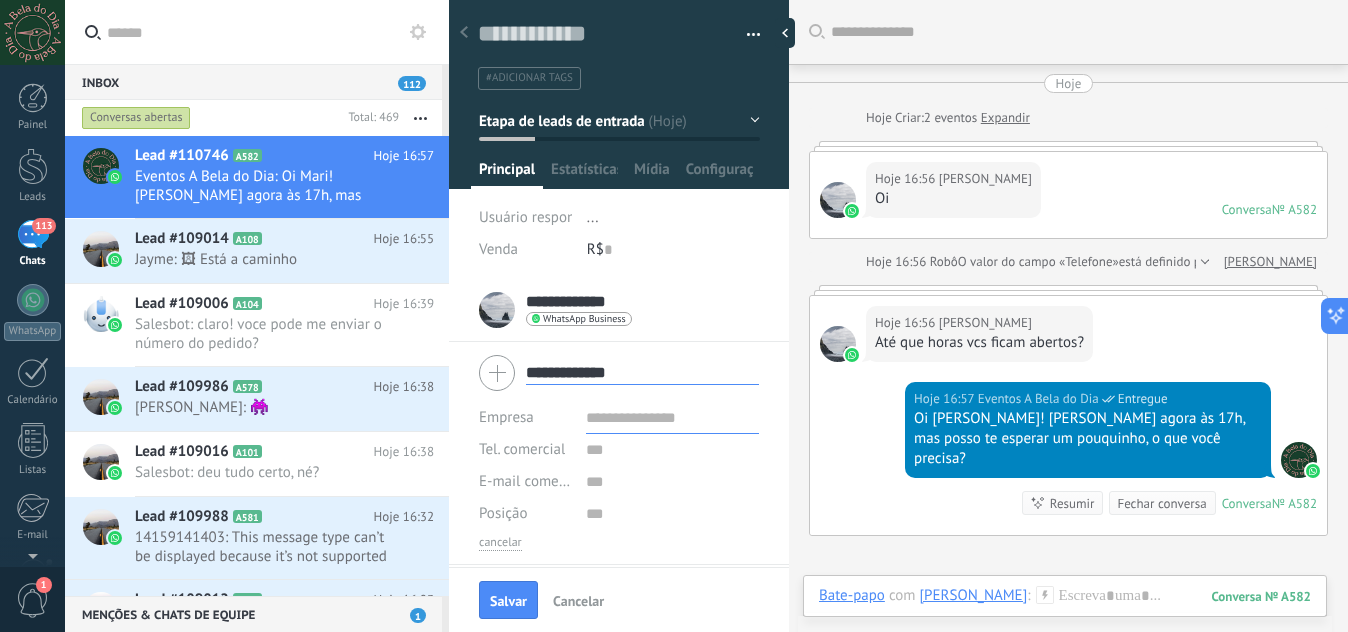 click on "Expandir" at bounding box center [1005, 118] 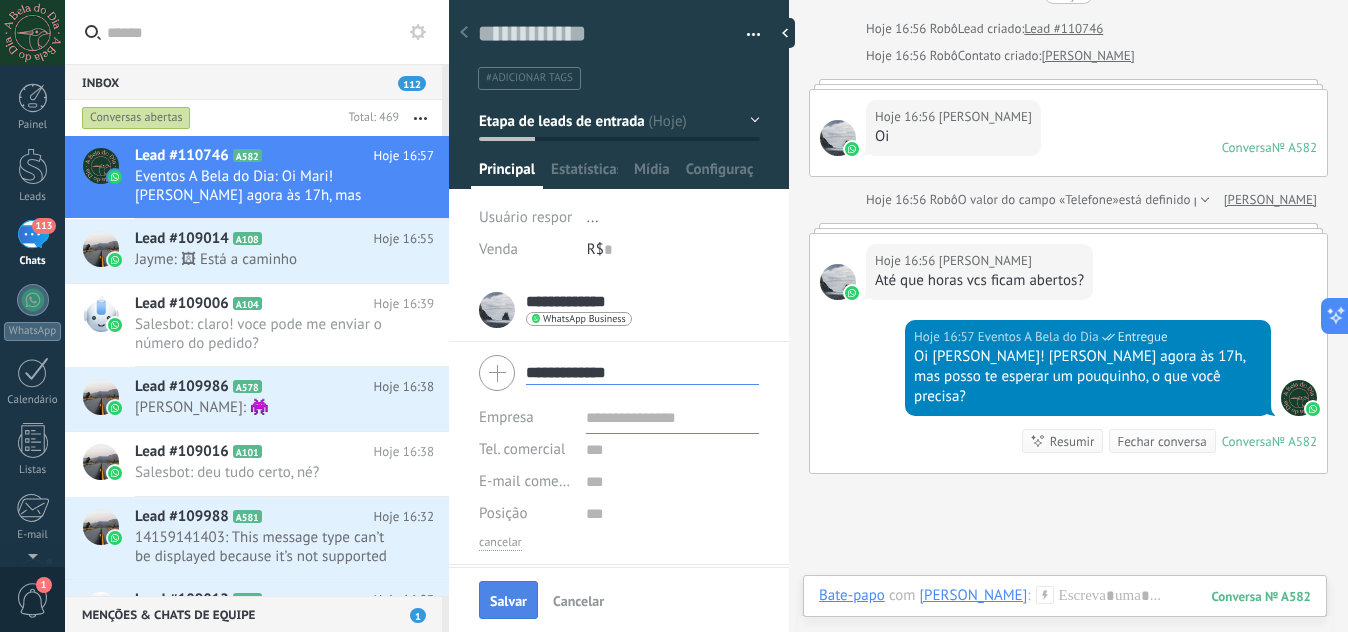 click on "Salvar" at bounding box center (508, 601) 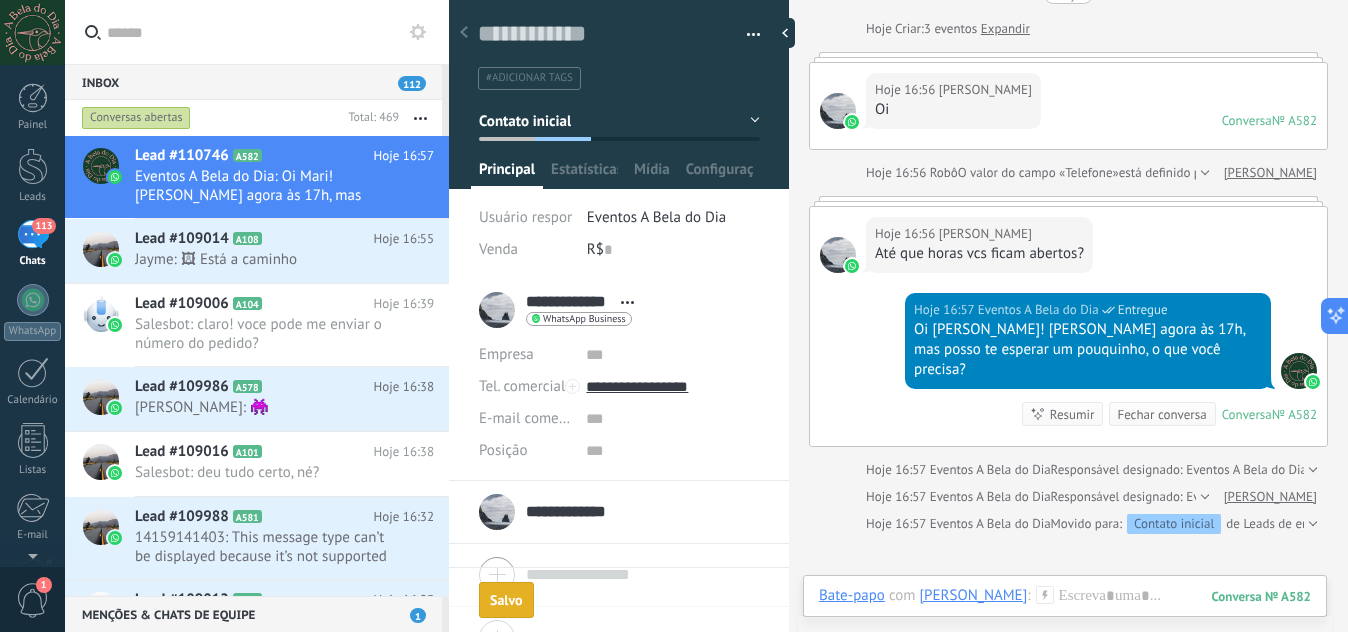 scroll, scrollTop: 320, scrollLeft: 0, axis: vertical 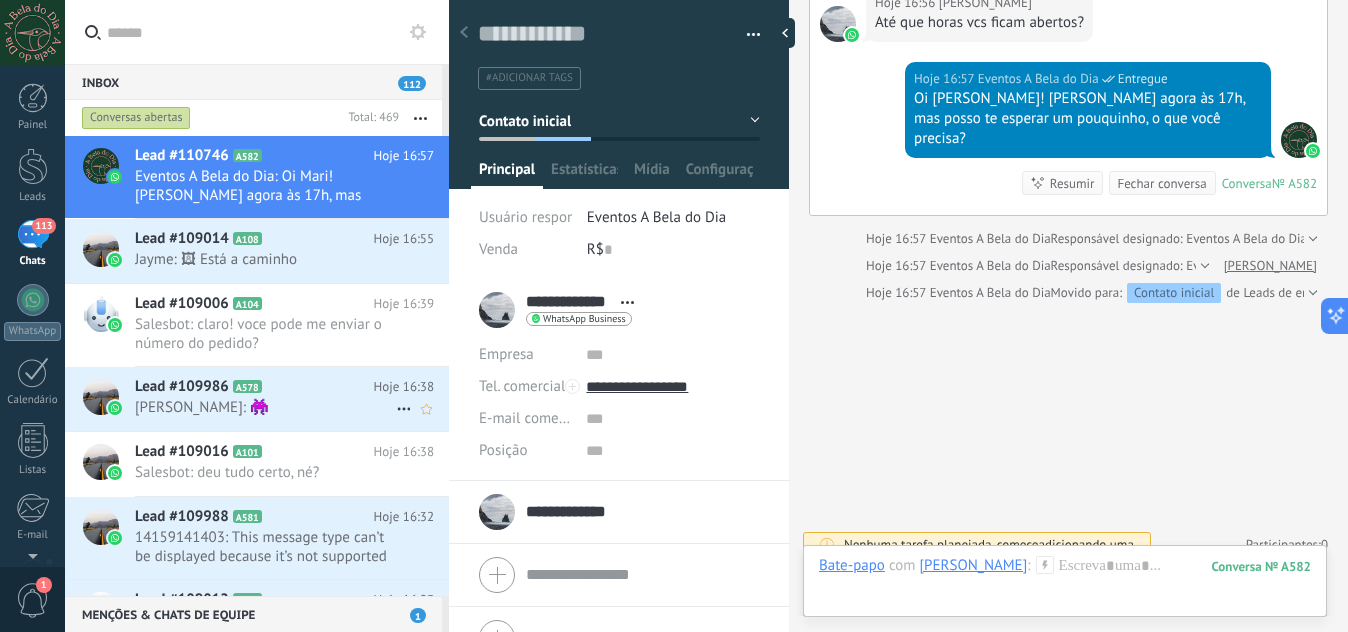 click on "[PERSON_NAME]: 👾" at bounding box center [265, 407] 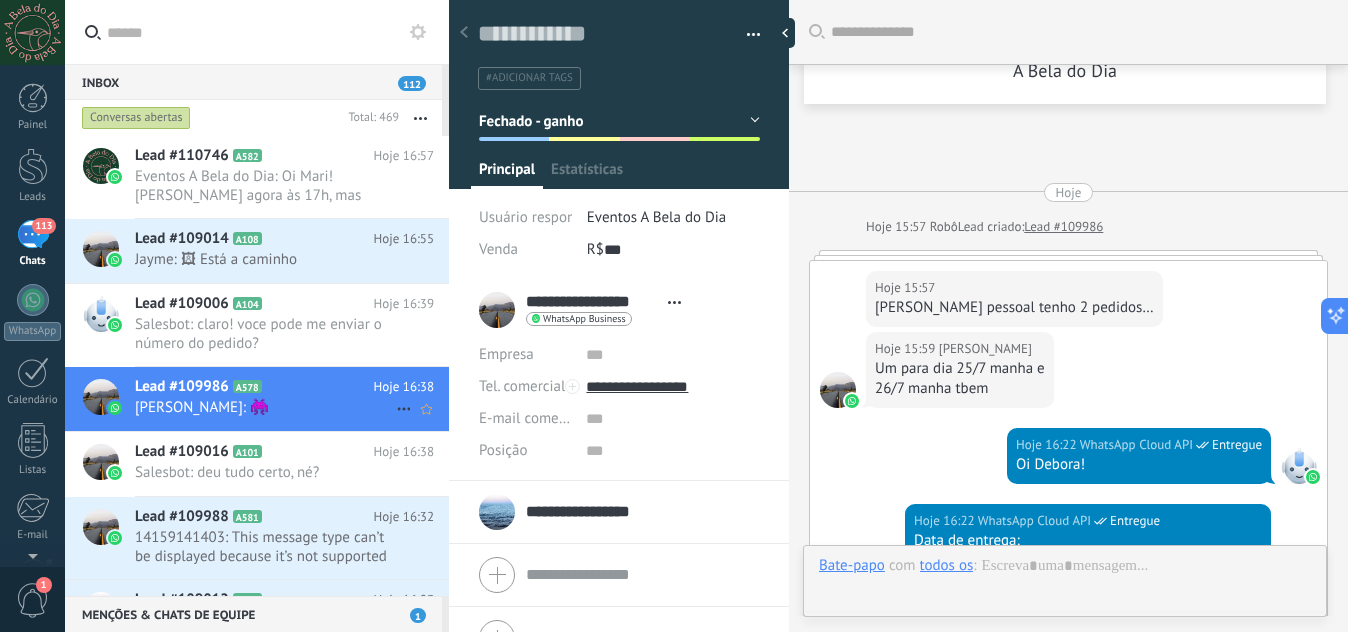 scroll, scrollTop: 2181, scrollLeft: 0, axis: vertical 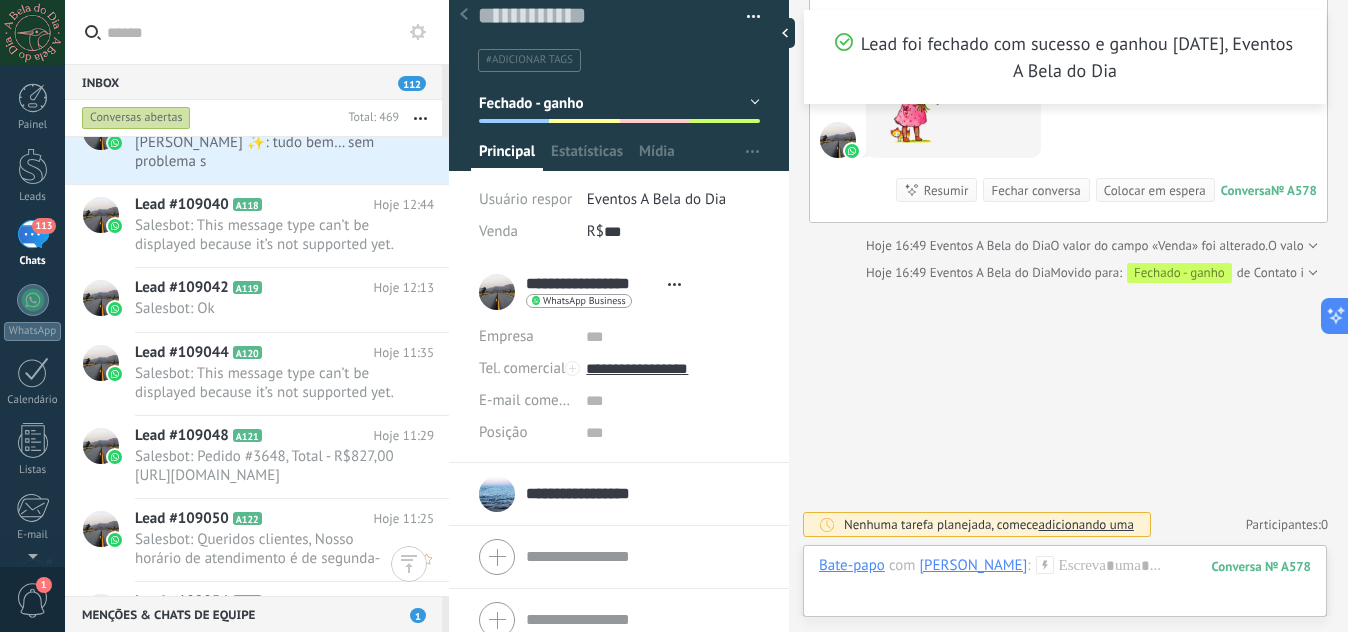 click on "Salesbot: Queridos clientes,
Nosso horário de atendimento é de segunda-feira das 9h às 18h. Terça a sexta-feira das 9h..." at bounding box center (265, 549) 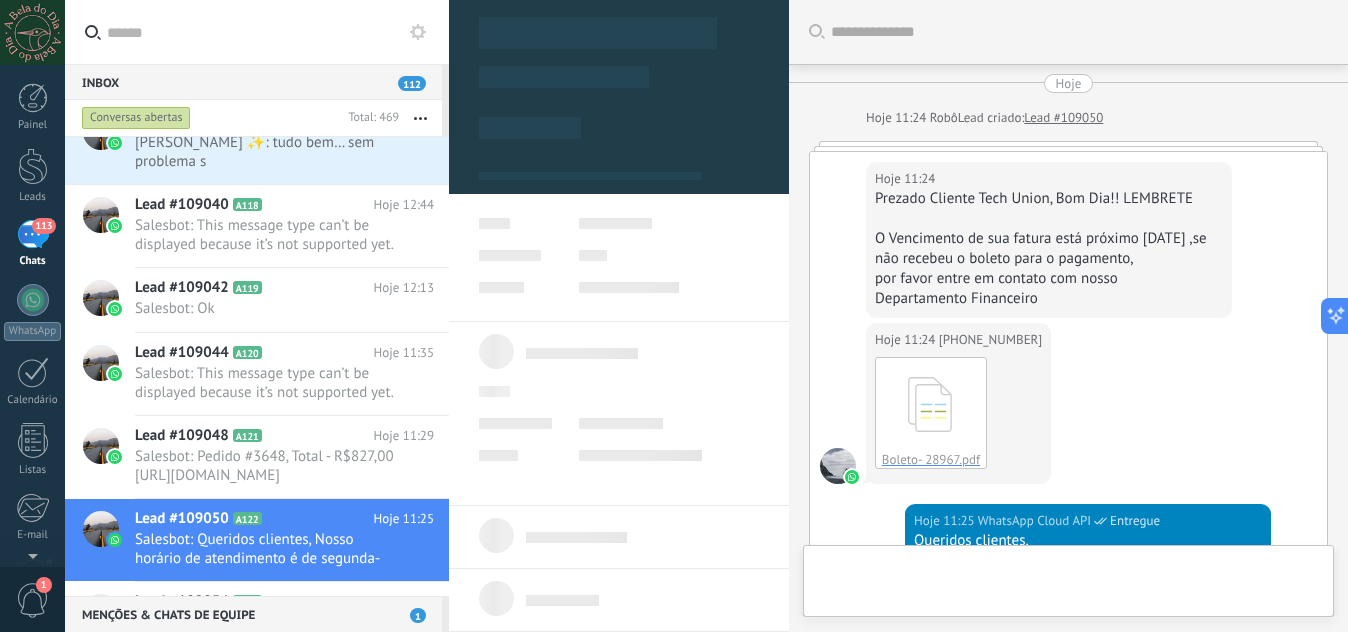 scroll, scrollTop: 375, scrollLeft: 0, axis: vertical 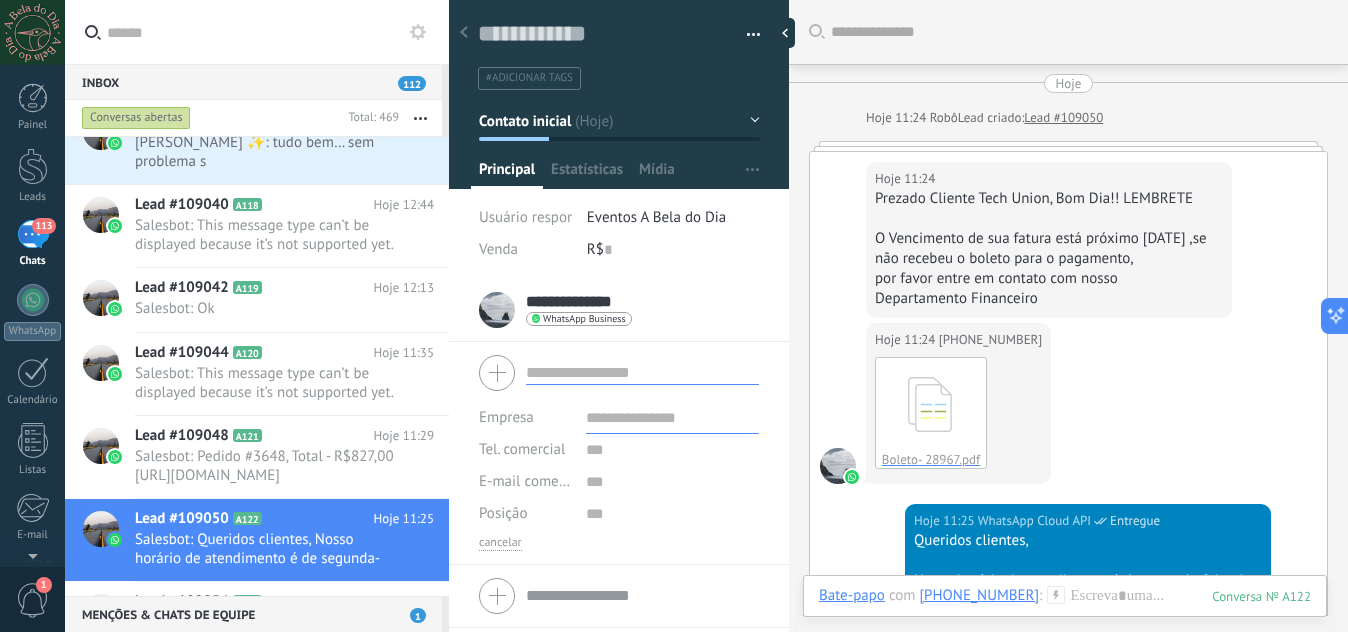 click on "Empresa
Tel. comercial
Comercial direto
Celular
Faz
Casa
Outros
Tel. comercial
Ligar
Copiar
Editar o lead
E-mail comercial
Email privado
Outro email
Posição" at bounding box center (619, 449) 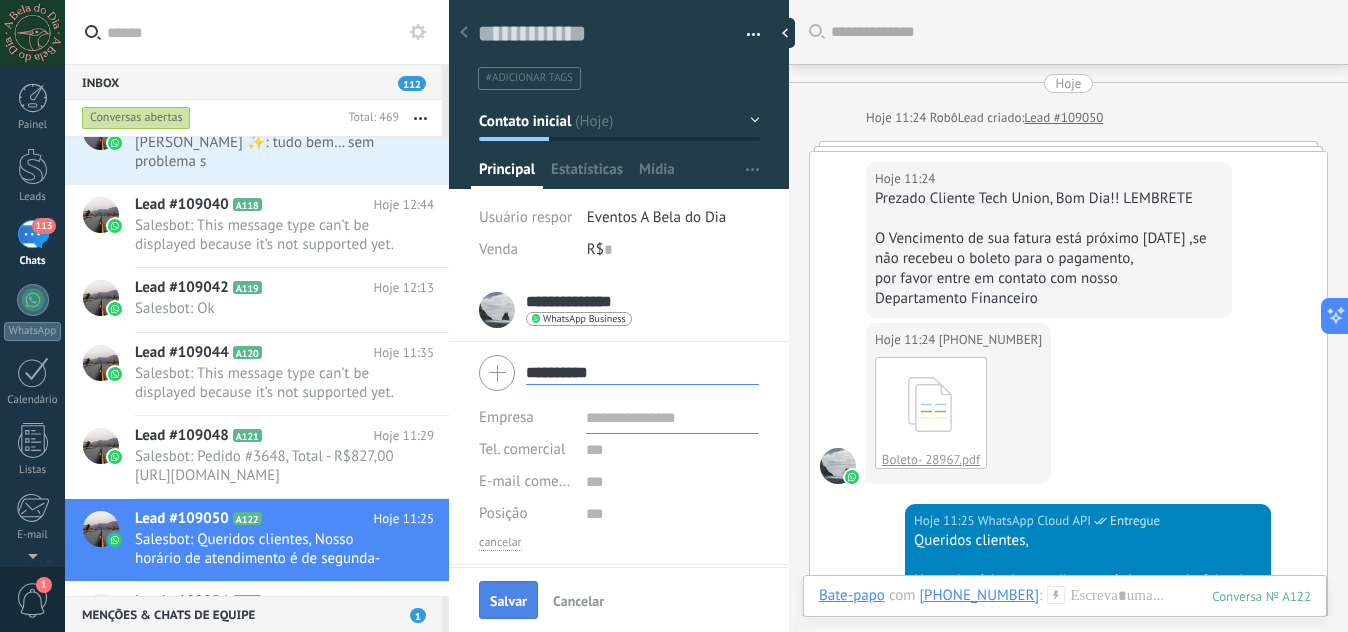 click on "Salvar" at bounding box center (508, 600) 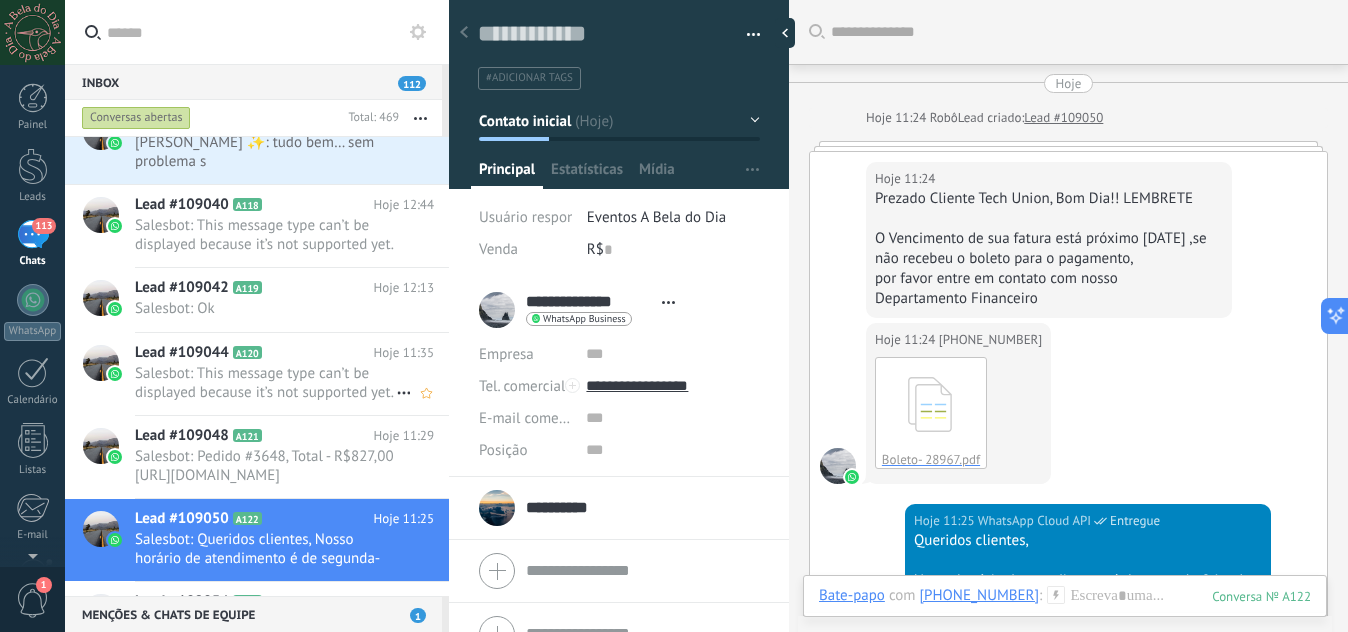 scroll, scrollTop: 776, scrollLeft: 0, axis: vertical 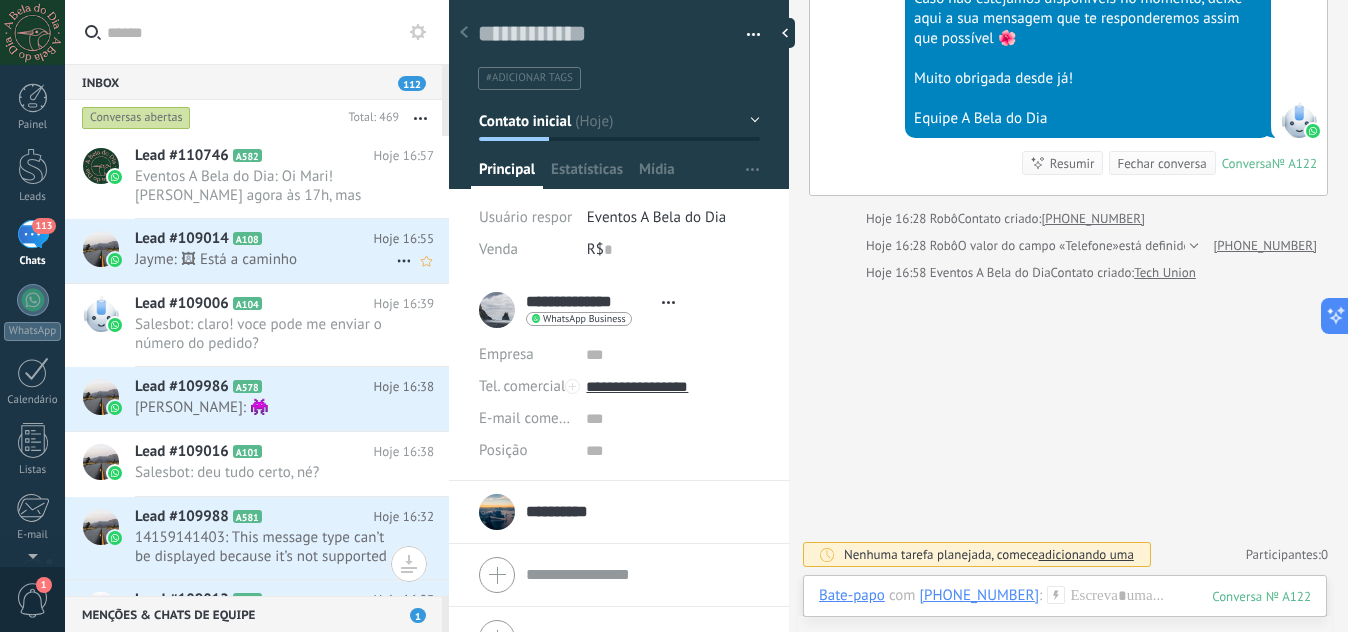 click on "Jayme: 🖼 Está a caminho" at bounding box center (265, 259) 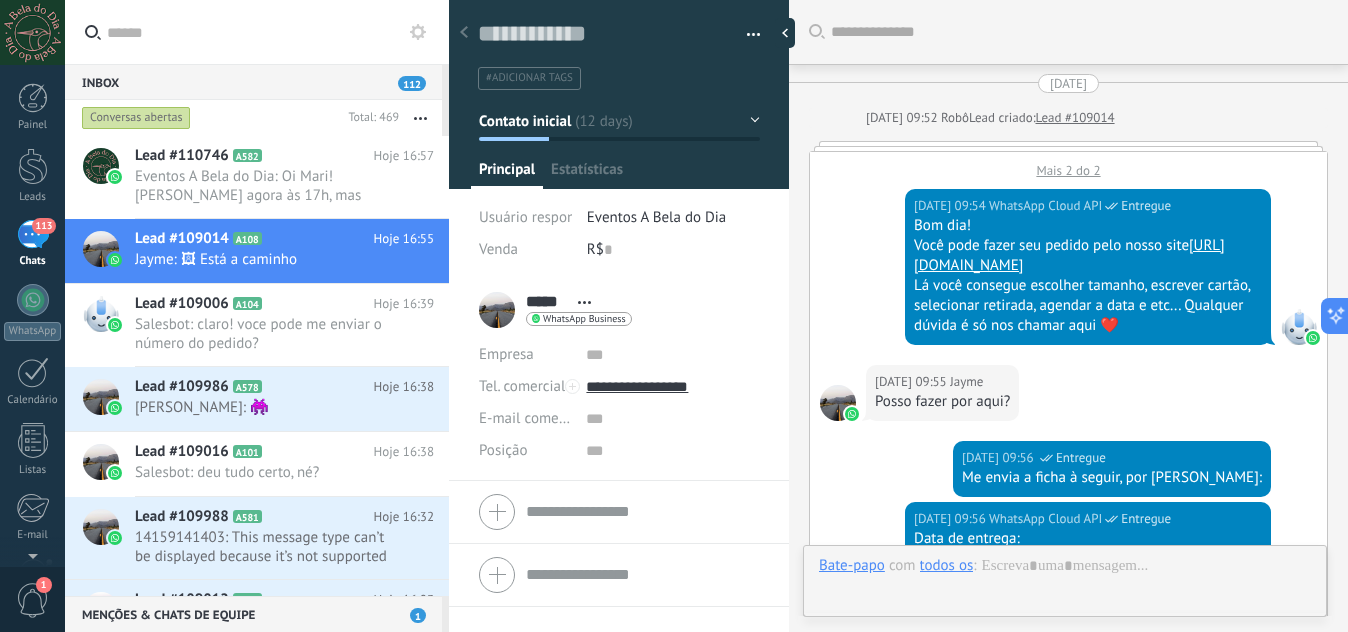 scroll, scrollTop: 30, scrollLeft: 0, axis: vertical 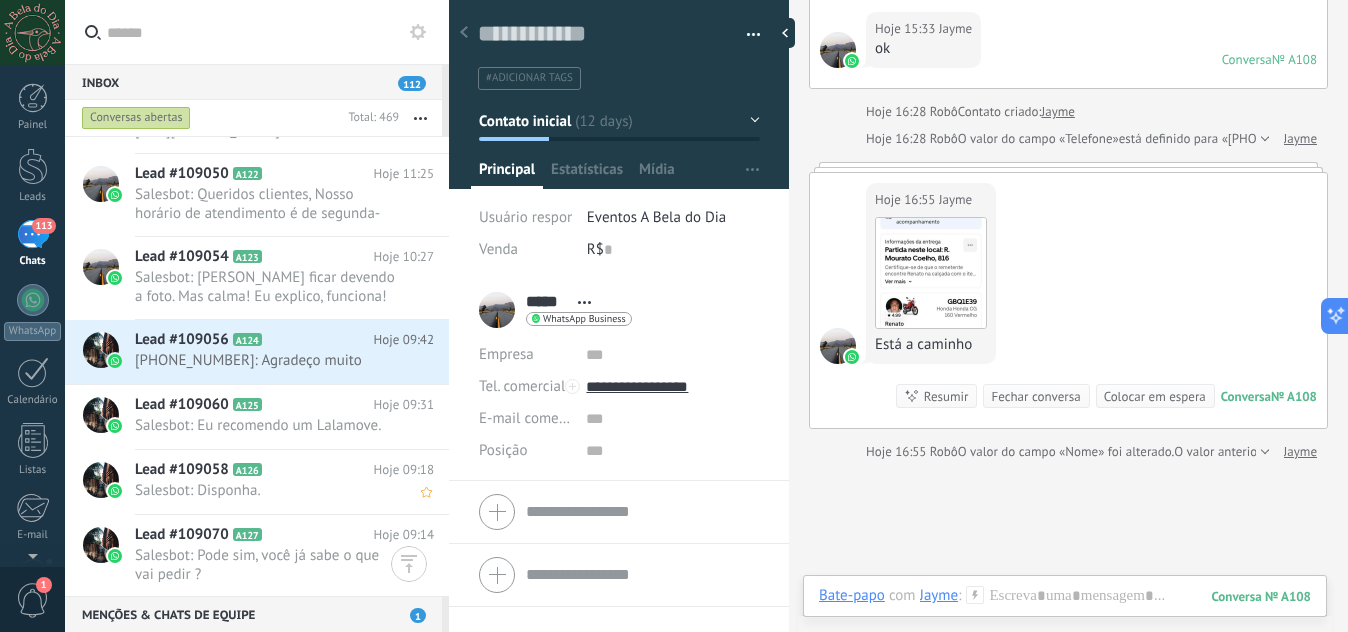 click on "Lead #109058
A126" at bounding box center [254, 470] 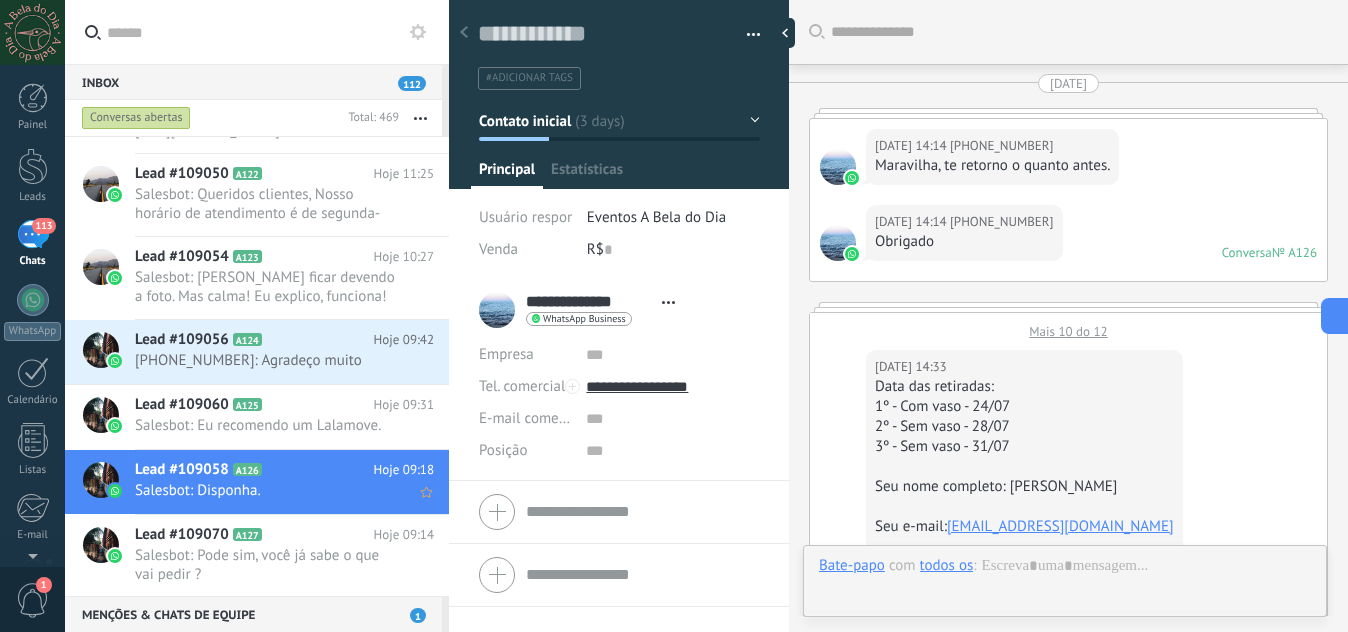 scroll, scrollTop: 30, scrollLeft: 0, axis: vertical 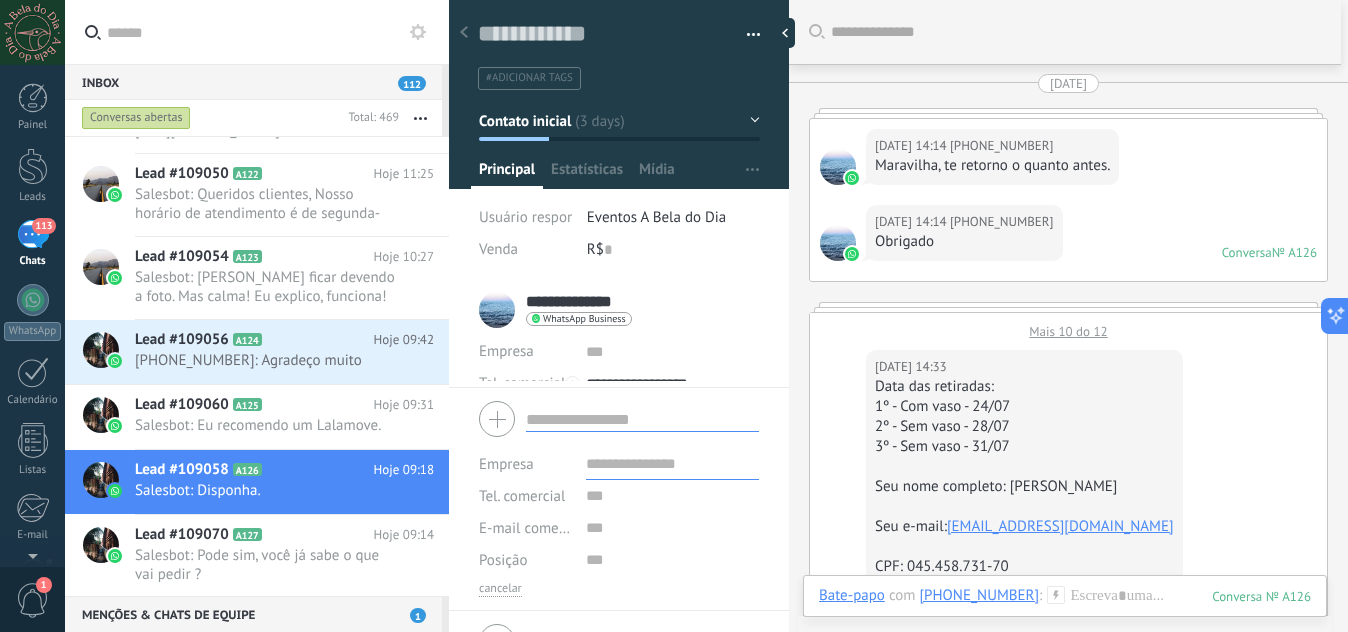 click on "Empresa
Tel. comercial
Comercial direto
Celular
Faz
Casa
Outros
Tel. comercial
Ligar
Copiar
Editar o lead
E-mail comercial
Email privado
Outro email
Posição" at bounding box center (619, 495) 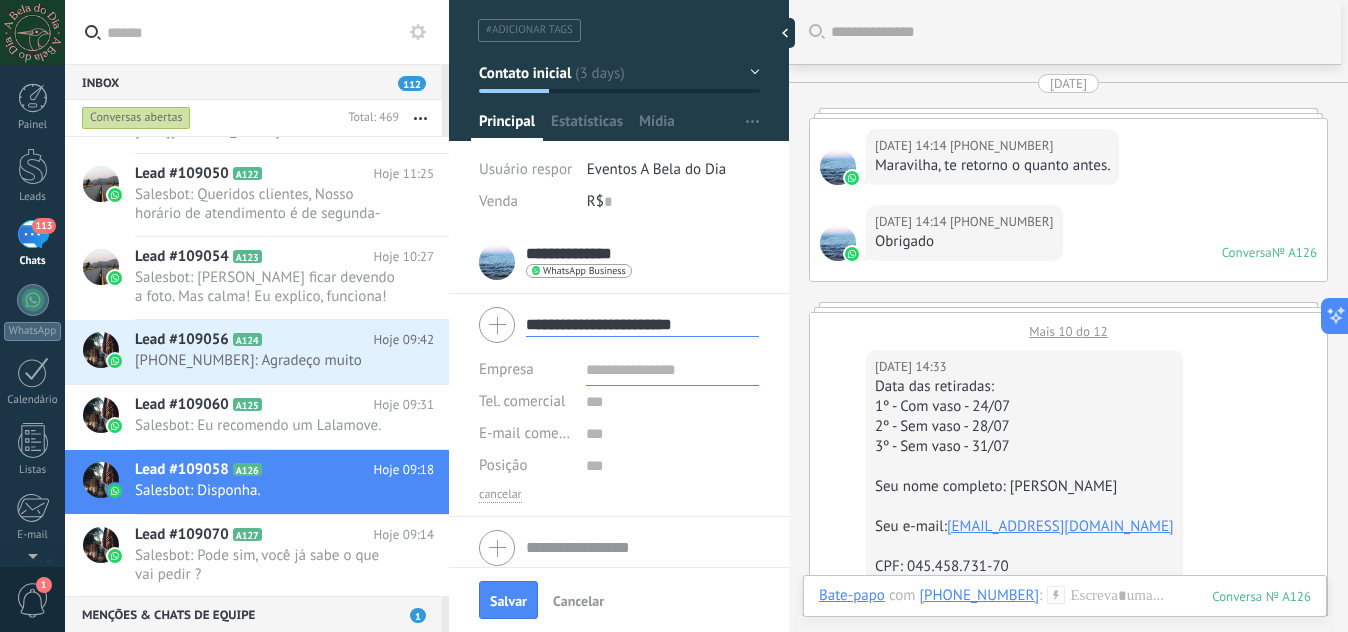 scroll, scrollTop: 61, scrollLeft: 0, axis: vertical 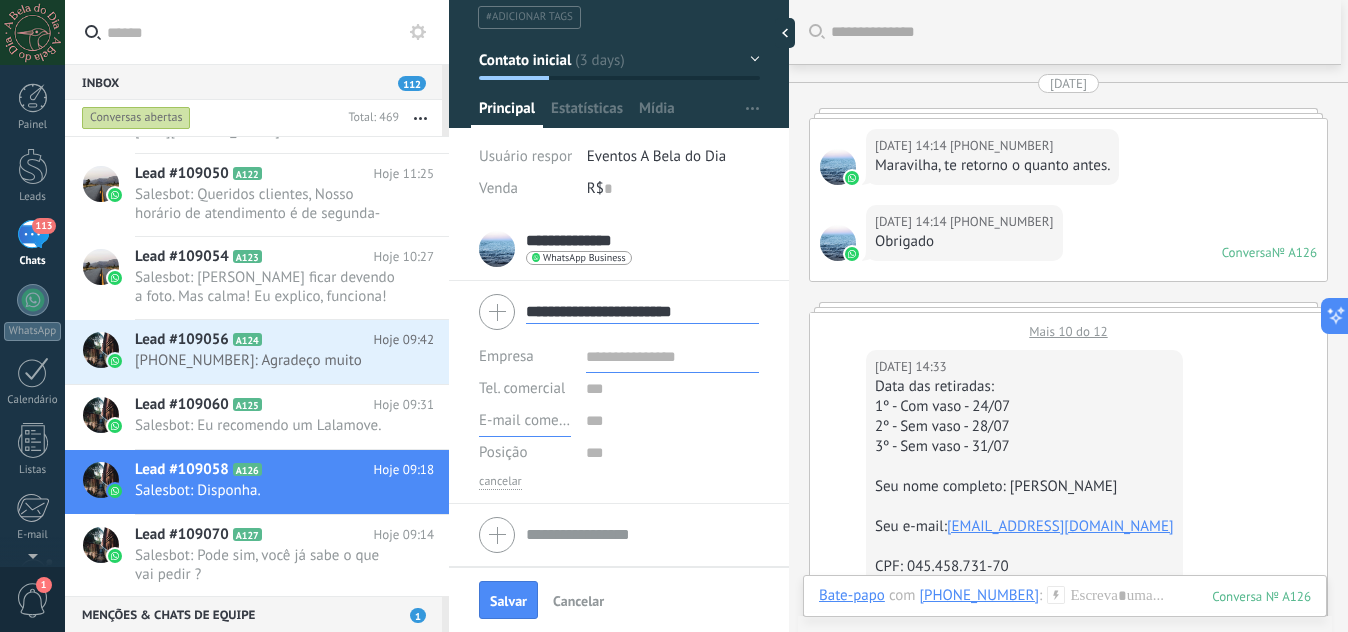 click on "E-mail comercial" at bounding box center (532, 420) 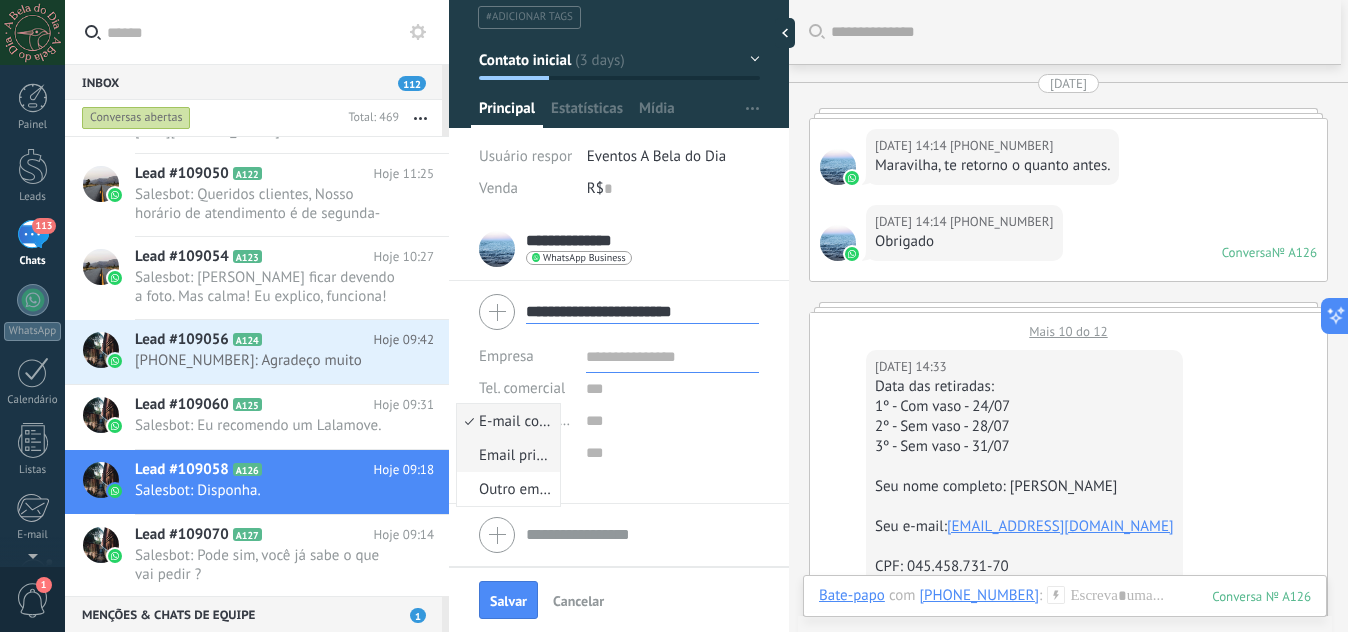 click on "Email privado" at bounding box center (505, 455) 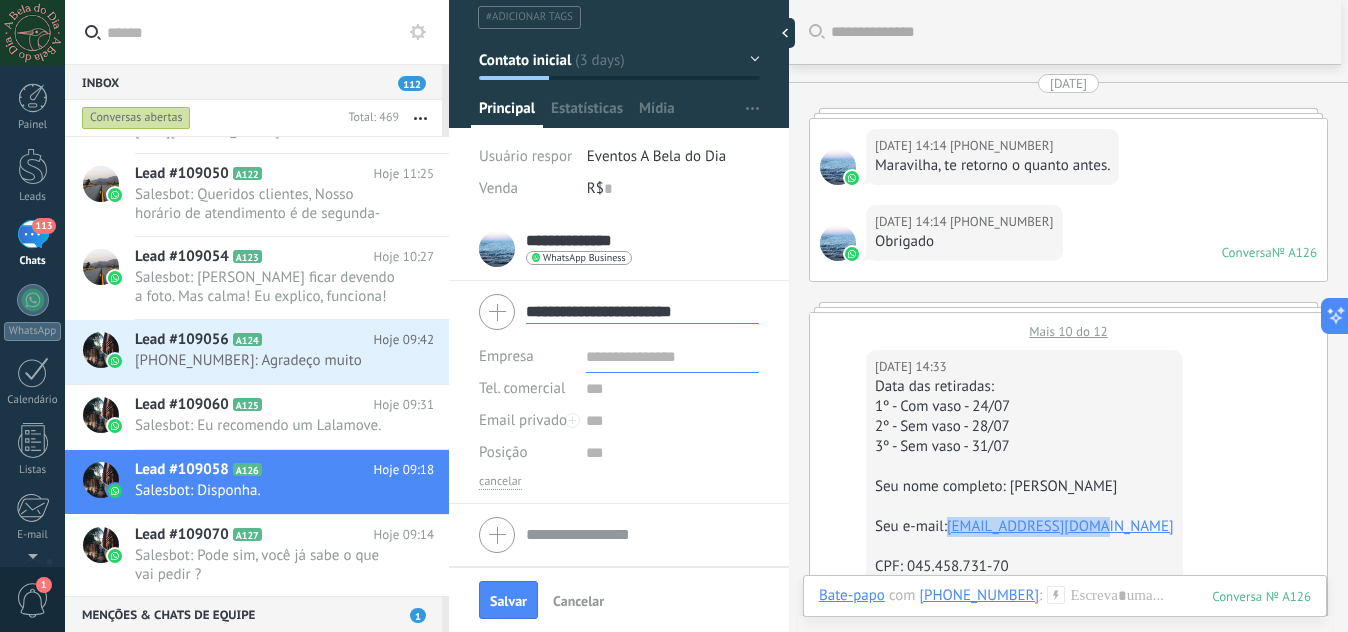 drag, startPoint x: 1124, startPoint y: 522, endPoint x: 950, endPoint y: 528, distance: 174.10342 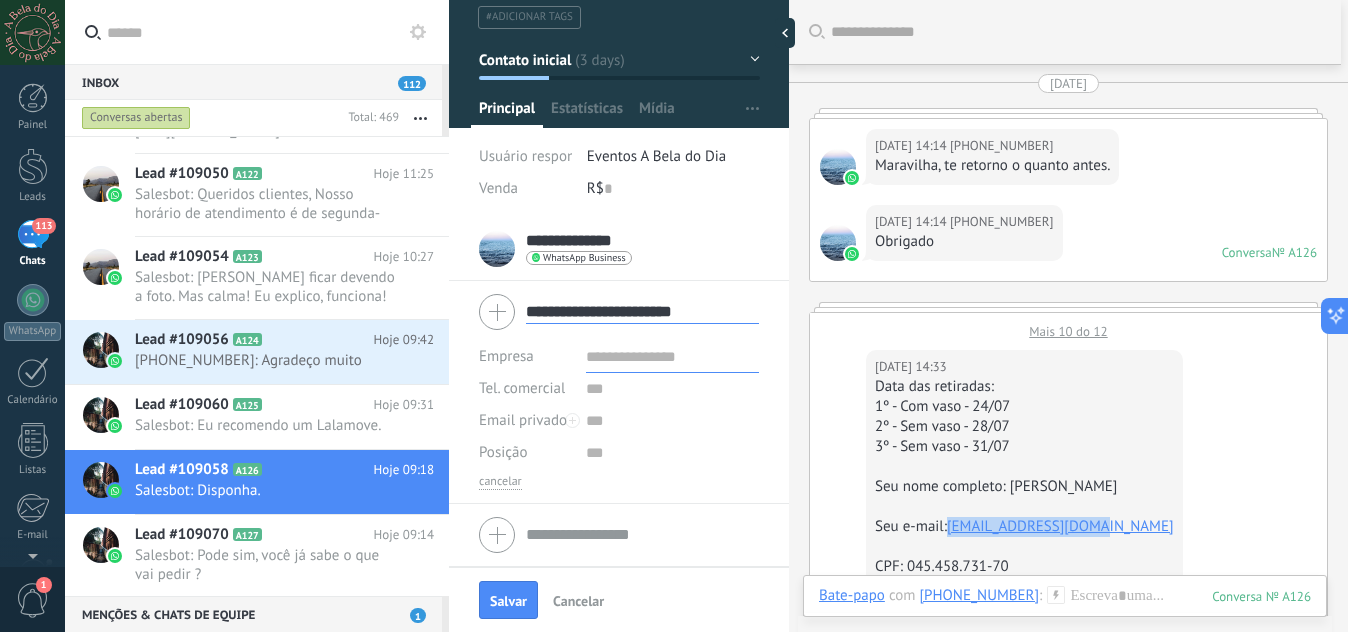 click on "Seu e-mail:  Guireges27@gmail.com" at bounding box center [1024, 527] 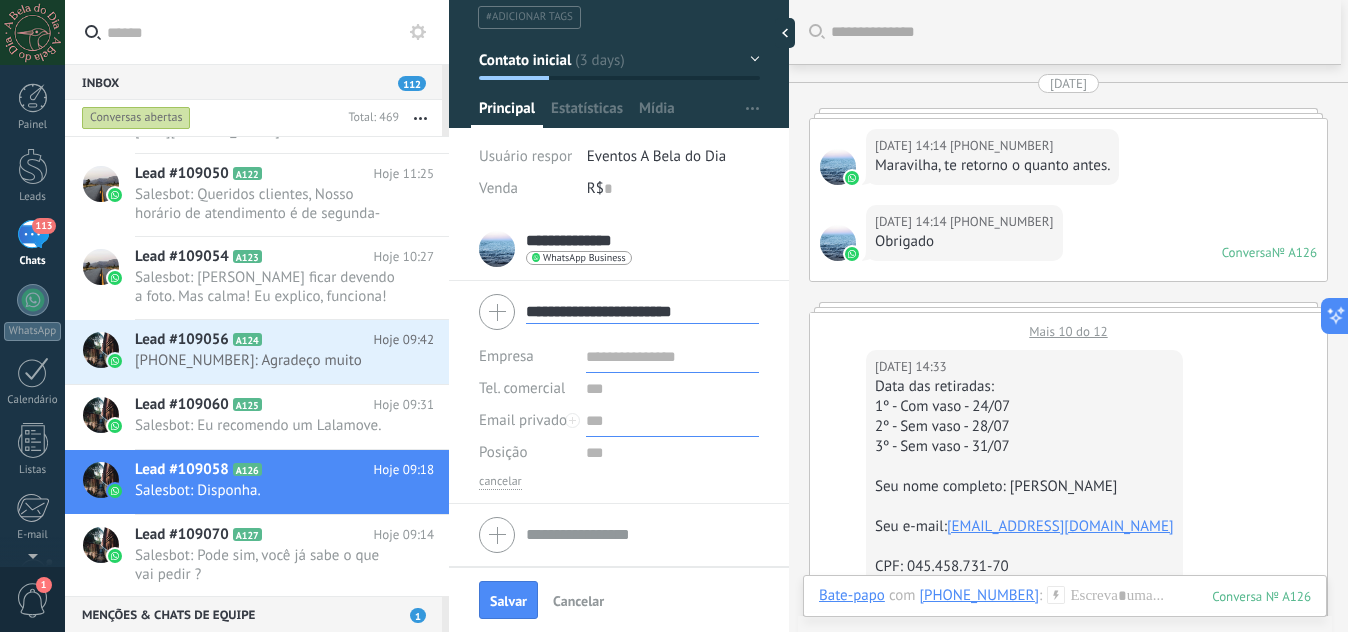 click at bounding box center (672, 421) 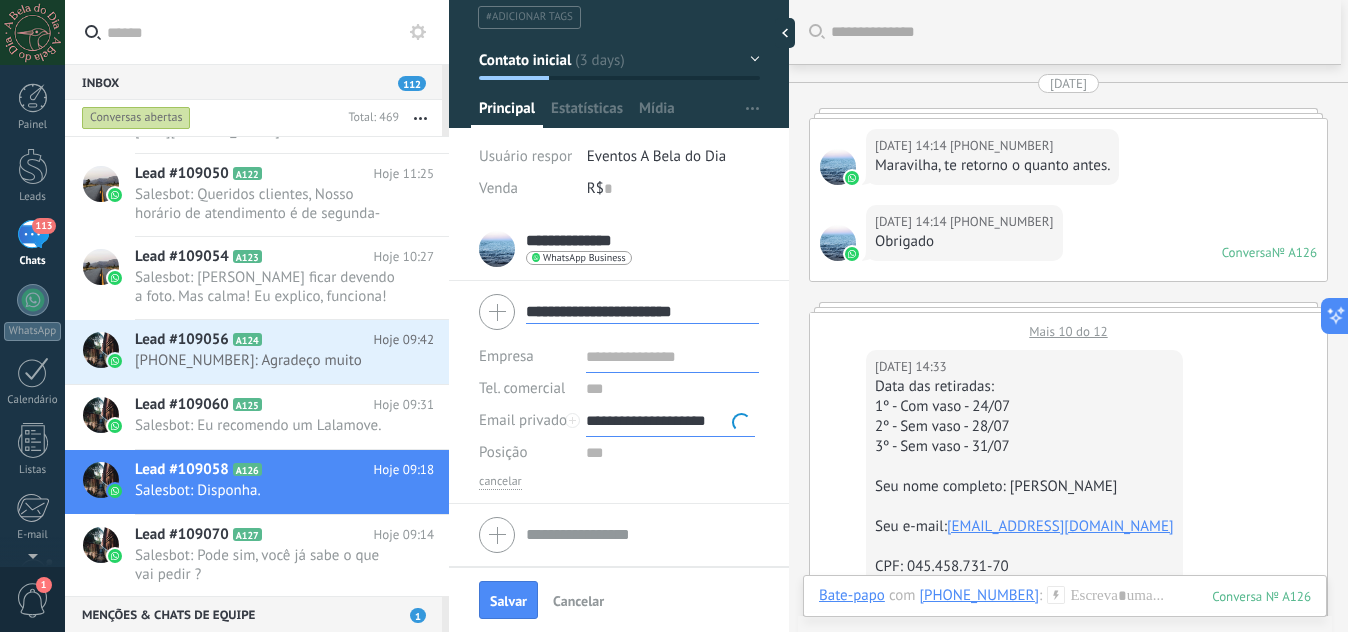 scroll, scrollTop: 0, scrollLeft: 0, axis: both 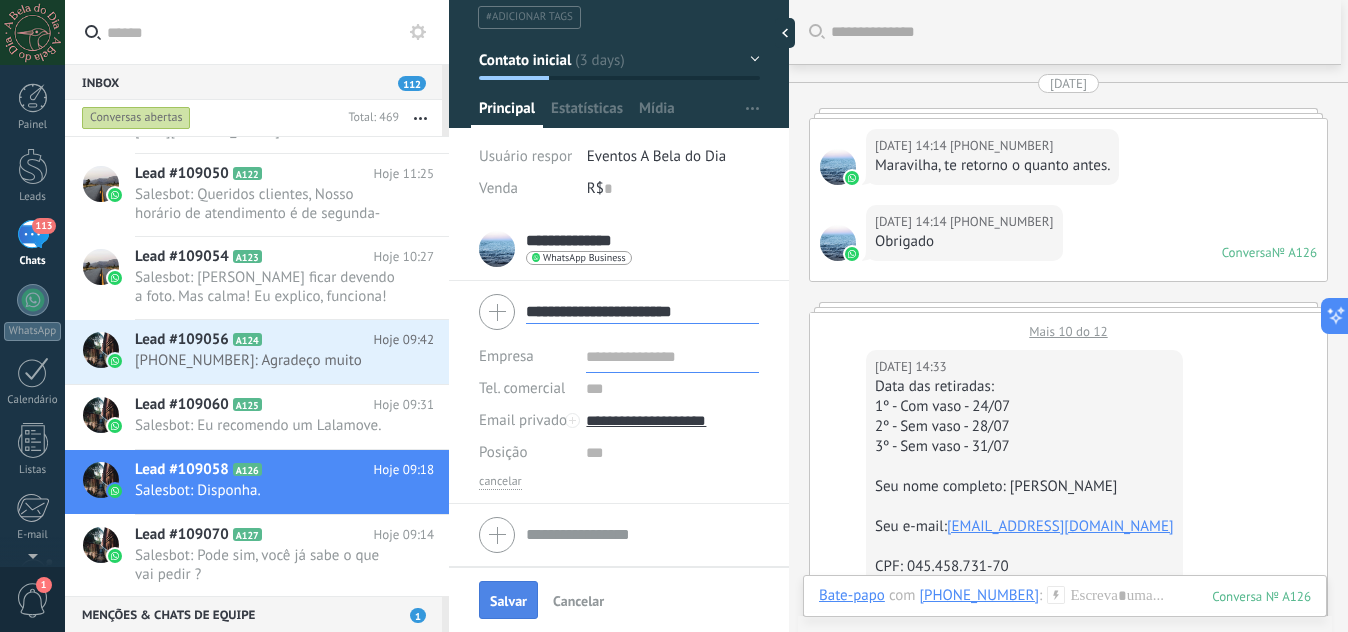 click on "Salvar" at bounding box center (508, 600) 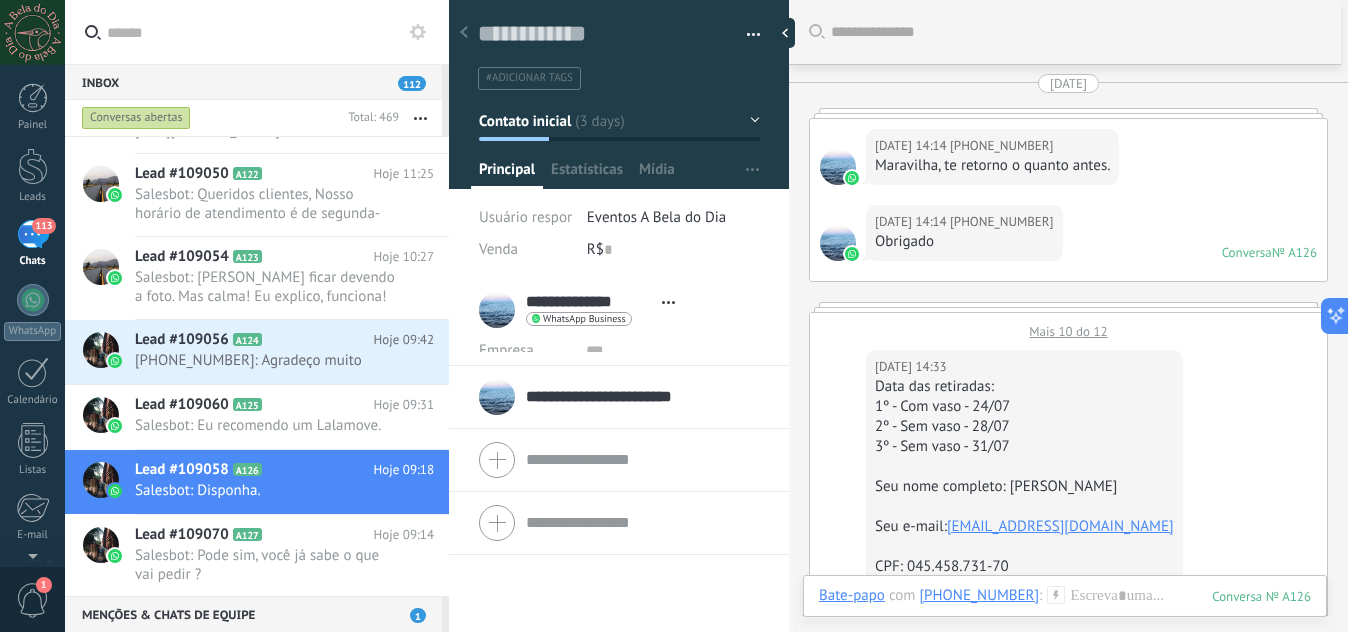 scroll, scrollTop: 0, scrollLeft: 0, axis: both 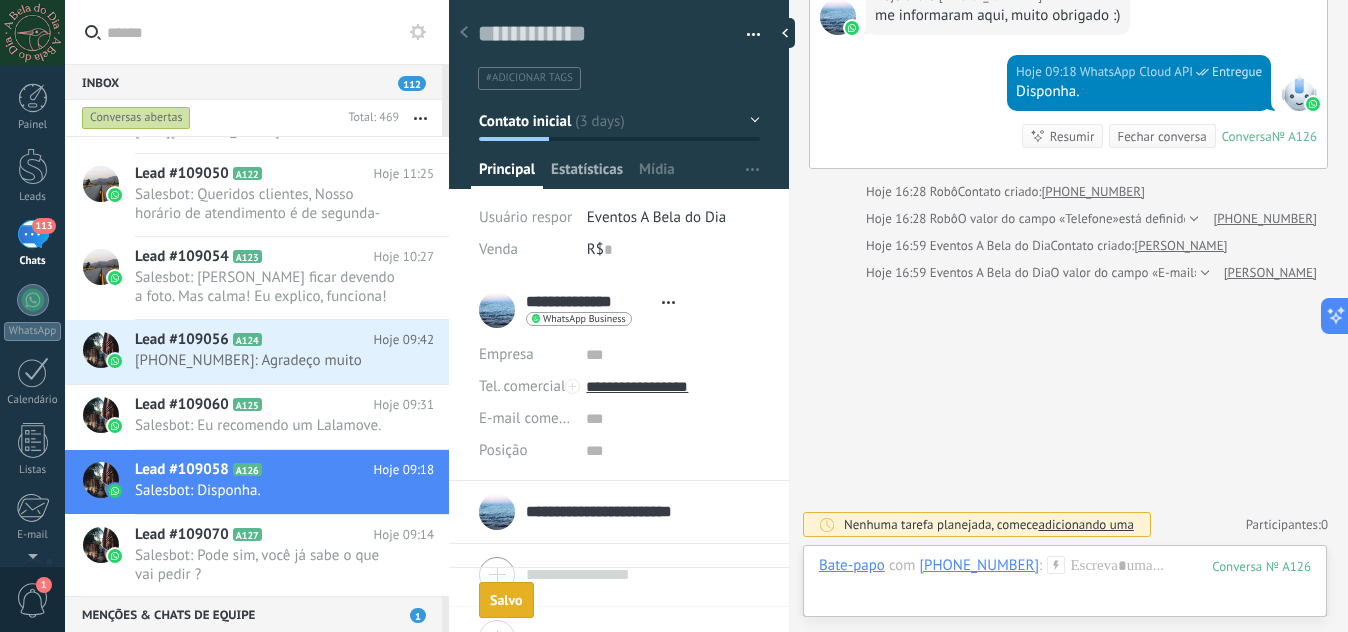 click on "Estatísticas" at bounding box center [587, 174] 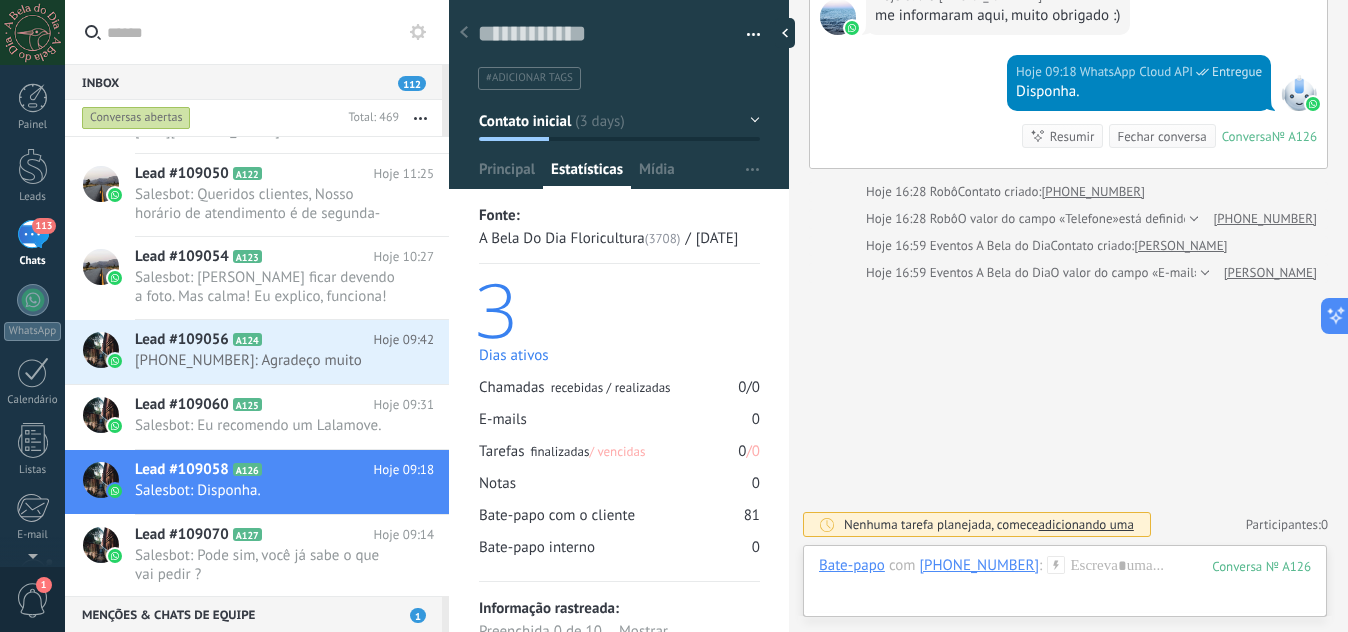 click on "Contato inicial" at bounding box center [619, 121] 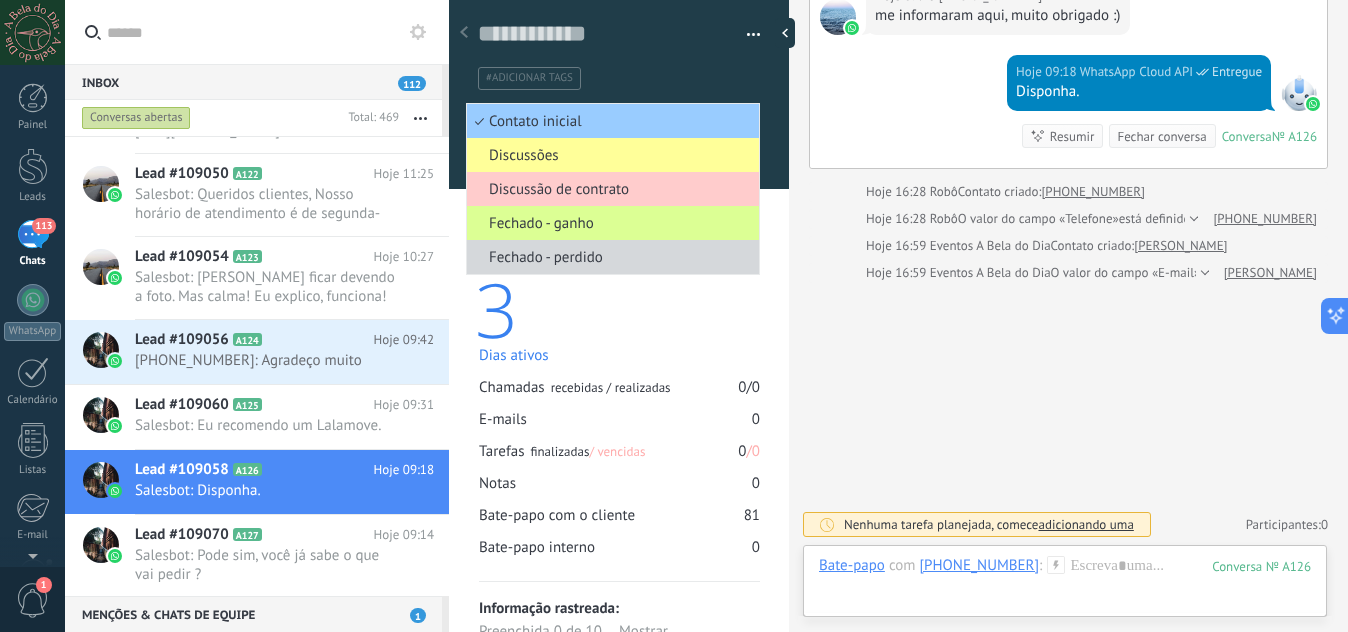 click on "Fechado - ganho" at bounding box center (610, 223) 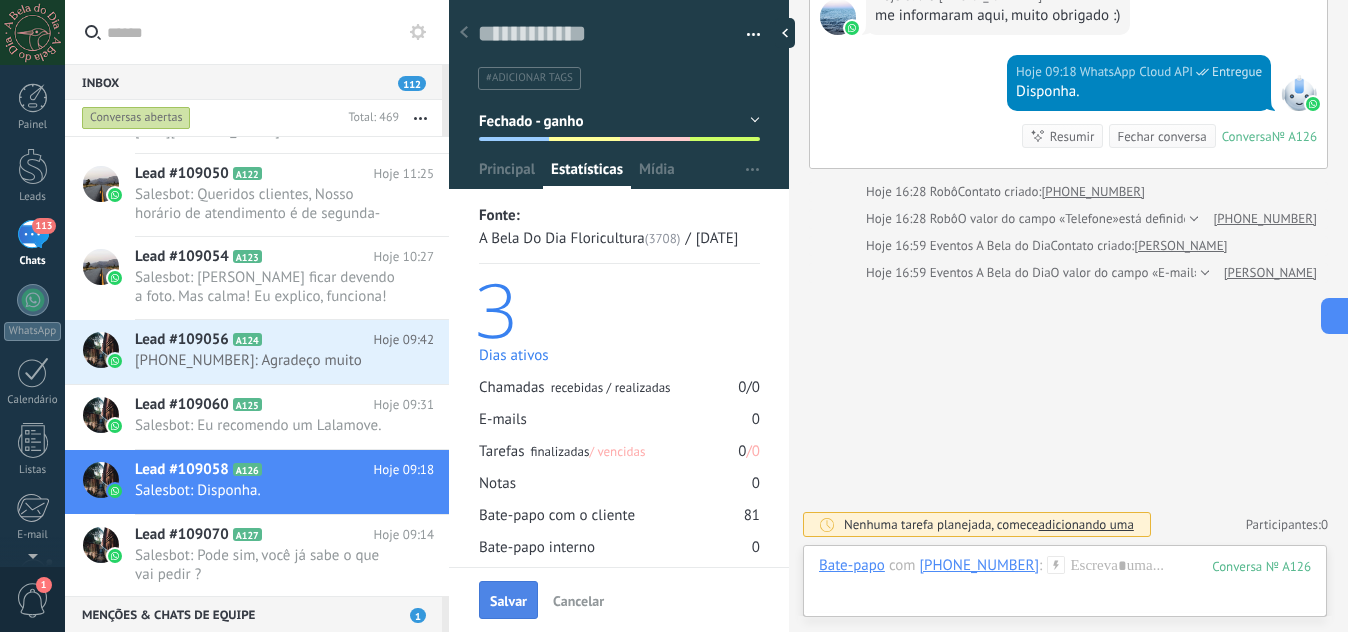 click on "Salvar" at bounding box center (508, 601) 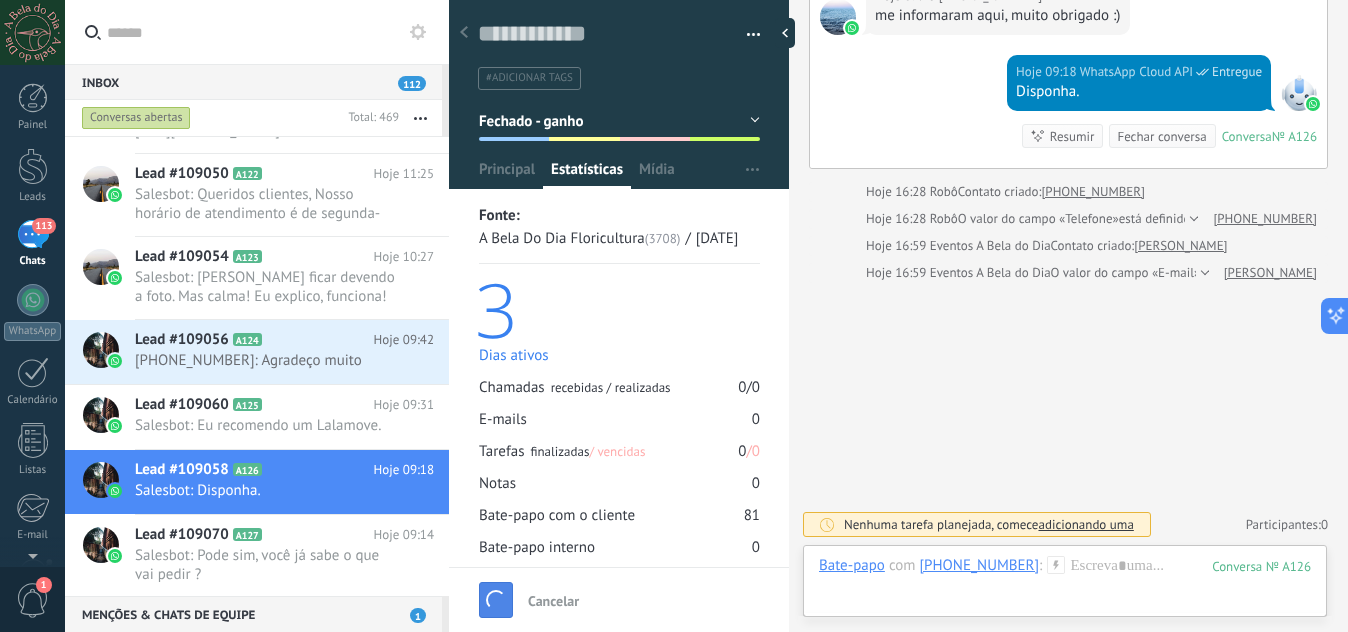 scroll, scrollTop: 3991, scrollLeft: 0, axis: vertical 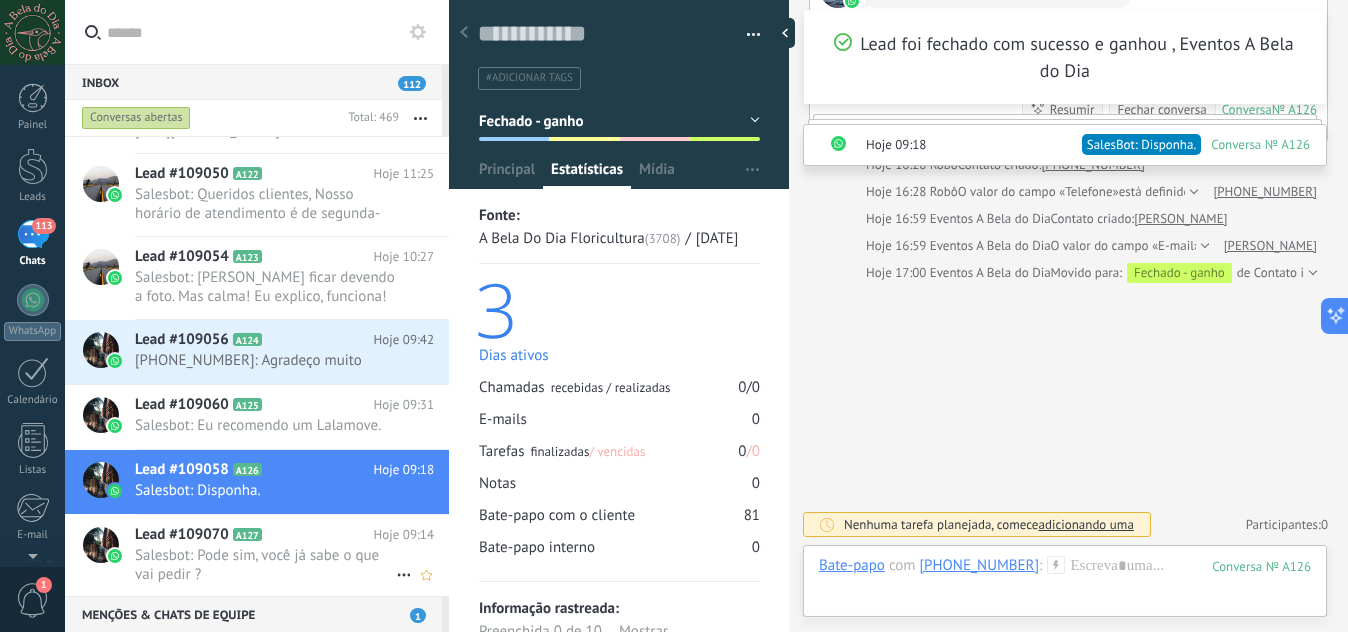 click on "Salesbot: Pode sim, você já sabe o que vai pedir ?" at bounding box center [265, 565] 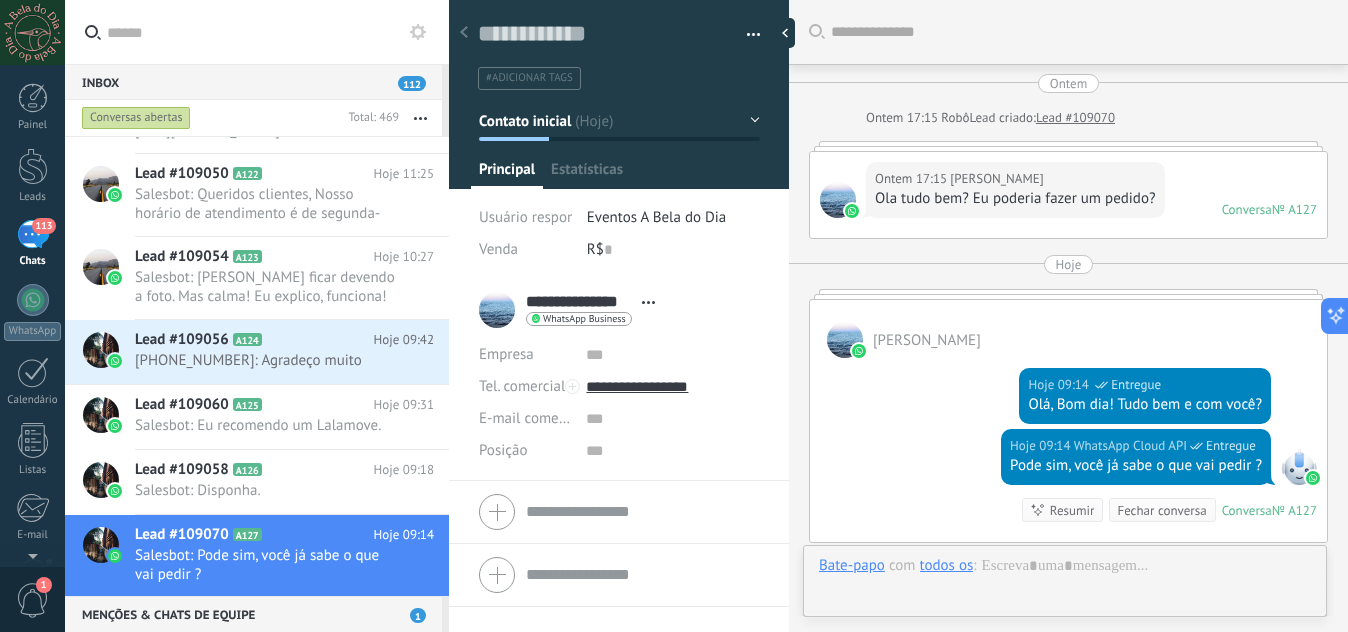 scroll, scrollTop: 347, scrollLeft: 0, axis: vertical 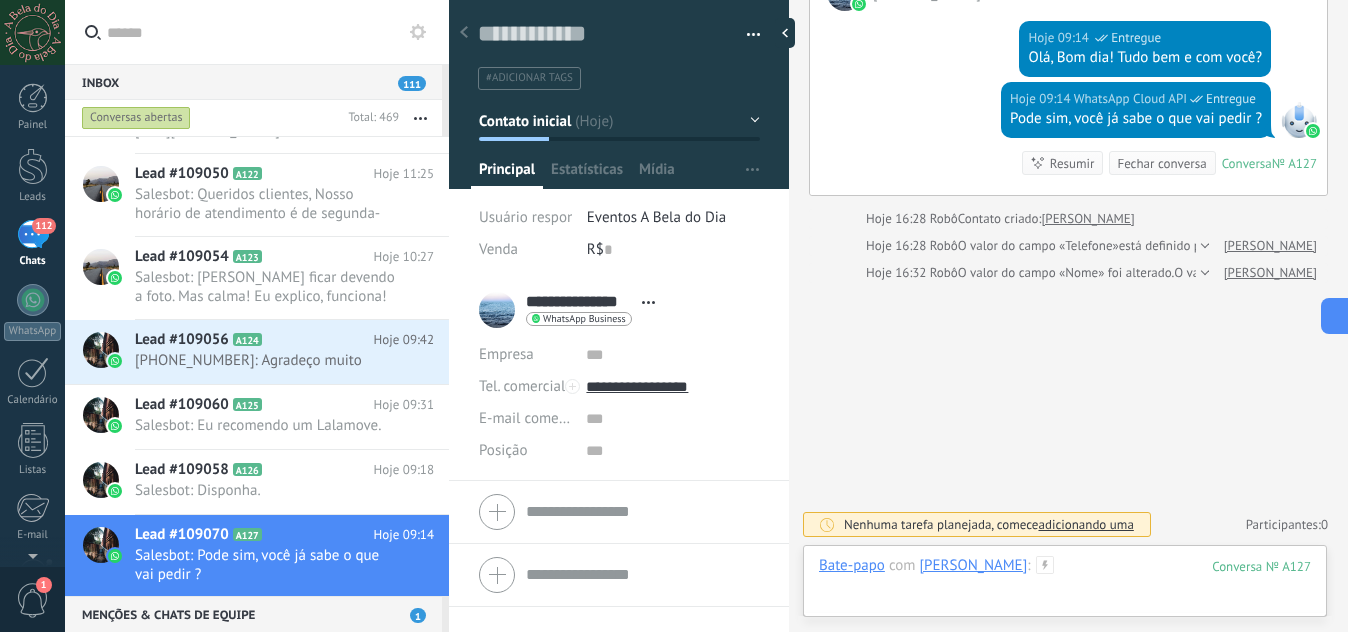 click at bounding box center [1065, 586] 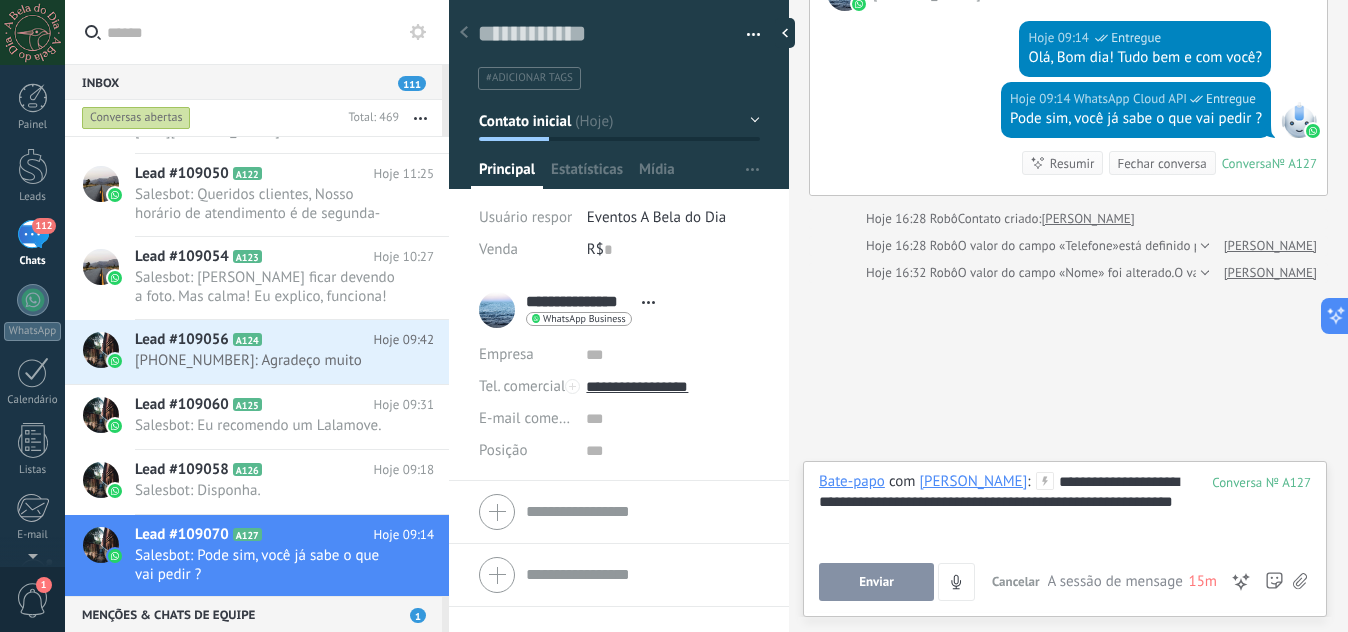 click on "Enviar" at bounding box center (876, 582) 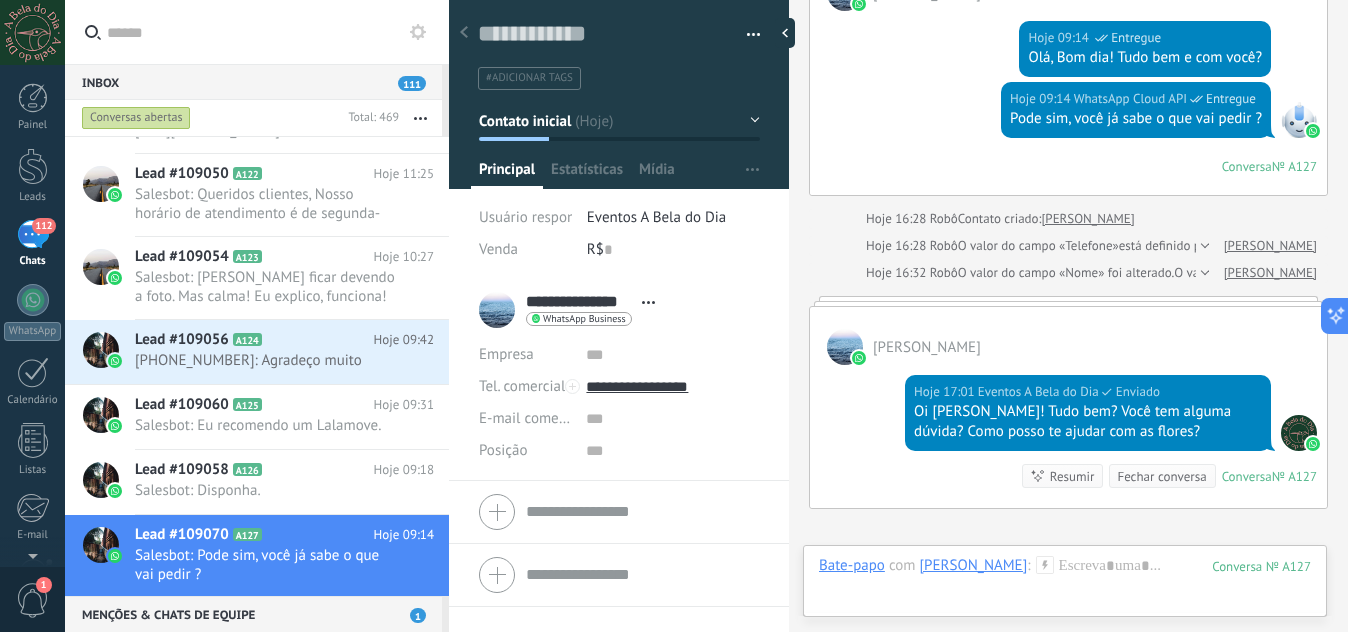 scroll, scrollTop: 573, scrollLeft: 0, axis: vertical 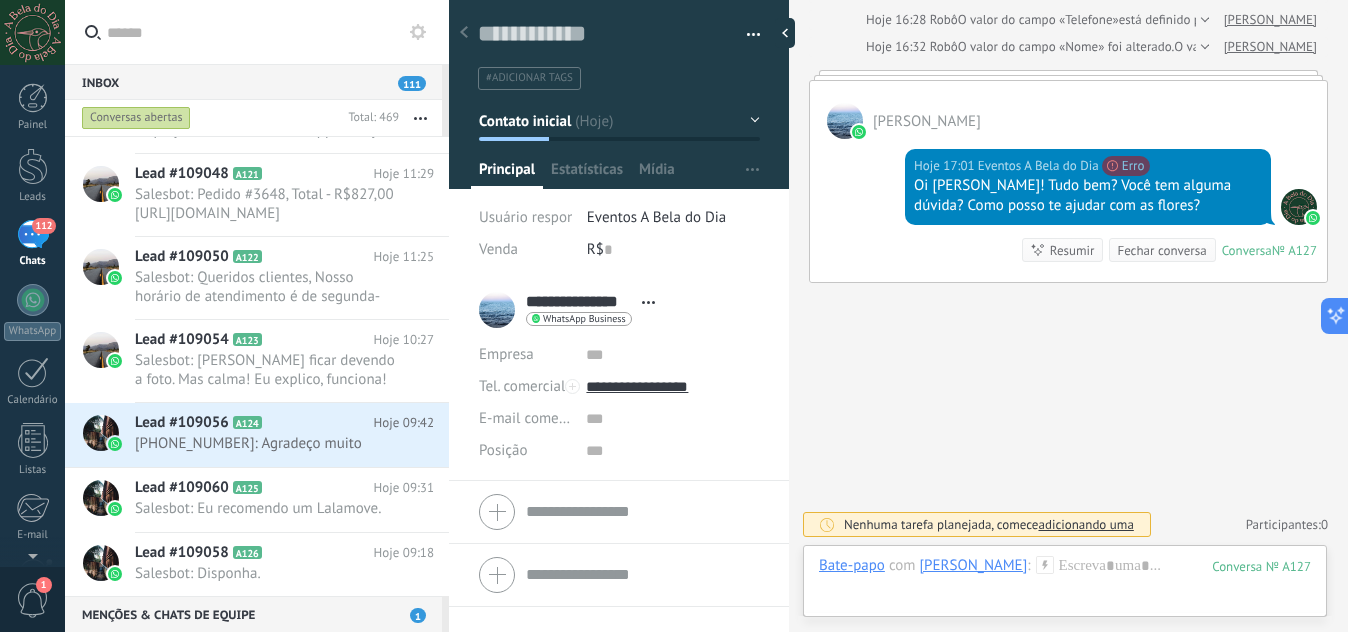 click at bounding box center [746, 35] 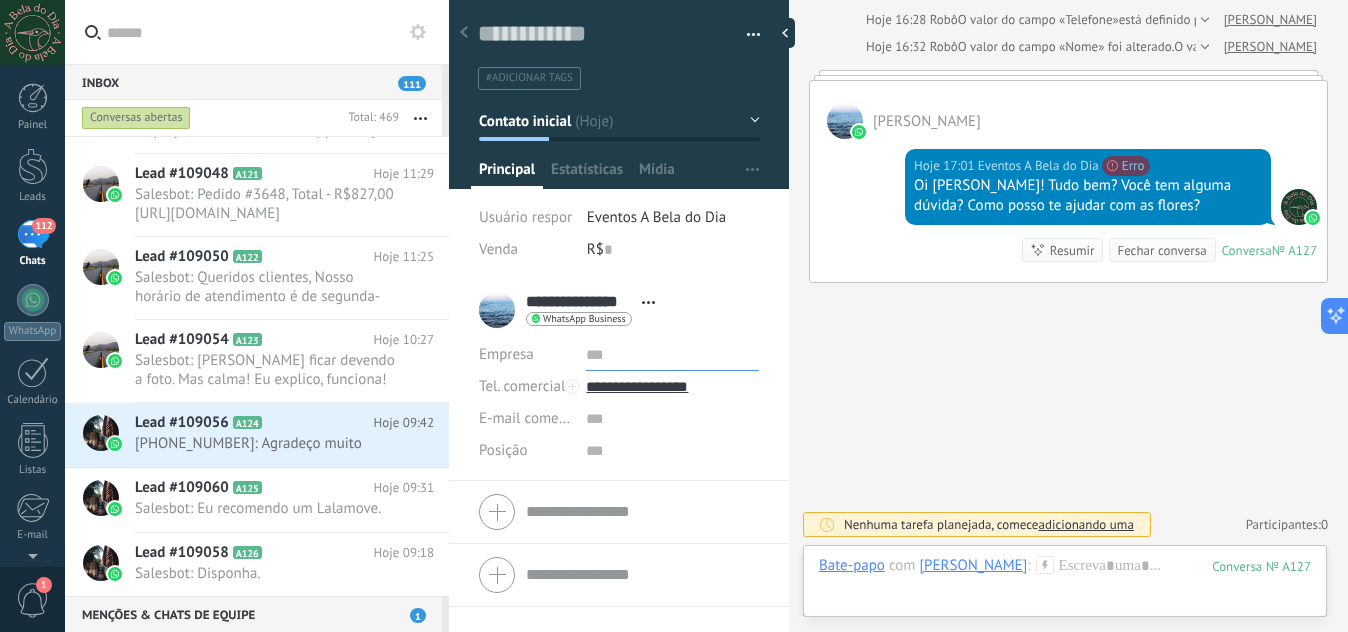 click at bounding box center (672, 355) 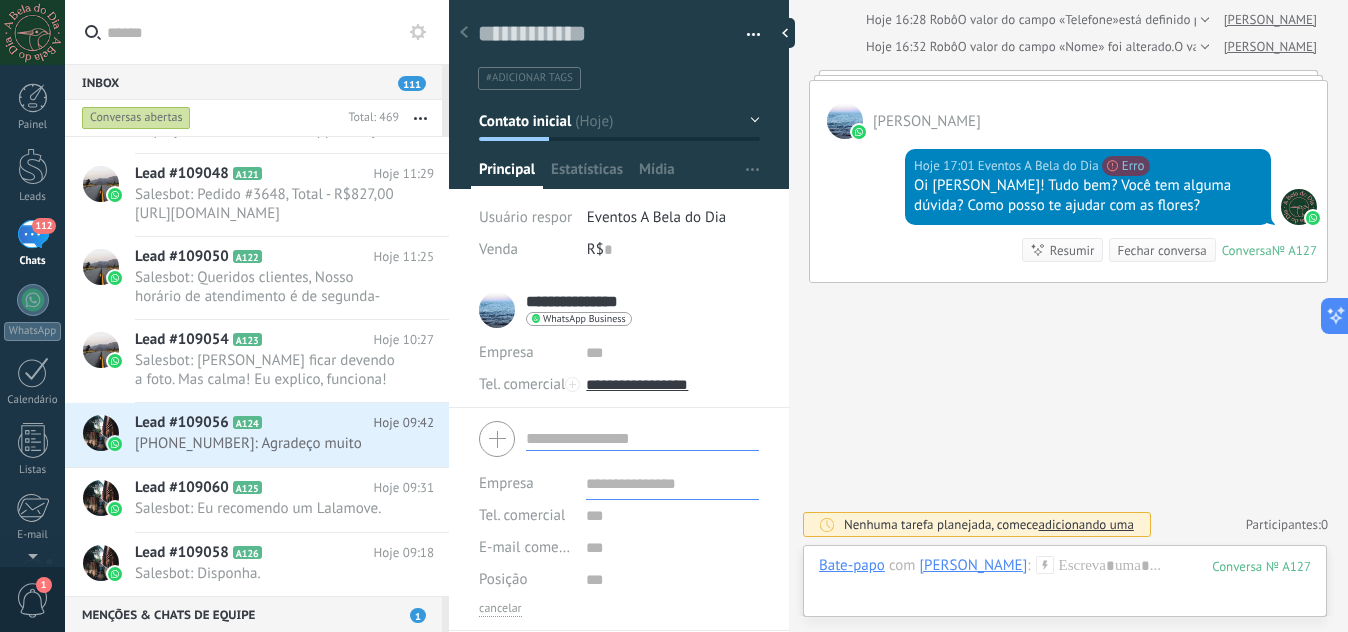 click on "Empresa
Tel. comercial
Comercial direto
Celular
Faz
Casa
Outros
Tel. comercial
Ligar
Copiar
Editar o lead
E-mail comercial
Email privado
Outro email
Posição" at bounding box center [619, 515] 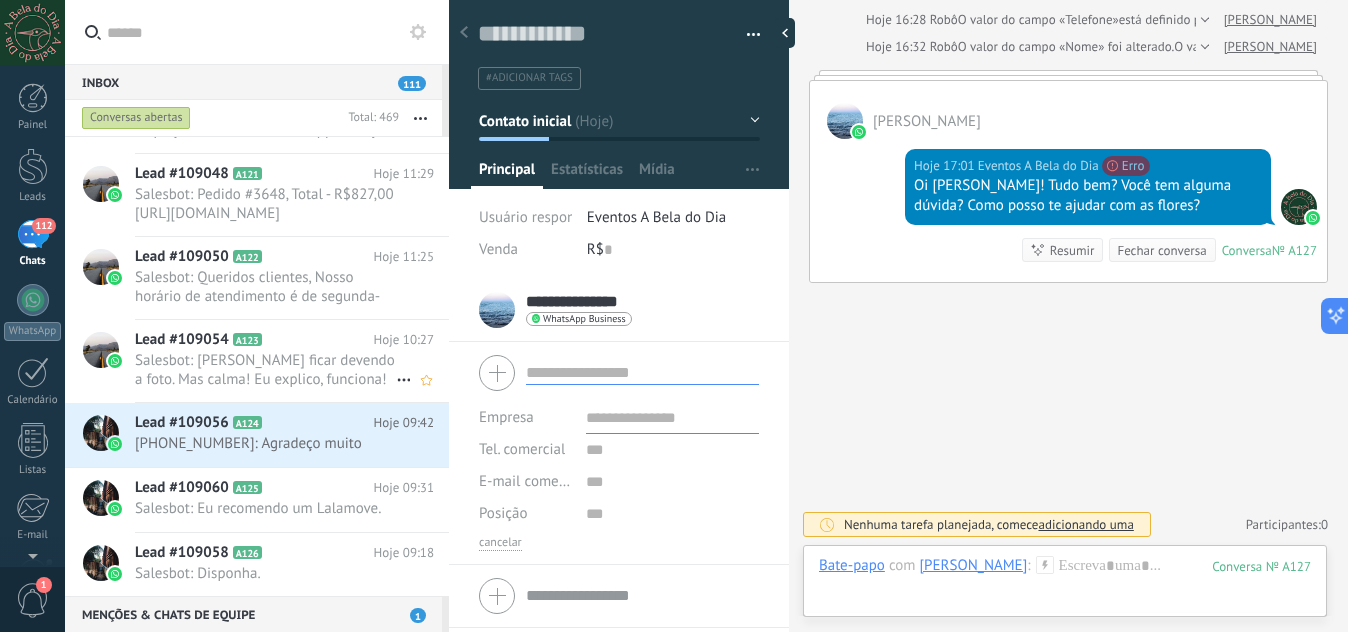 click on "Salesbot: Vamos ficar devendo a foto. Mas calma! Eu explico, funciona! hahaha
Os arranjos são feitos com muito carinho, ..." at bounding box center (265, 370) 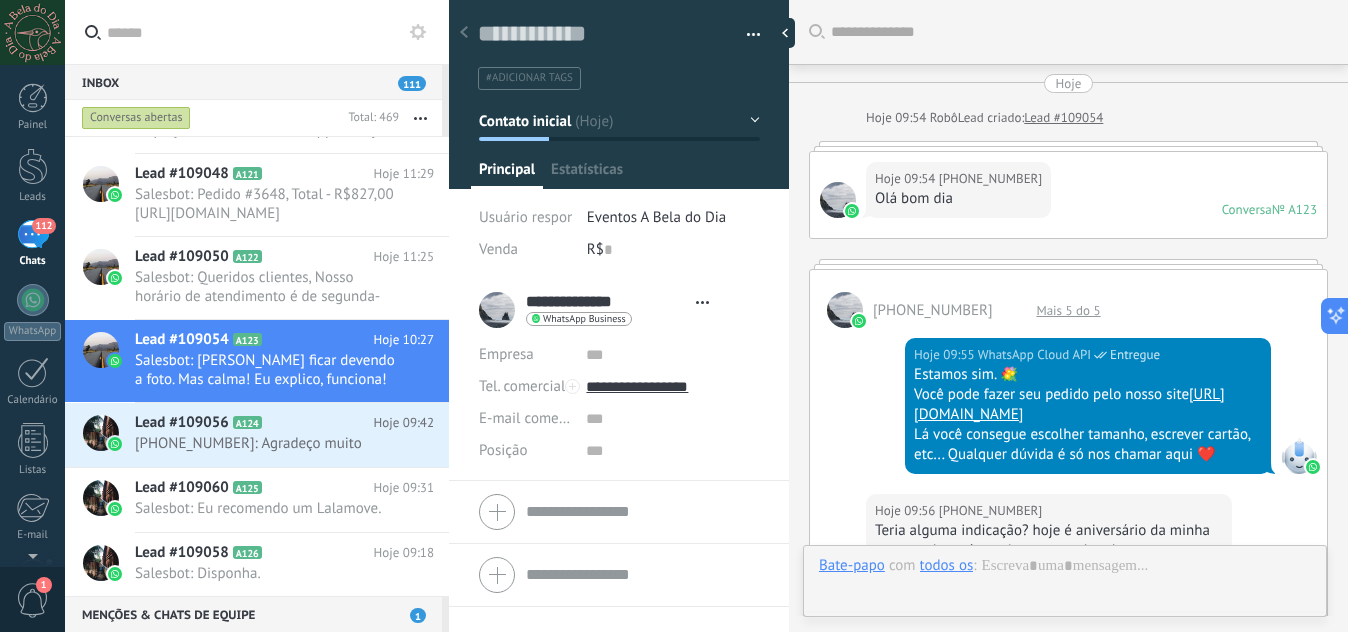 scroll, scrollTop: 30, scrollLeft: 0, axis: vertical 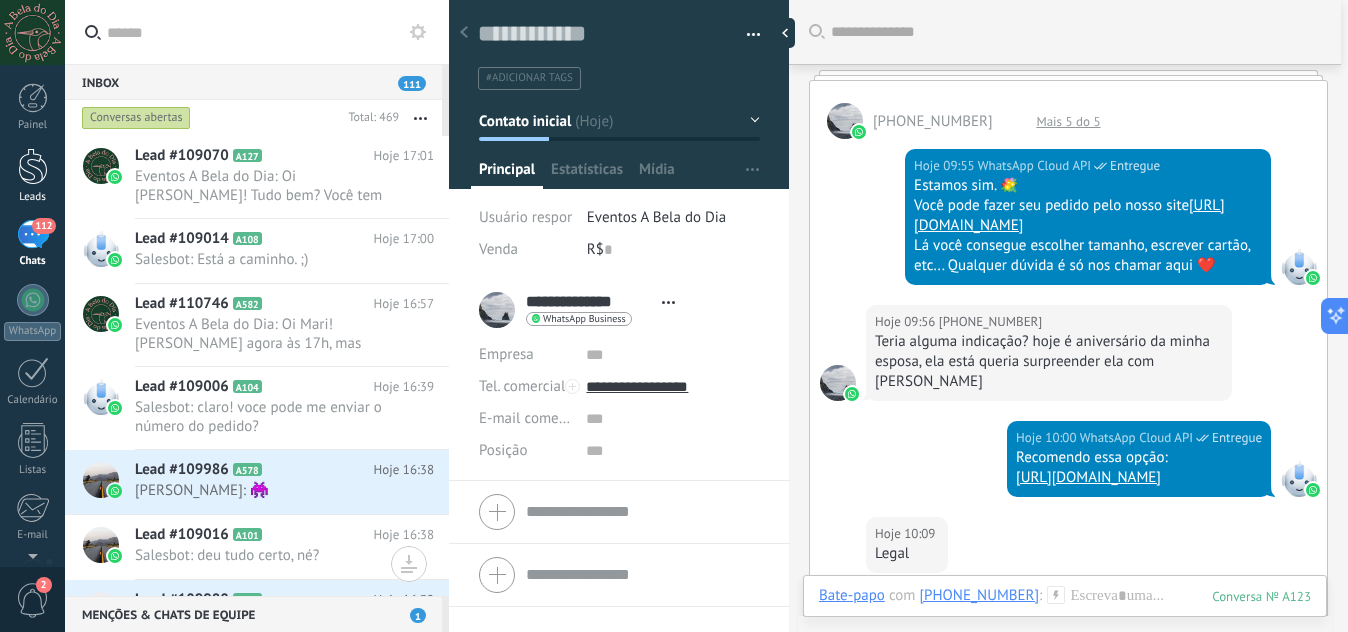 click at bounding box center [33, 166] 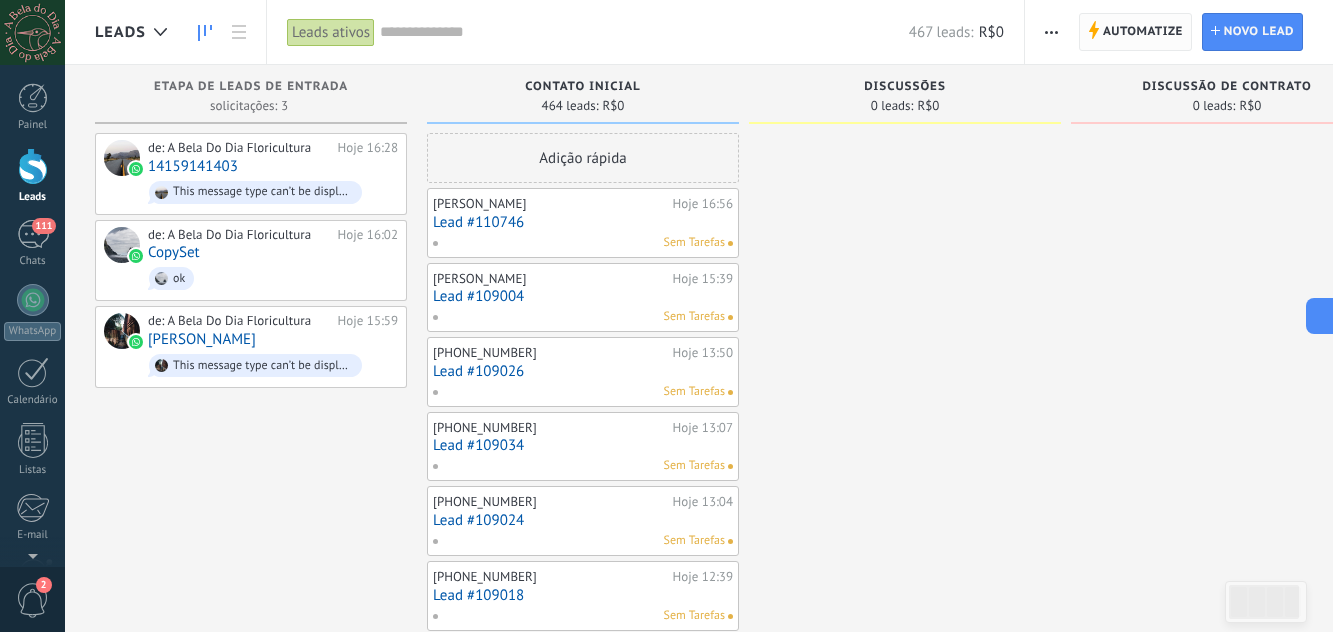 click on "Automatize" at bounding box center (1143, 32) 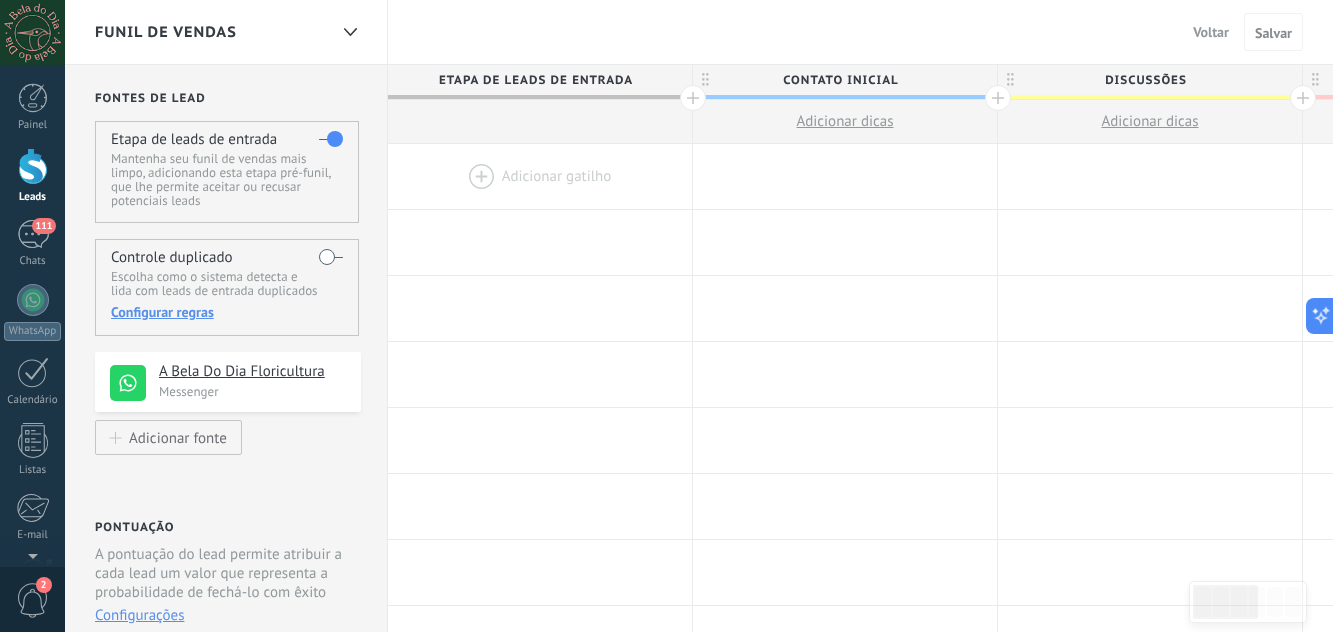 click on "Discussões" at bounding box center (1145, 80) 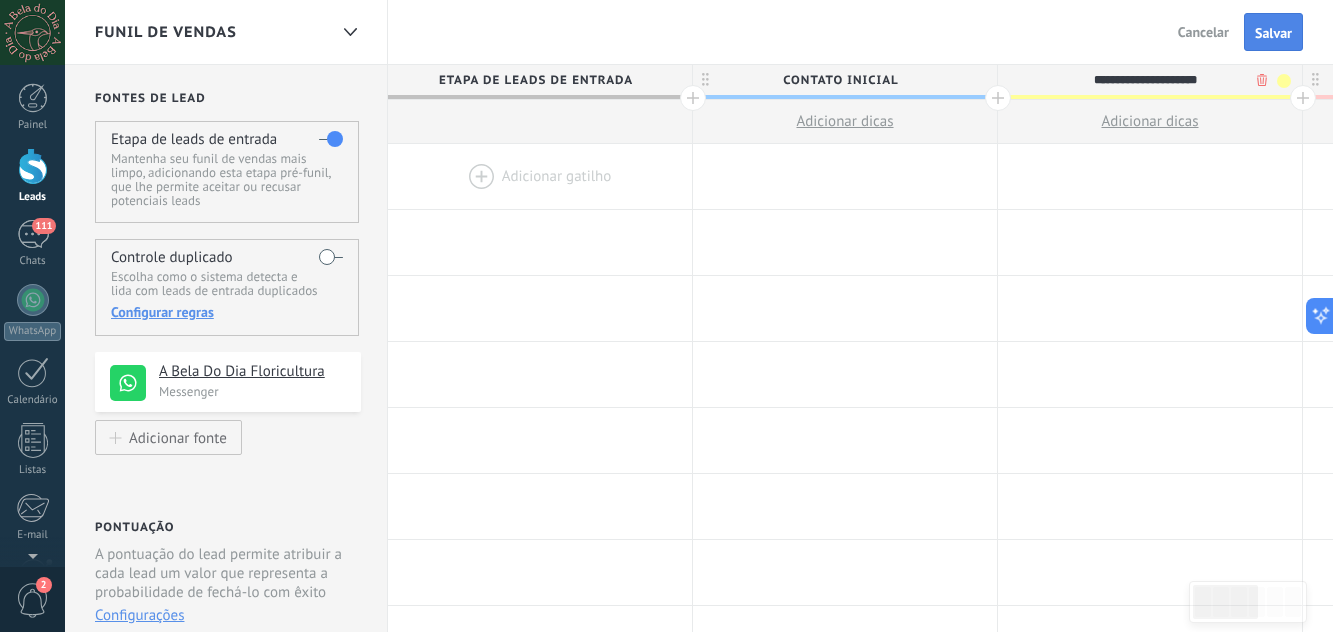 click on "Salvar" at bounding box center [1273, 33] 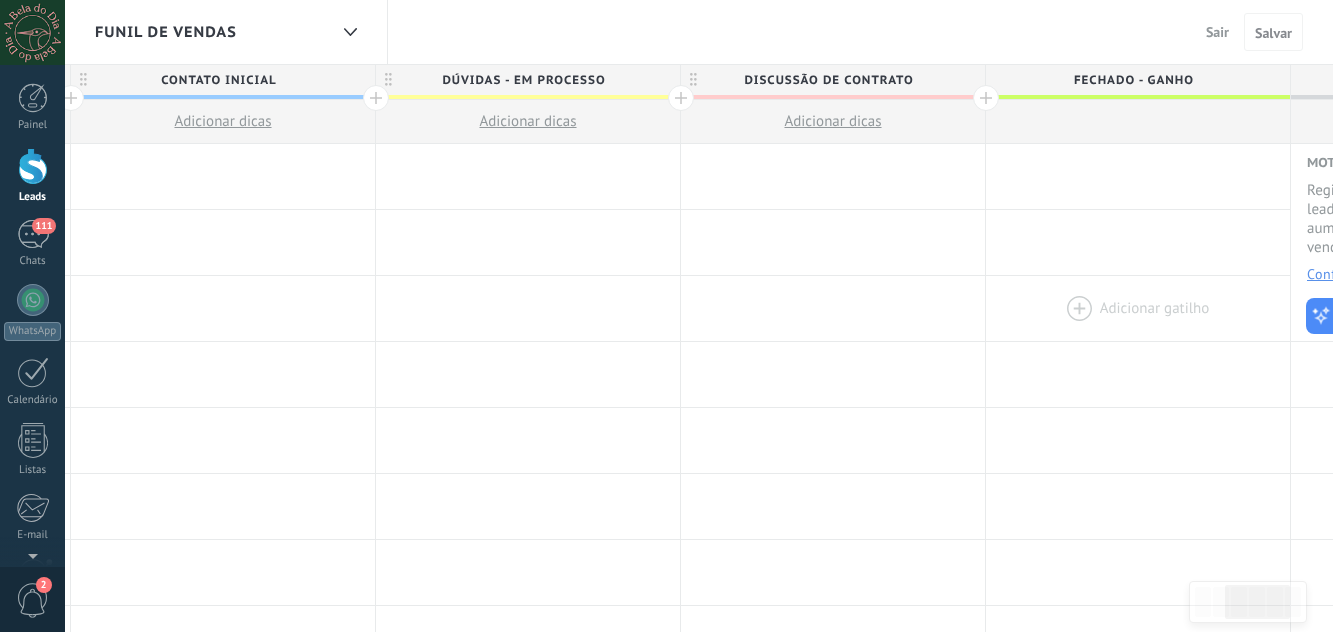 scroll, scrollTop: 0, scrollLeft: 816, axis: horizontal 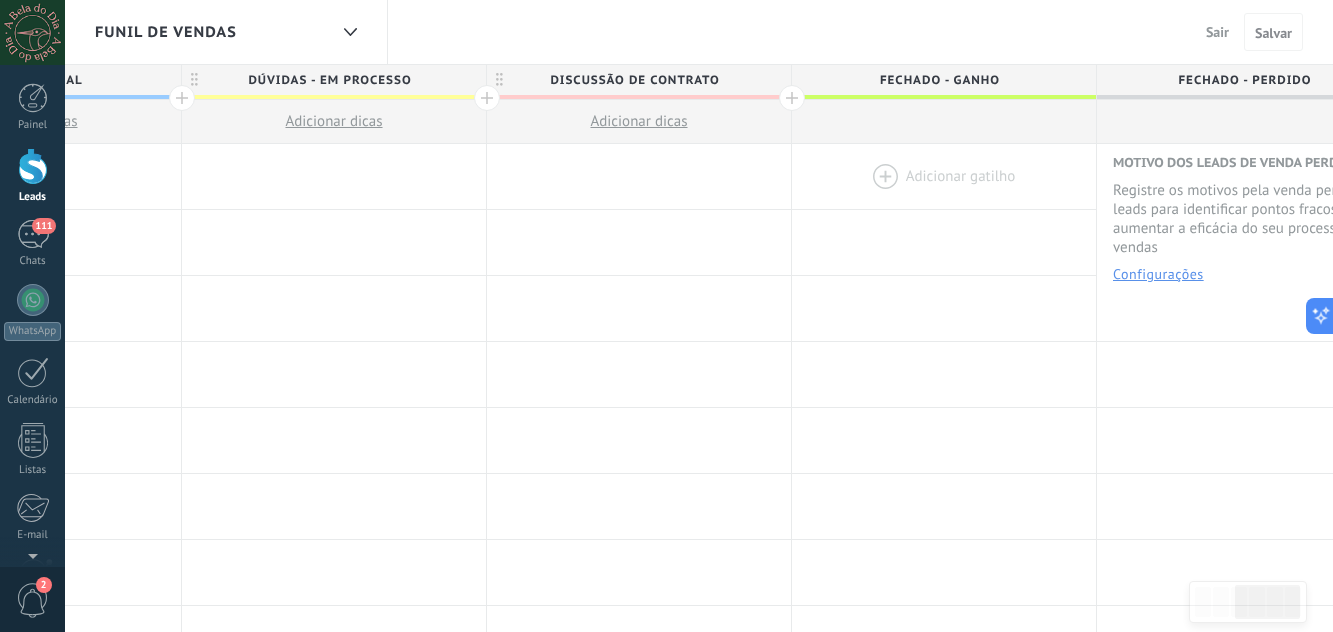 click at bounding box center (944, 176) 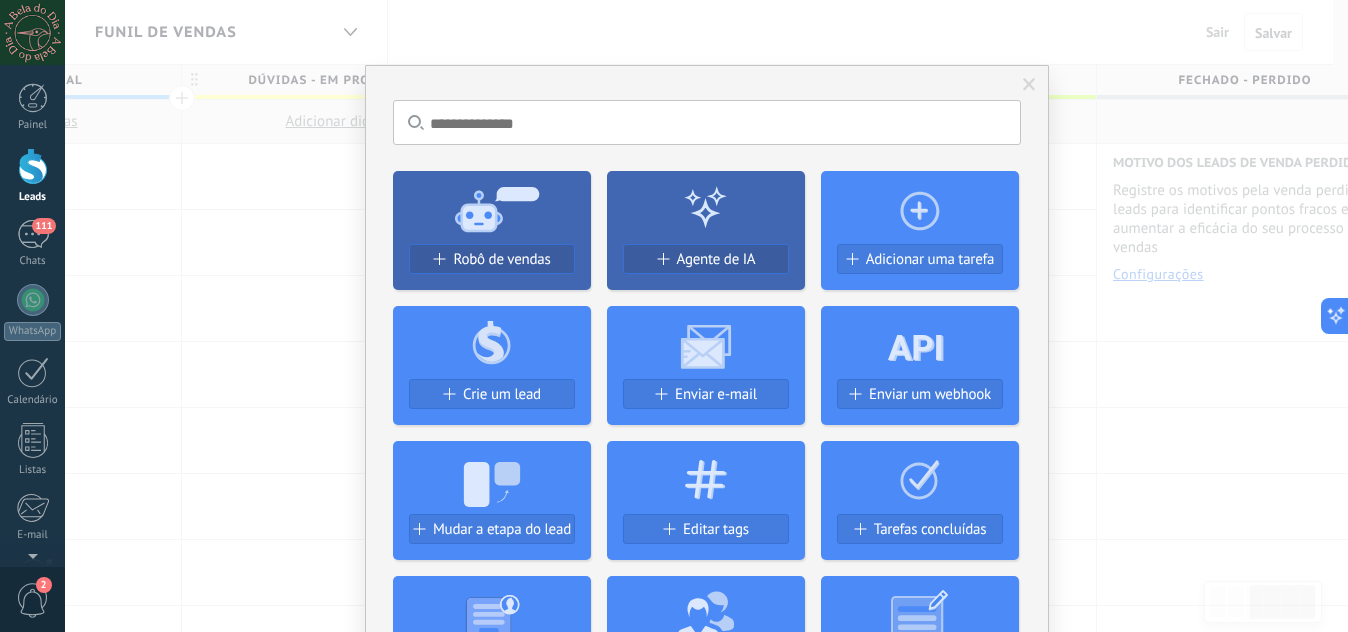 click at bounding box center [1029, 85] 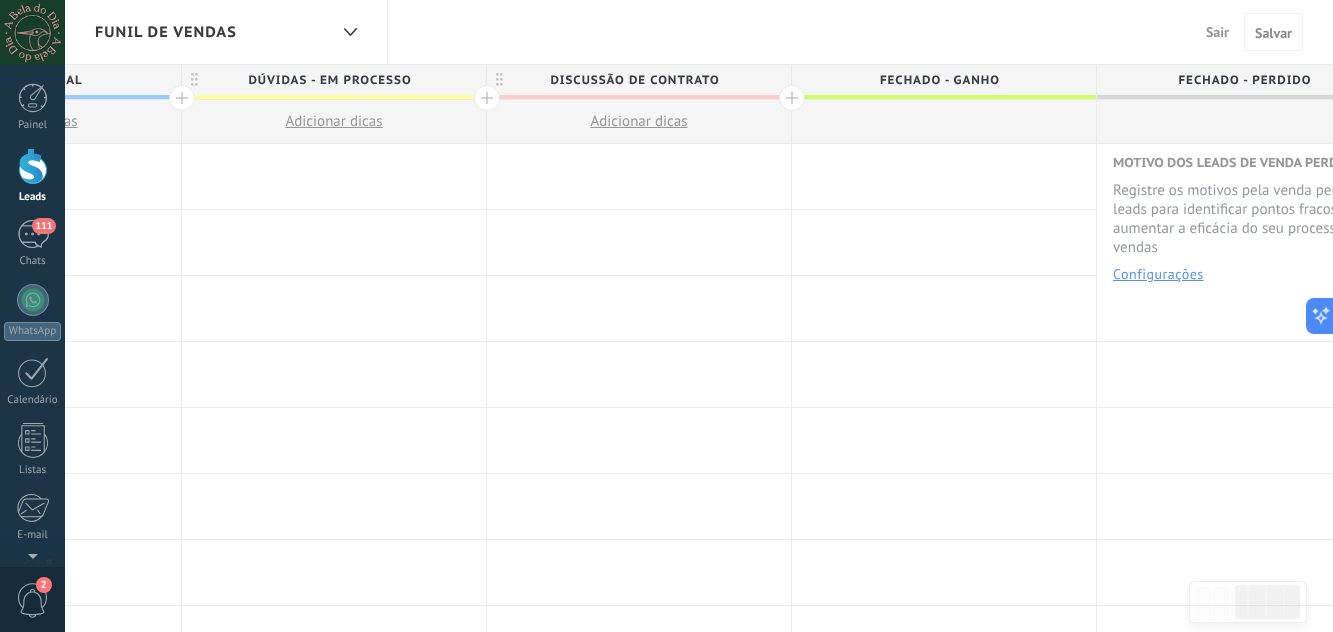 click at bounding box center (33, 166) 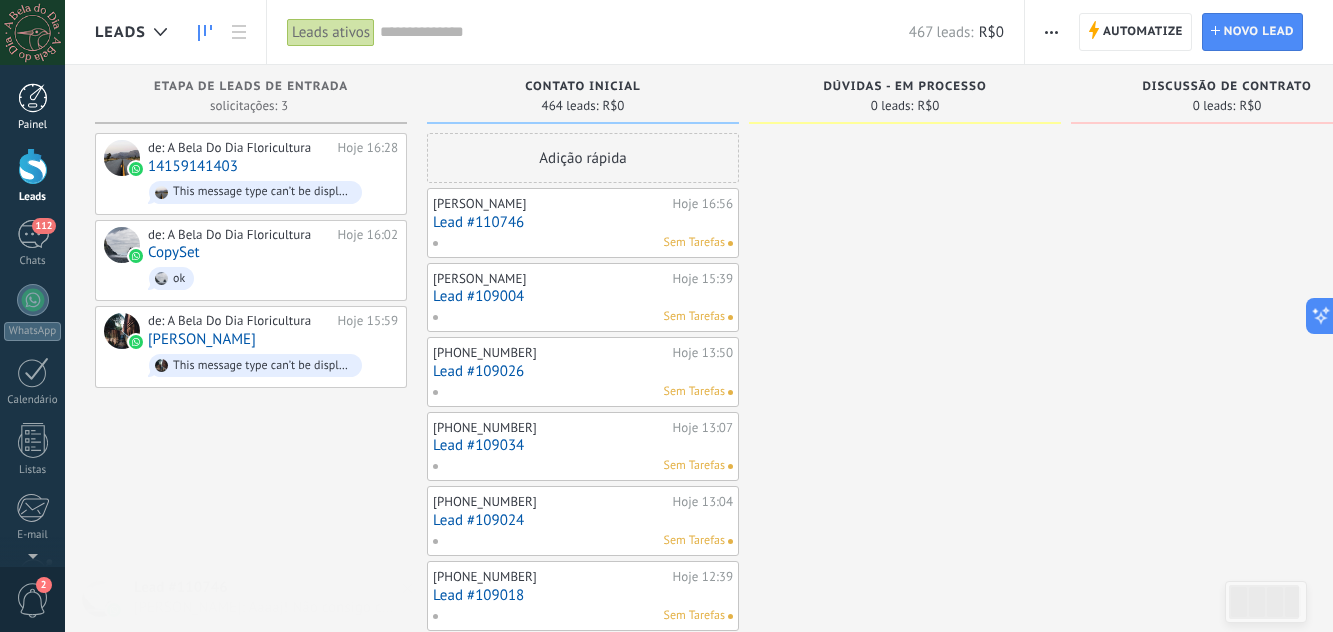 click at bounding box center (33, 98) 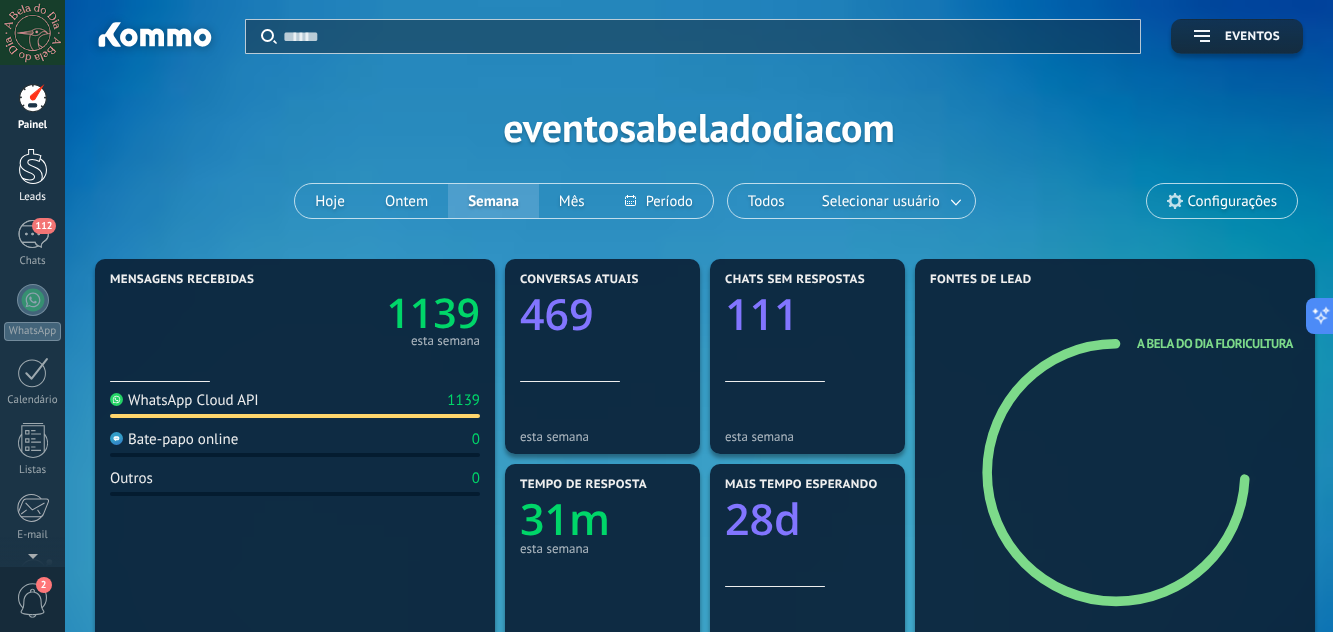 click at bounding box center [33, 166] 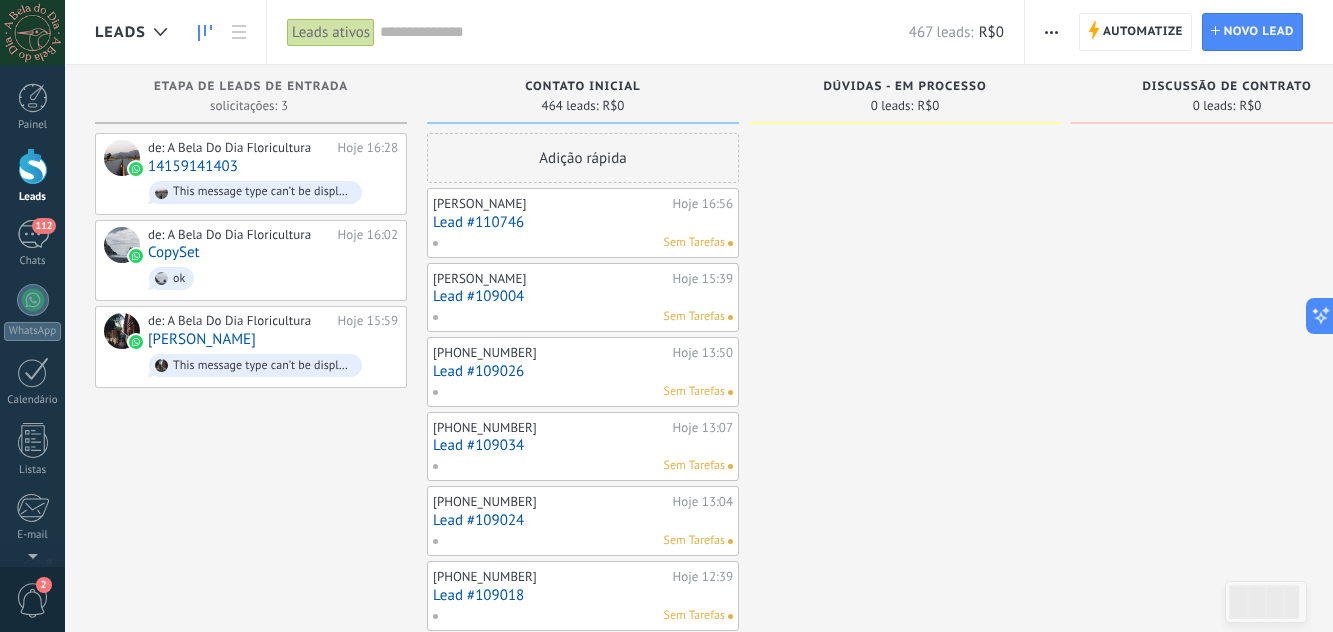 scroll, scrollTop: 0, scrollLeft: 80, axis: horizontal 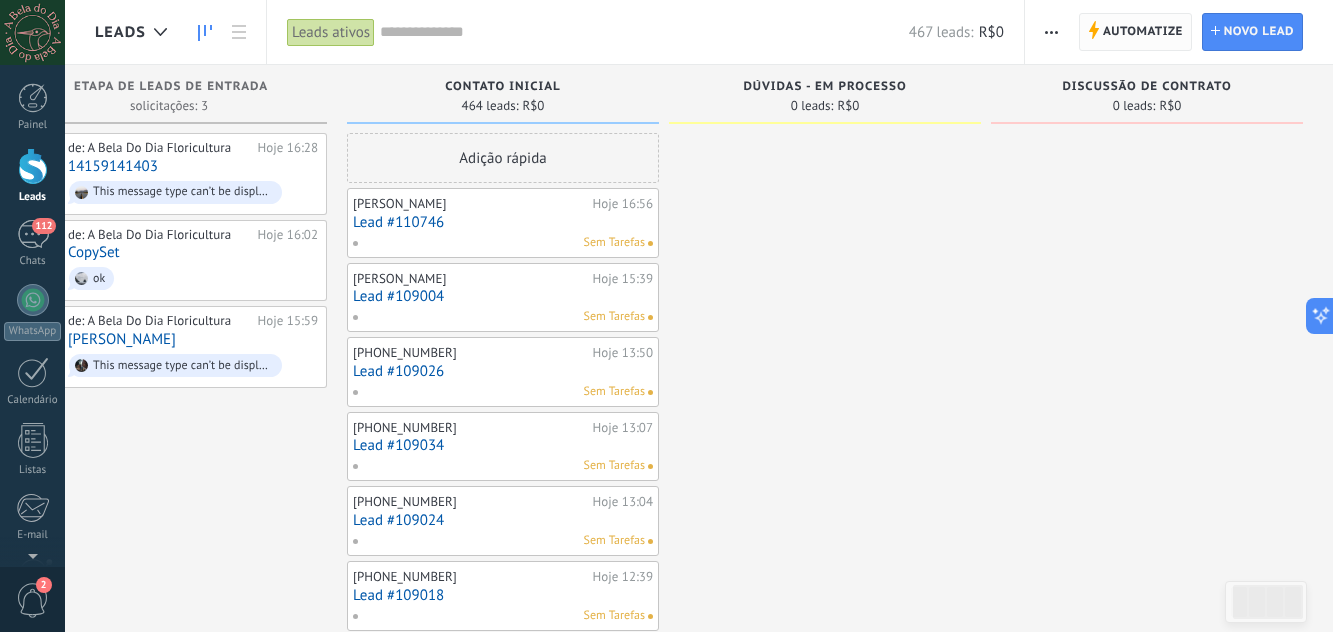 click on "Automatize" at bounding box center (1143, 32) 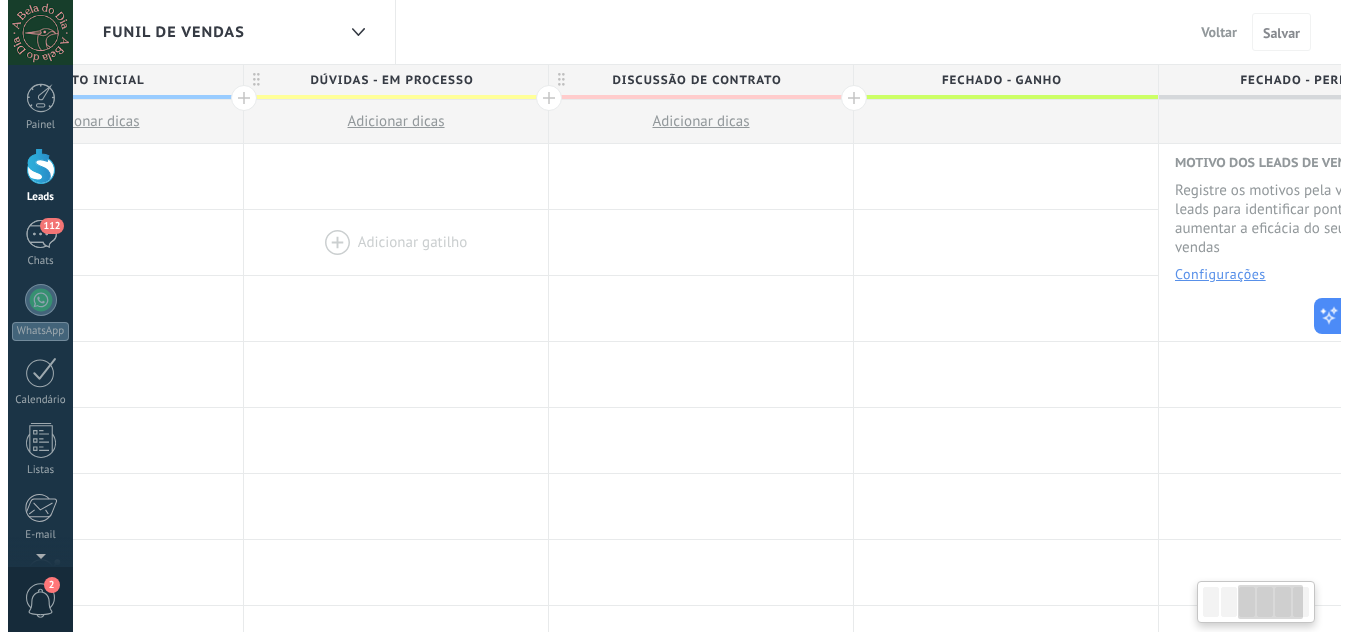 scroll, scrollTop: 0, scrollLeft: 770, axis: horizontal 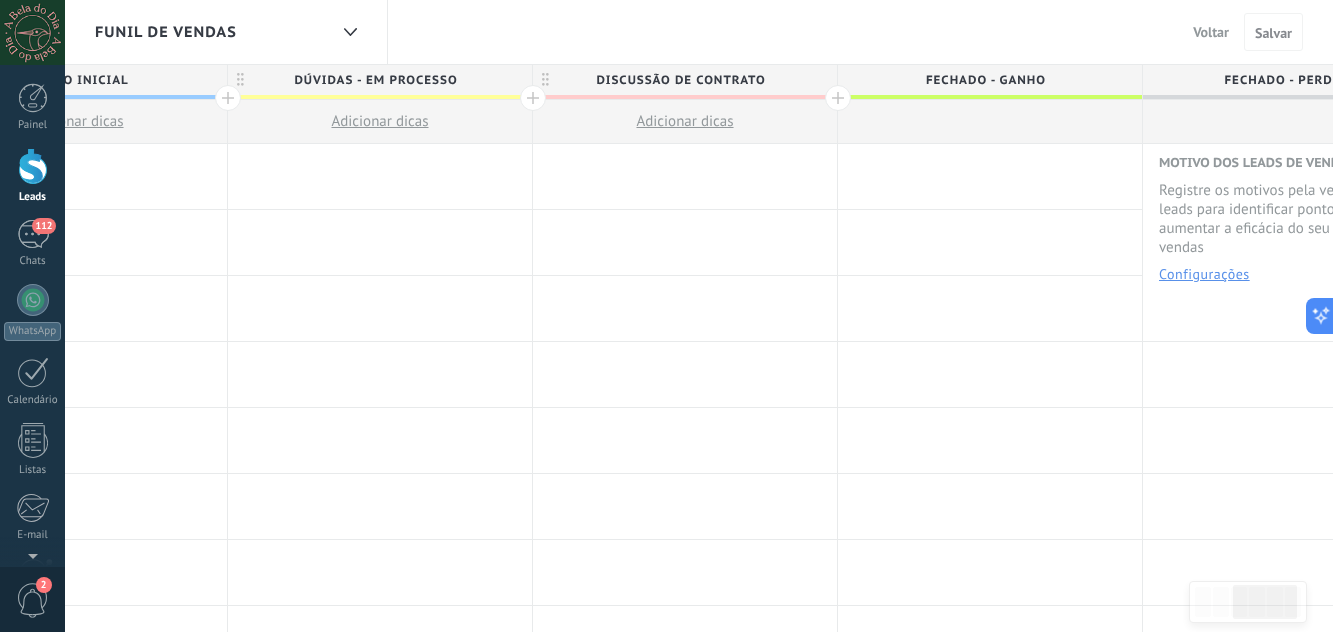click 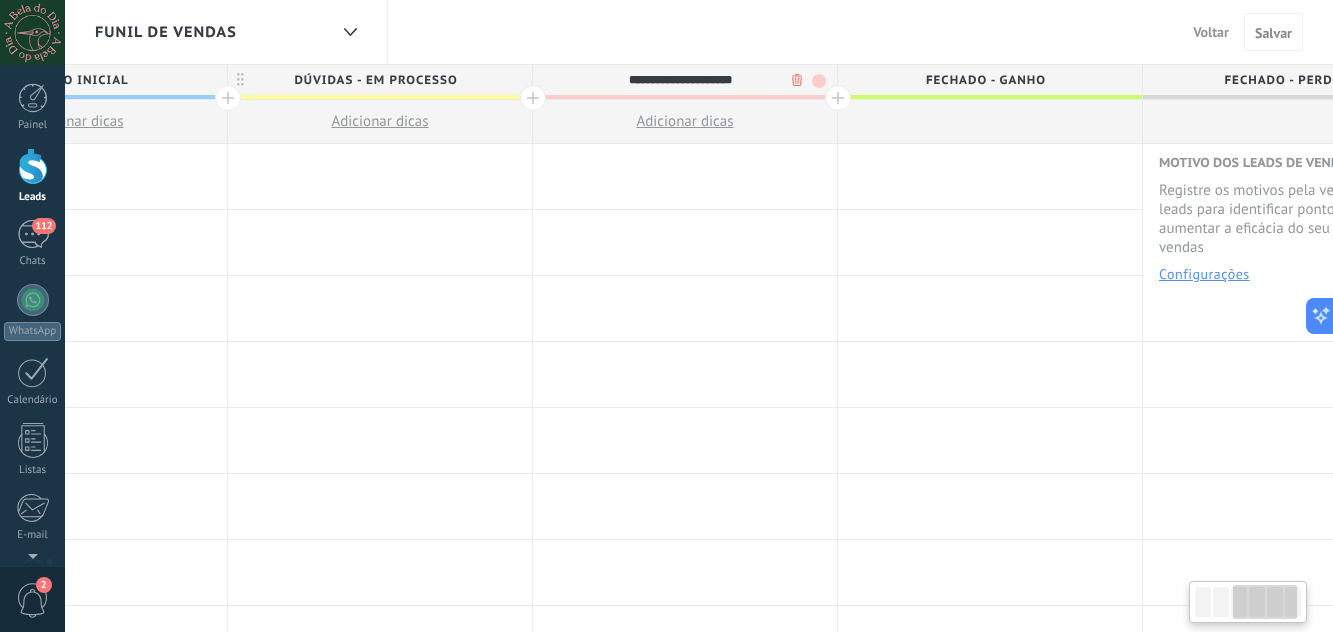 click on ".abccls-1,.abccls-2{fill-rule:evenodd}.abccls-2{fill:#fff} .abfcls-1{fill:none}.abfcls-2{fill:#fff} .abncls-1{isolation:isolate}.abncls-2{opacity:.06}.abncls-2,.abncls-3,.abncls-6{mix-blend-mode:multiply}.abncls-3{opacity:.15}.abncls-4,.abncls-8{fill:#fff}.abncls-5{fill:url(#abnlinear-gradient)}.abncls-6{opacity:.04}.abncls-7{fill:url(#abnlinear-gradient-2)}.abncls-8{fill-rule:evenodd} .abqst0{fill:#ffa200} .abwcls-1{fill:#252525} .cls-1{isolation:isolate} .acicls-1{fill:none} .aclcls-1{fill:#232323} .acnst0{display:none} .addcls-1,.addcls-2{fill:none;stroke-miterlimit:10}.addcls-1{stroke:#dfe0e5}.addcls-2{stroke:#a1a7ab} .adecls-1,.adecls-2{fill:none;stroke-miterlimit:10}.adecls-1{stroke:#dfe0e5}.adecls-2{stroke:#a1a7ab} .adqcls-1{fill:#8591a5;fill-rule:evenodd} .aeccls-1{fill:#5c9f37} .aeecls-1{fill:#f86161} .aejcls-1{fill:#8591a5;fill-rule:evenodd} .aekcls-1{fill-rule:evenodd} .aelcls-1{fill-rule:evenodd;fill:currentColor} .aemcls-1{fill-rule:evenodd;fill:currentColor} .aencls-2{fill:#f86161;opacity:.3}" at bounding box center (666, 316) 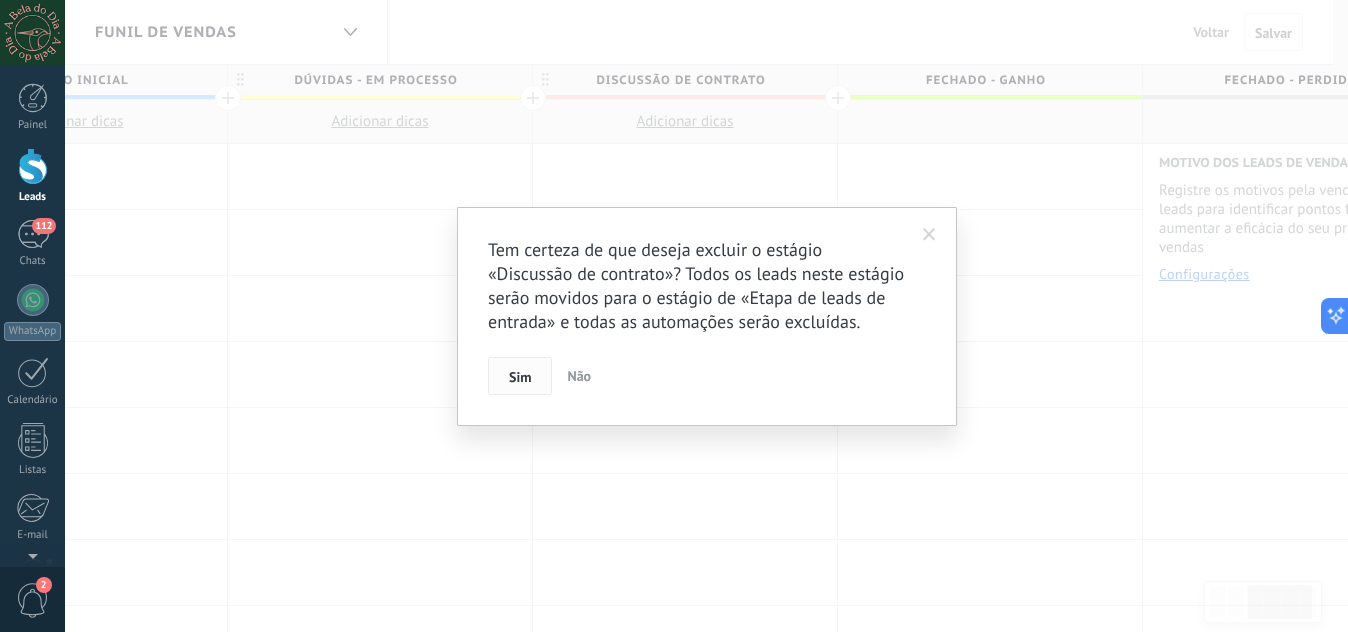 click on "Sim" at bounding box center [520, 377] 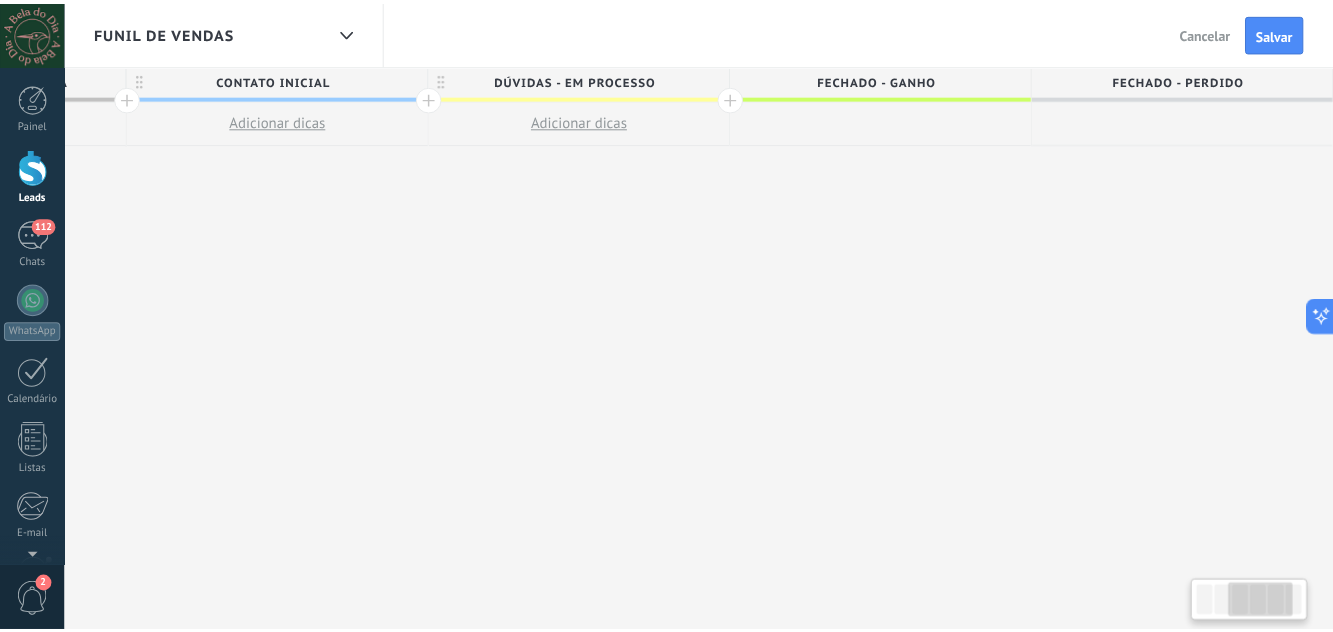scroll, scrollTop: 0, scrollLeft: 565, axis: horizontal 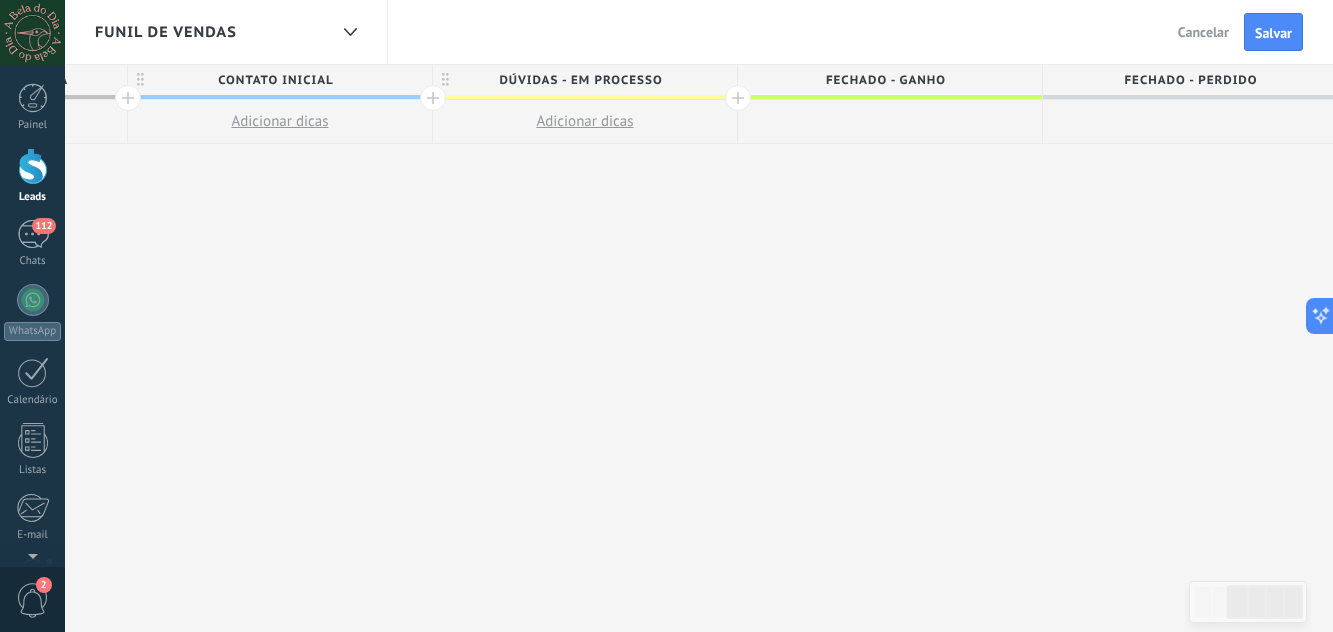 click at bounding box center (890, 122) 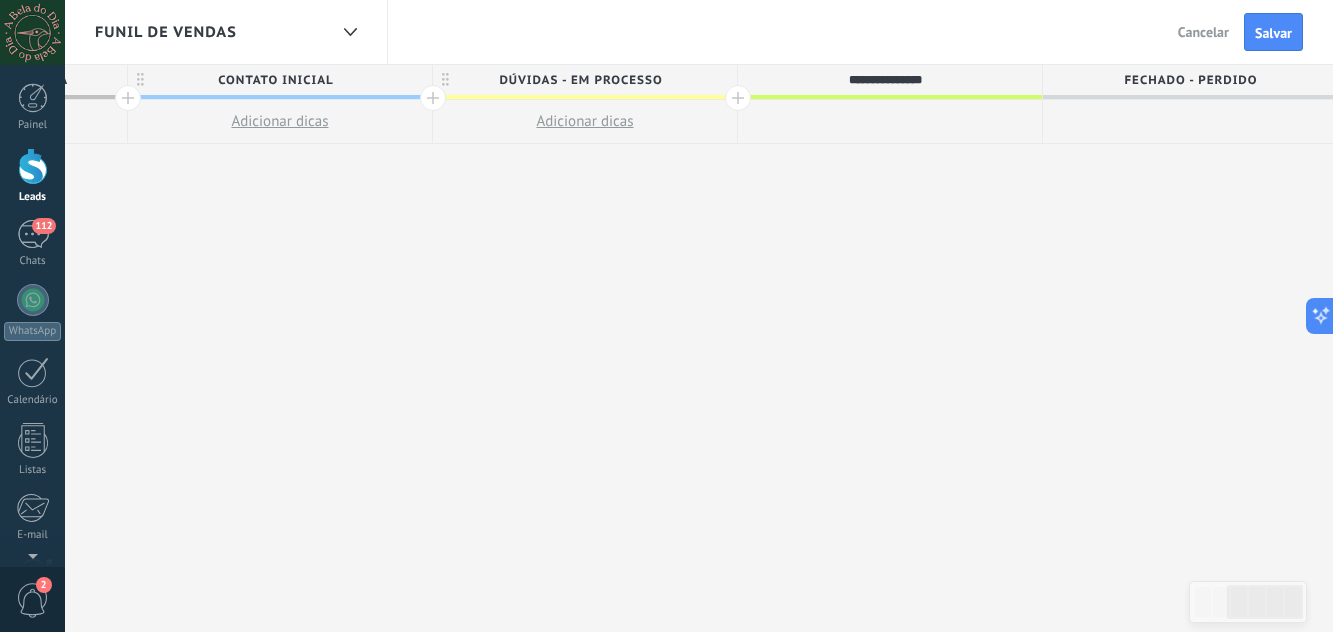 click at bounding box center [738, 98] 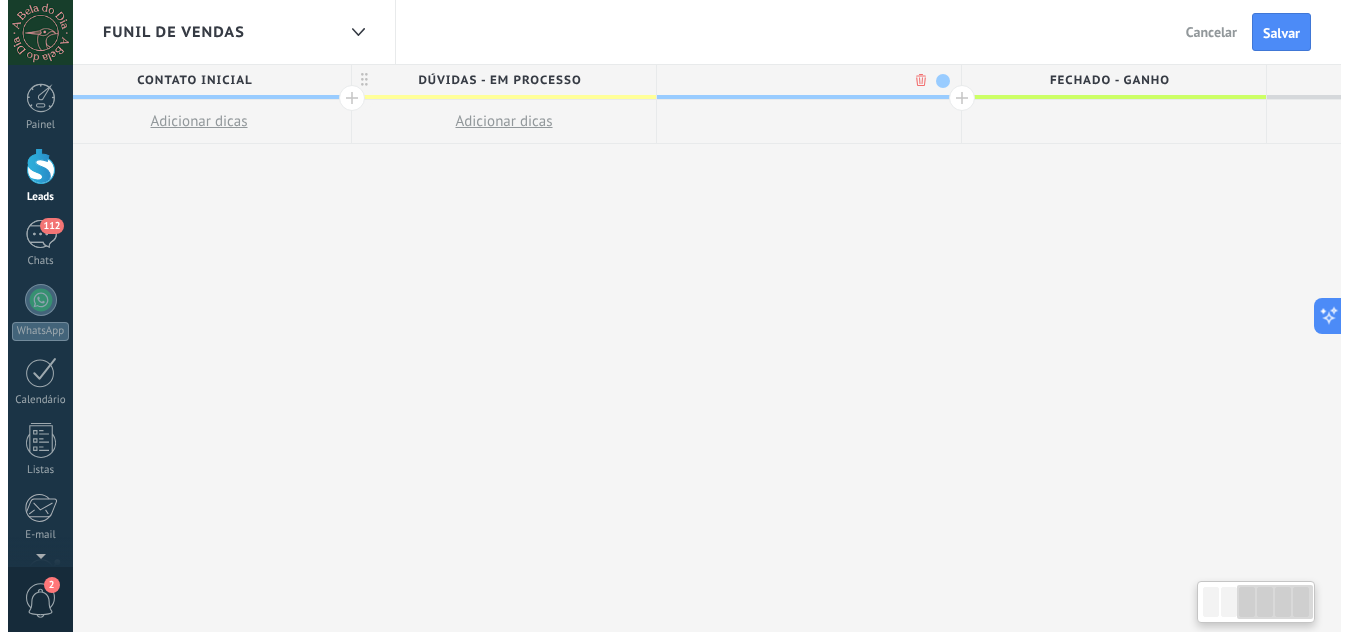 scroll, scrollTop: 0, scrollLeft: 713, axis: horizontal 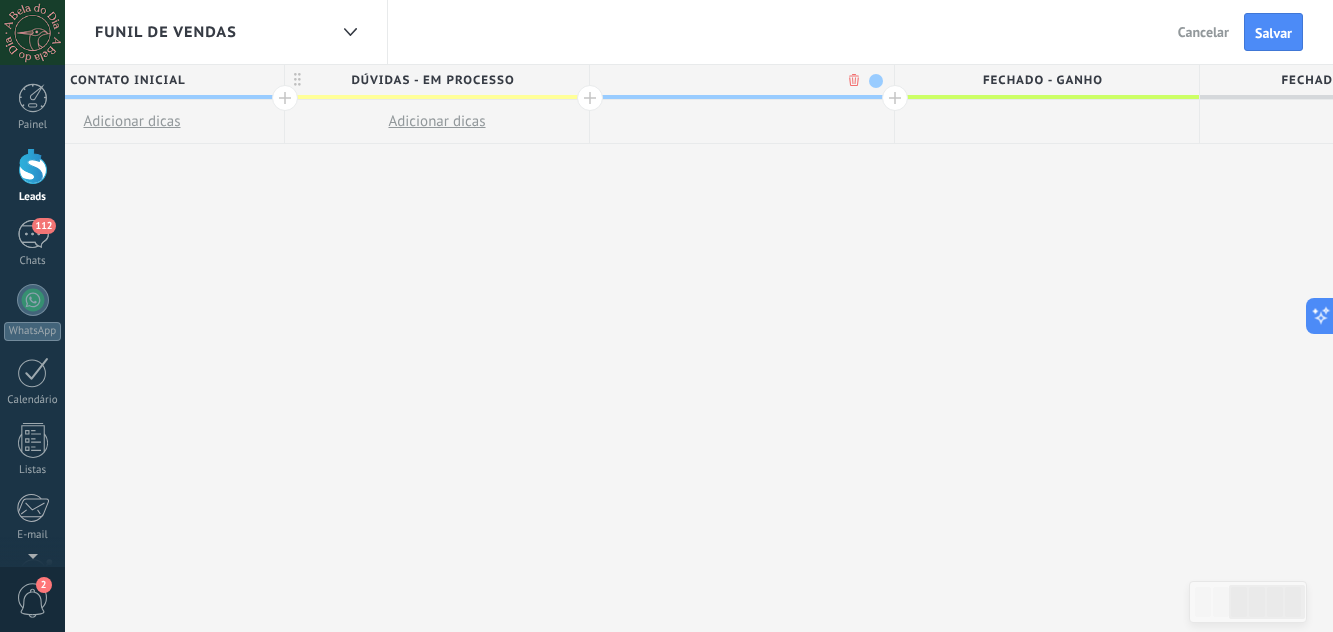 click on ".abccls-1,.abccls-2{fill-rule:evenodd}.abccls-2{fill:#fff} .abfcls-1{fill:none}.abfcls-2{fill:#fff} .abncls-1{isolation:isolate}.abncls-2{opacity:.06}.abncls-2,.abncls-3,.abncls-6{mix-blend-mode:multiply}.abncls-3{opacity:.15}.abncls-4,.abncls-8{fill:#fff}.abncls-5{fill:url(#abnlinear-gradient)}.abncls-6{opacity:.04}.abncls-7{fill:url(#abnlinear-gradient-2)}.abncls-8{fill-rule:evenodd} .abqst0{fill:#ffa200} .abwcls-1{fill:#252525} .cls-1{isolation:isolate} .acicls-1{fill:none} .aclcls-1{fill:#232323} .acnst0{display:none} .addcls-1,.addcls-2{fill:none;stroke-miterlimit:10}.addcls-1{stroke:#dfe0e5}.addcls-2{stroke:#a1a7ab} .adecls-1,.adecls-2{fill:none;stroke-miterlimit:10}.adecls-1{stroke:#dfe0e5}.adecls-2{stroke:#a1a7ab} .adqcls-1{fill:#8591a5;fill-rule:evenodd} .aeccls-1{fill:#5c9f37} .aeecls-1{fill:#f86161} .aejcls-1{fill:#8591a5;fill-rule:evenodd} .aekcls-1{fill-rule:evenodd} .aelcls-1{fill-rule:evenodd;fill:currentColor} .aemcls-1{fill-rule:evenodd;fill:currentColor} .aencls-2{fill:#f86161;opacity:.3}" at bounding box center (666, 316) 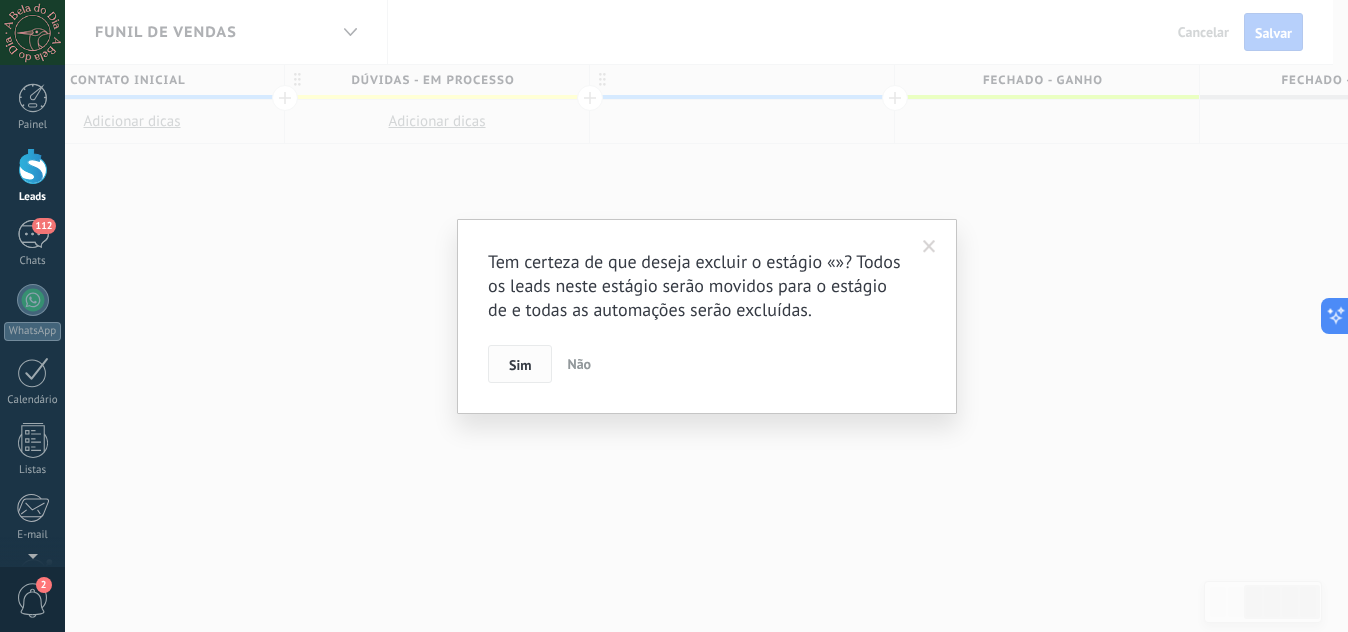 click on "Sim" at bounding box center [520, 365] 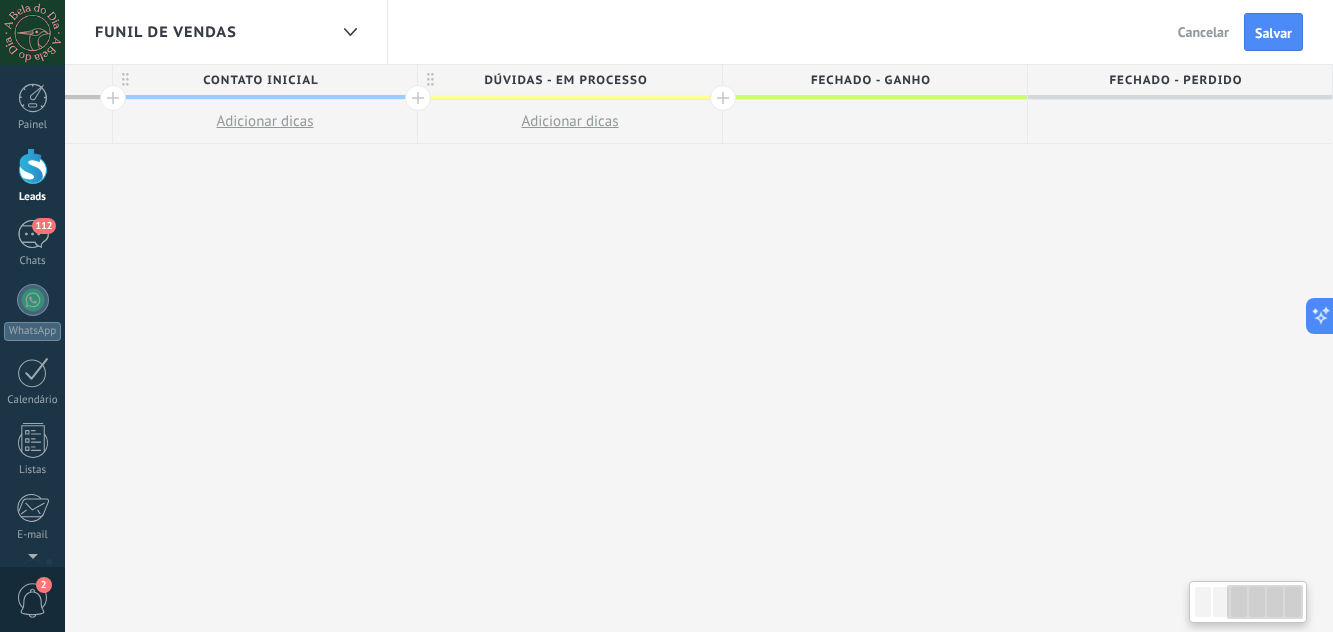 scroll, scrollTop: 0, scrollLeft: 565, axis: horizontal 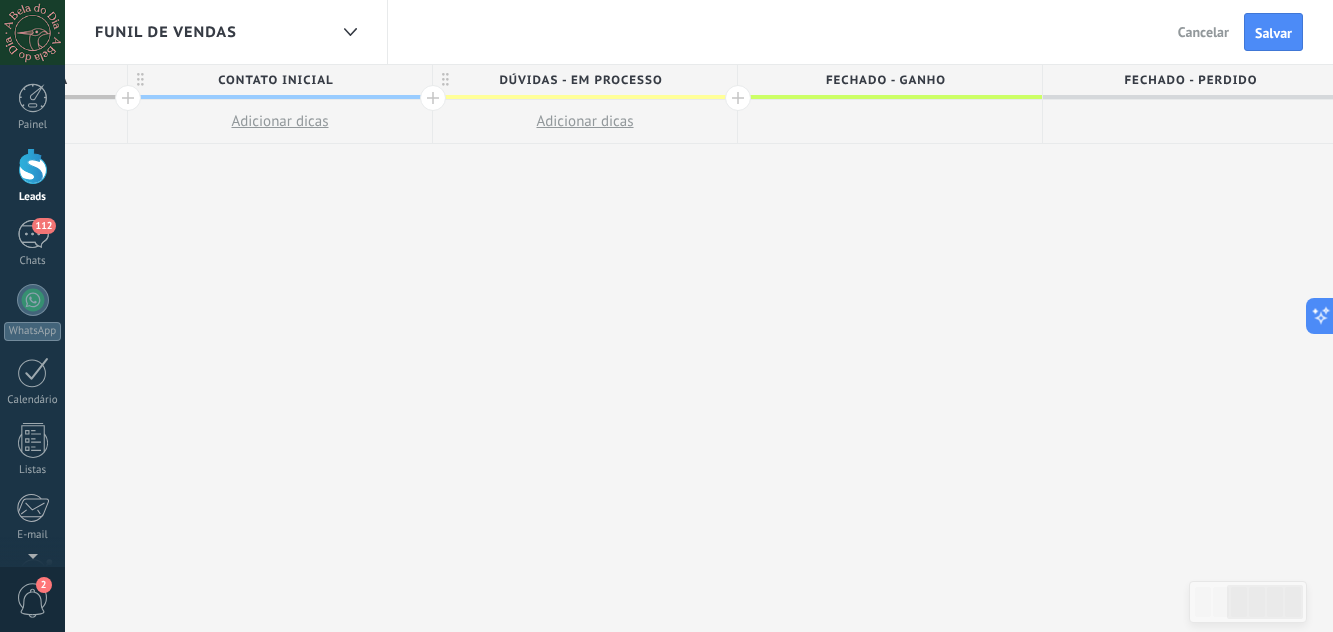 click at bounding box center (890, 122) 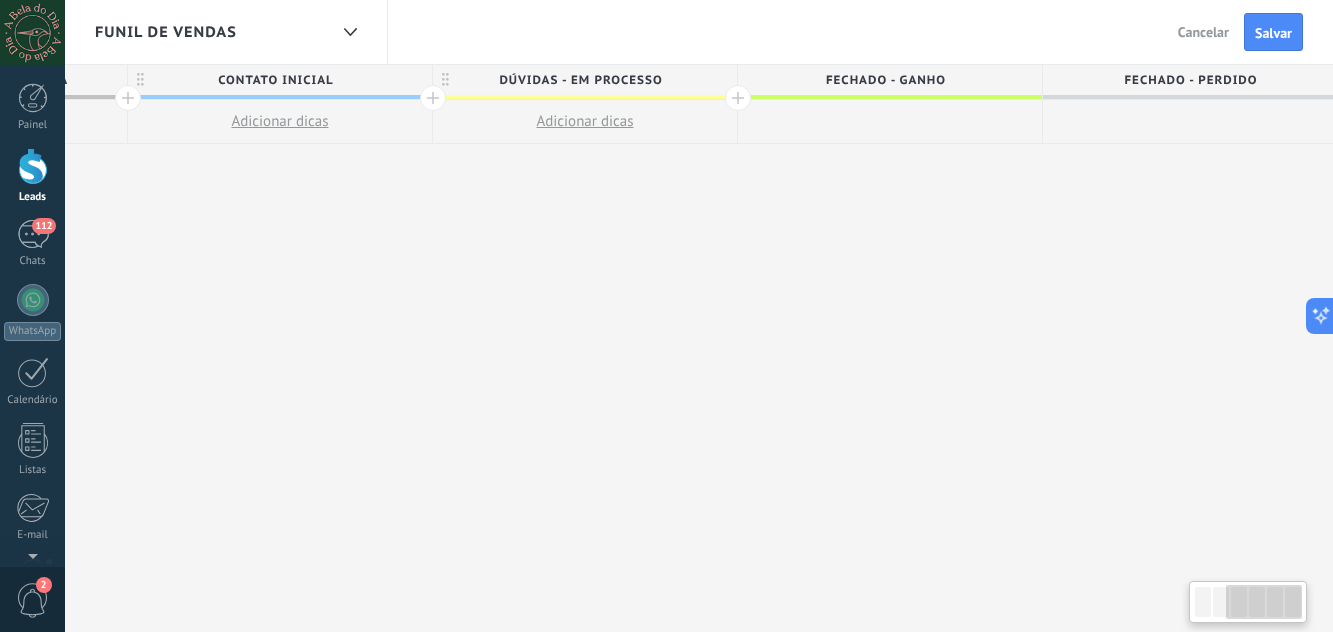 scroll, scrollTop: 0, scrollLeft: 558, axis: horizontal 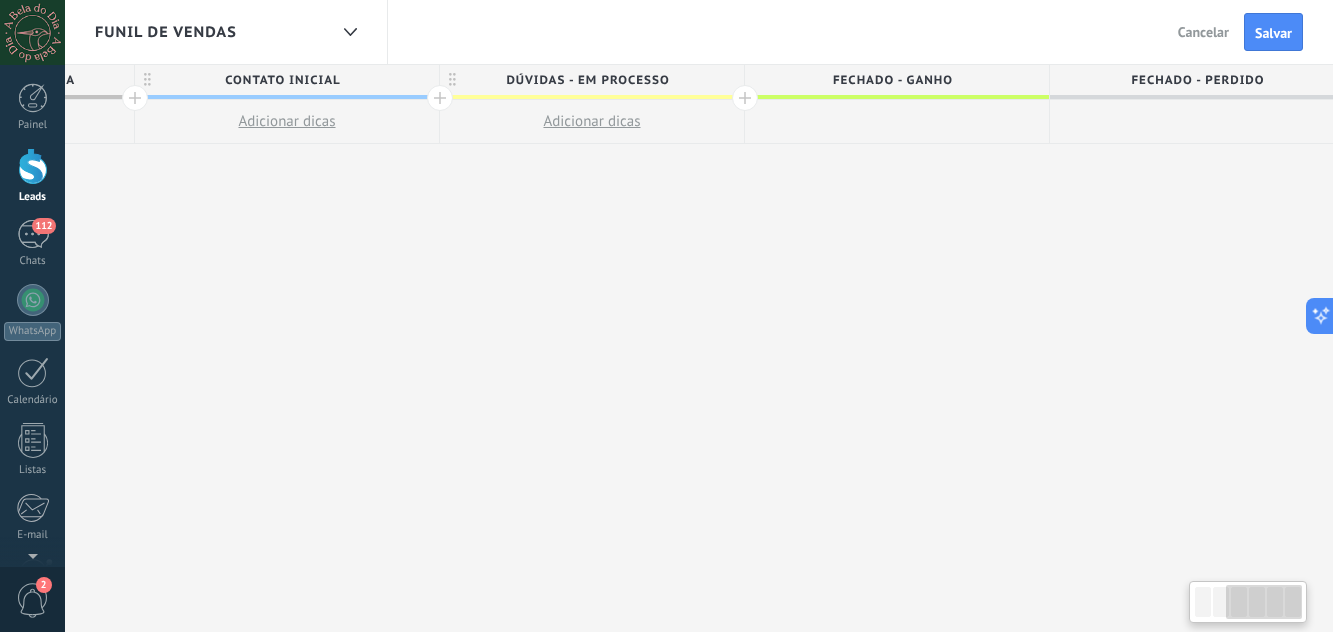 drag, startPoint x: 923, startPoint y: 128, endPoint x: 930, endPoint y: 151, distance: 24.04163 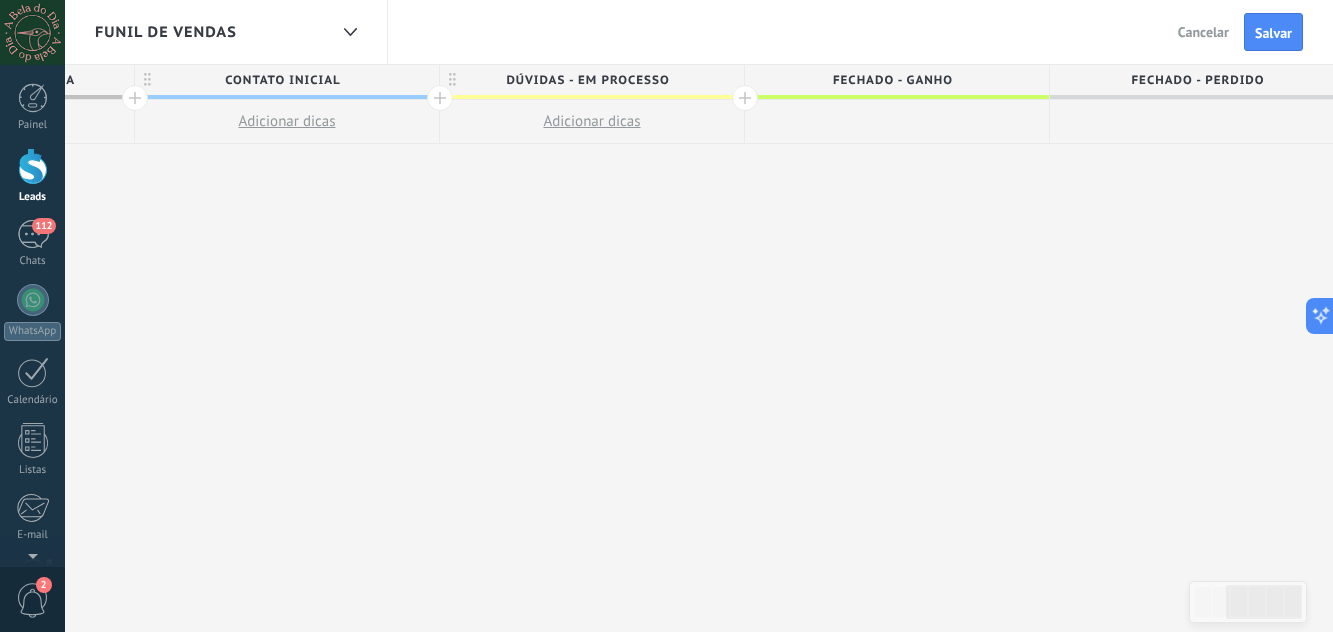 drag, startPoint x: 930, startPoint y: 151, endPoint x: 614, endPoint y: 120, distance: 317.51694 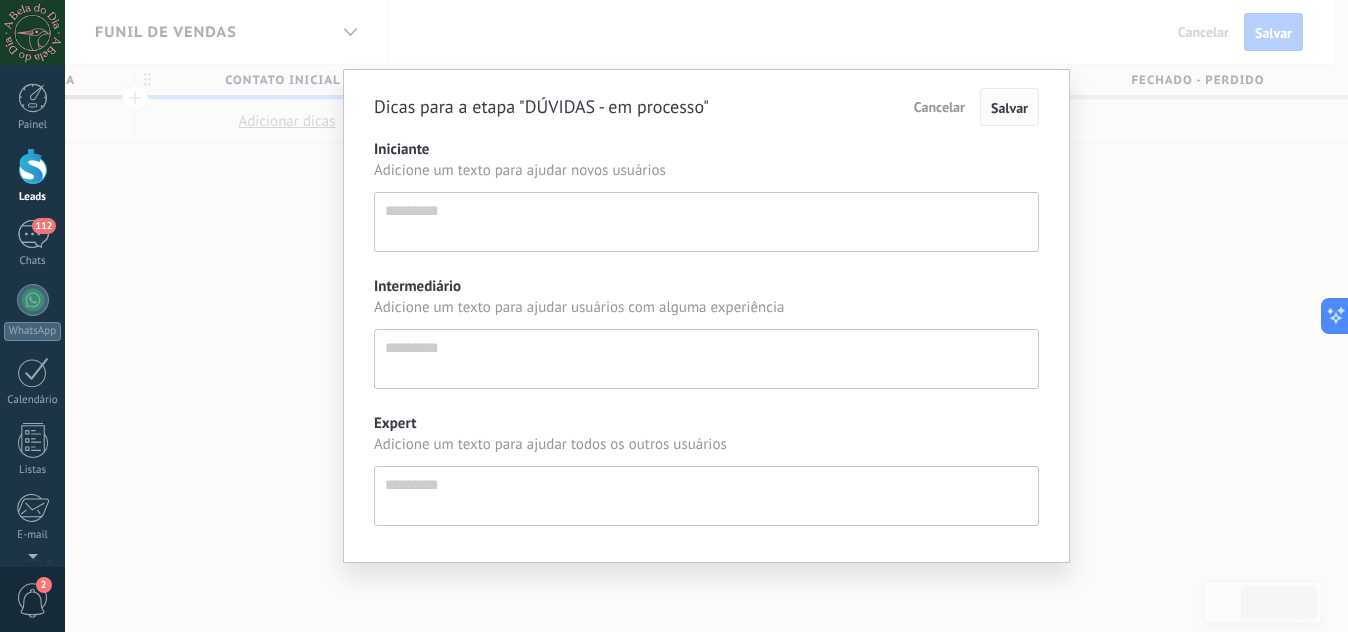 click on "Salvar" at bounding box center [1009, 108] 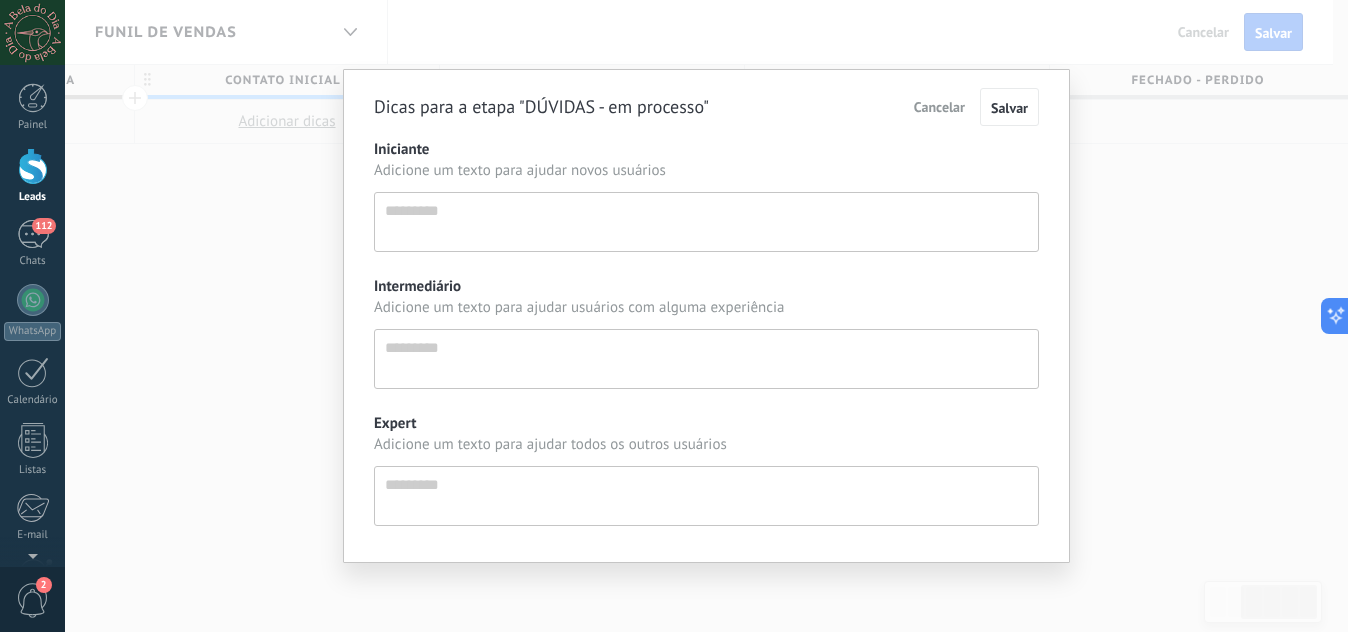 drag, startPoint x: 957, startPoint y: 119, endPoint x: 935, endPoint y: 100, distance: 29.068884 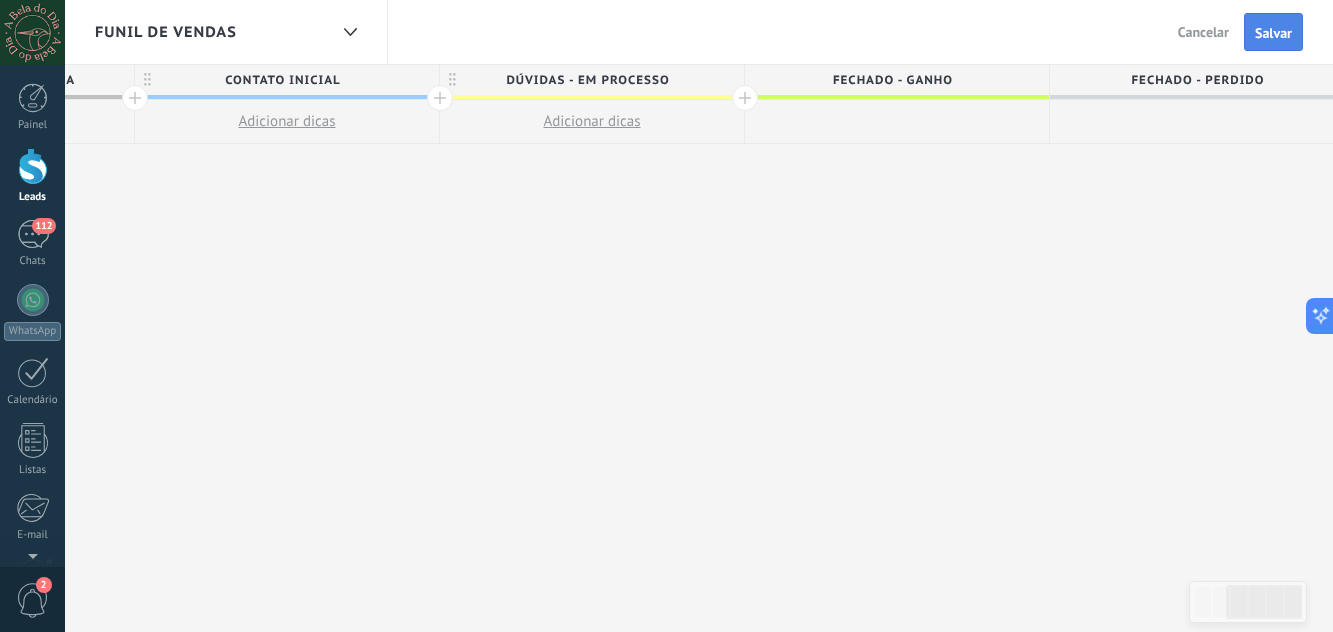 click on "Salvar" at bounding box center [1273, 32] 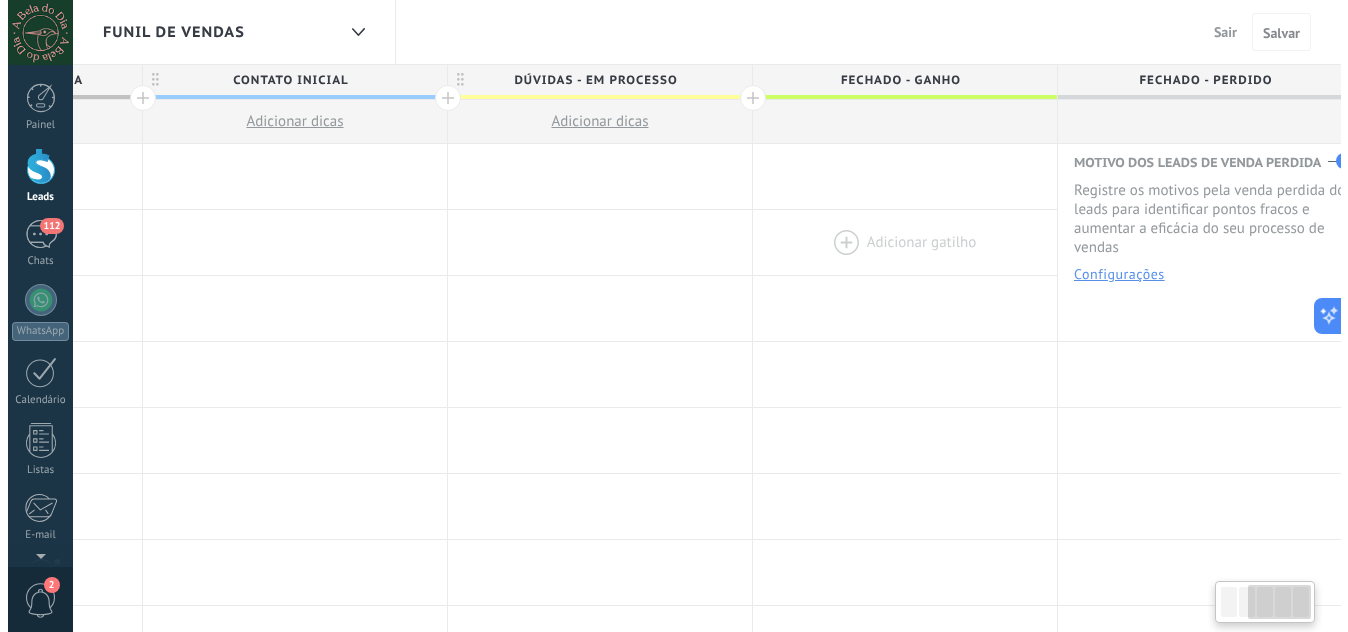 scroll, scrollTop: 0, scrollLeft: 580, axis: horizontal 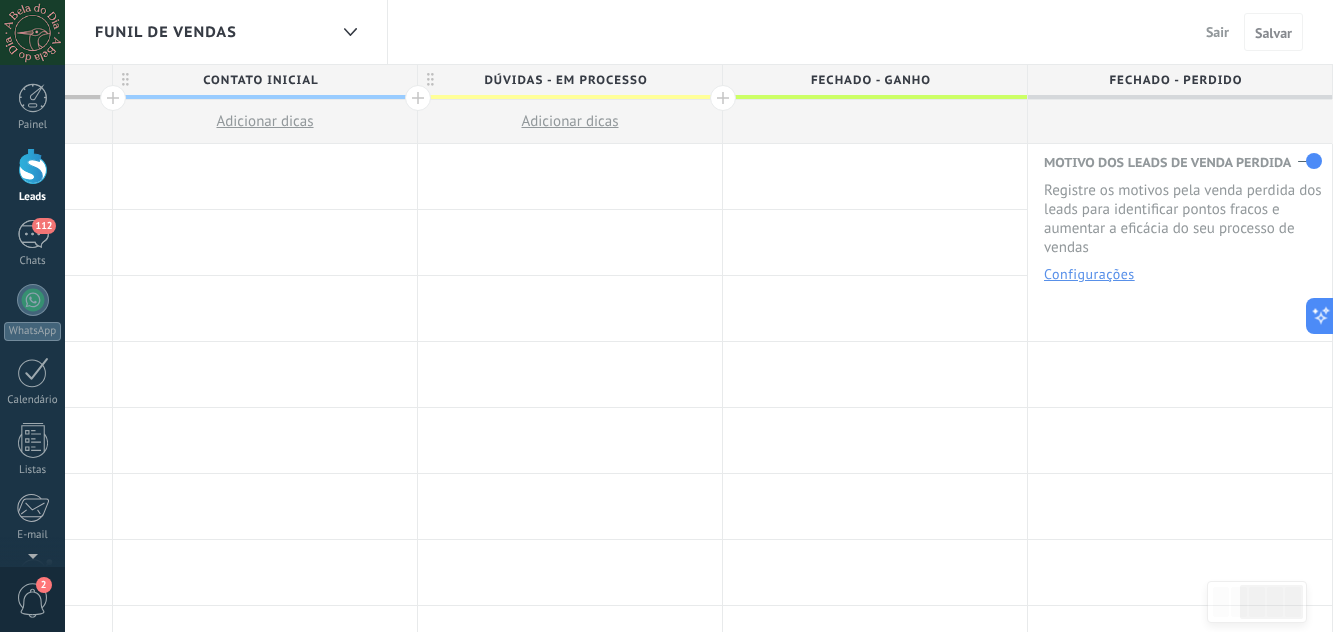 click at bounding box center [33, 166] 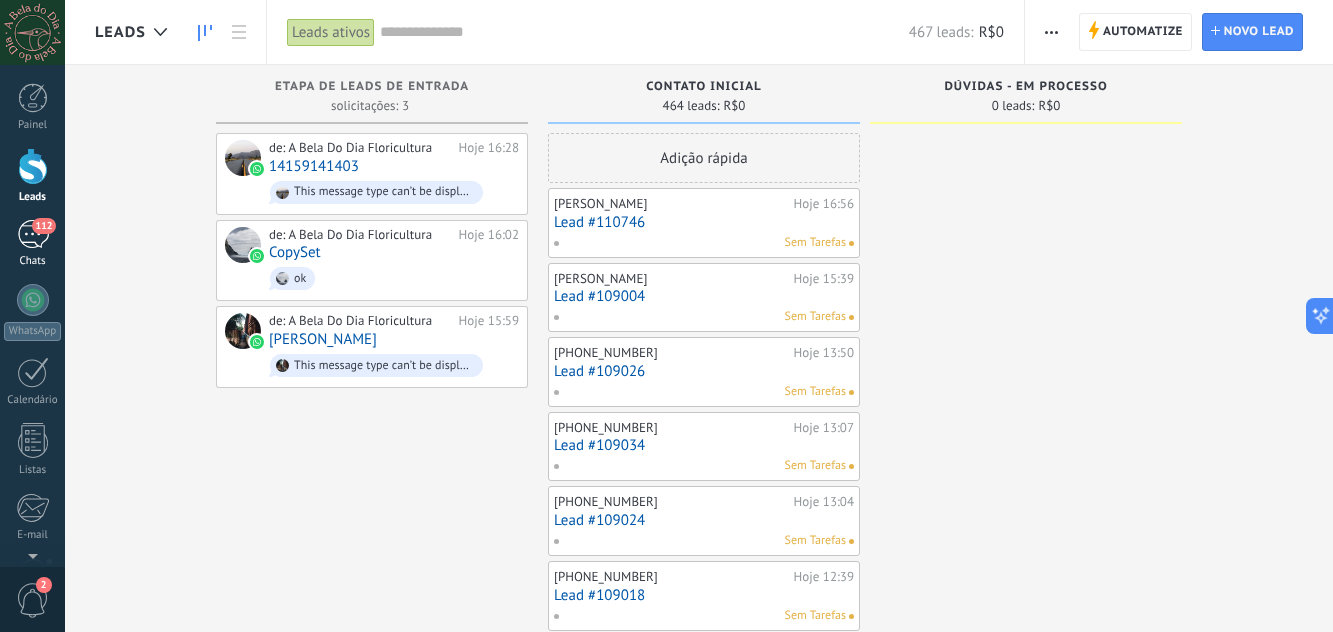 click on "112" at bounding box center (33, 234) 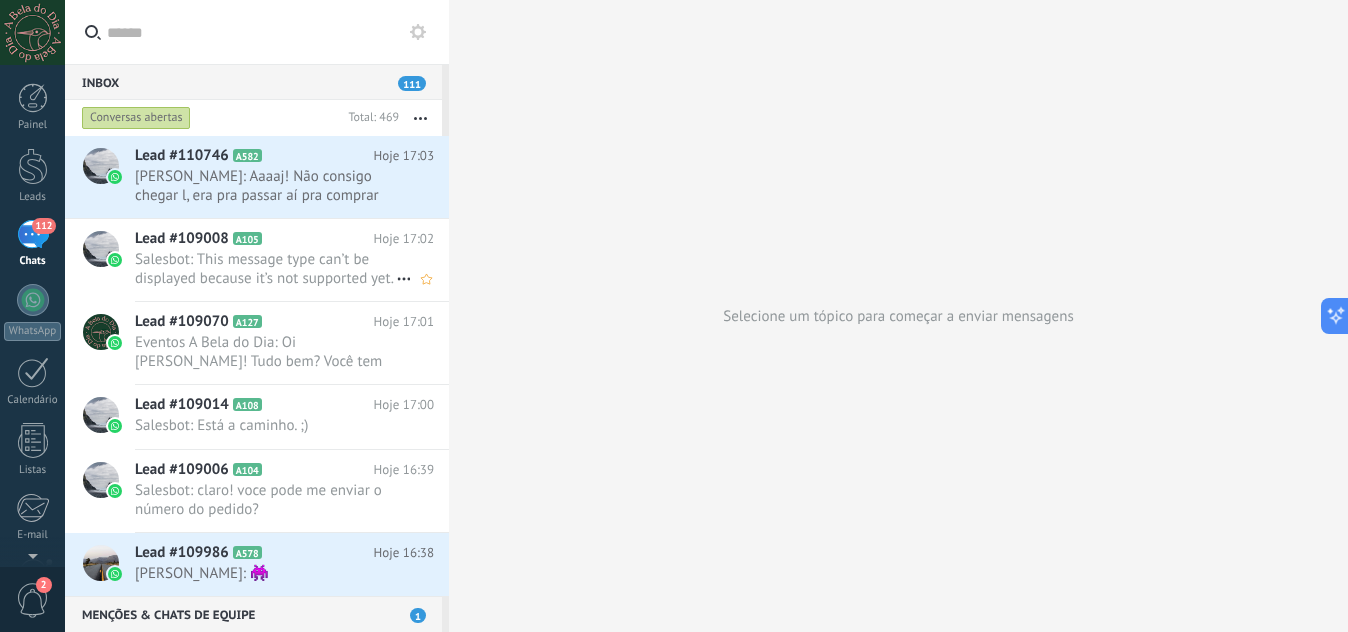 drag, startPoint x: 271, startPoint y: 170, endPoint x: 196, endPoint y: 270, distance: 125 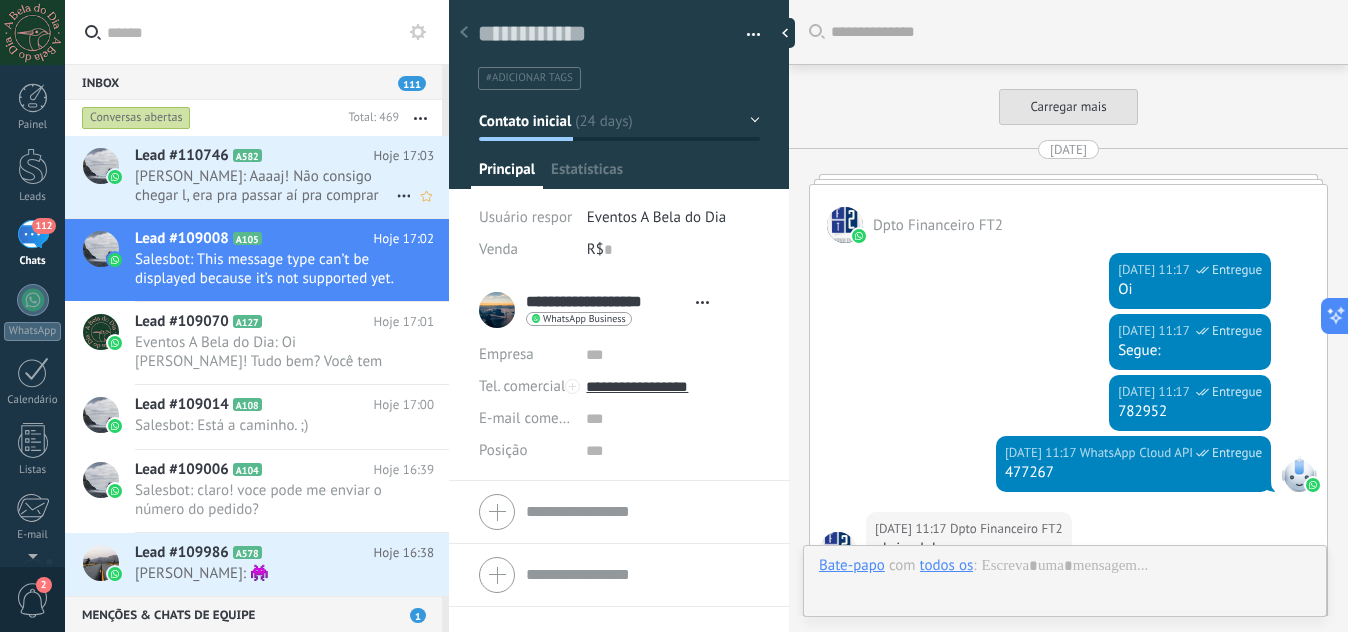 scroll, scrollTop: 30, scrollLeft: 0, axis: vertical 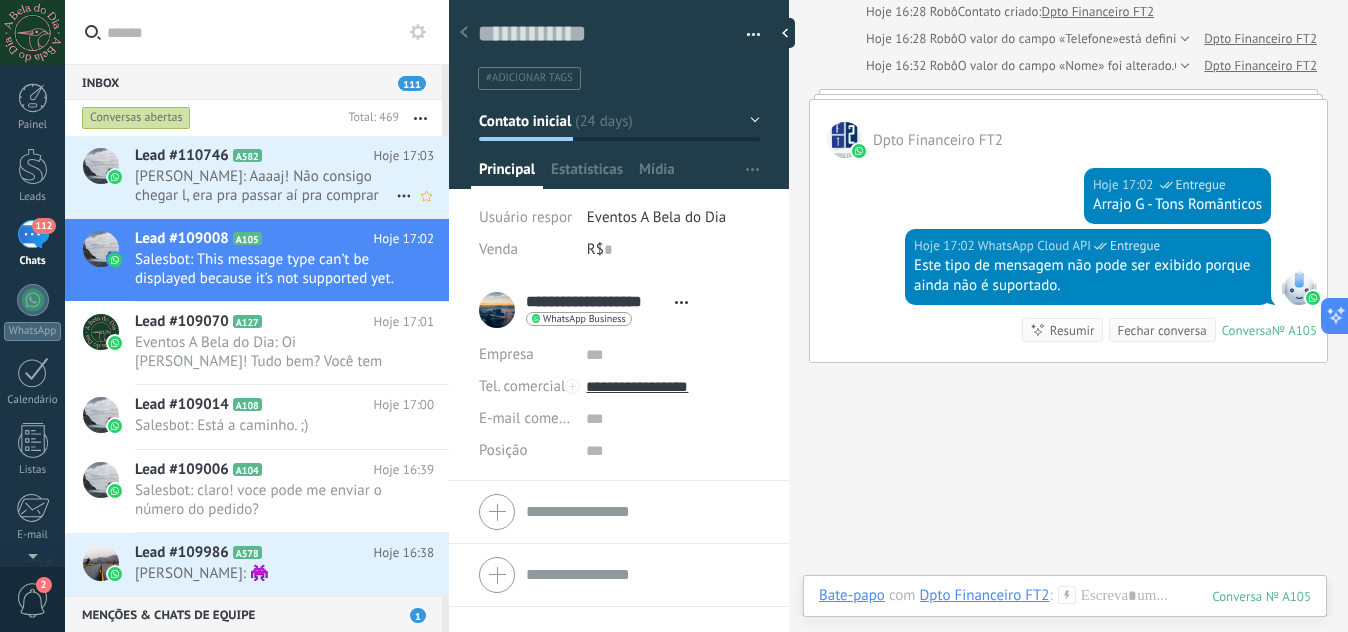 click on "[PERSON_NAME]: Aaaaj! Não consigo  chegar l, era pra passar aí pra comprar umas flores" at bounding box center (265, 186) 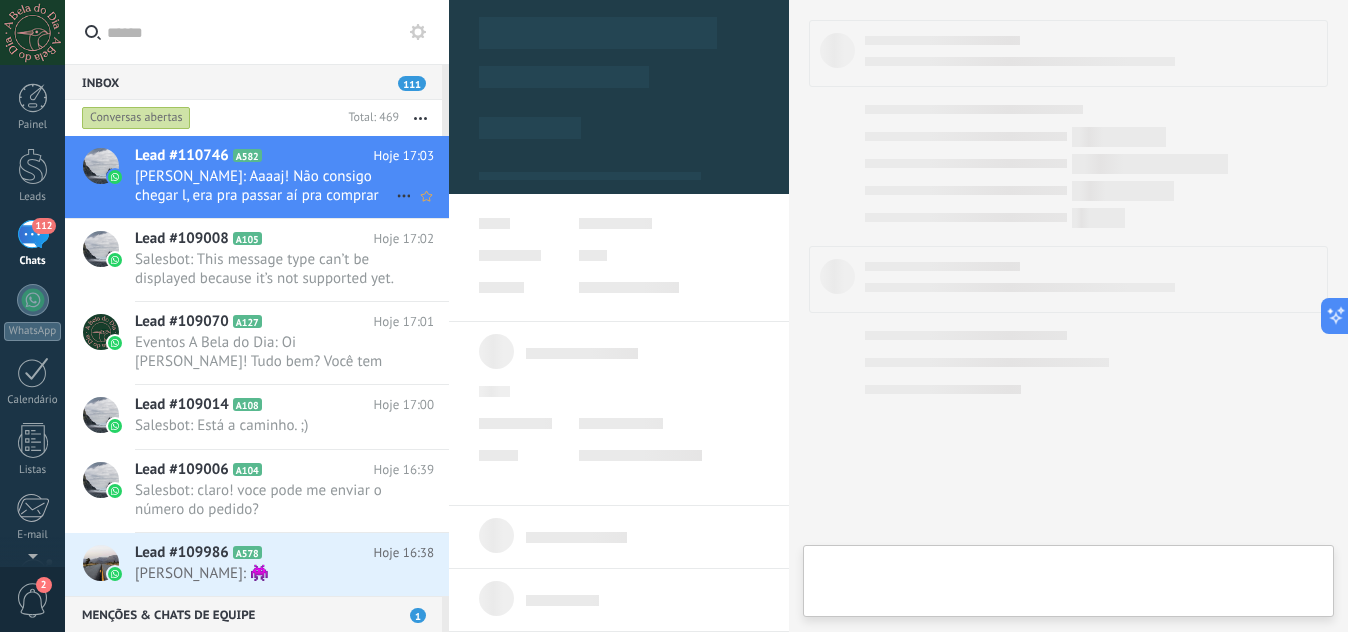 scroll, scrollTop: 30, scrollLeft: 0, axis: vertical 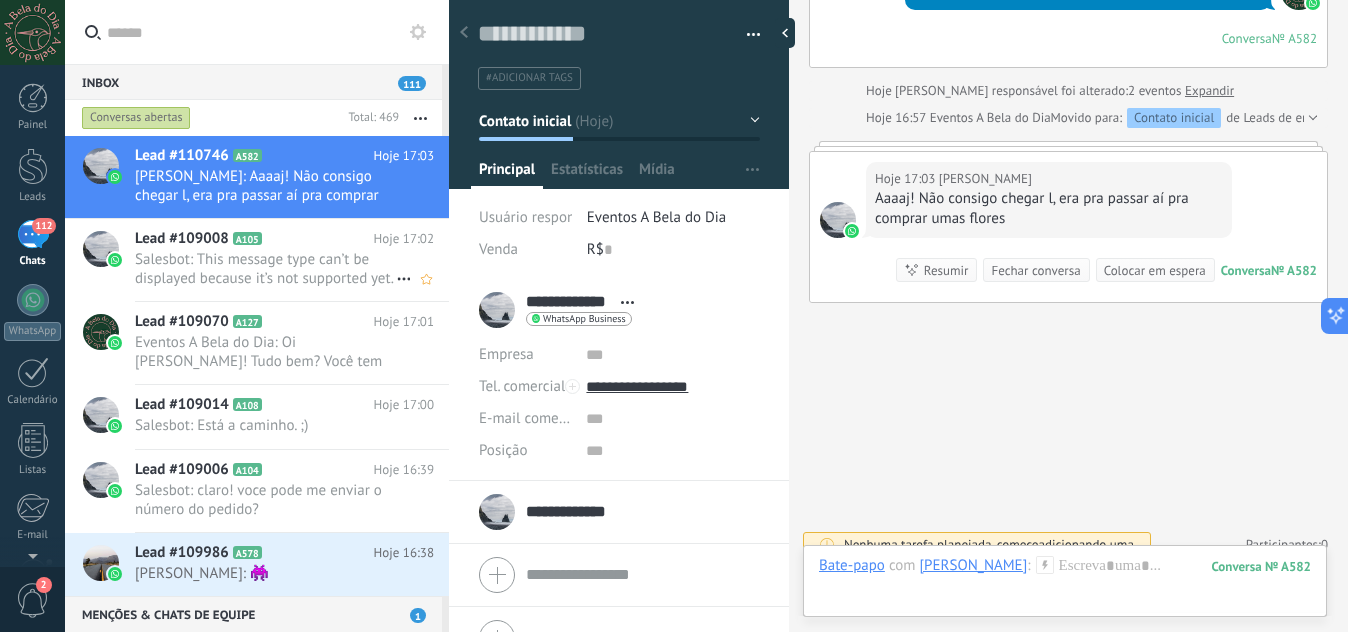 drag, startPoint x: 22, startPoint y: 179, endPoint x: 349, endPoint y: 268, distance: 338.89526 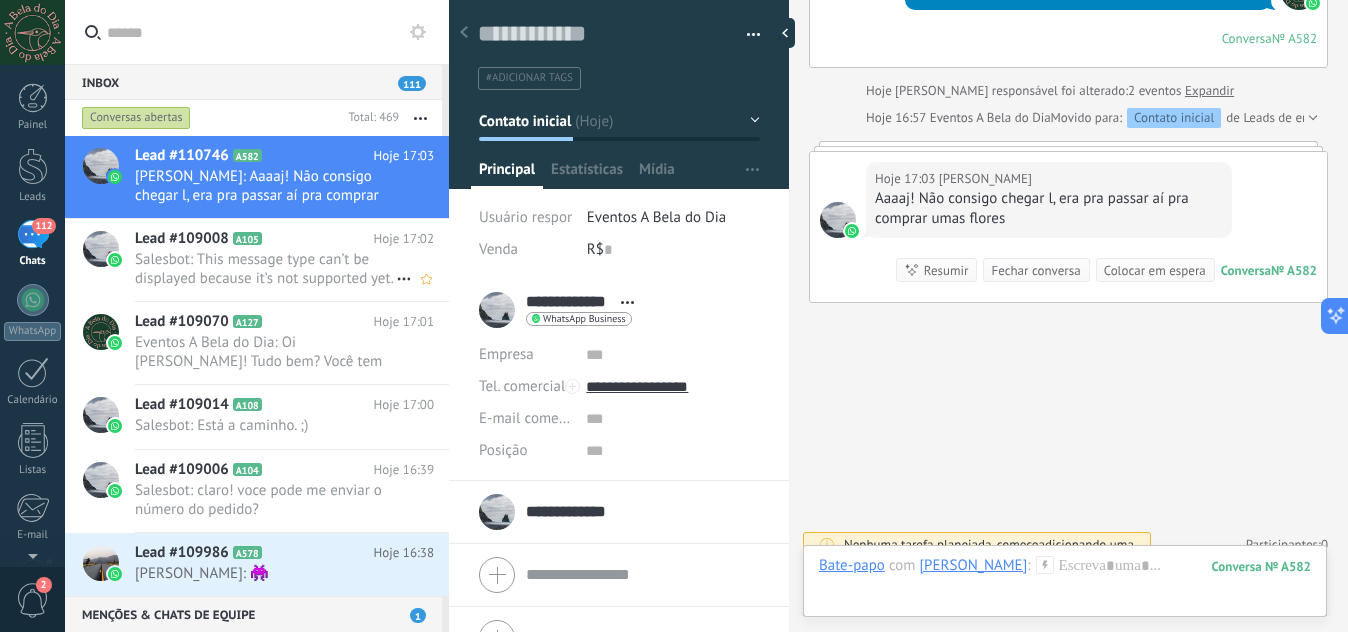 click on "Salesbot: This message type can’t be displayed because it’s not supported yet." at bounding box center [265, 269] 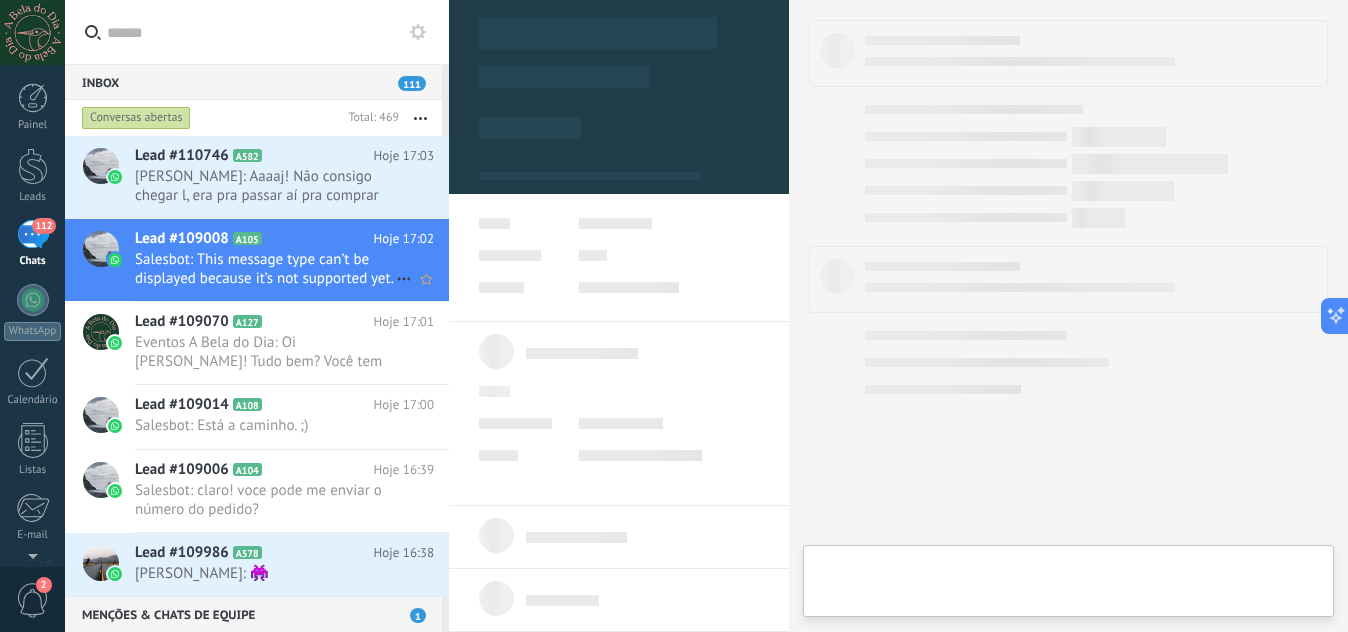 click on "Salesbot: This message type can’t be displayed because it’s not supported yet." at bounding box center [265, 269] 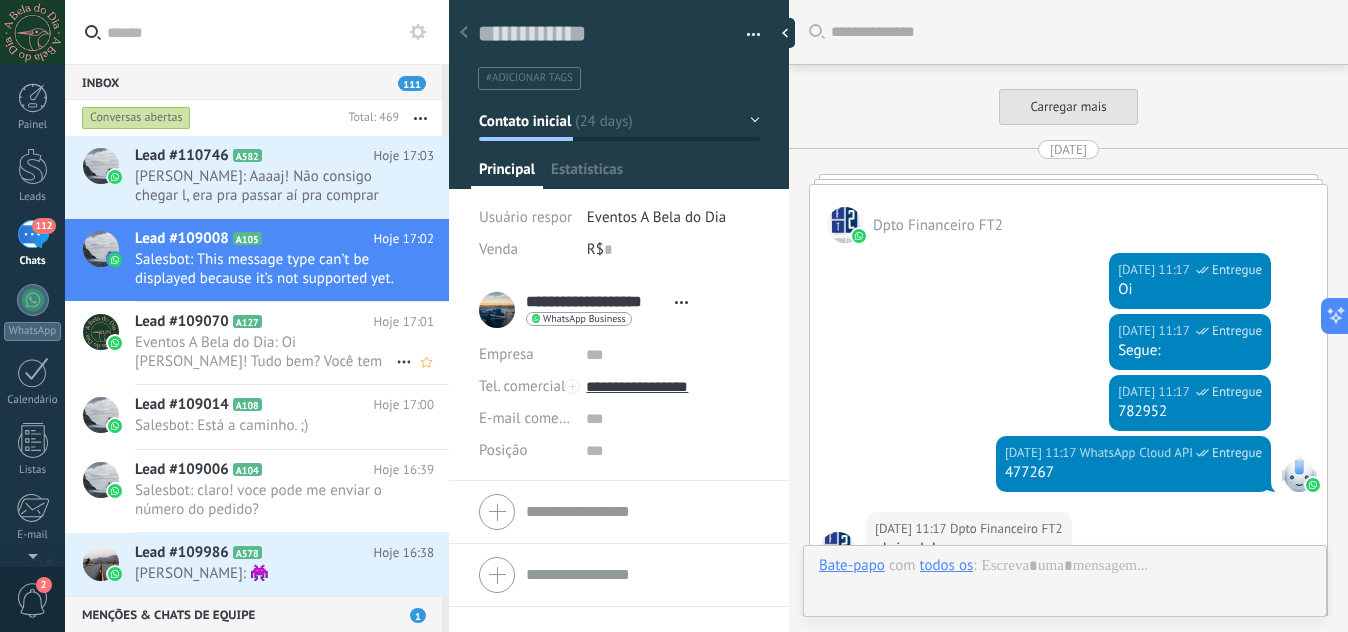 scroll, scrollTop: 3268, scrollLeft: 0, axis: vertical 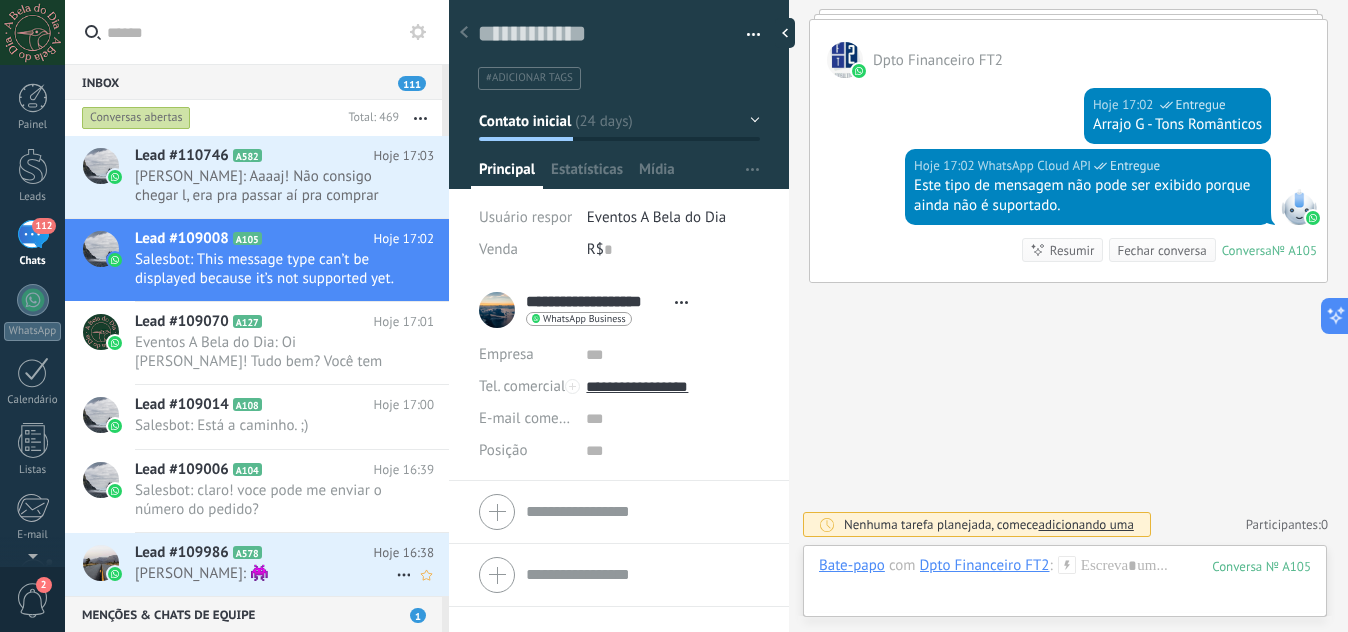 click on "[PERSON_NAME]: 👾" at bounding box center (265, 573) 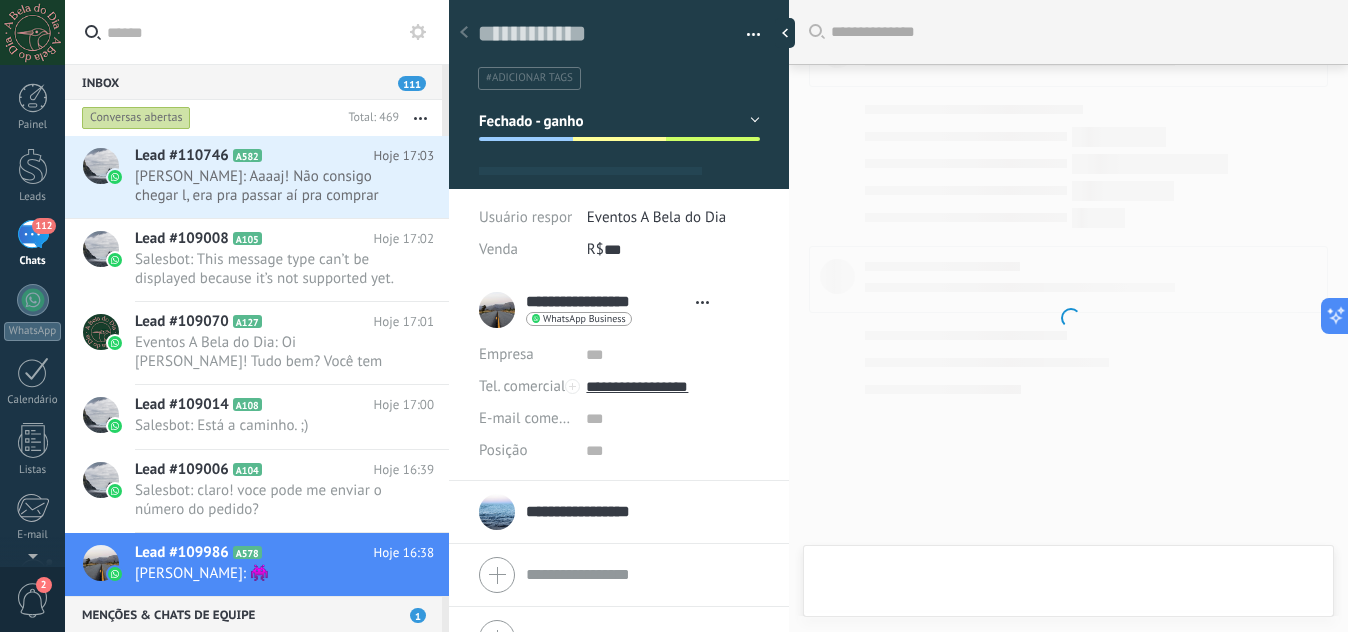 scroll, scrollTop: 1983, scrollLeft: 0, axis: vertical 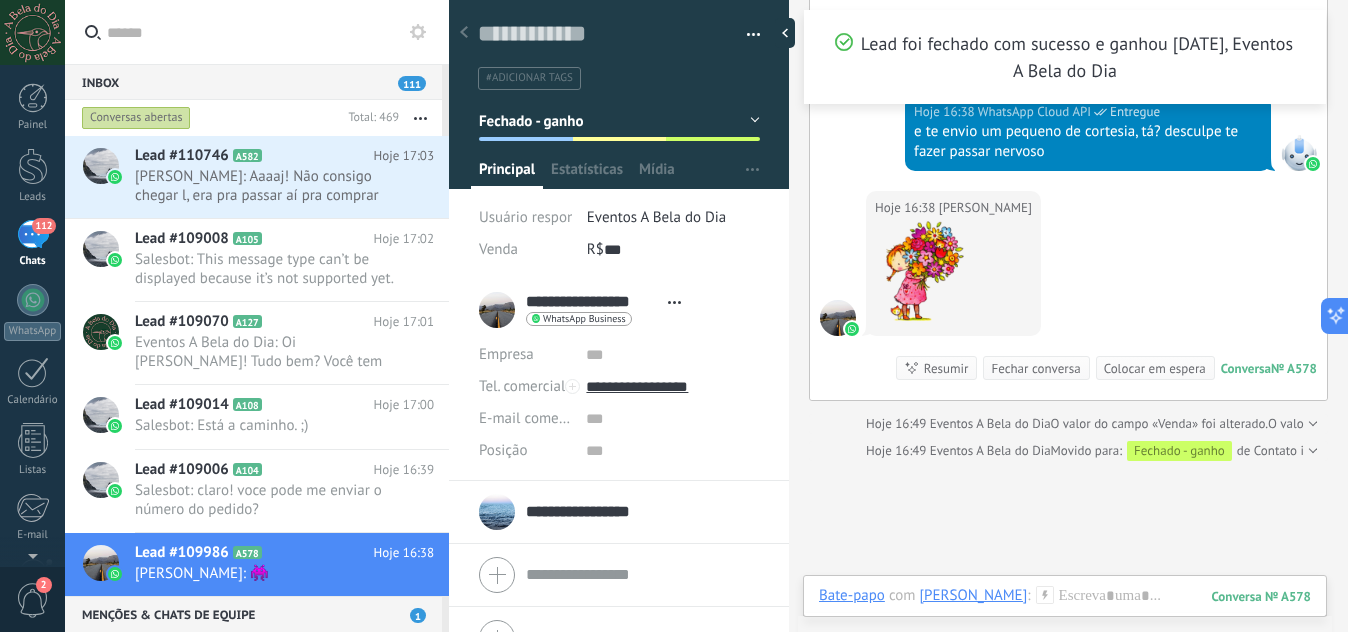 click on "Fechado - ganho" at bounding box center (619, 121) 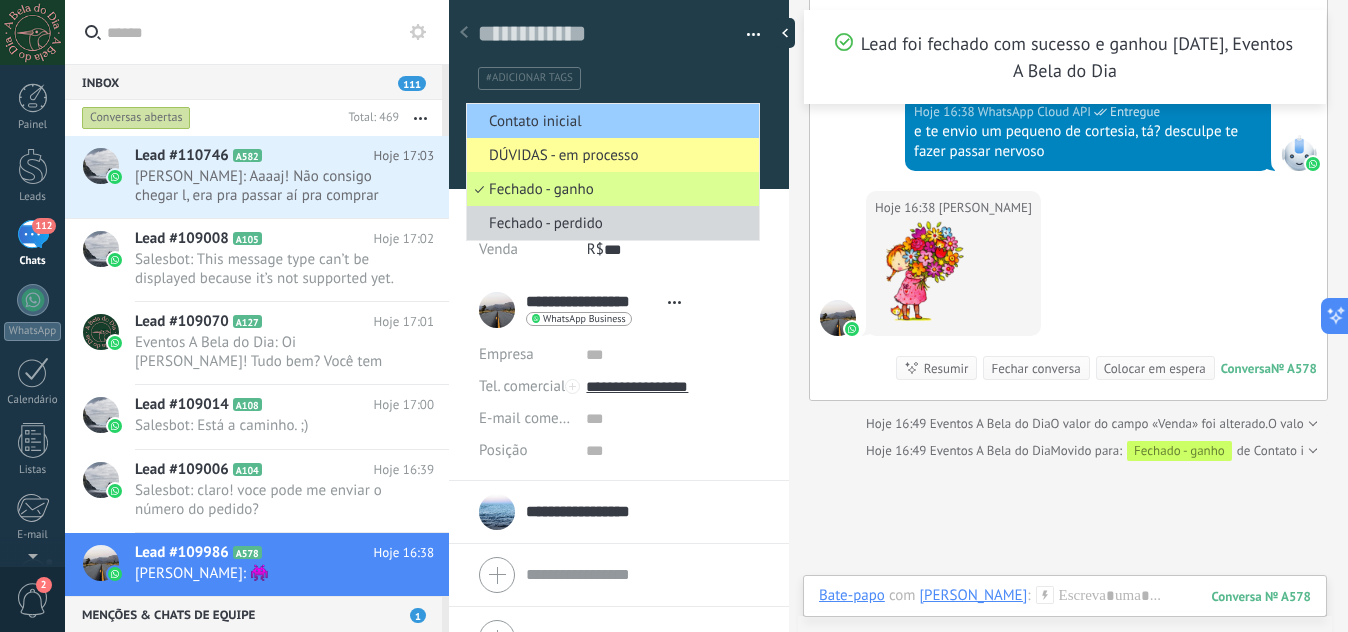click on "Fechado - ganho" at bounding box center [610, 189] 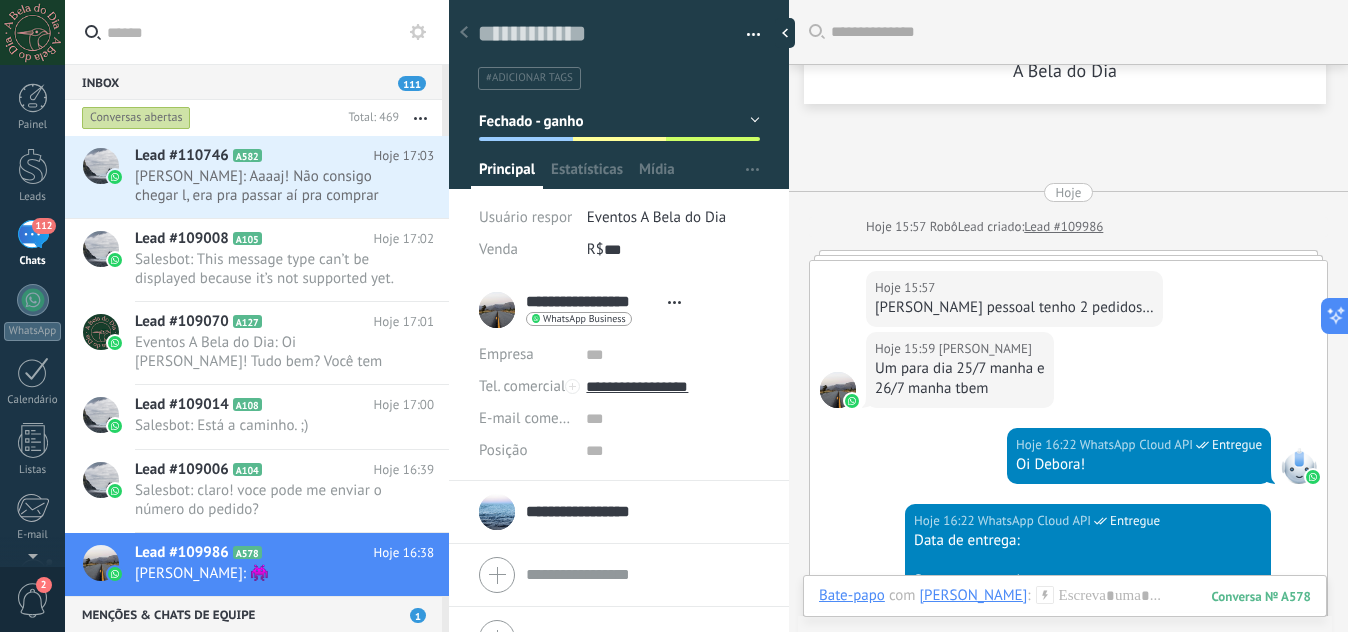 scroll, scrollTop: 0, scrollLeft: 0, axis: both 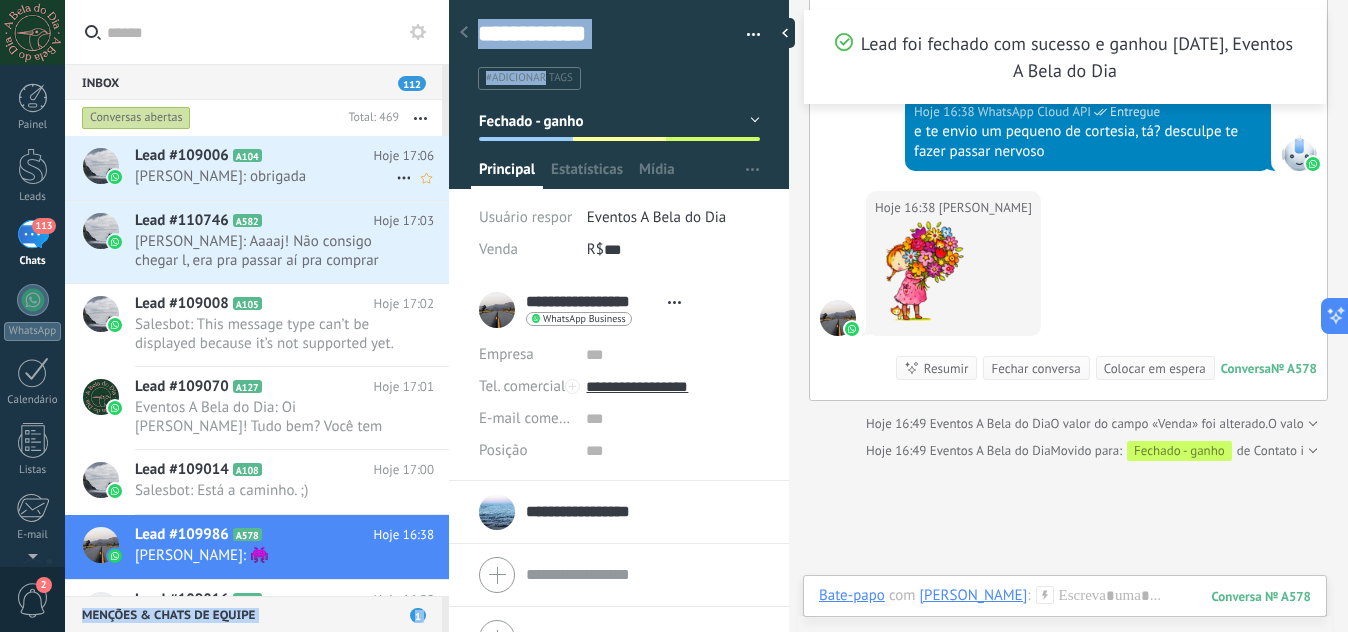 drag, startPoint x: 546, startPoint y: 79, endPoint x: 287, endPoint y: 186, distance: 280.23206 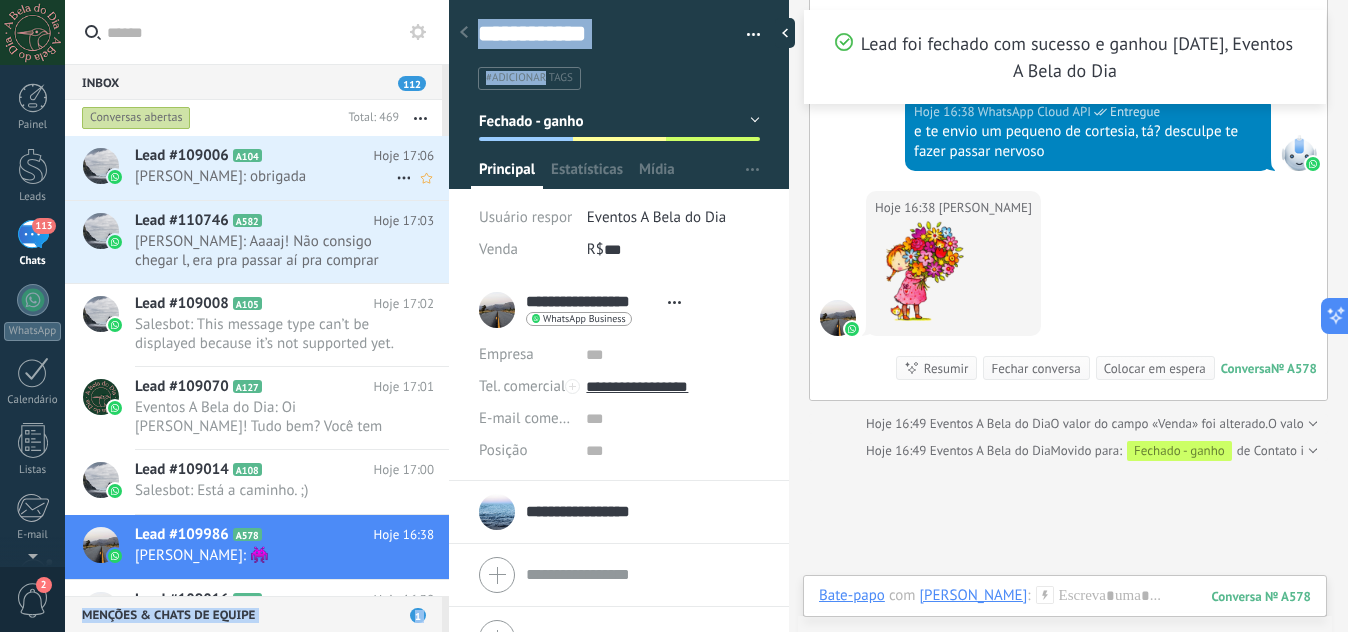 click on "Inbox 112 Conversas abertas Total: 469
Silenciar Ações múltiplas Ordenar Mais recentes Longa espera Destaque Negativa Conversas abertas Sem resposta Atribuído a mim Inscrito Destaque Salvar A qualquer hora A qualquer hora Hoje Ontem Últimos  ** 30  dias Esta semana Última semana Este mês Último mês Este trimestre Este ano Etapa de leads de entrada Contato inicial DÚVIDAS - em processo Fechado - ganho Fechado - perdido Selecionar tudo Aberto Fechado Aberto Selecionar tudo Apenas conversas estreladas Sem conversas estreladas Conversas destacadas Selecionar tudo Respondidos Sem resposta Todos os status de resposta Selecionar tudo Conversas de entrada Saída - Não respondida Saída - Respondida Status de interação Selecionar tudo A Bela Do Dia Floricultura Fontes de bate-papo Selecionar tudo Negativa Neutra Todos valores Aplicar Redefinir Marcar como respondida Conversa fechada
A104" at bounding box center [674, 316] 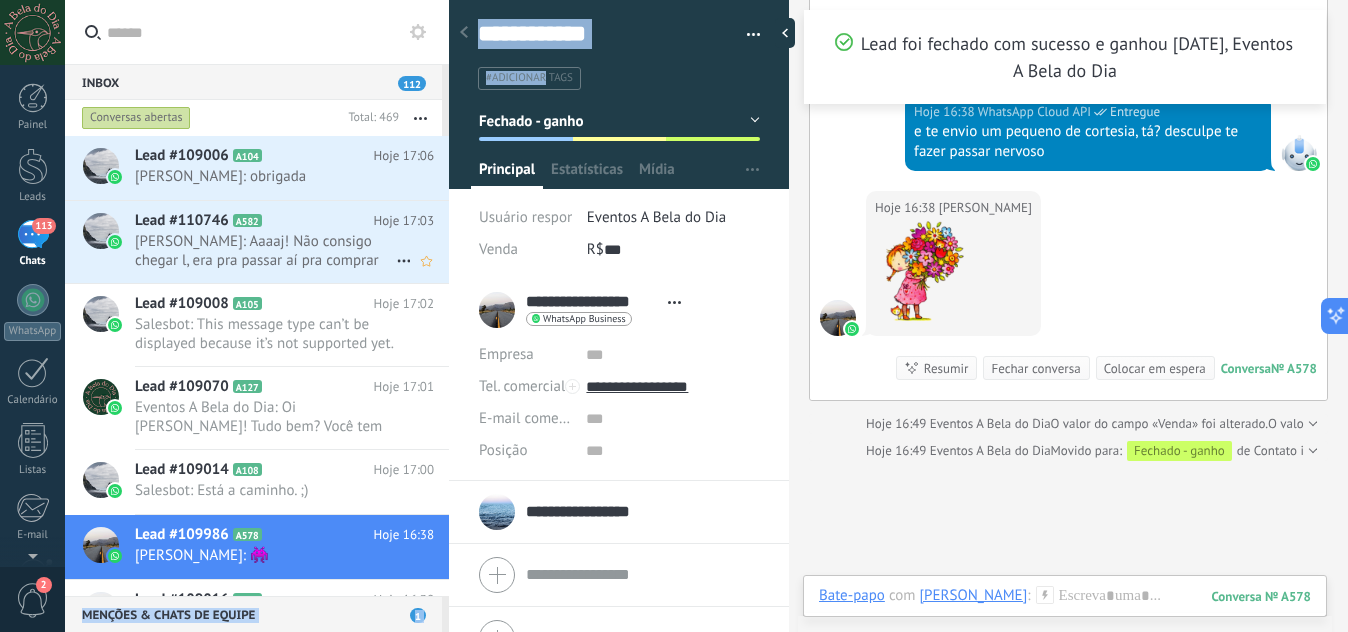 click on "[PERSON_NAME]: Aaaaj! Não consigo  chegar l, era pra passar aí pra comprar umas flores" at bounding box center (265, 251) 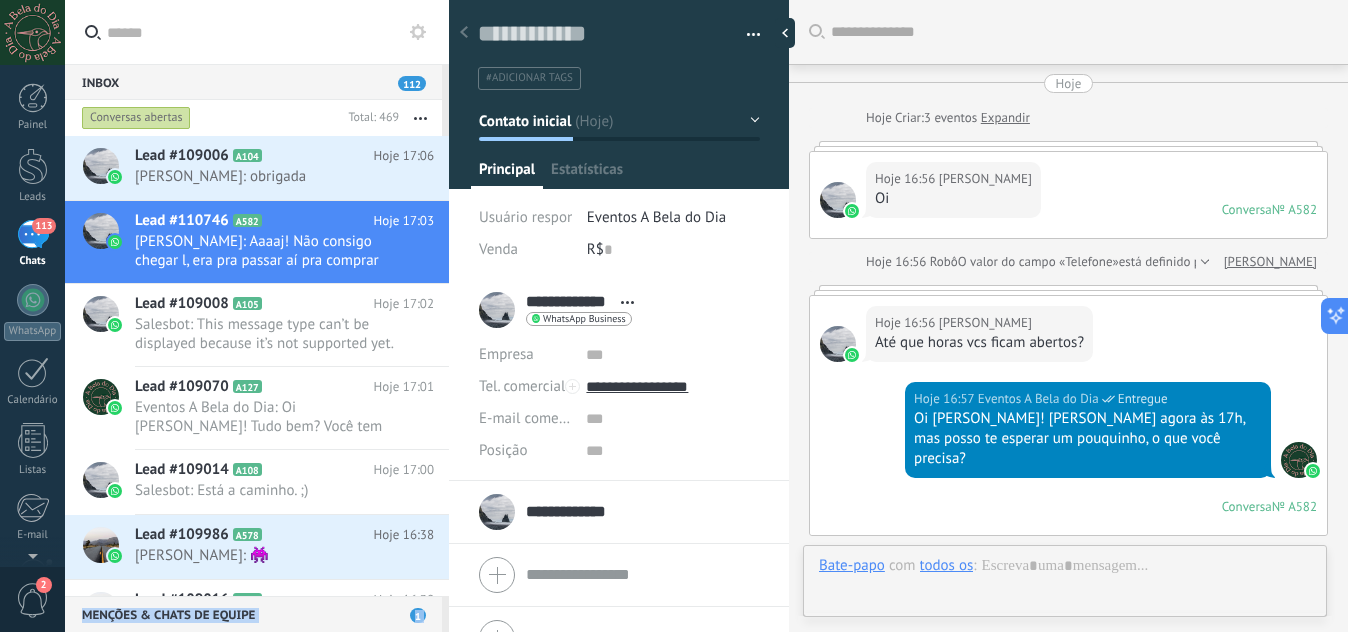 scroll, scrollTop: 30, scrollLeft: 0, axis: vertical 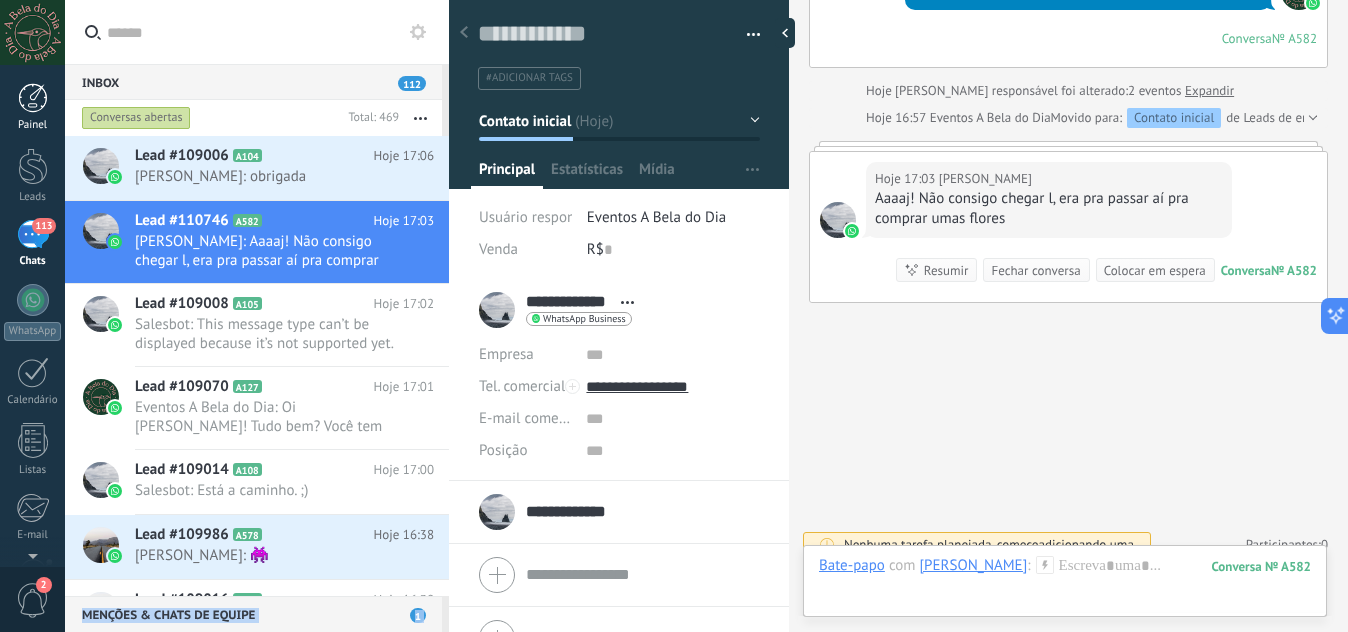 drag, startPoint x: 20, startPoint y: 121, endPoint x: 40, endPoint y: 94, distance: 33.600594 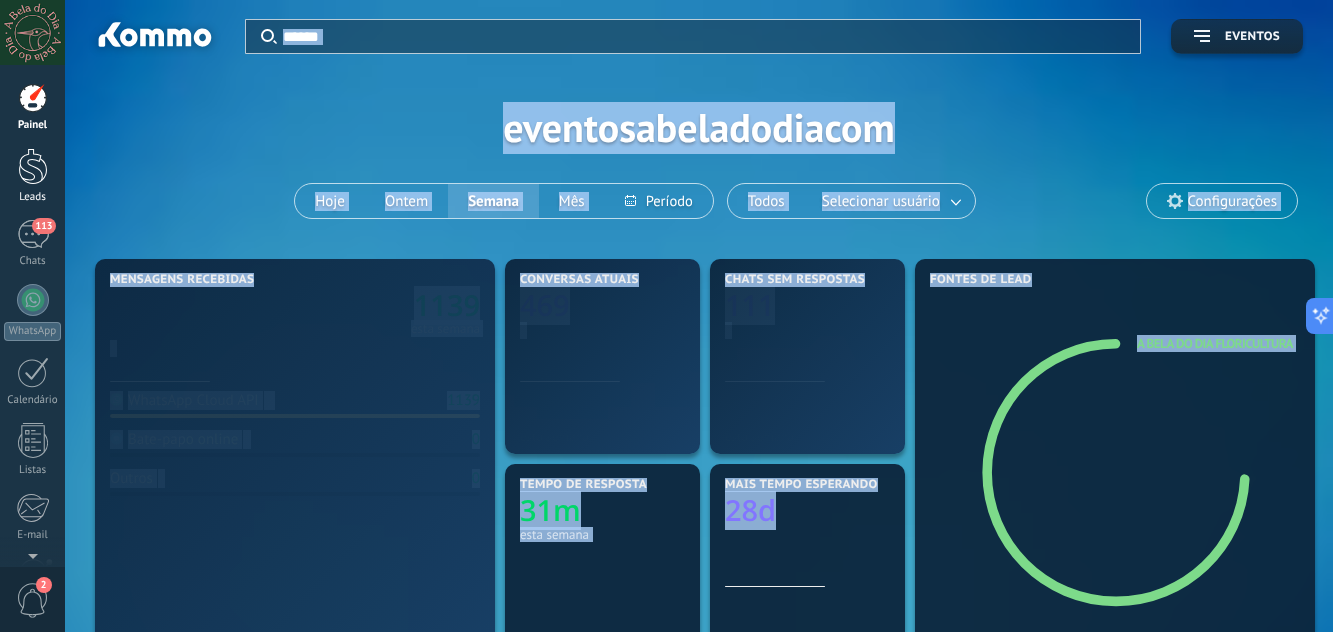 click at bounding box center [33, 166] 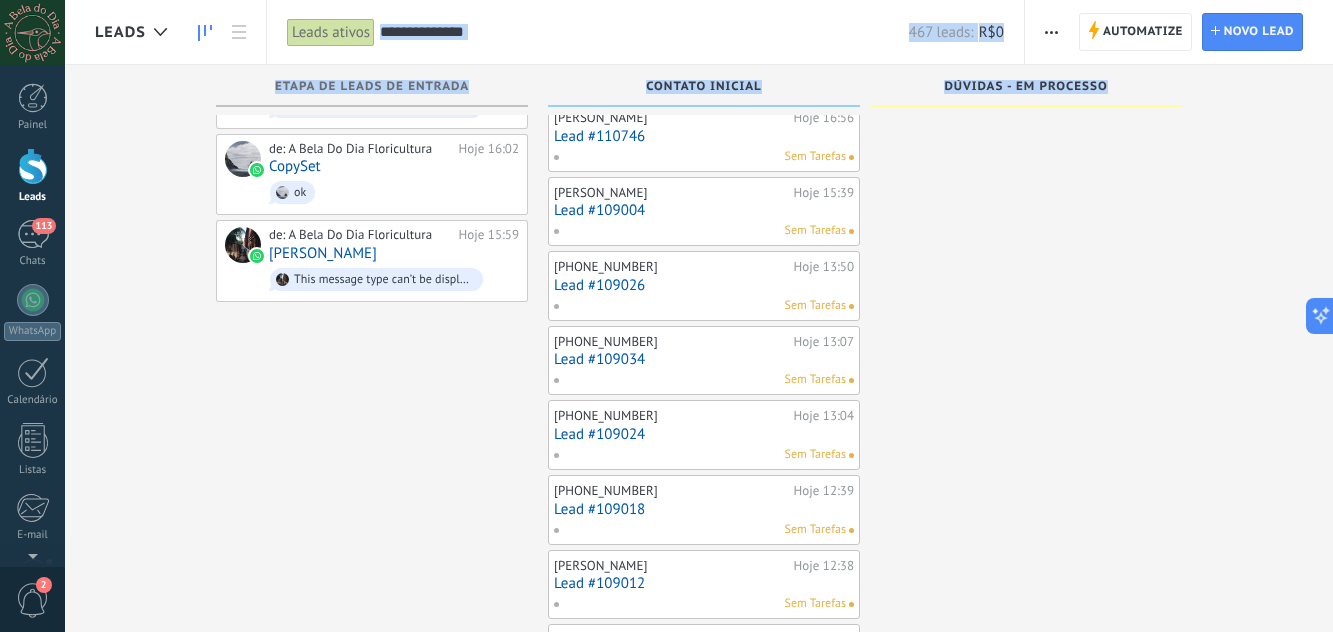scroll, scrollTop: 0, scrollLeft: 0, axis: both 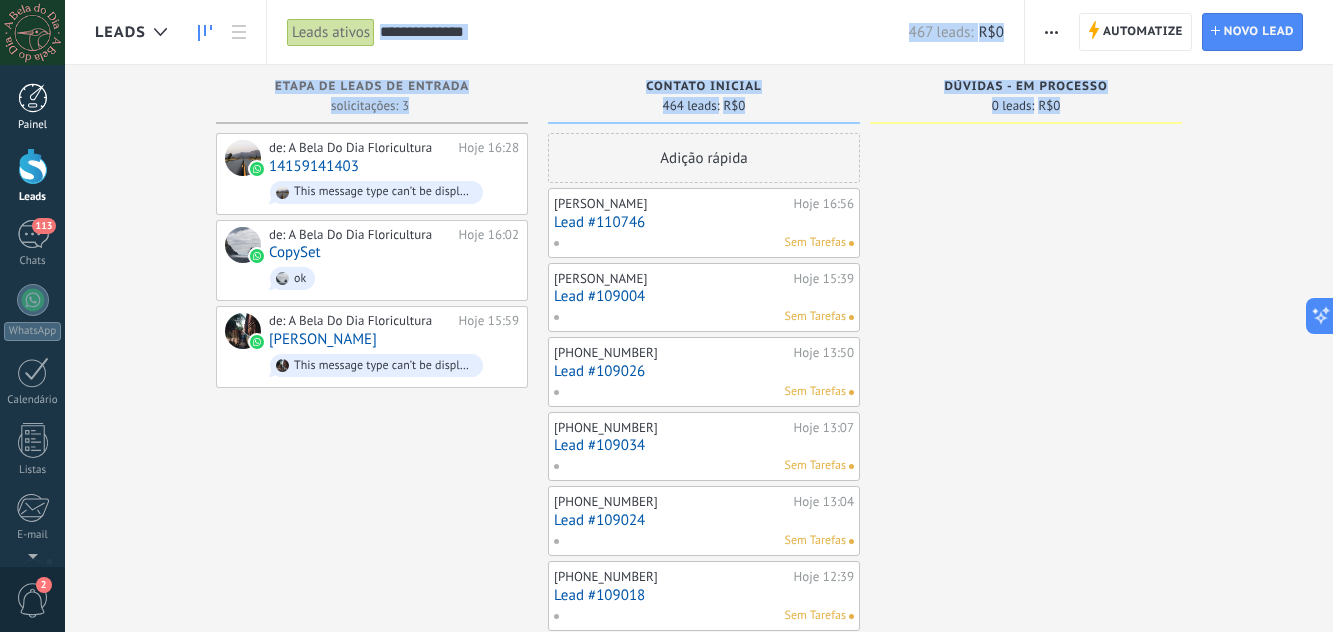click at bounding box center [33, 98] 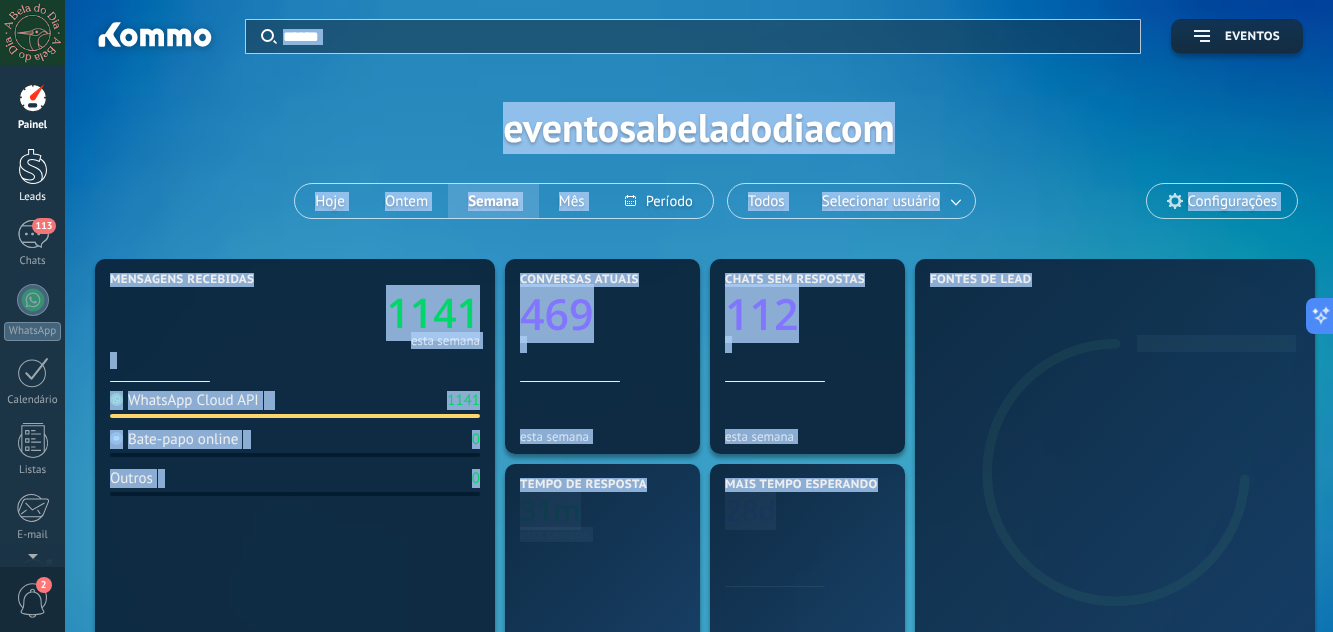 click at bounding box center [33, 166] 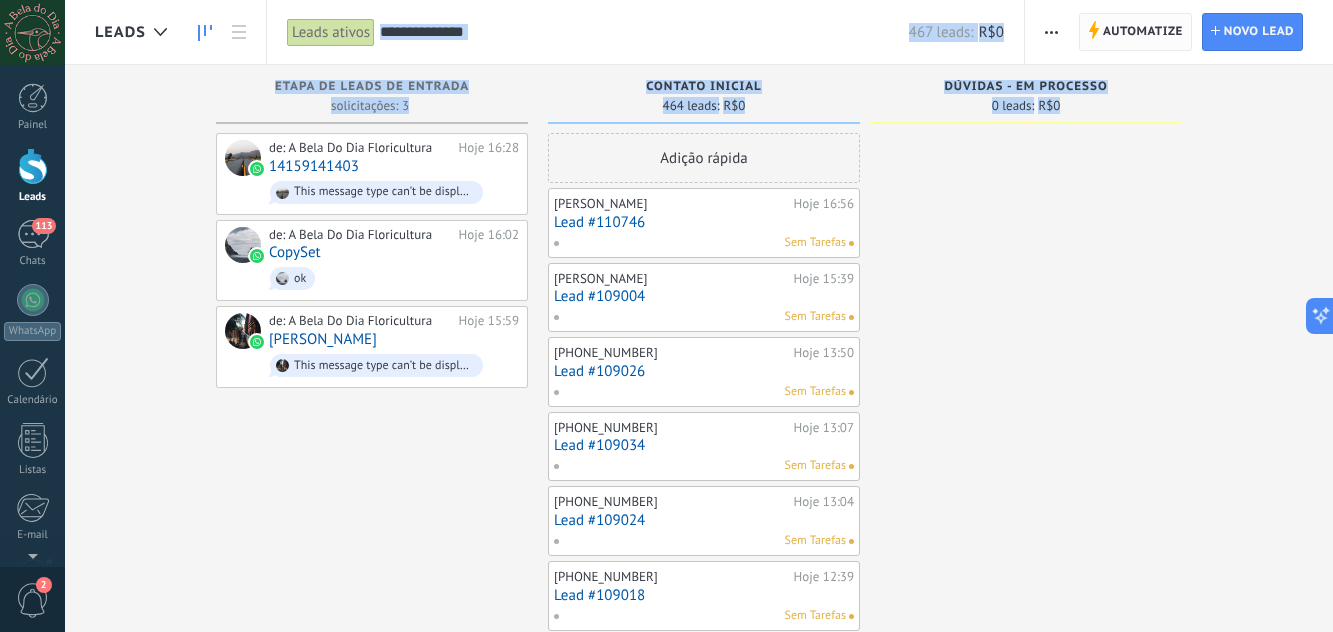 click on "Automatize" at bounding box center (1143, 32) 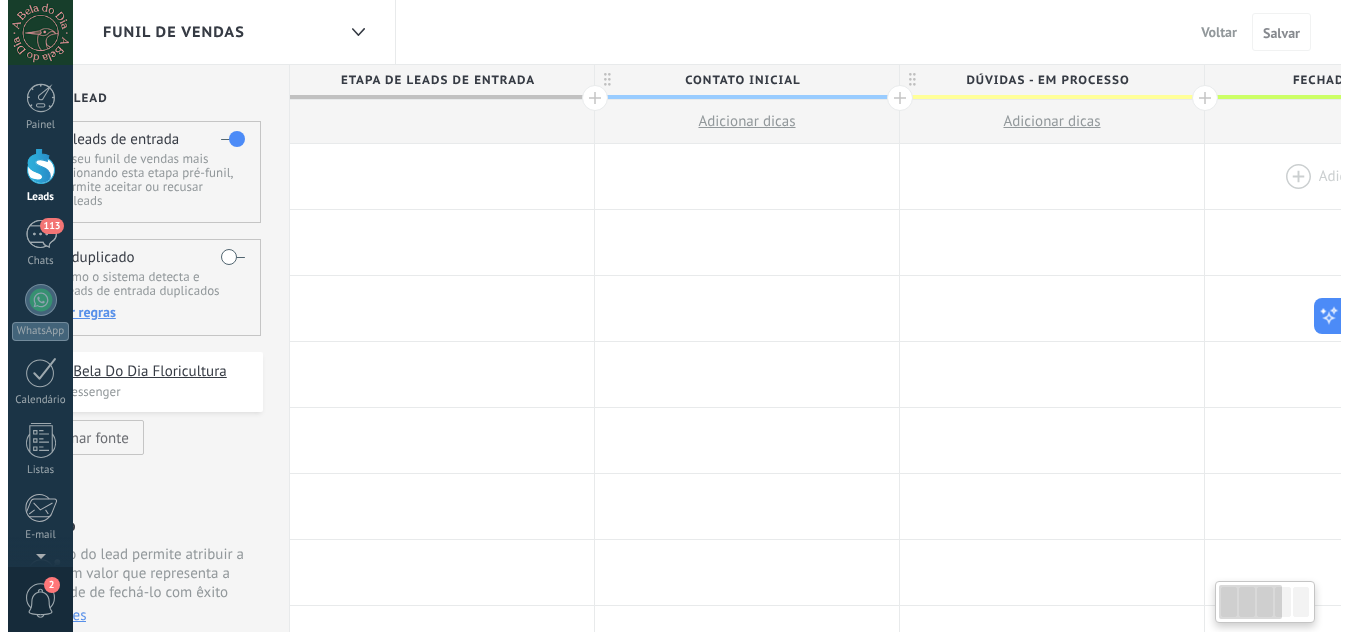 scroll, scrollTop: 0, scrollLeft: 0, axis: both 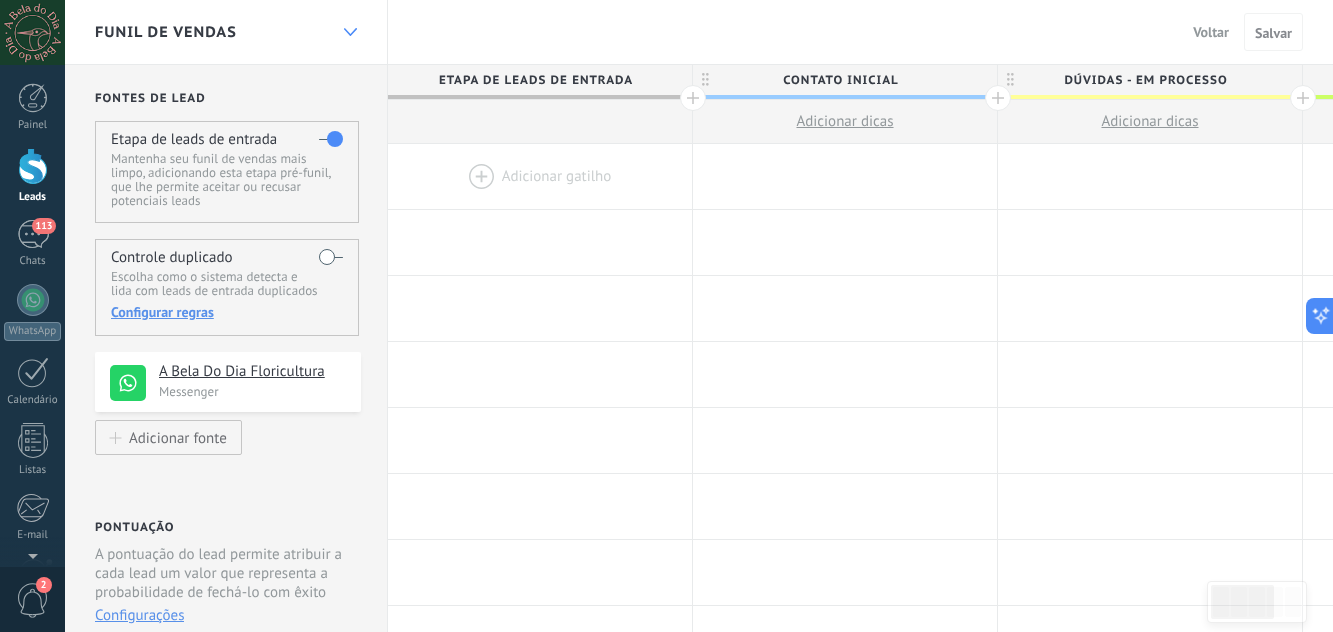 click at bounding box center [350, 32] 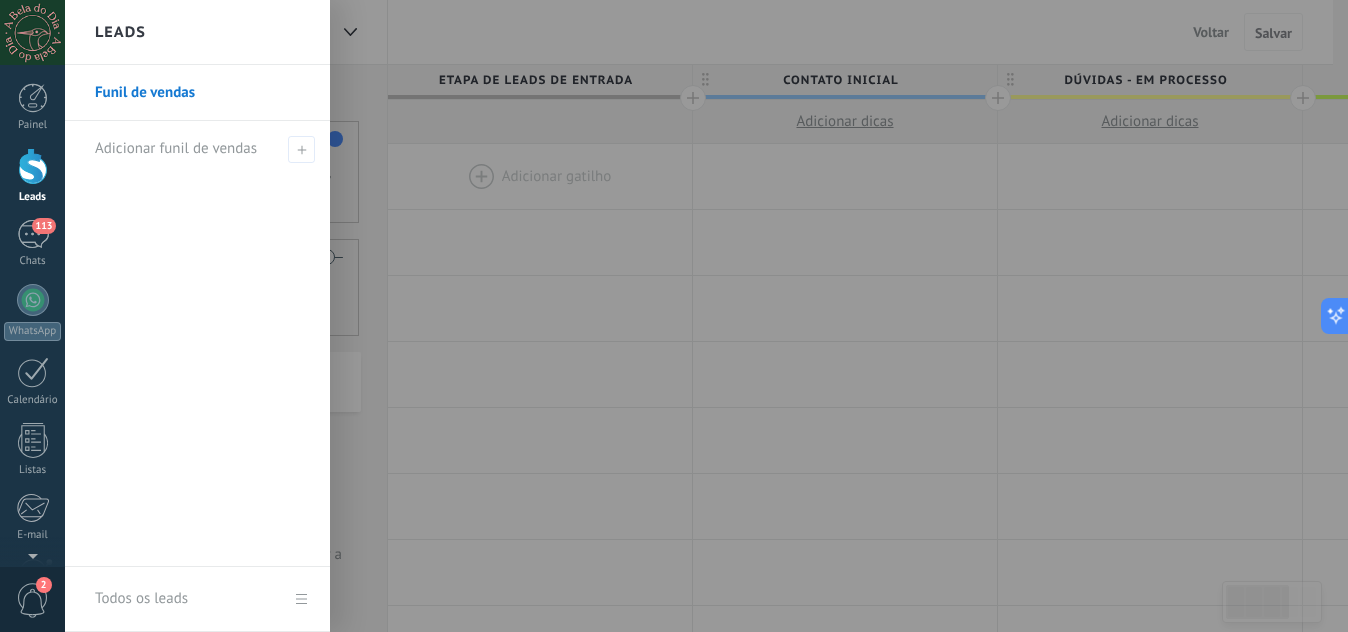 click at bounding box center [739, 316] 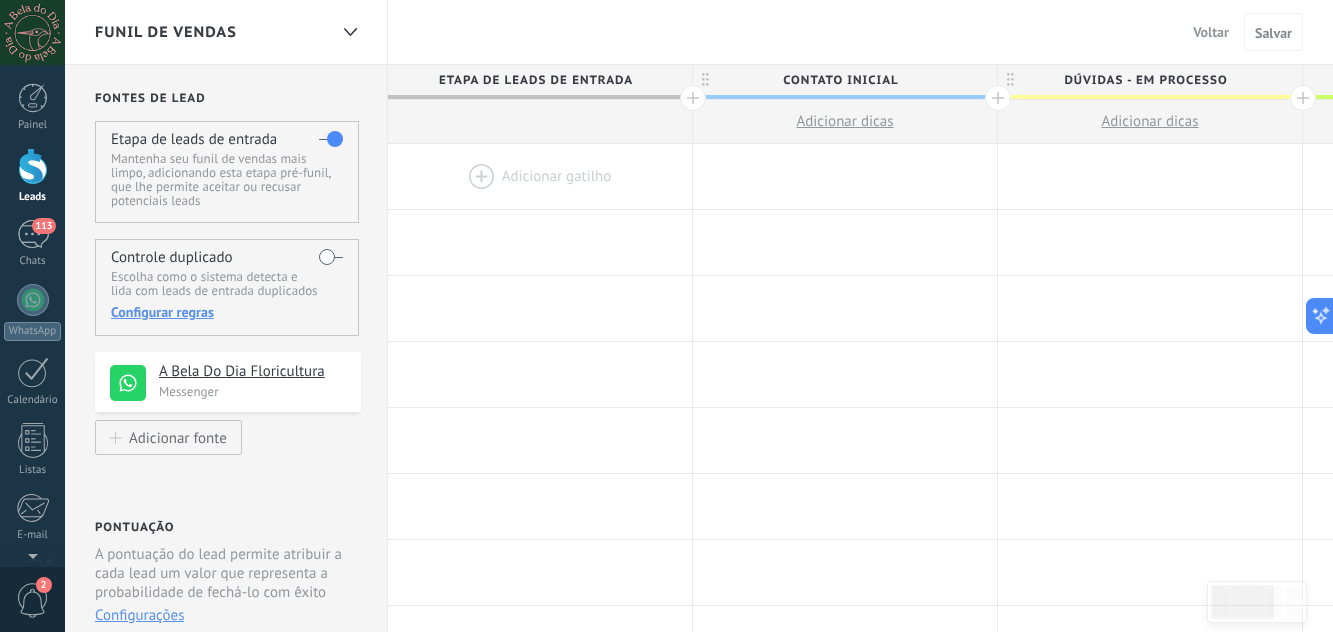 click on "Funil de vendas" at bounding box center [226, 32] 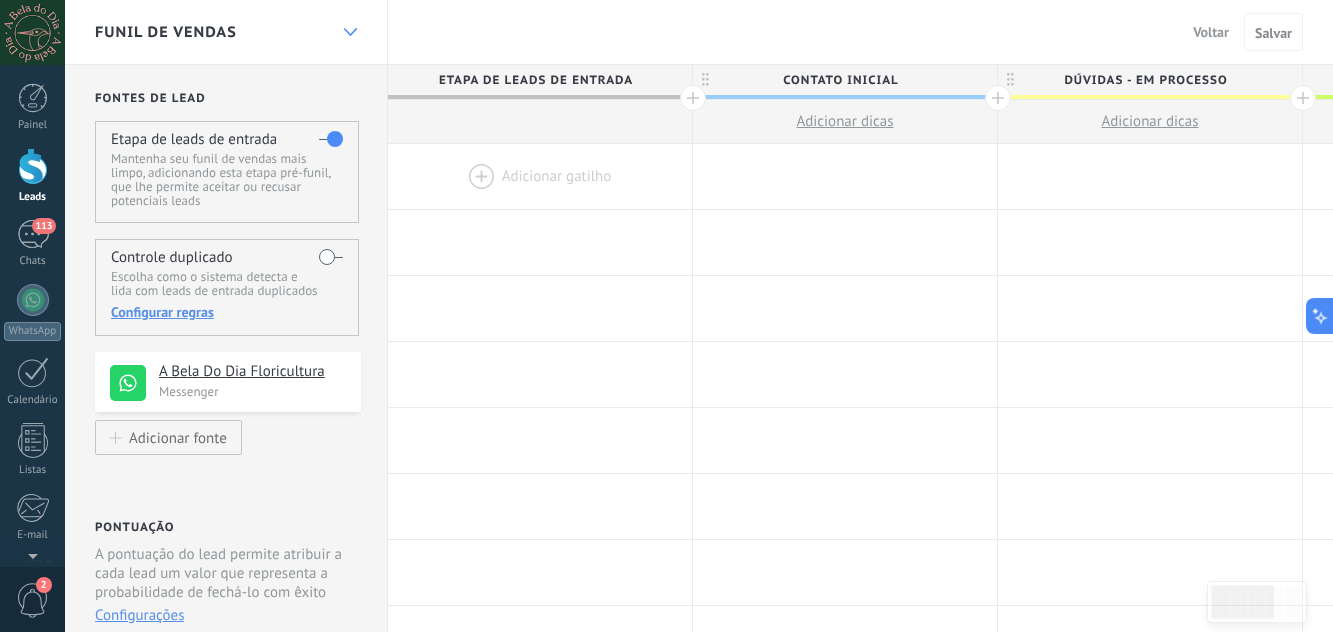 click at bounding box center [350, 32] 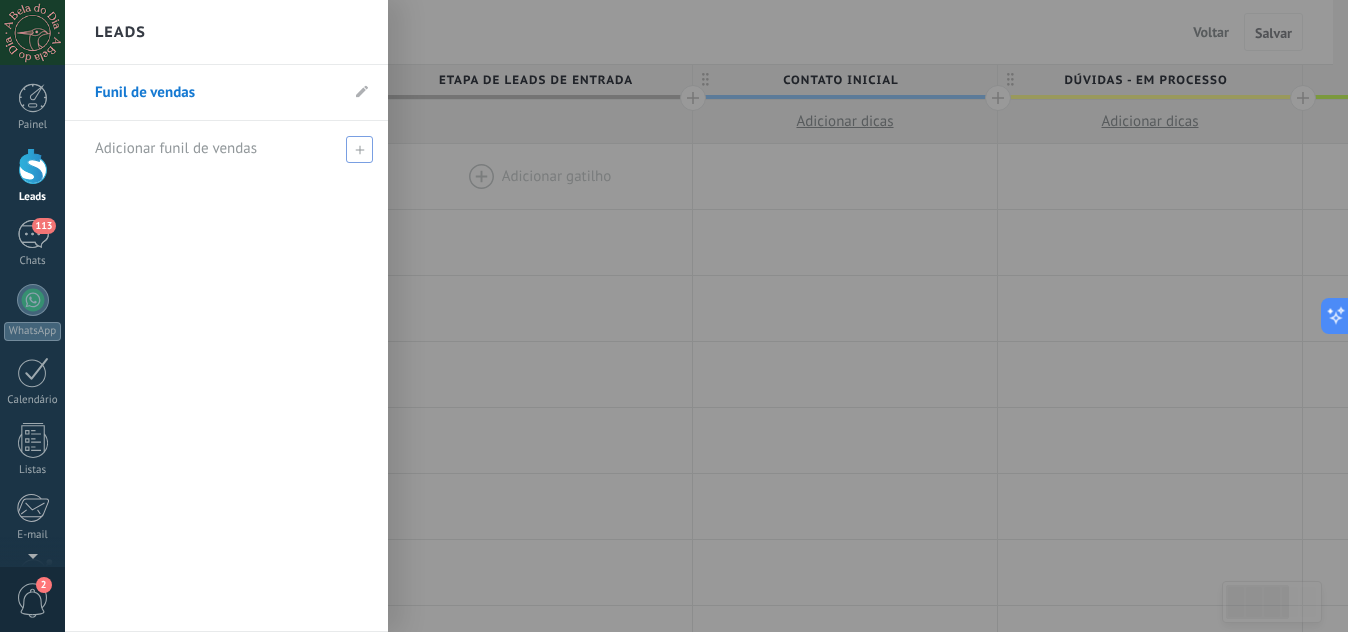 click on "Adicionar funil de vendas" at bounding box center (231, 148) 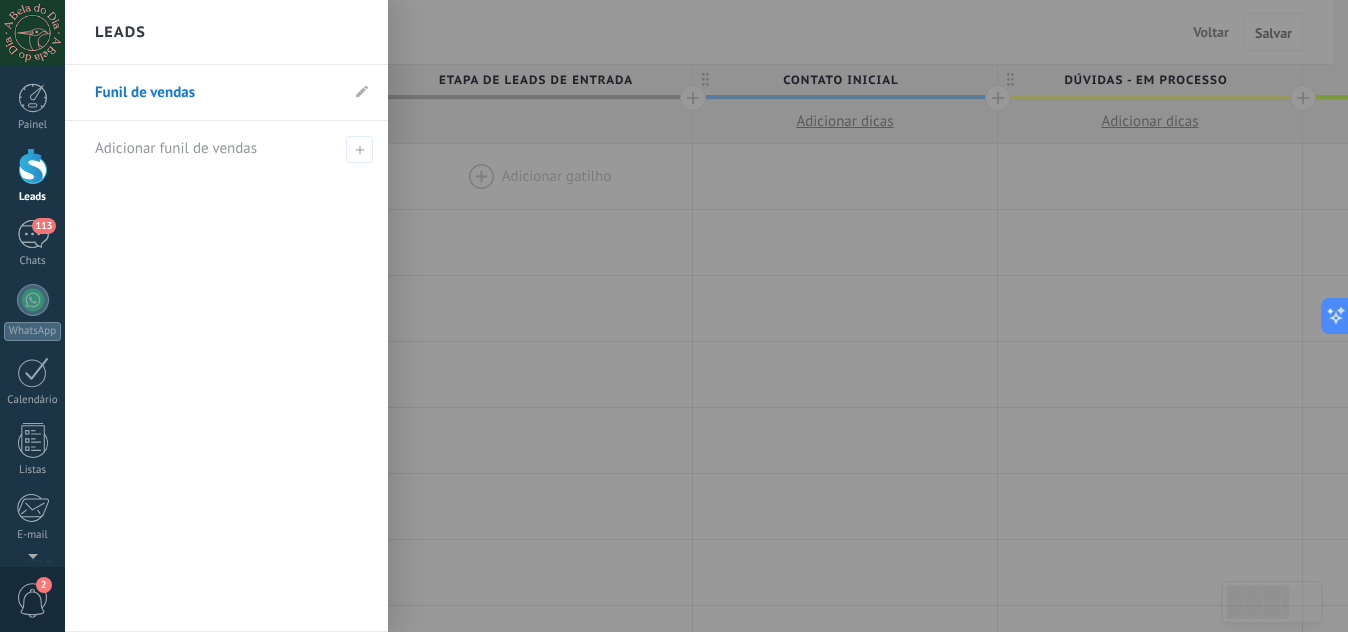click at bounding box center [739, 316] 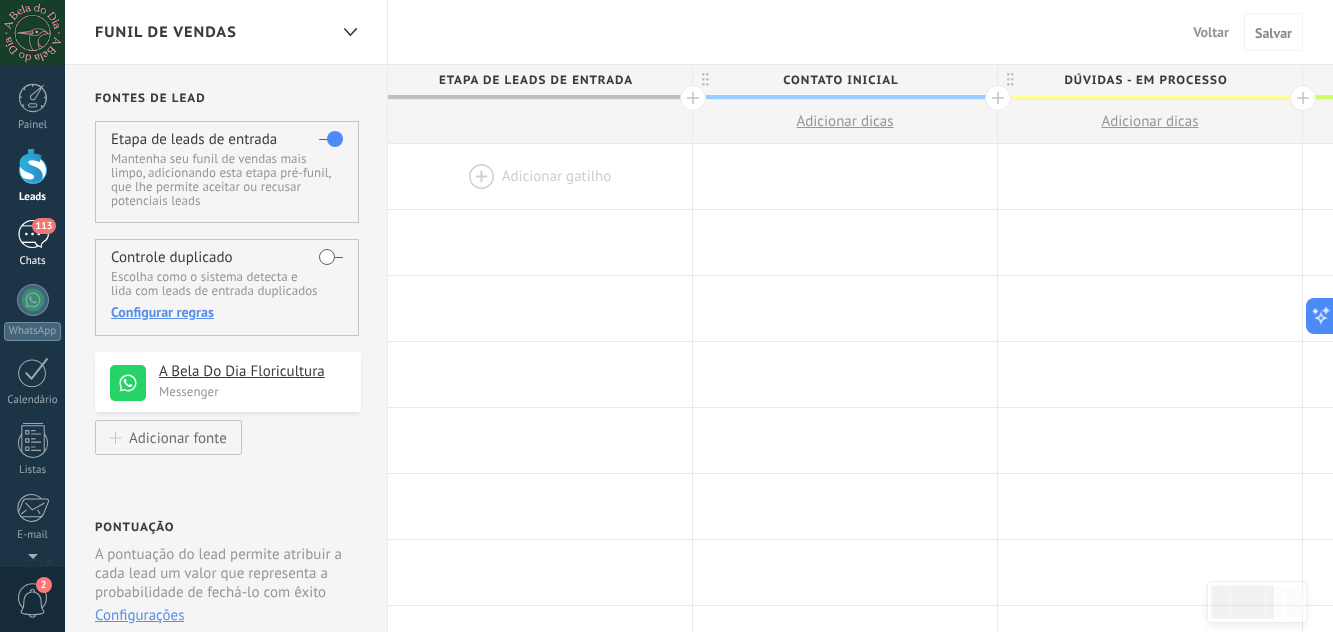 click on "113" at bounding box center [43, 226] 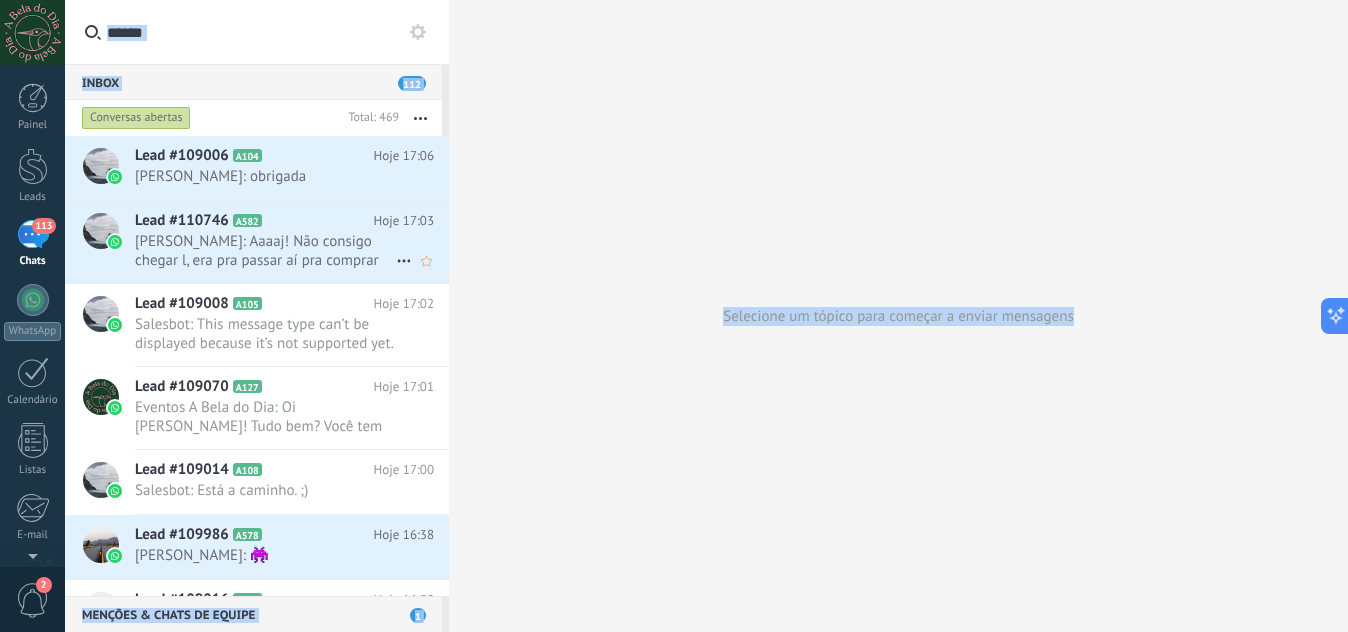 click on "[PERSON_NAME]: Aaaaj! Não consigo  chegar l, era pra passar aí pra comprar umas flores" at bounding box center [265, 251] 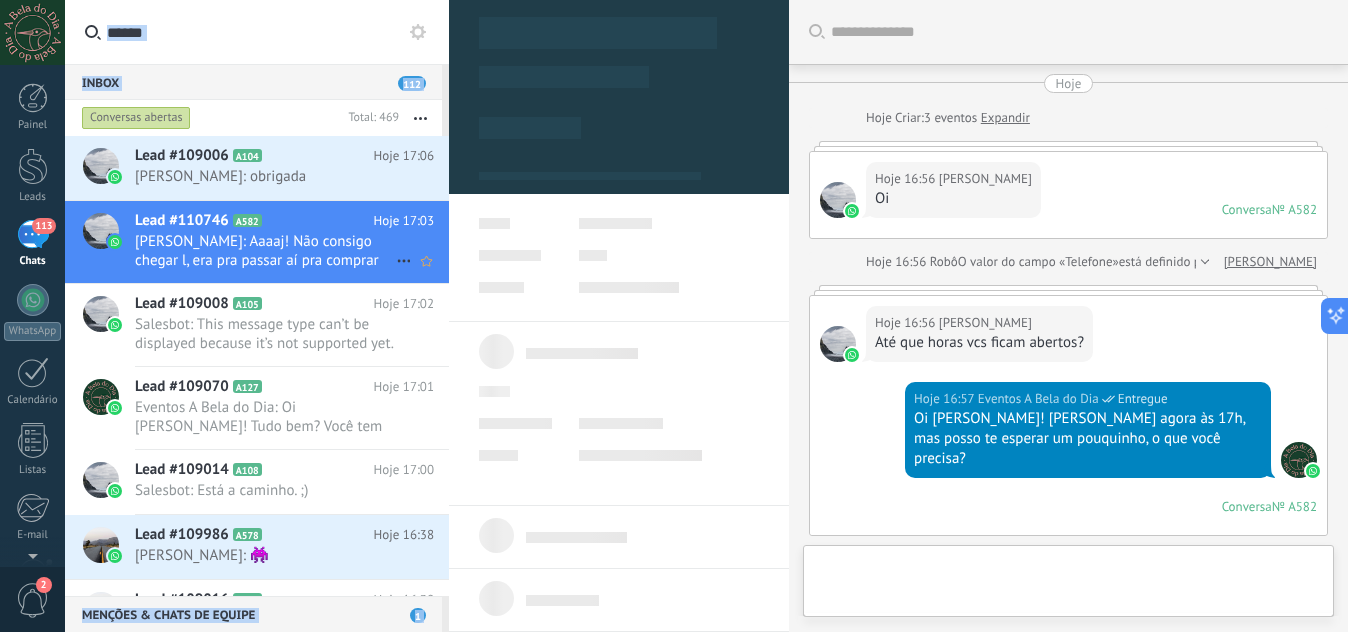 type on "**********" 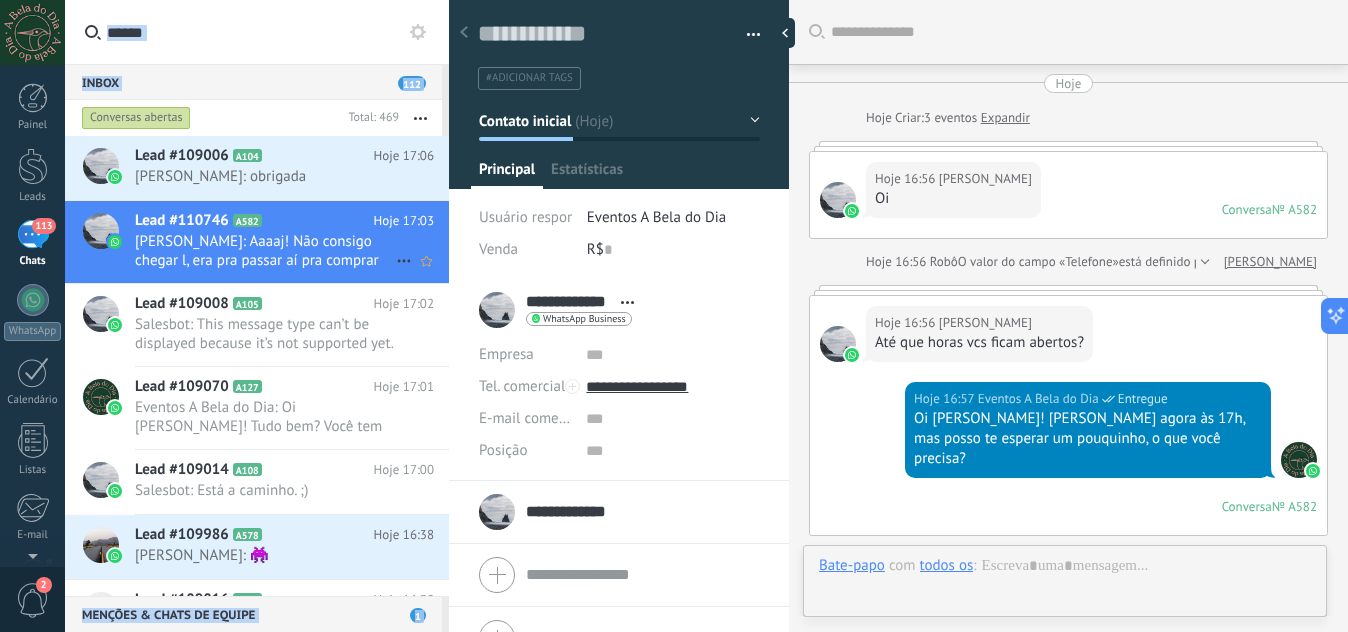 scroll, scrollTop: 468, scrollLeft: 0, axis: vertical 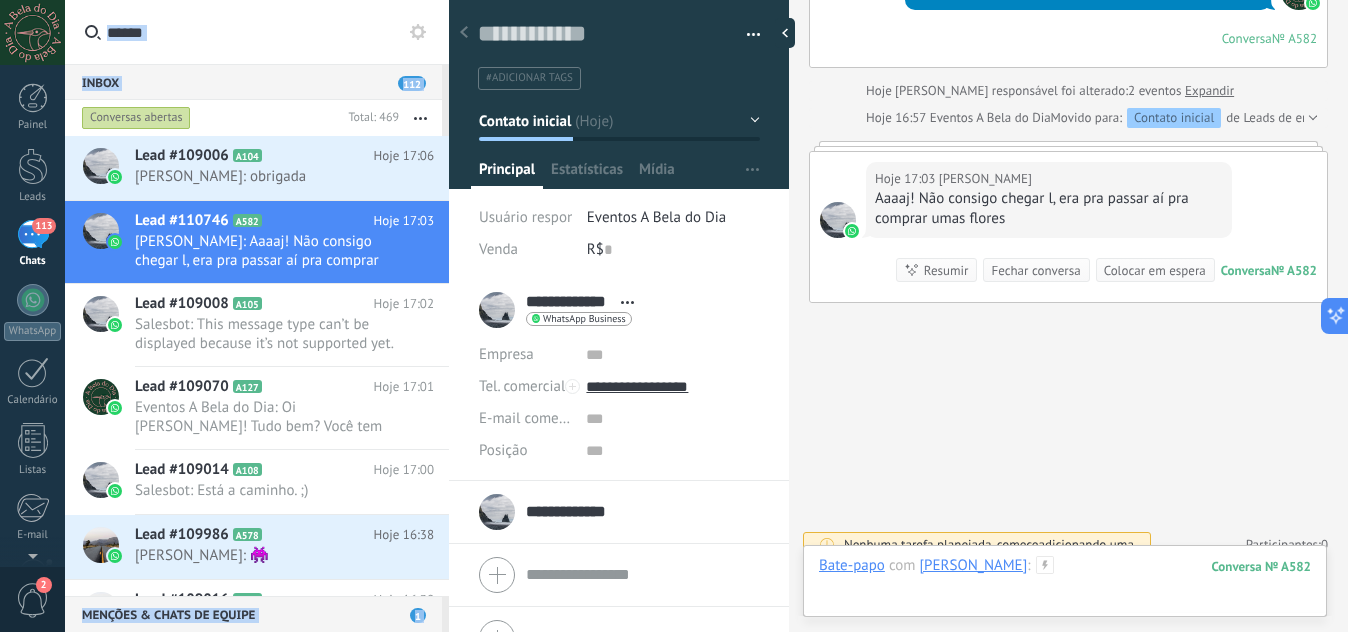 click at bounding box center (1065, 586) 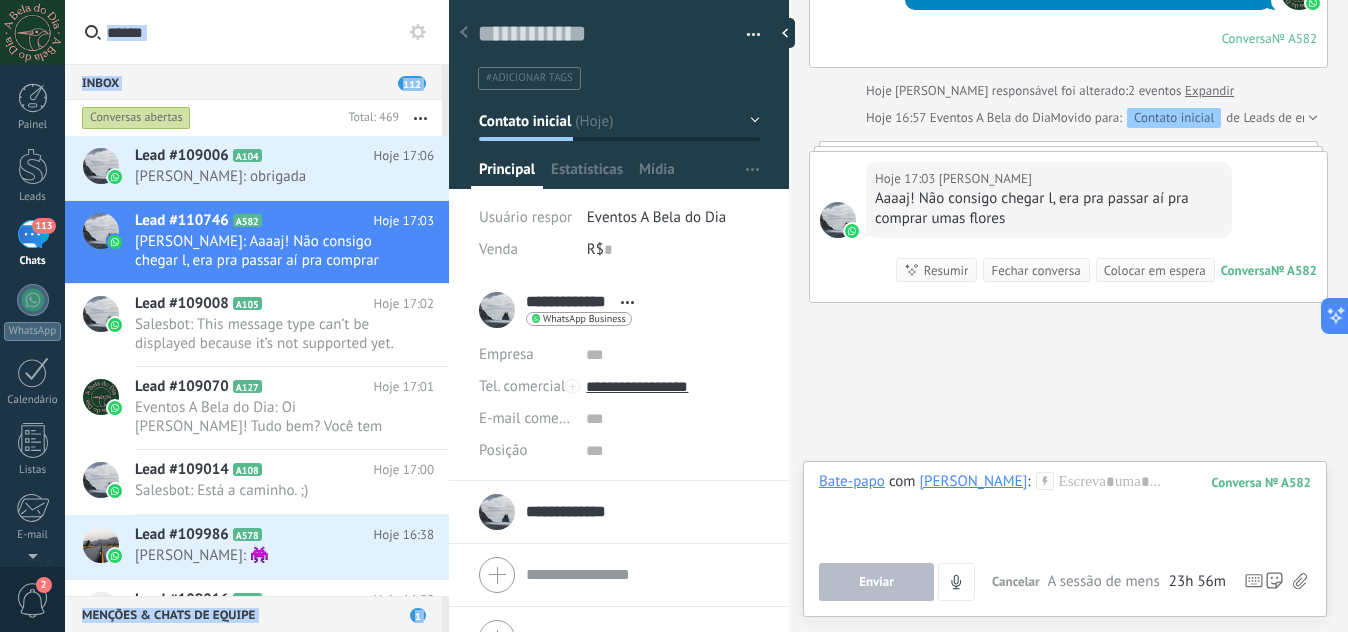 click on "A sessão de mensagens termina em:" at bounding box center (1106, 582) 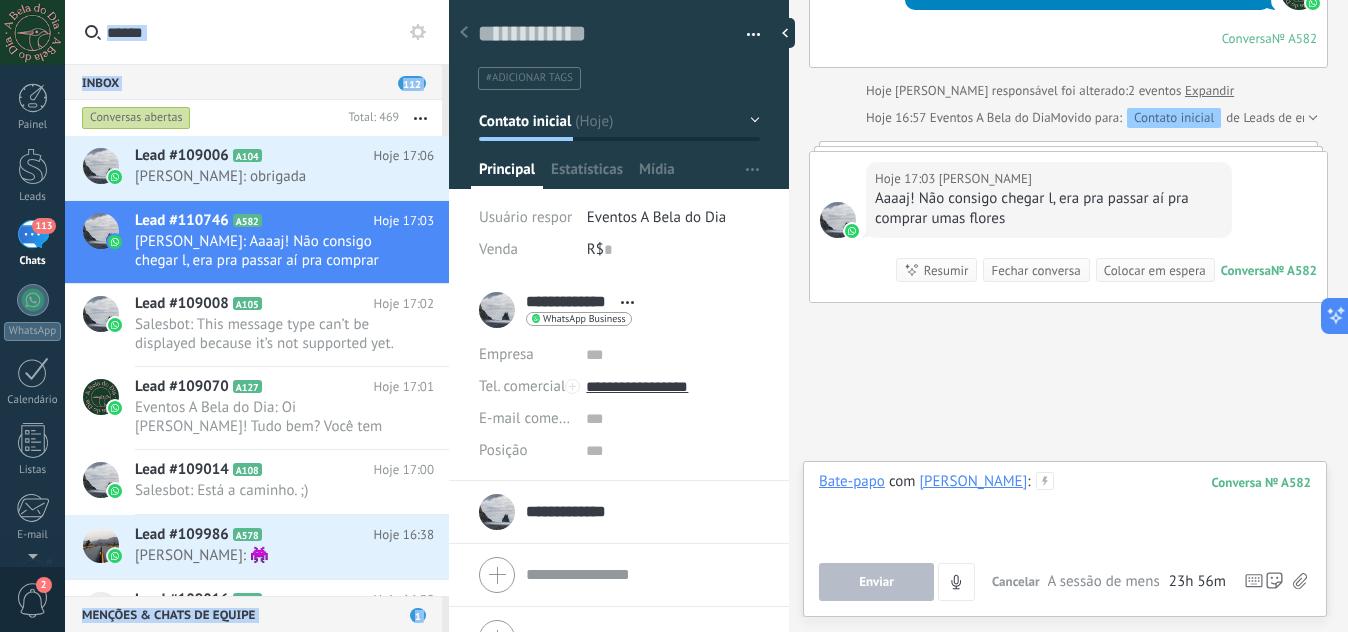 click at bounding box center [1065, 510] 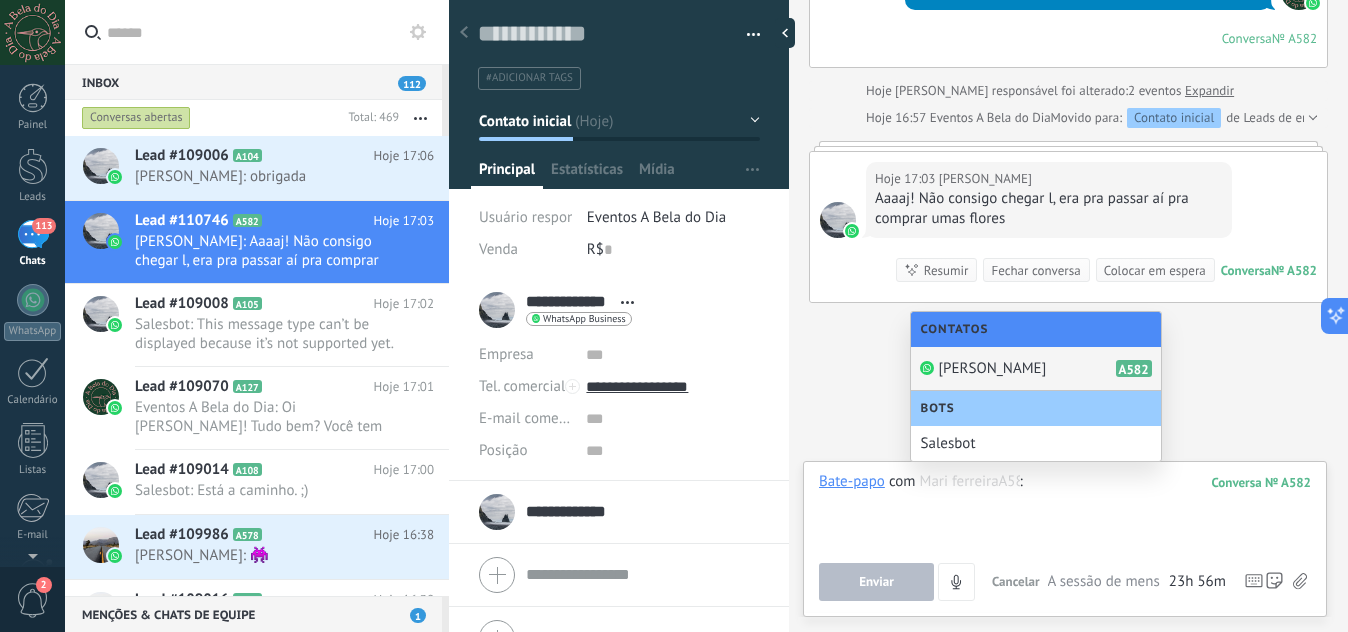 click at bounding box center [1065, 510] 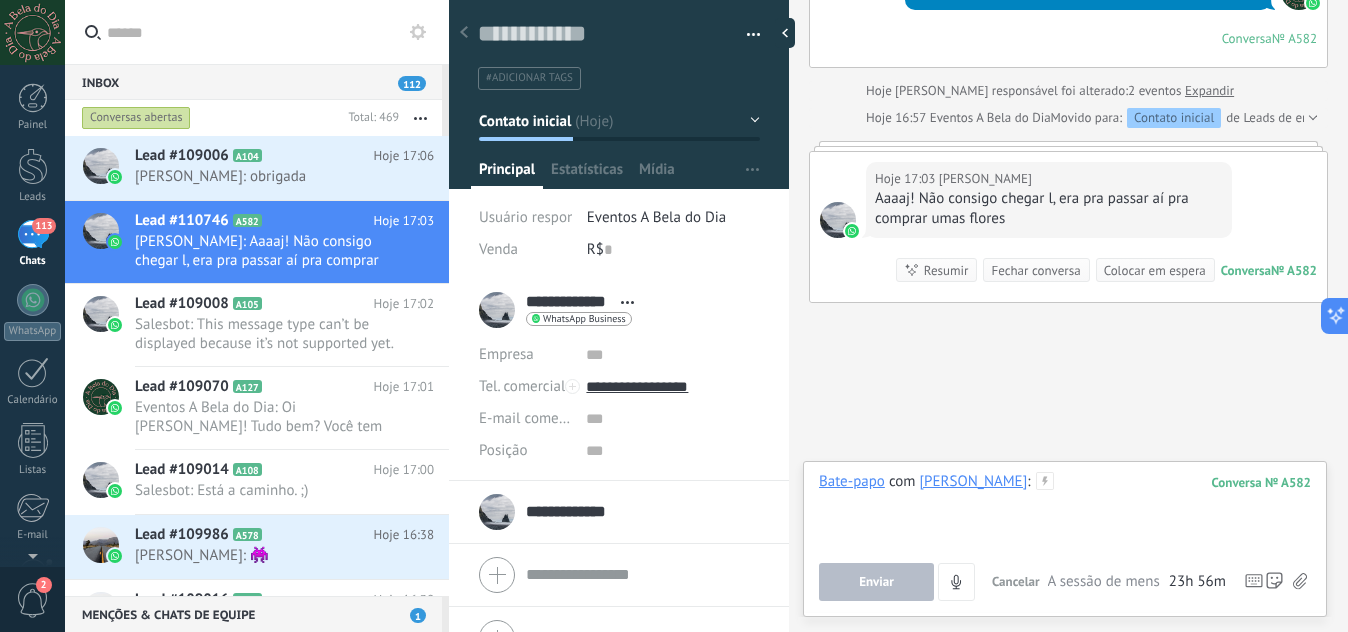 type 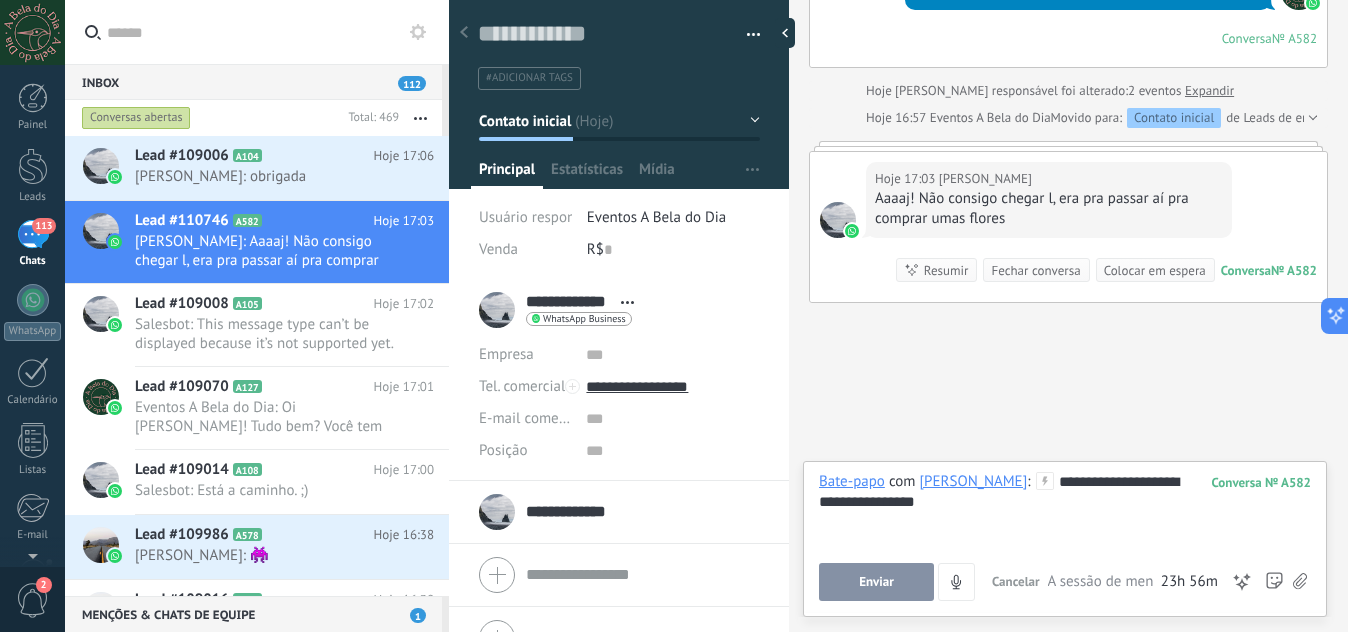 click on "Enviar" at bounding box center (876, 582) 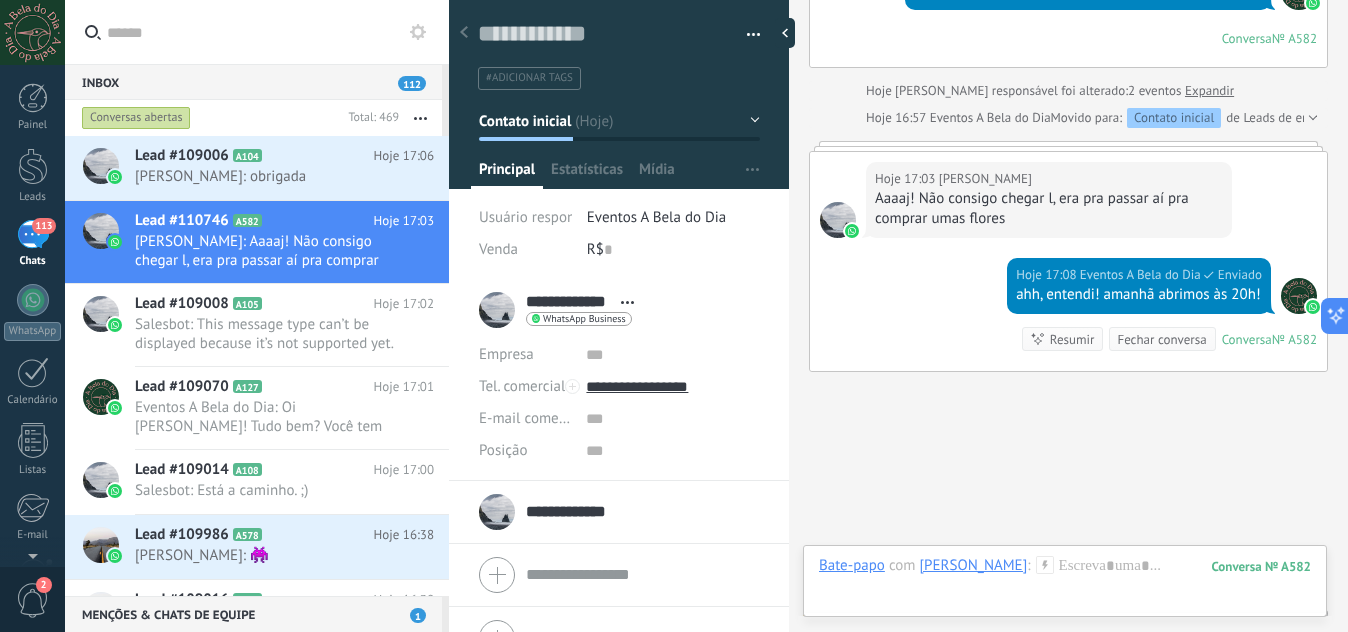 scroll, scrollTop: 537, scrollLeft: 0, axis: vertical 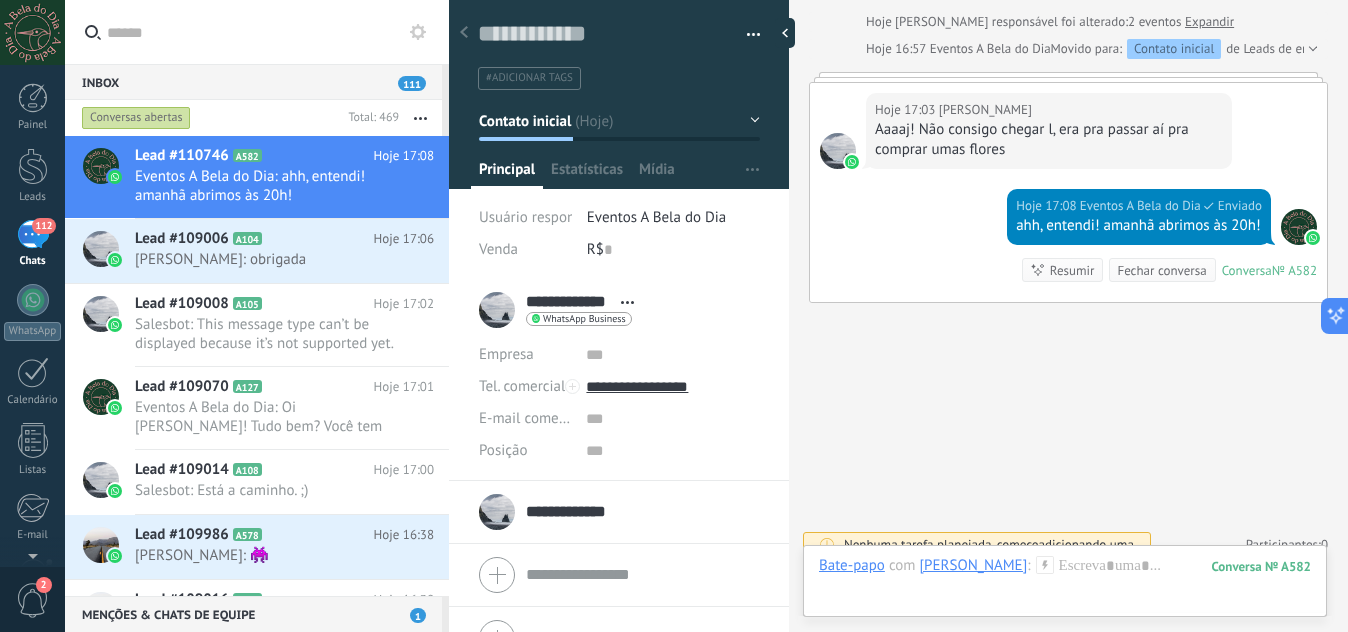 click on "ahh, entendi! amanhã abrimos às 20h!" at bounding box center [1139, 226] 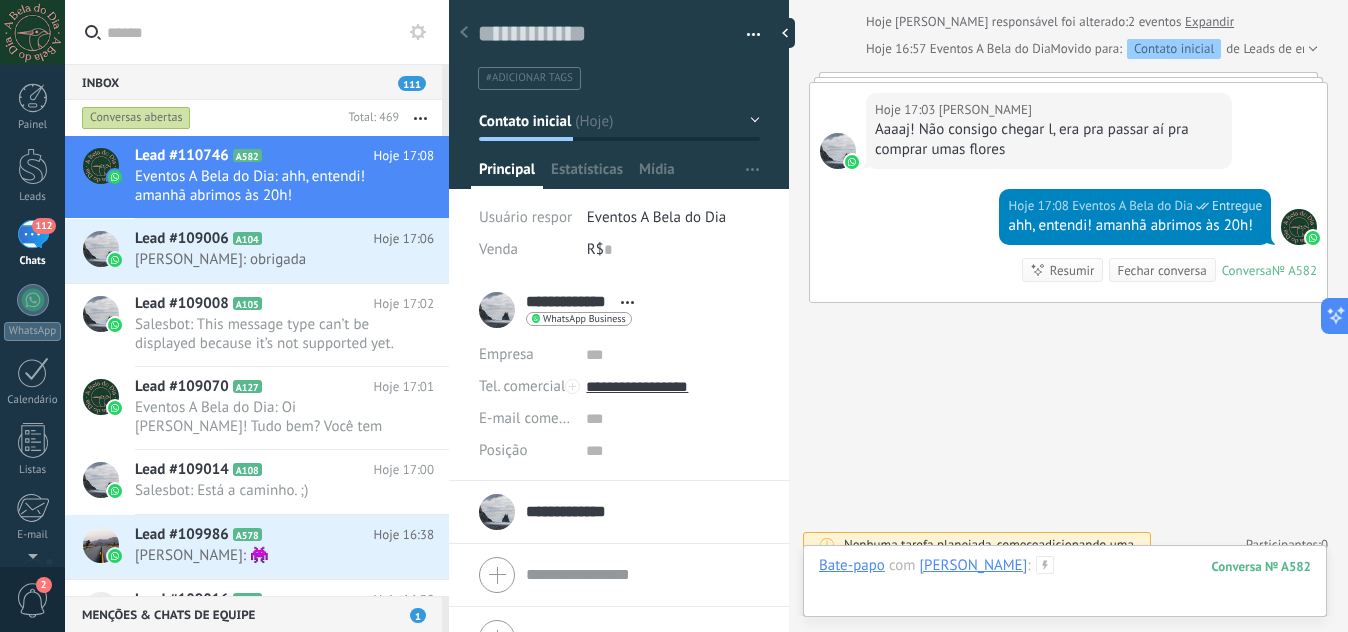 click at bounding box center (1065, 586) 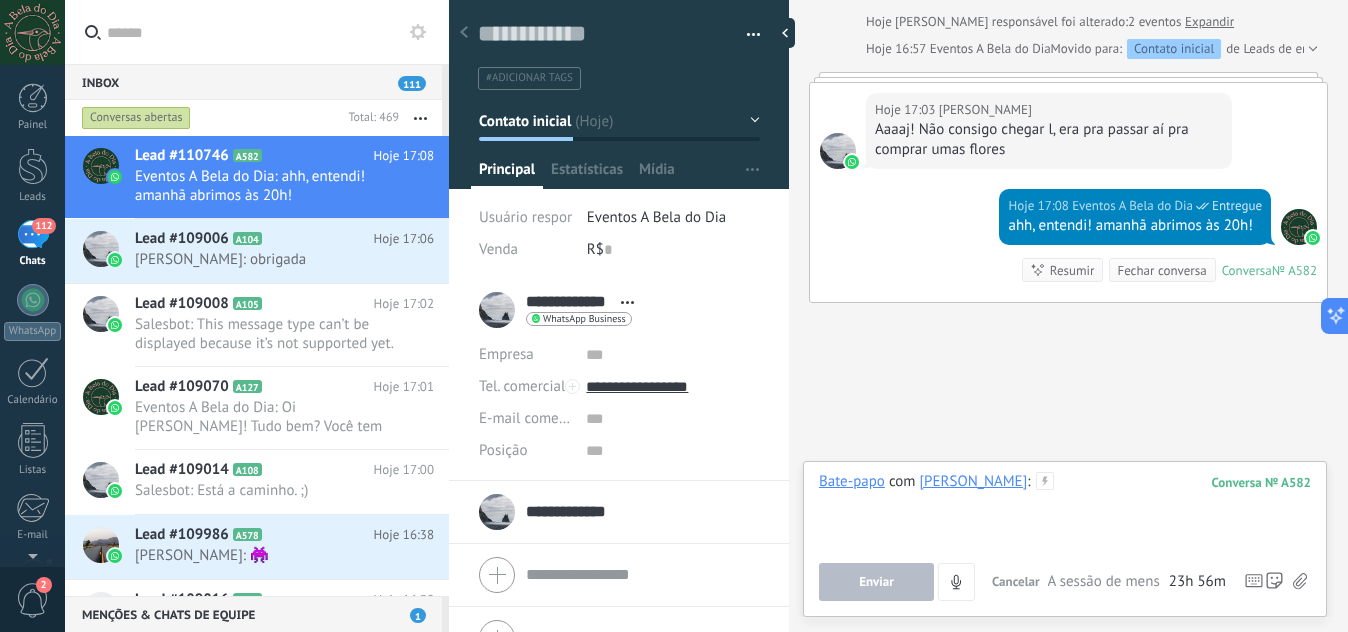 type 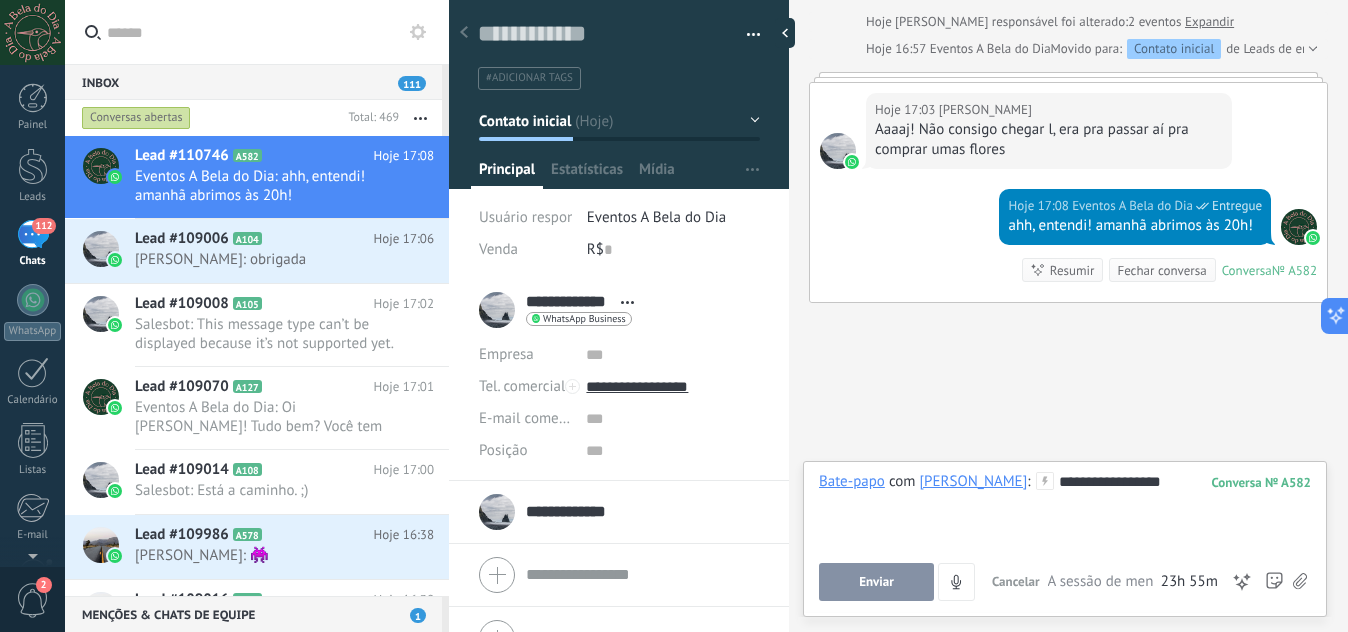 click on "Enviar" at bounding box center [876, 582] 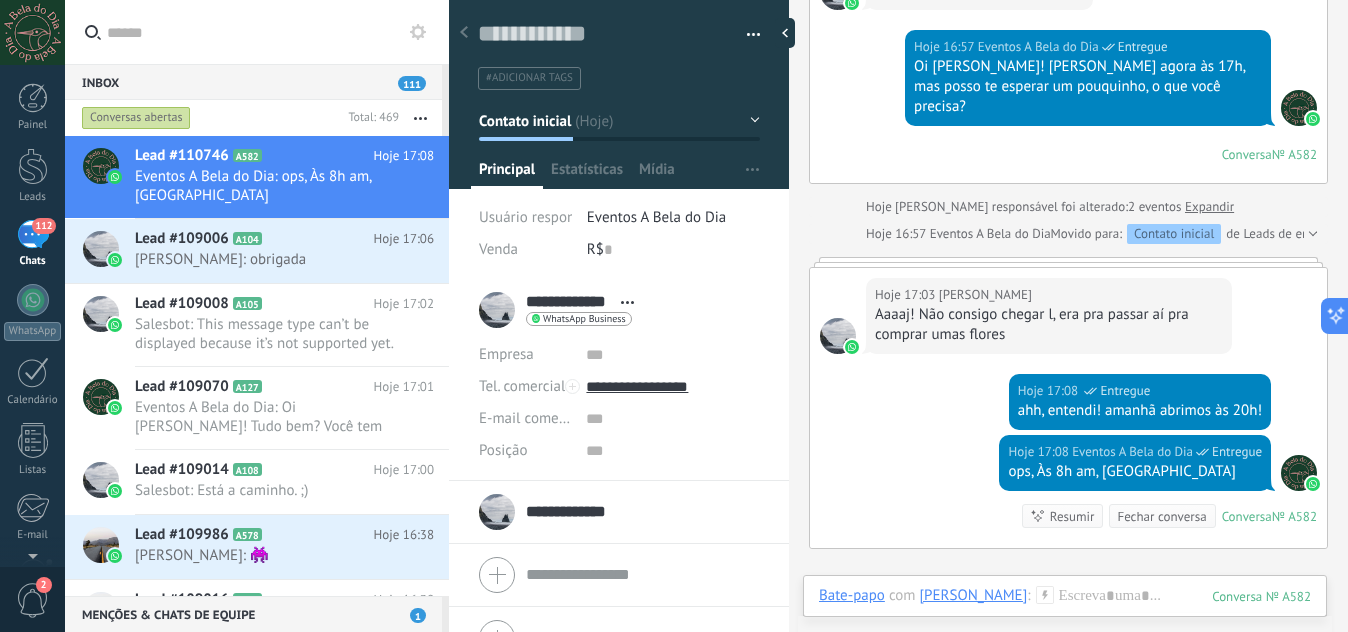 scroll, scrollTop: 598, scrollLeft: 0, axis: vertical 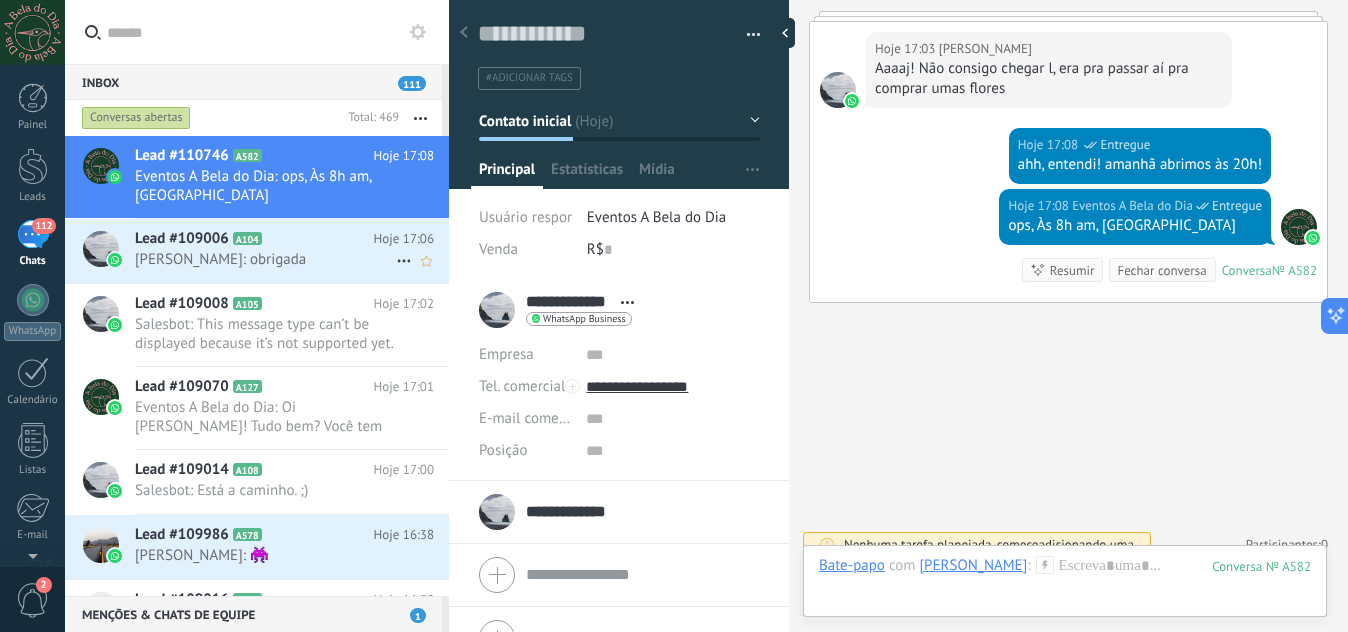 click on "[PERSON_NAME]: obrigada" at bounding box center [265, 259] 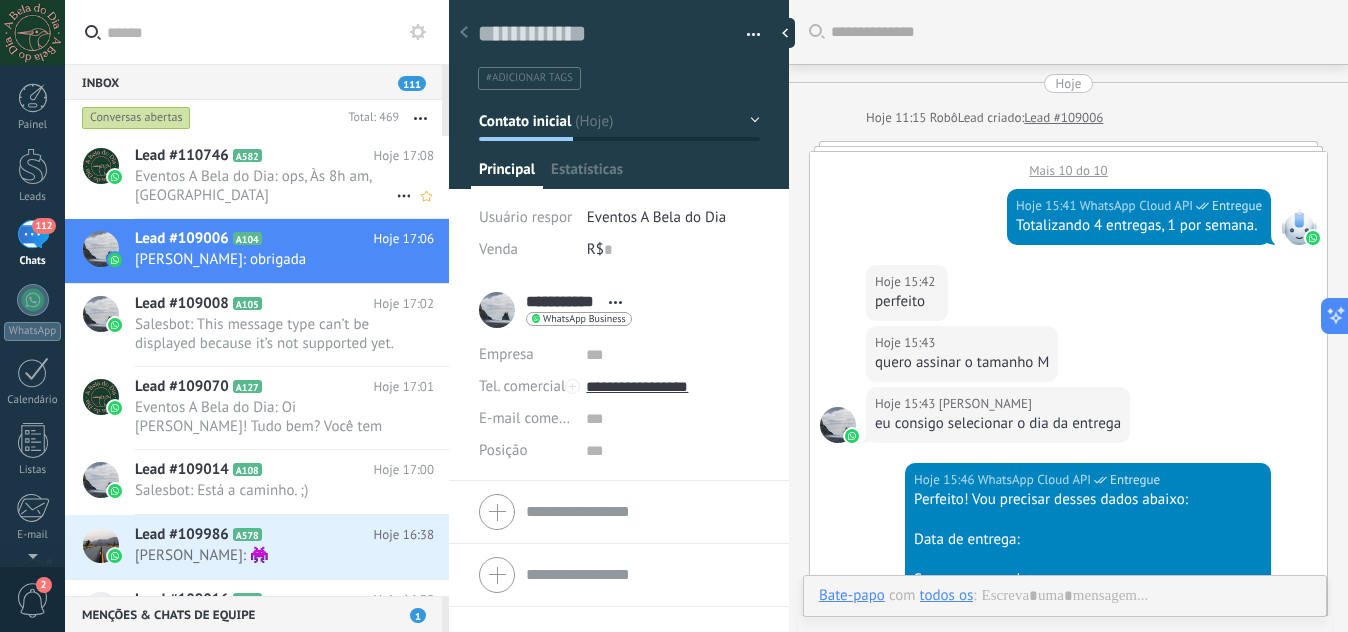 scroll, scrollTop: 1622, scrollLeft: 0, axis: vertical 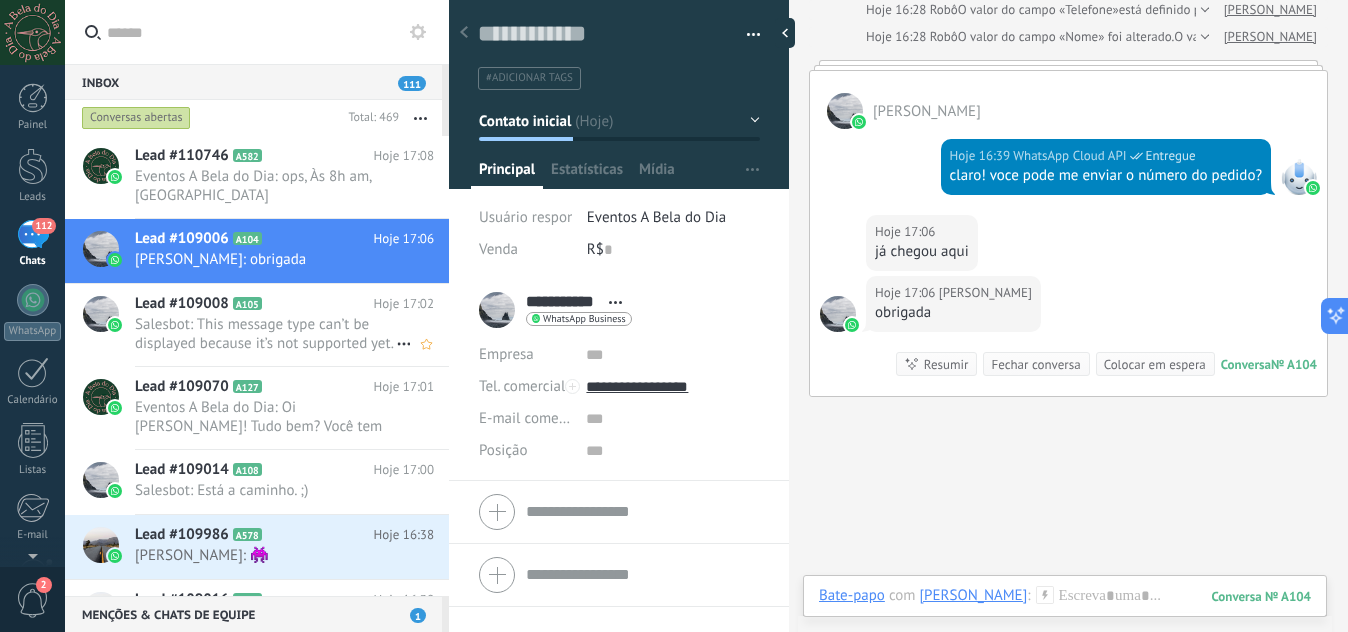 click on "Salesbot: This message type can’t be displayed because it’s not supported yet." at bounding box center [265, 334] 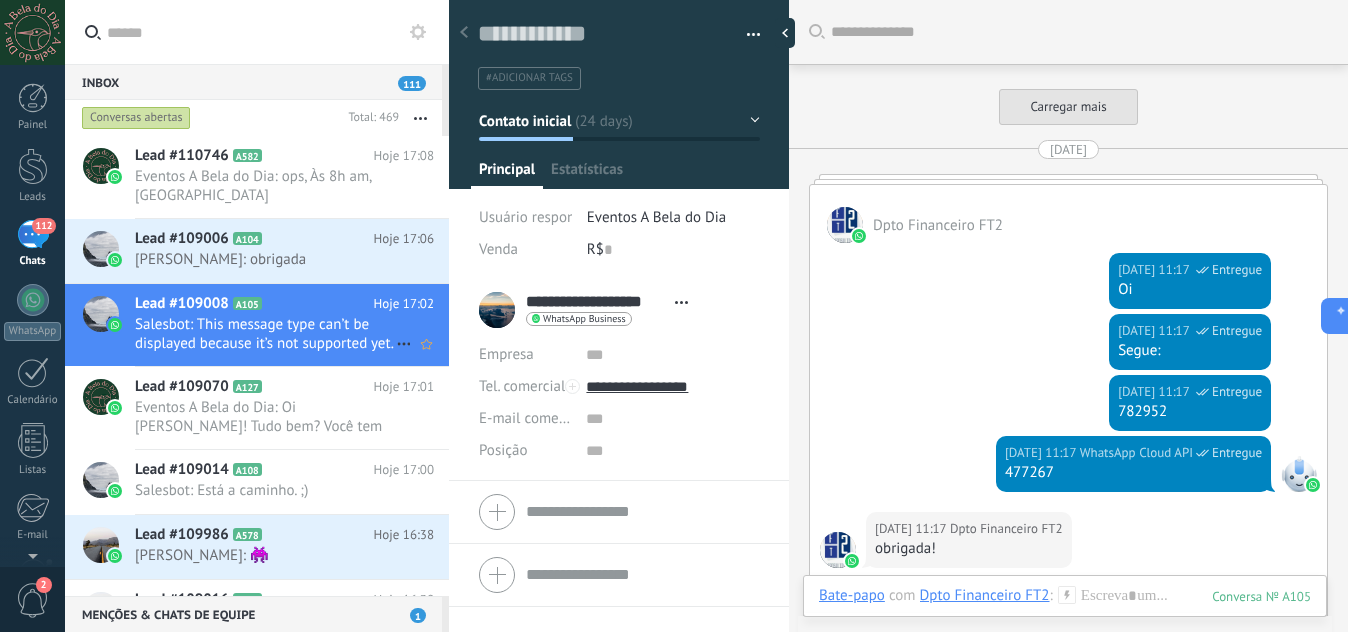 scroll, scrollTop: 30, scrollLeft: 0, axis: vertical 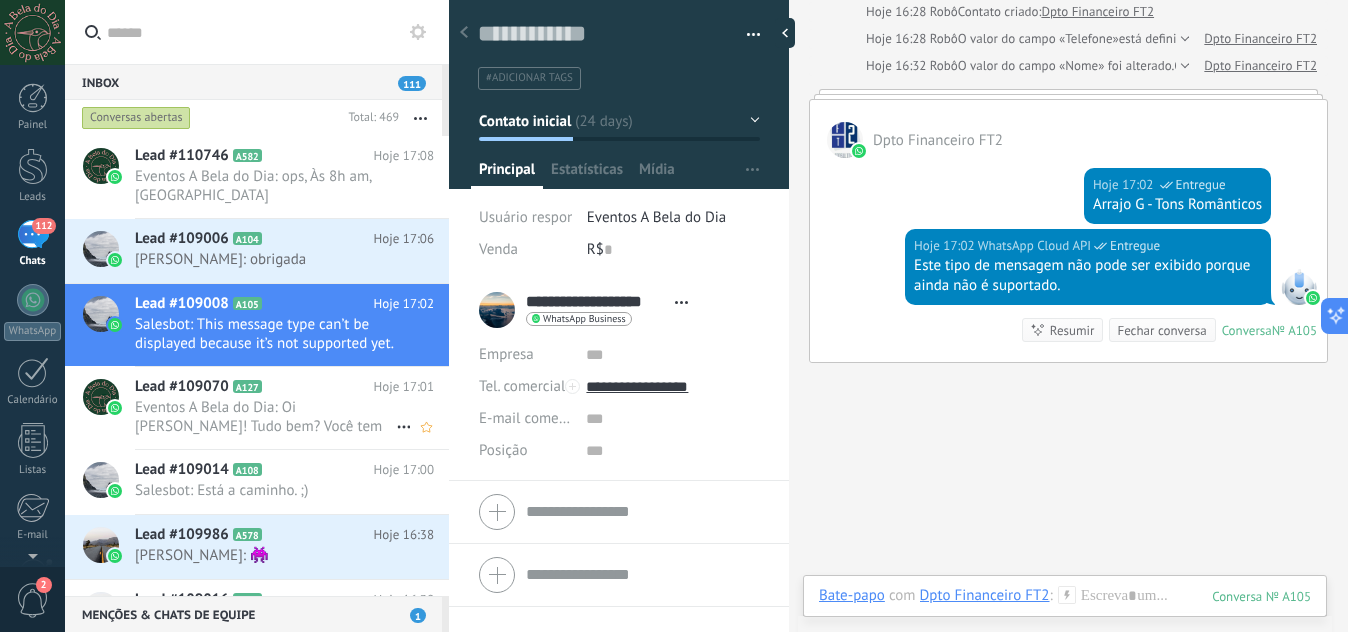 click on "Eventos A Bela do Dia: Oi [PERSON_NAME]! Tudo bem? Você tem alguma dúvida? Como posso te ajudar com as flores?" at bounding box center [265, 417] 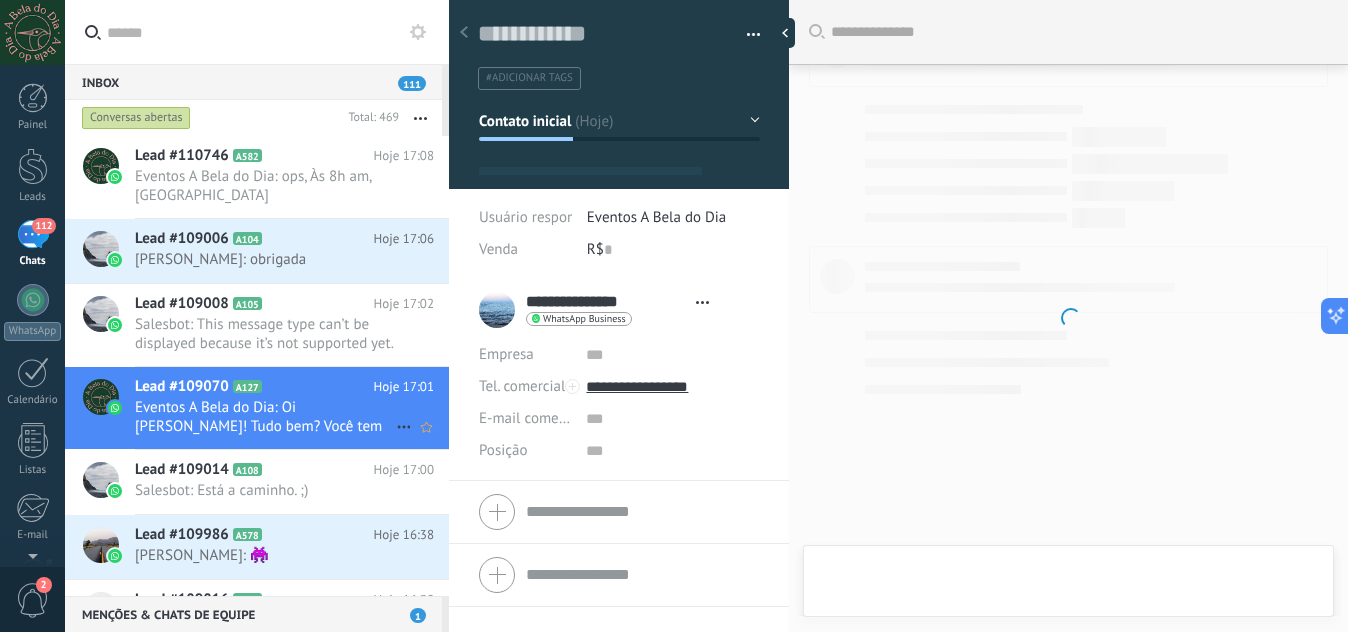 scroll, scrollTop: 449, scrollLeft: 0, axis: vertical 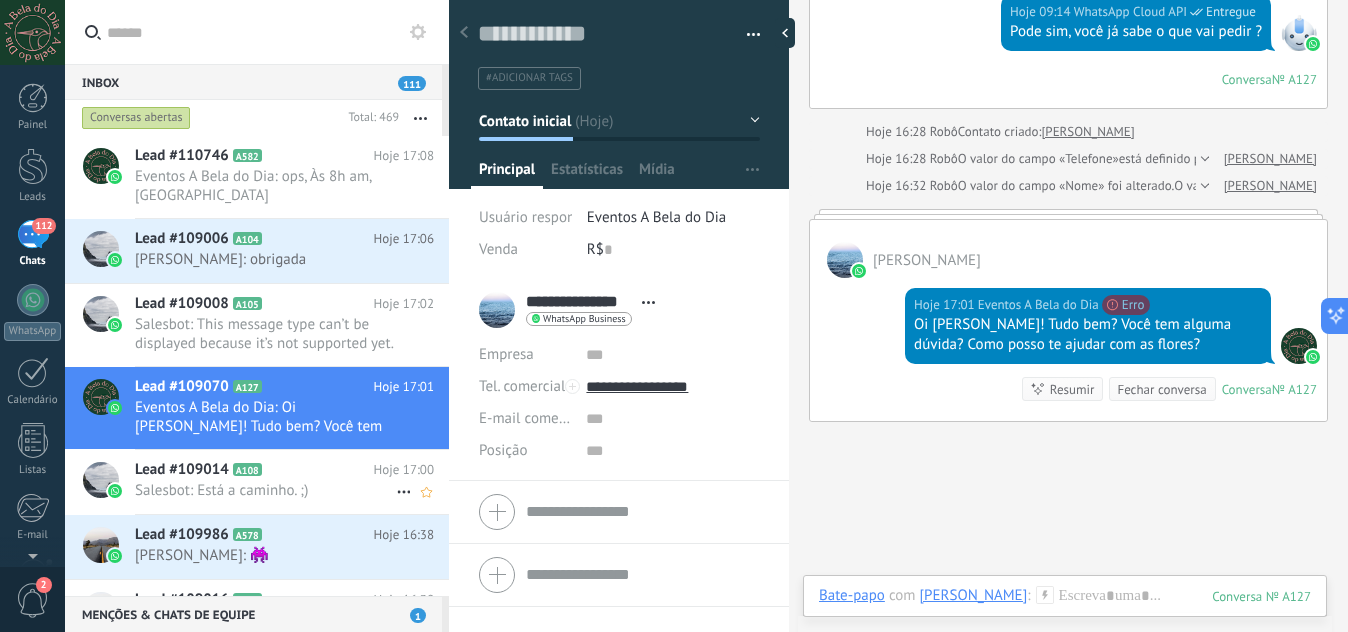 click on "Salesbot: Está a caminho. ;)" at bounding box center [265, 490] 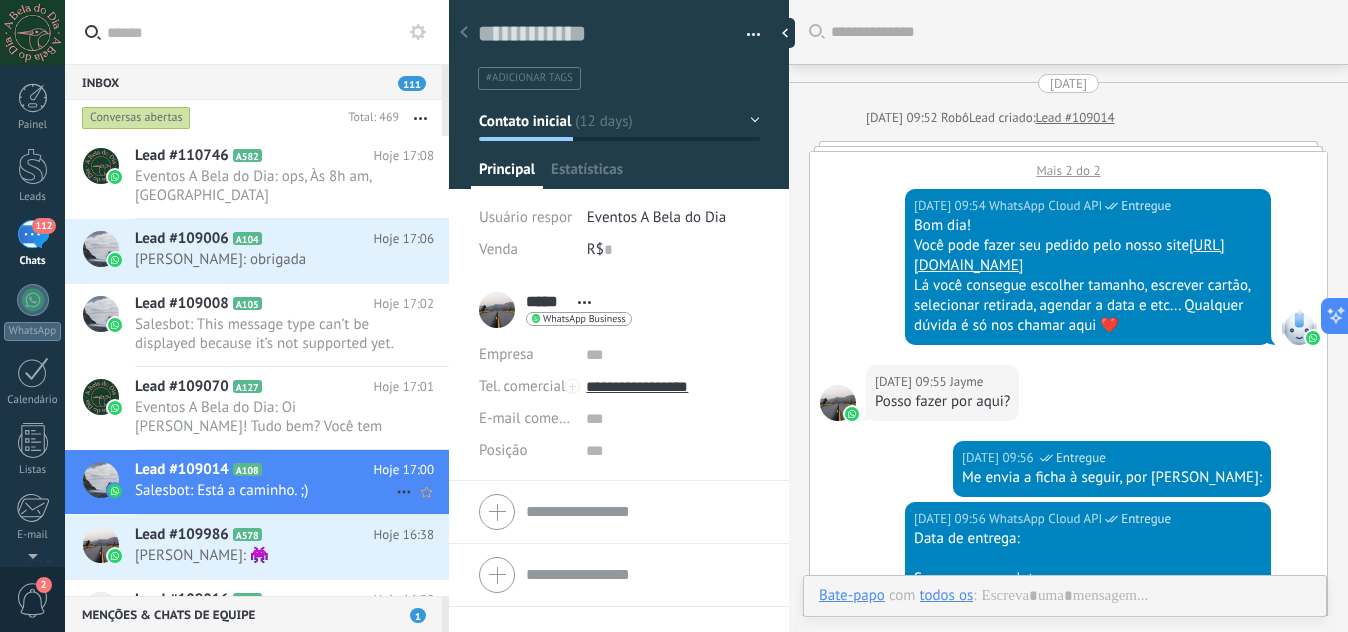 scroll, scrollTop: 30, scrollLeft: 0, axis: vertical 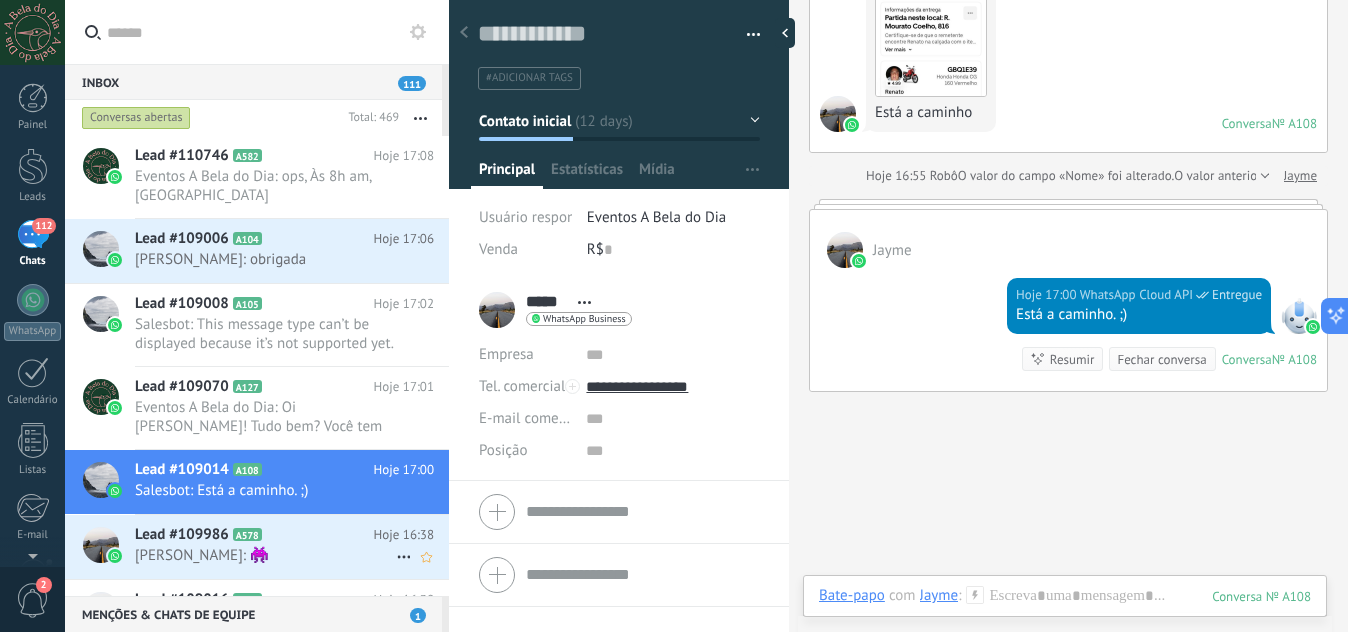 click on "[PERSON_NAME]: 👾" at bounding box center [265, 555] 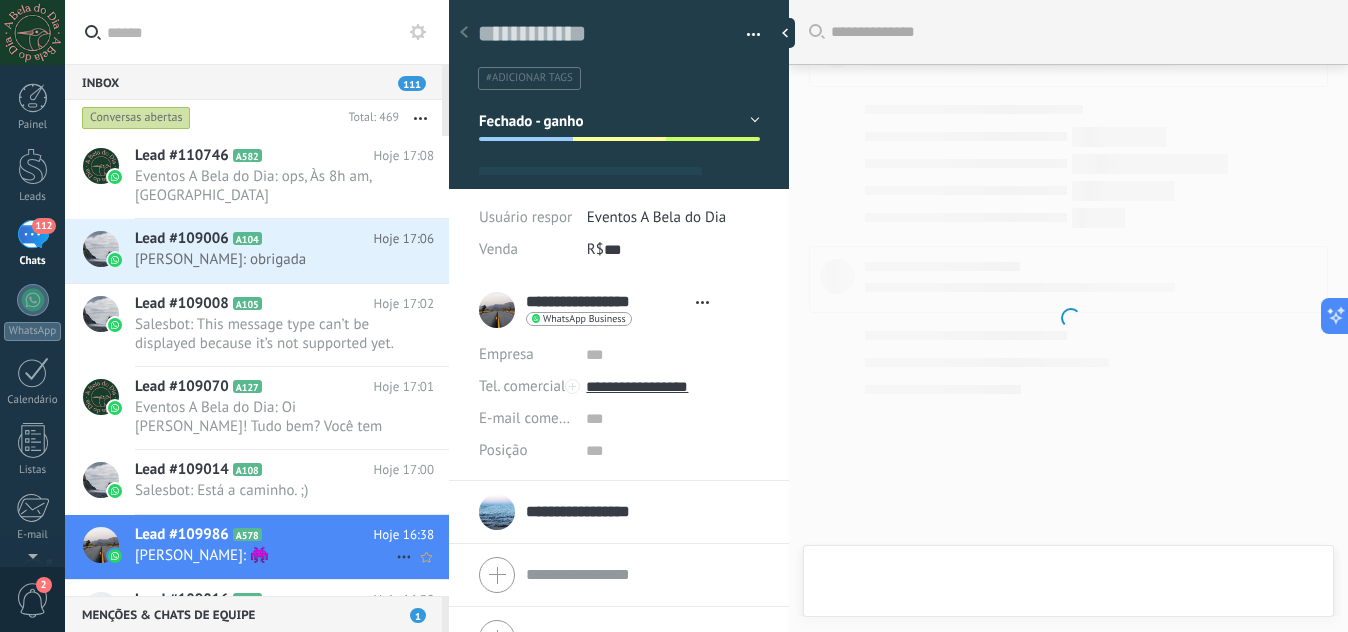 scroll, scrollTop: 1983, scrollLeft: 0, axis: vertical 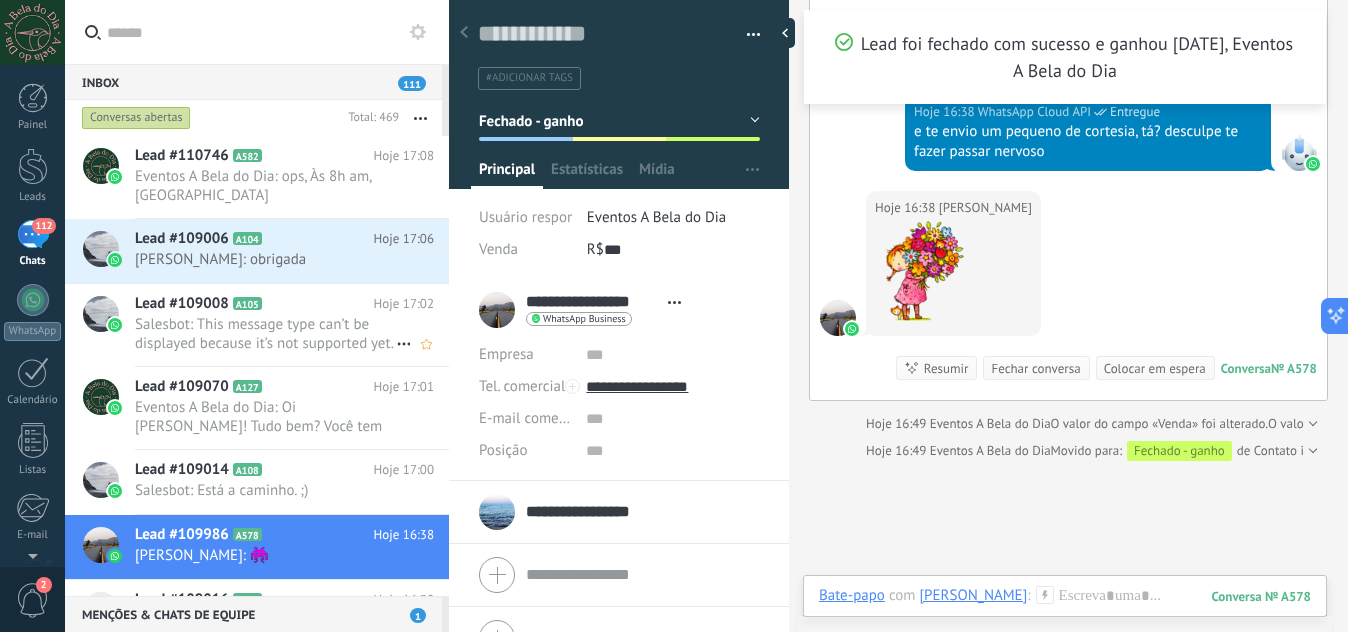 click on "Salesbot: This message type can’t be displayed because it’s not supported yet." at bounding box center (265, 334) 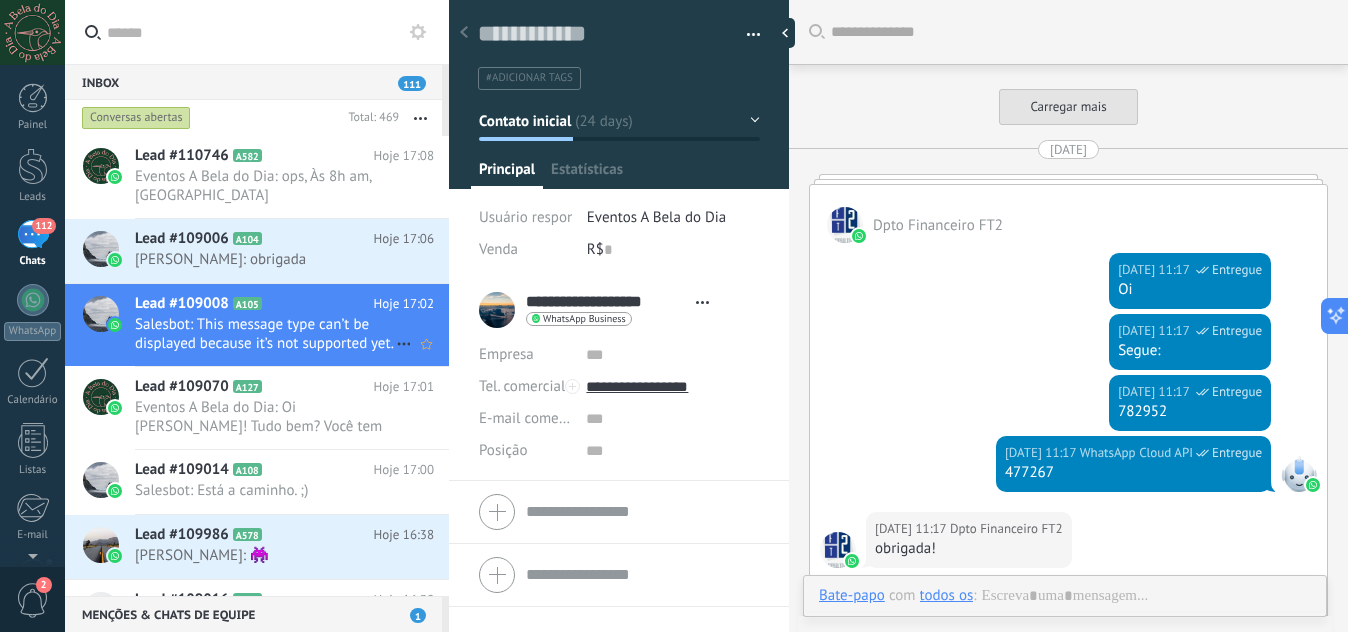 type on "**********" 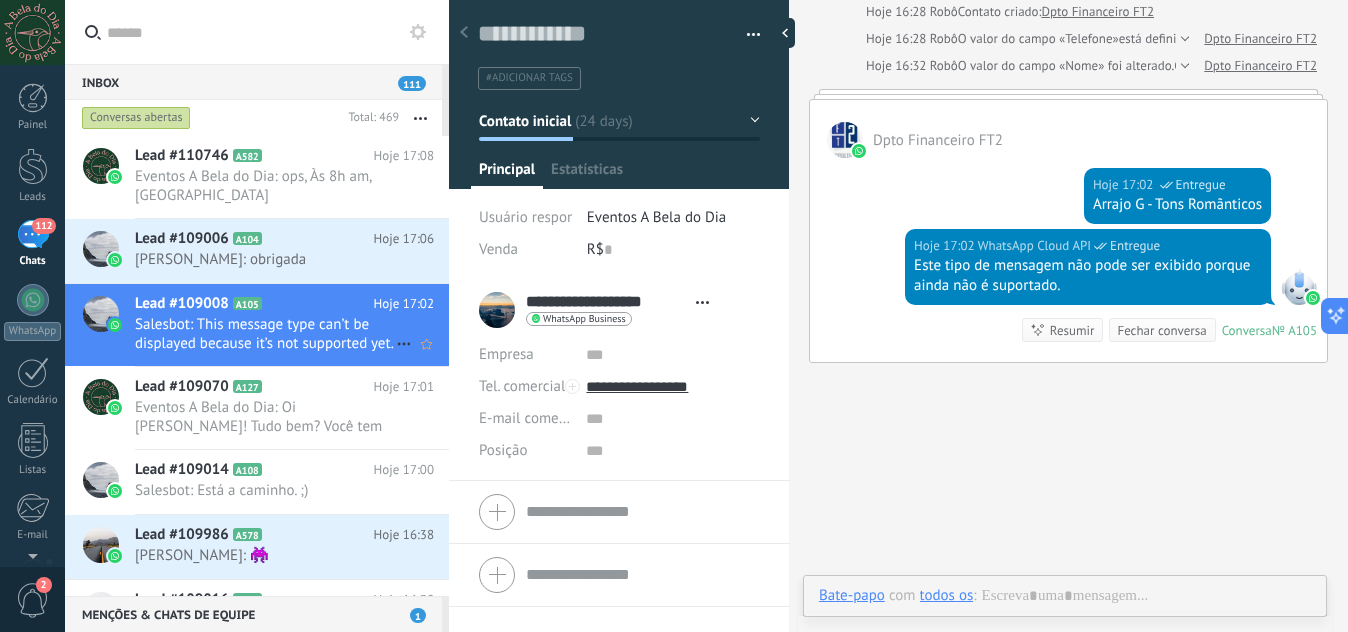 scroll, scrollTop: 30, scrollLeft: 0, axis: vertical 